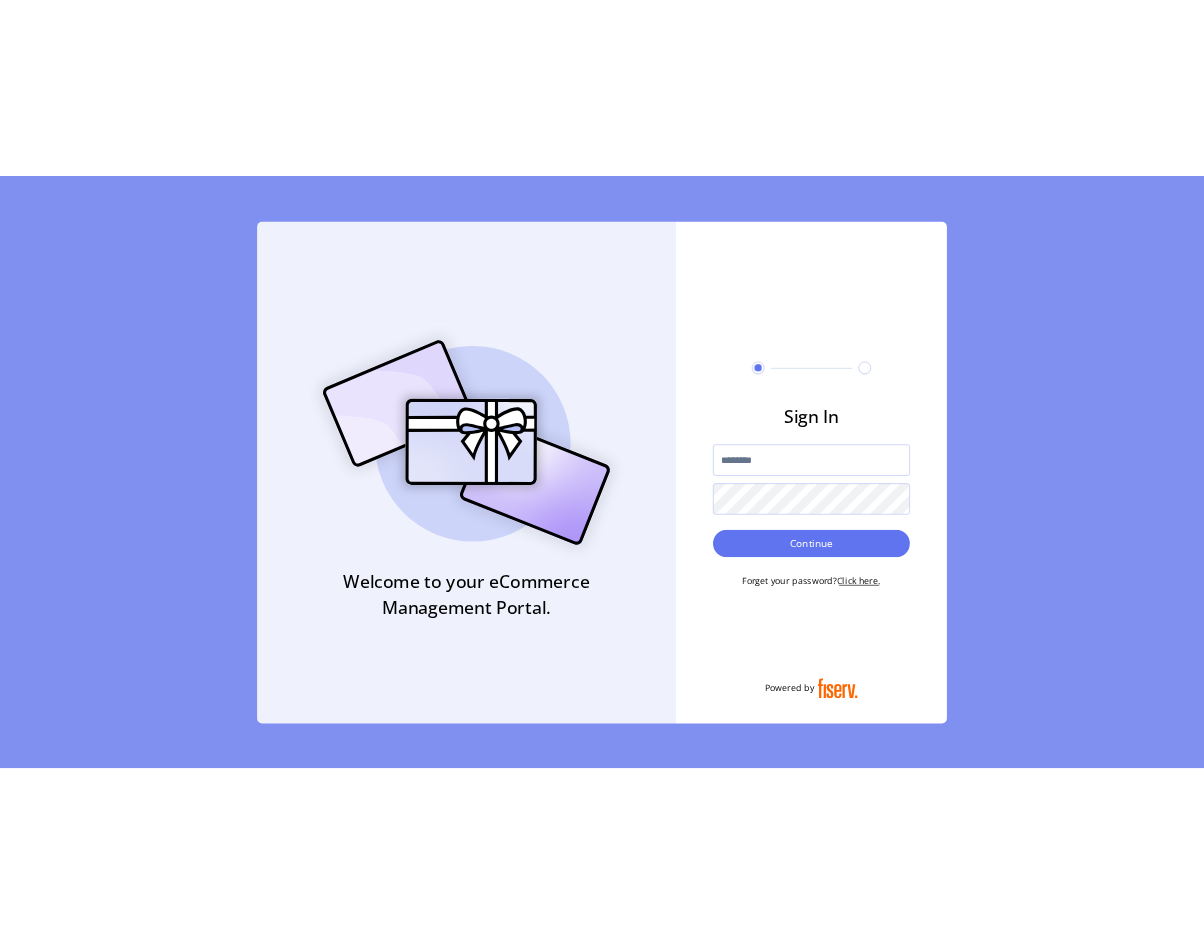 scroll, scrollTop: 0, scrollLeft: 0, axis: both 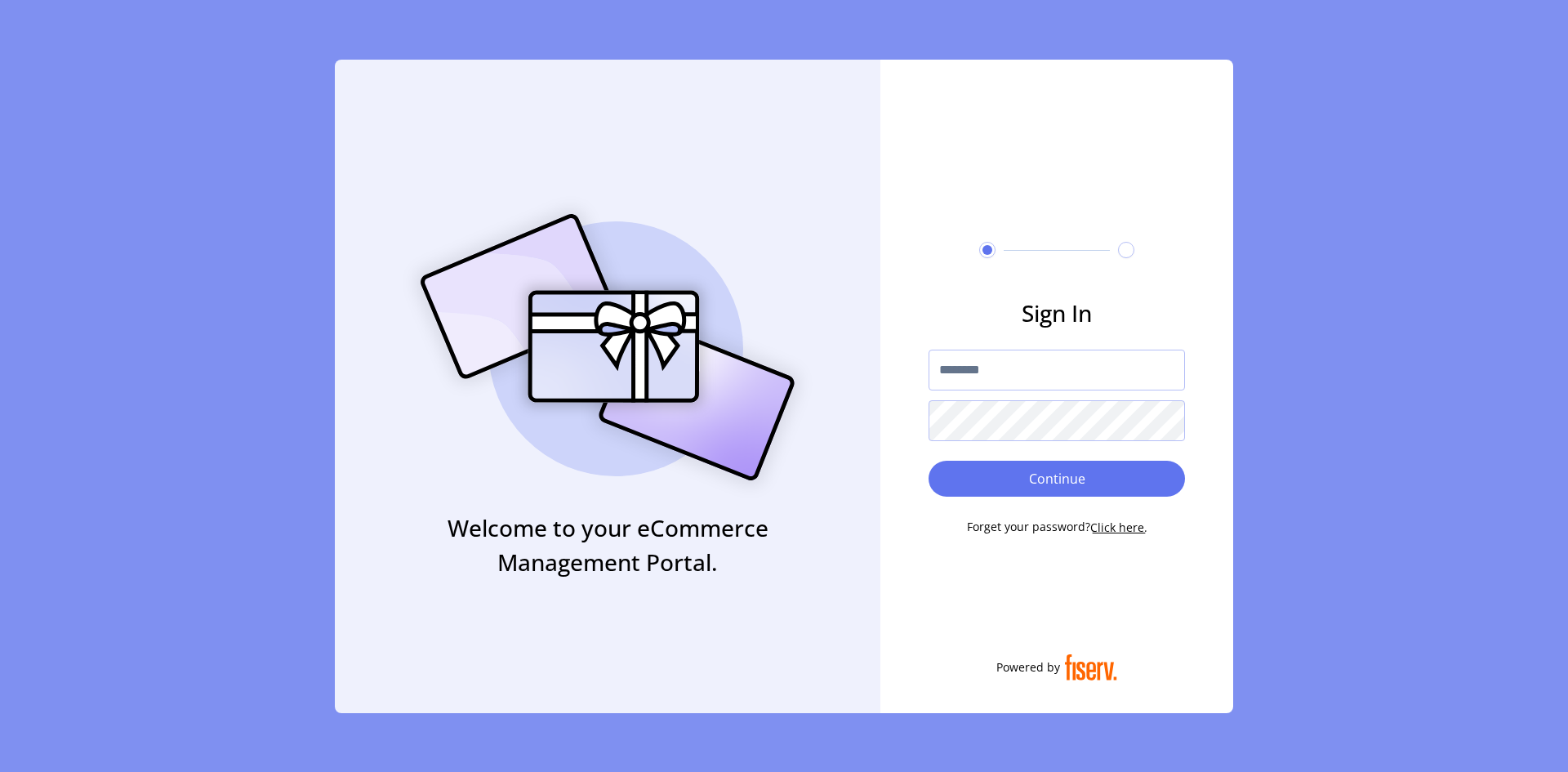 click at bounding box center (1057, 370) 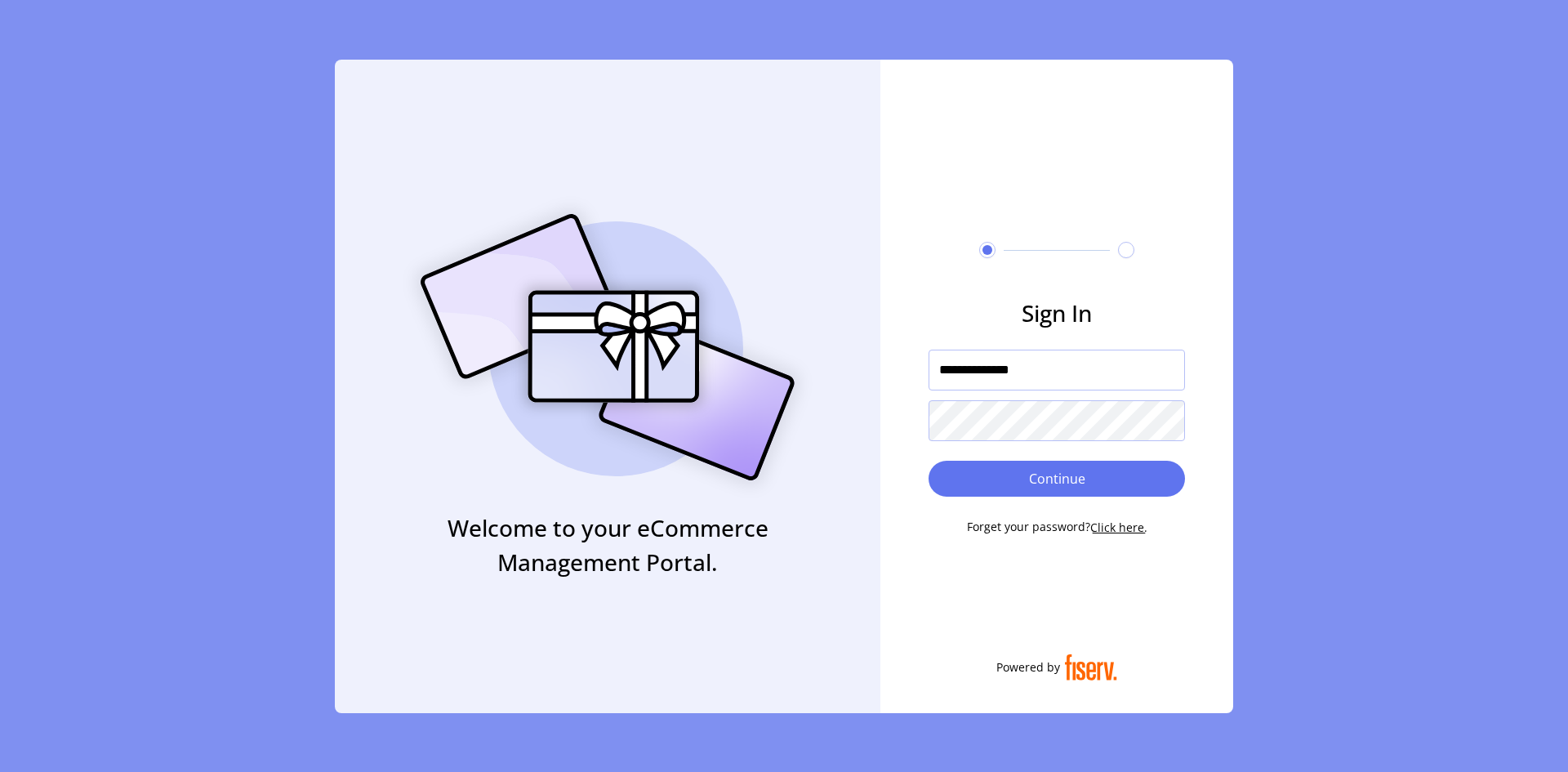 type on "**********" 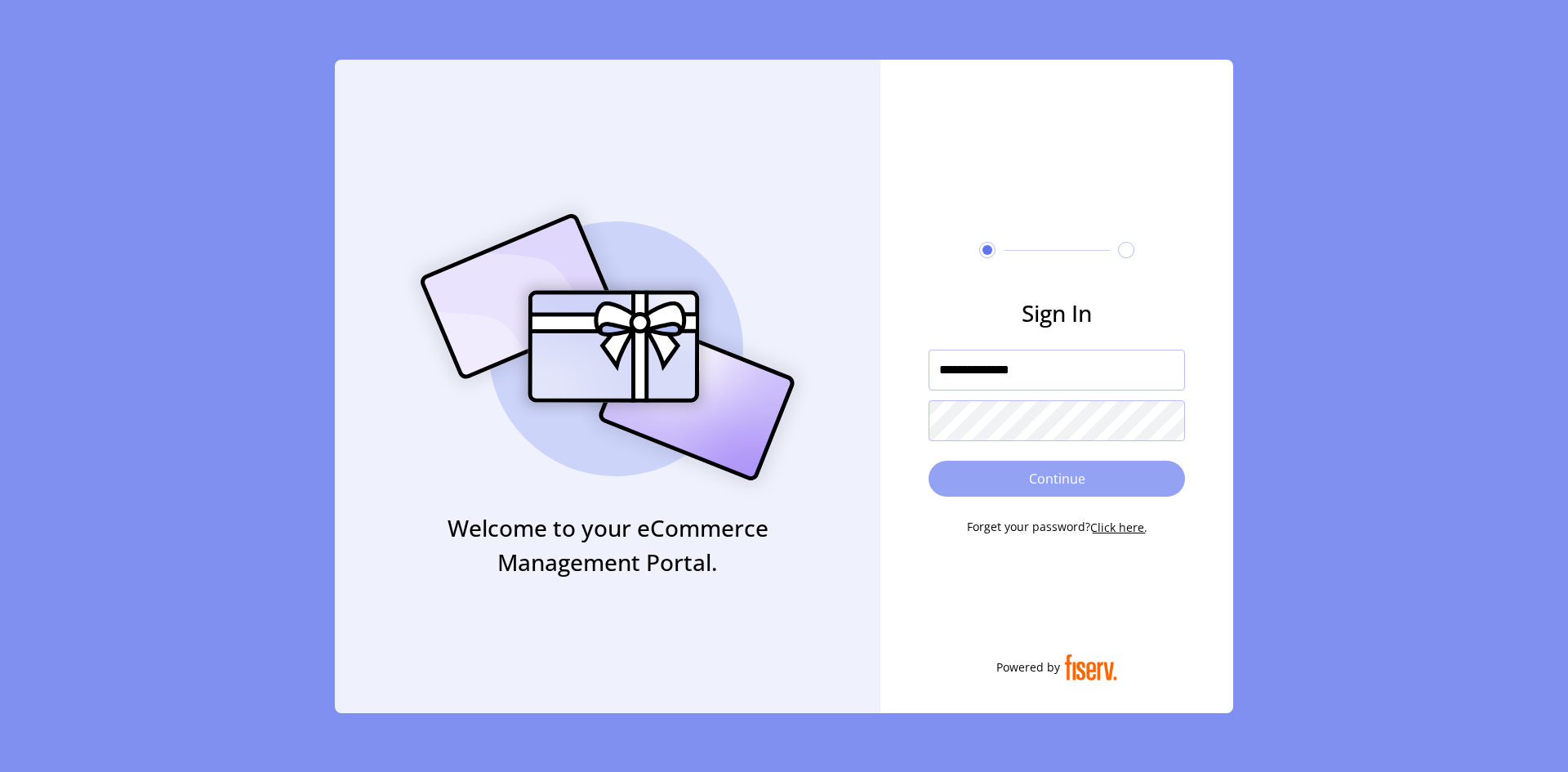 click on "Continue" at bounding box center (1057, 479) 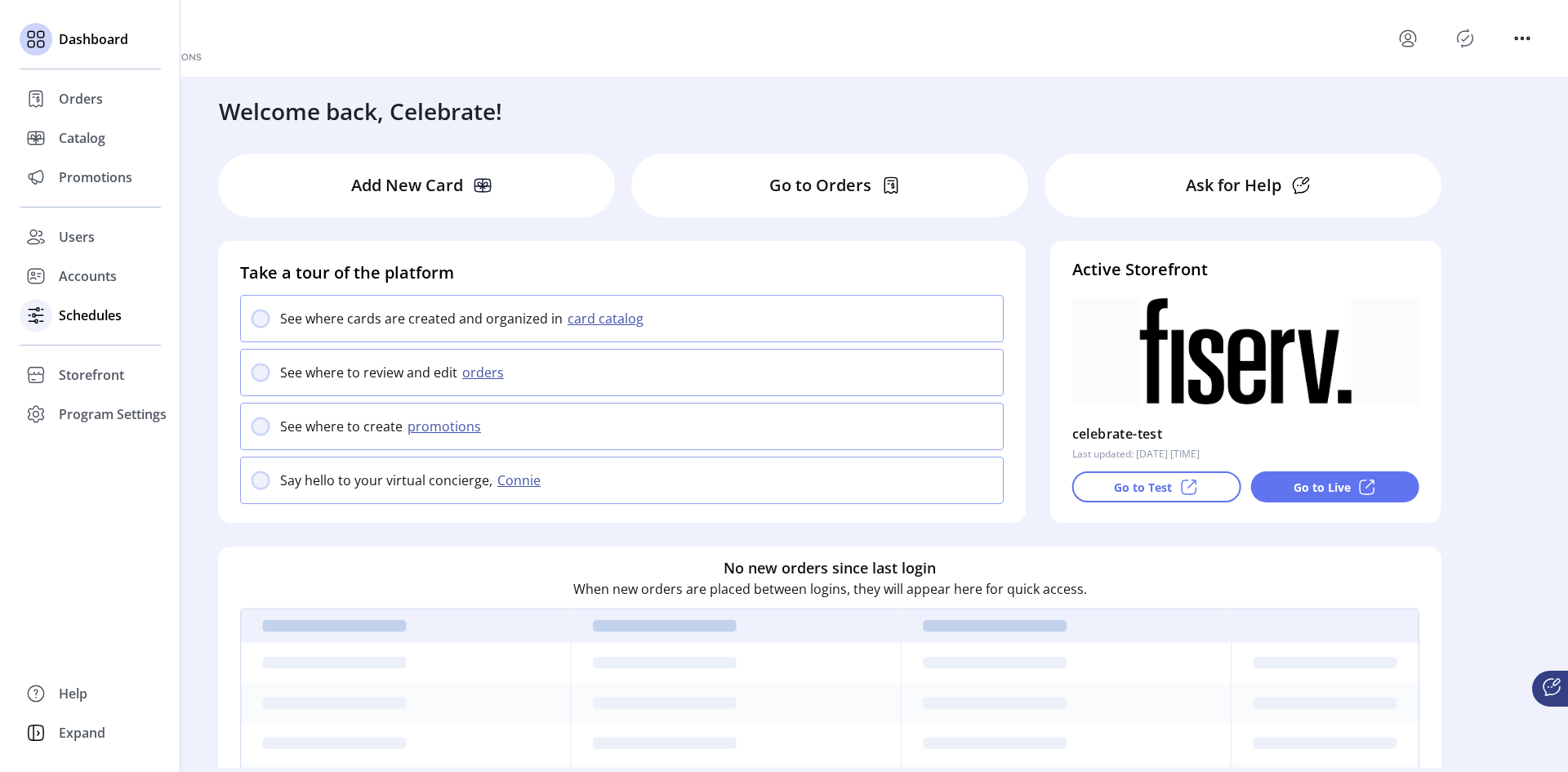 click on "Schedules" 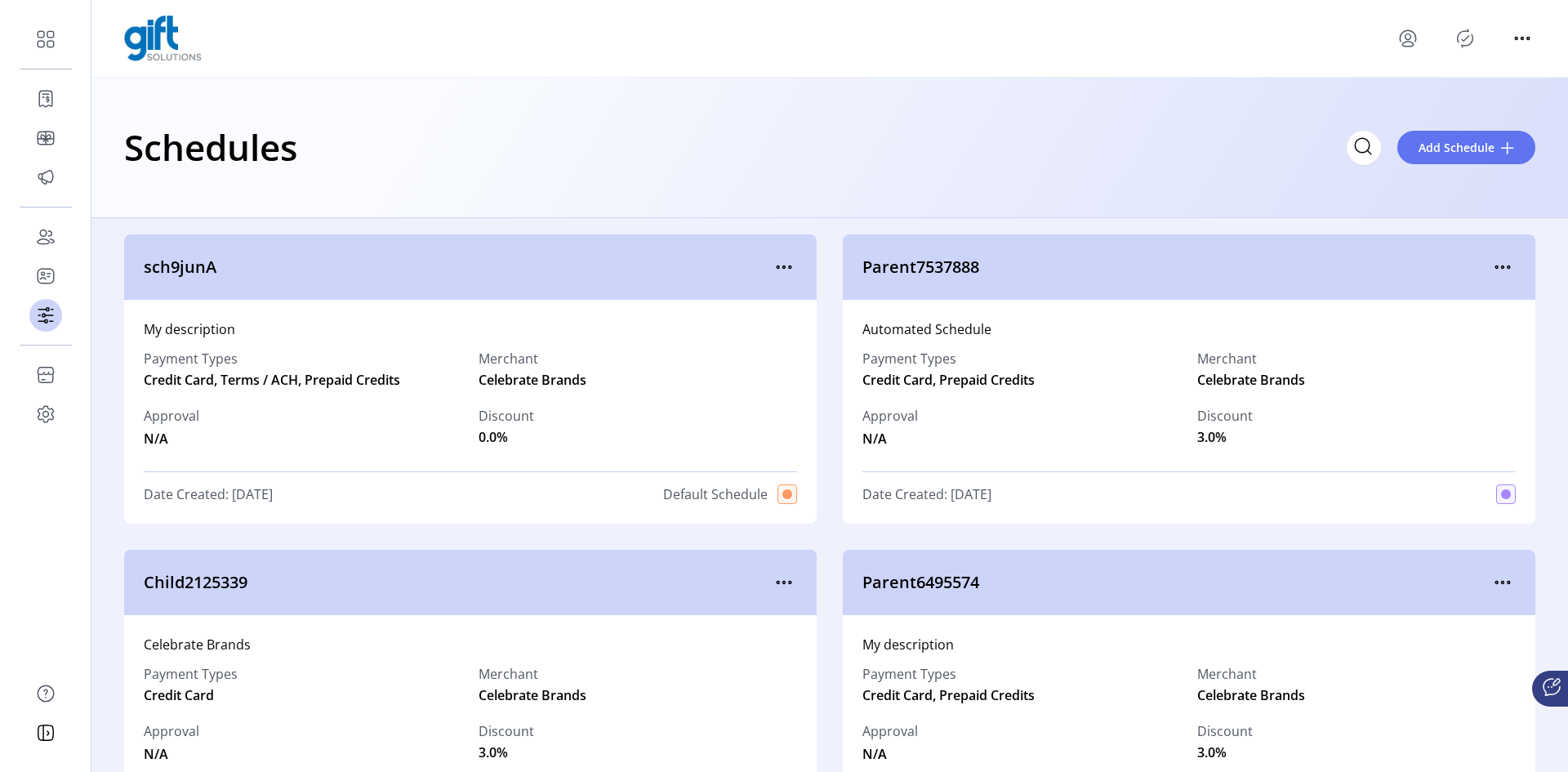 click 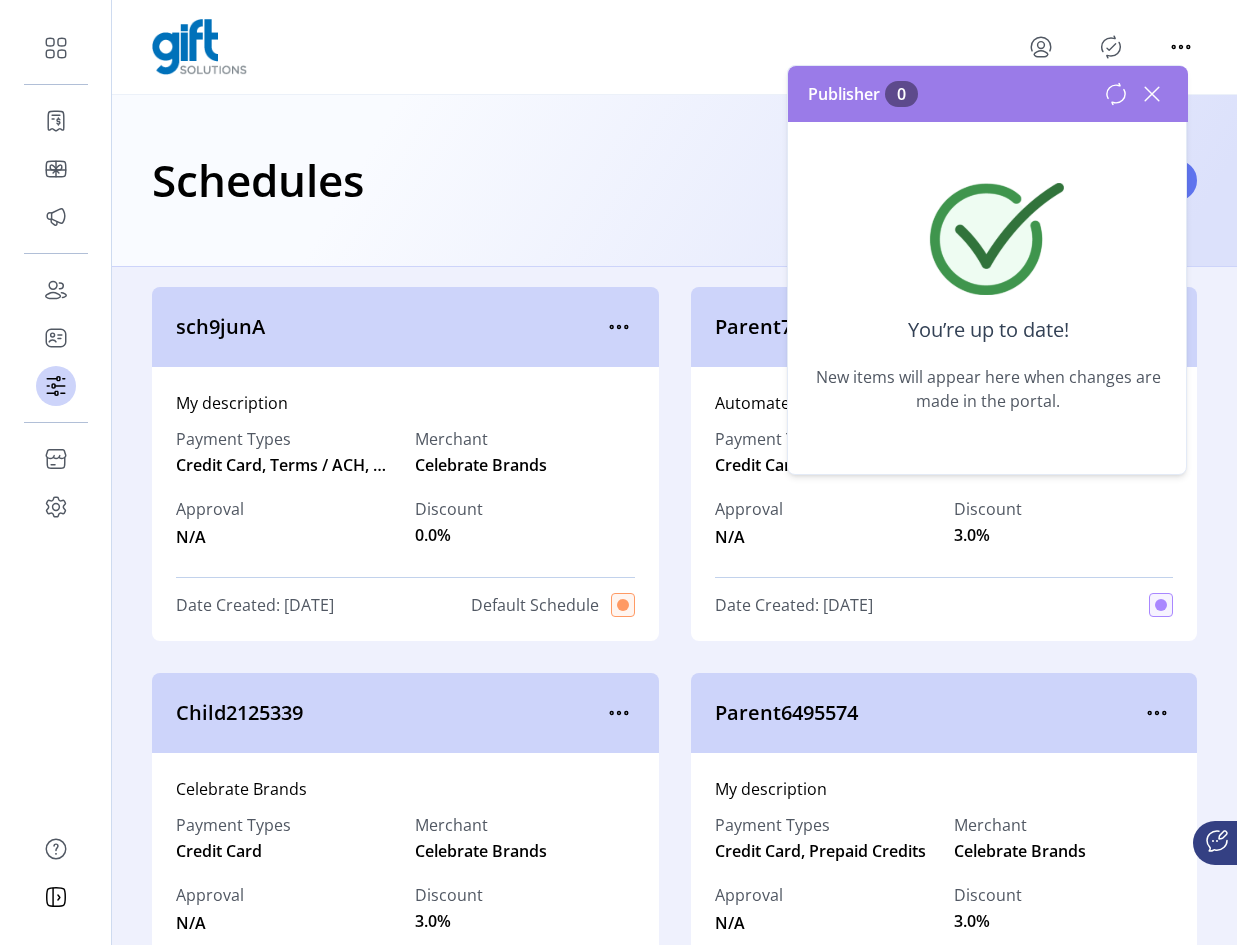 click 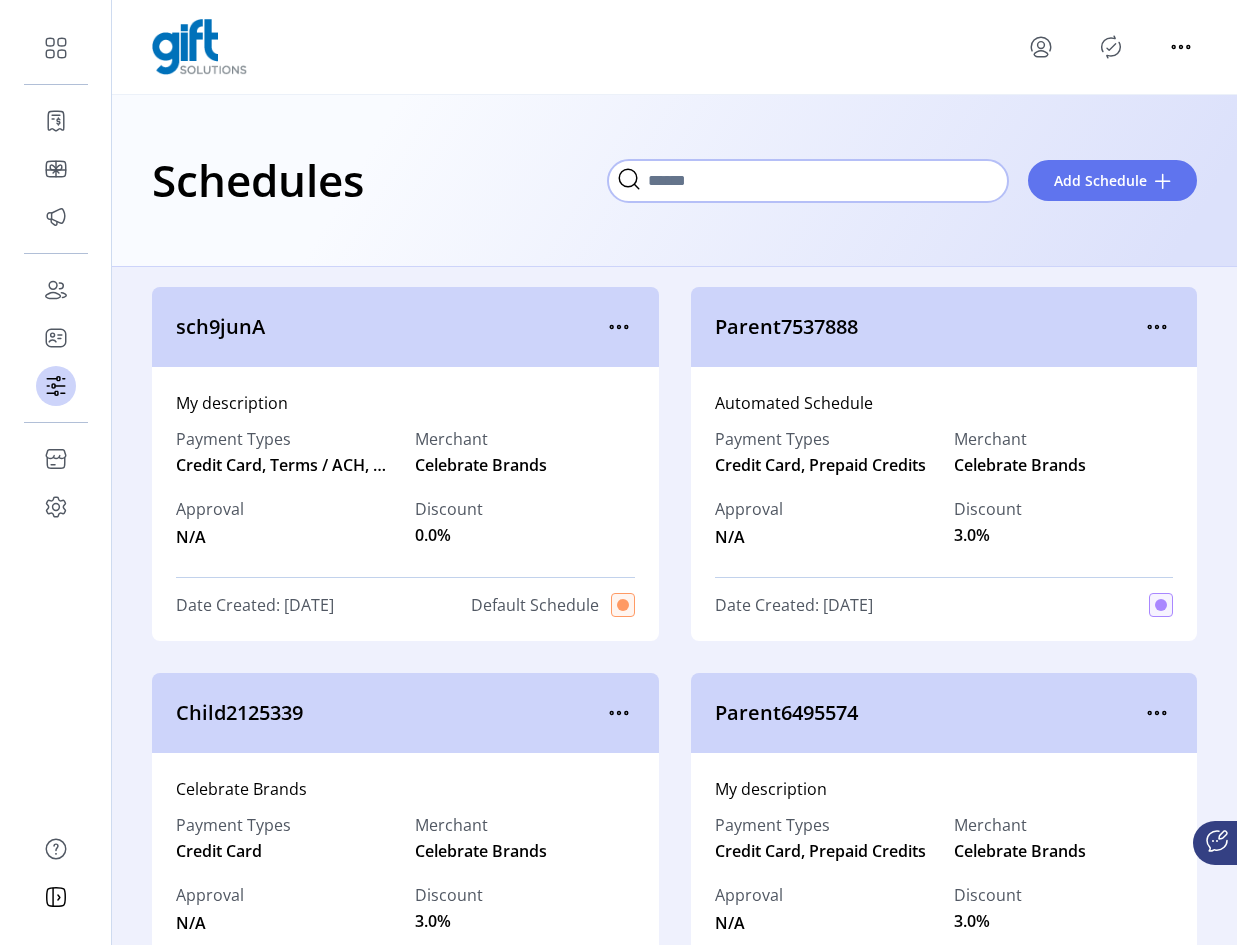 click 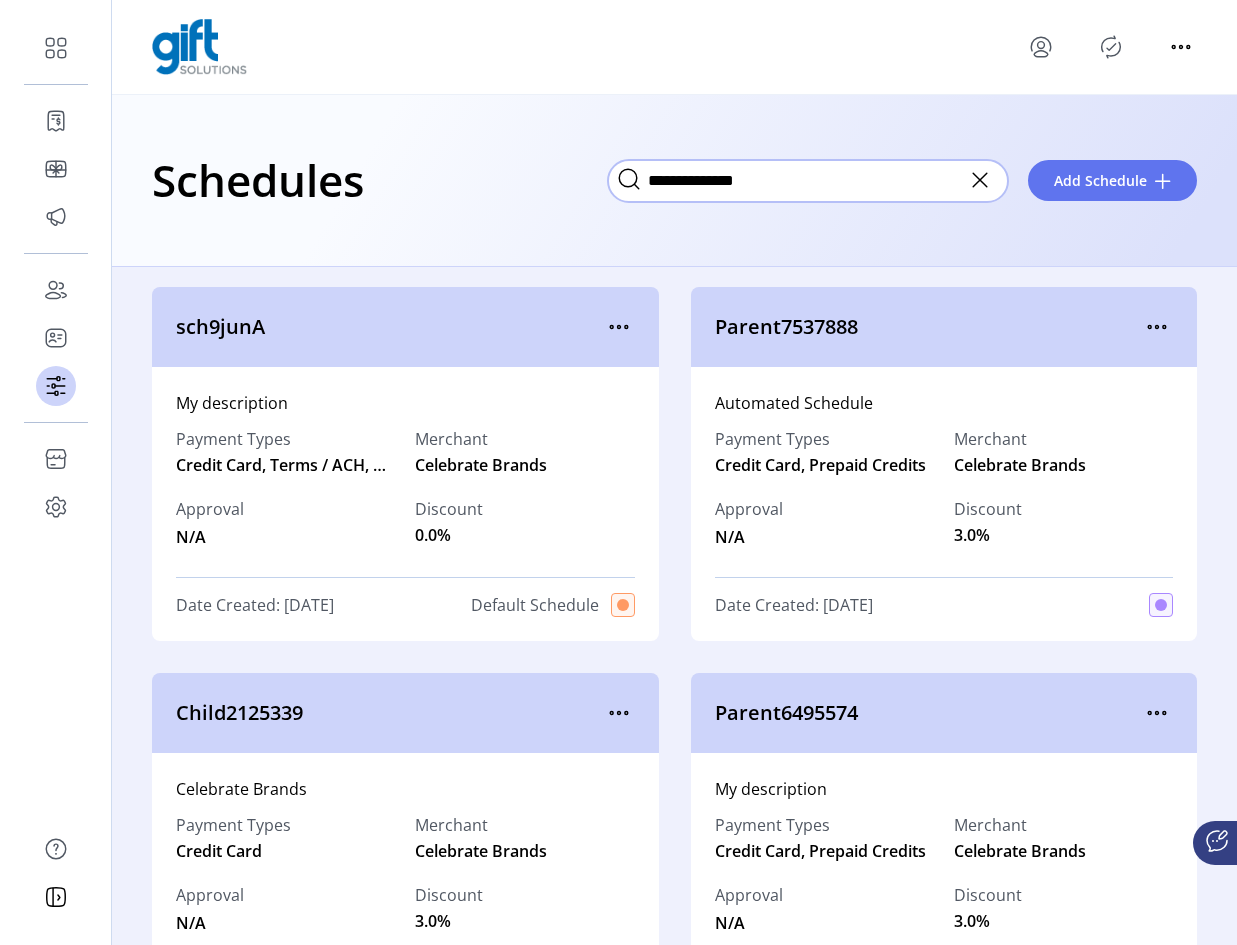 drag, startPoint x: 805, startPoint y: 189, endPoint x: 582, endPoint y: 199, distance: 223.2241 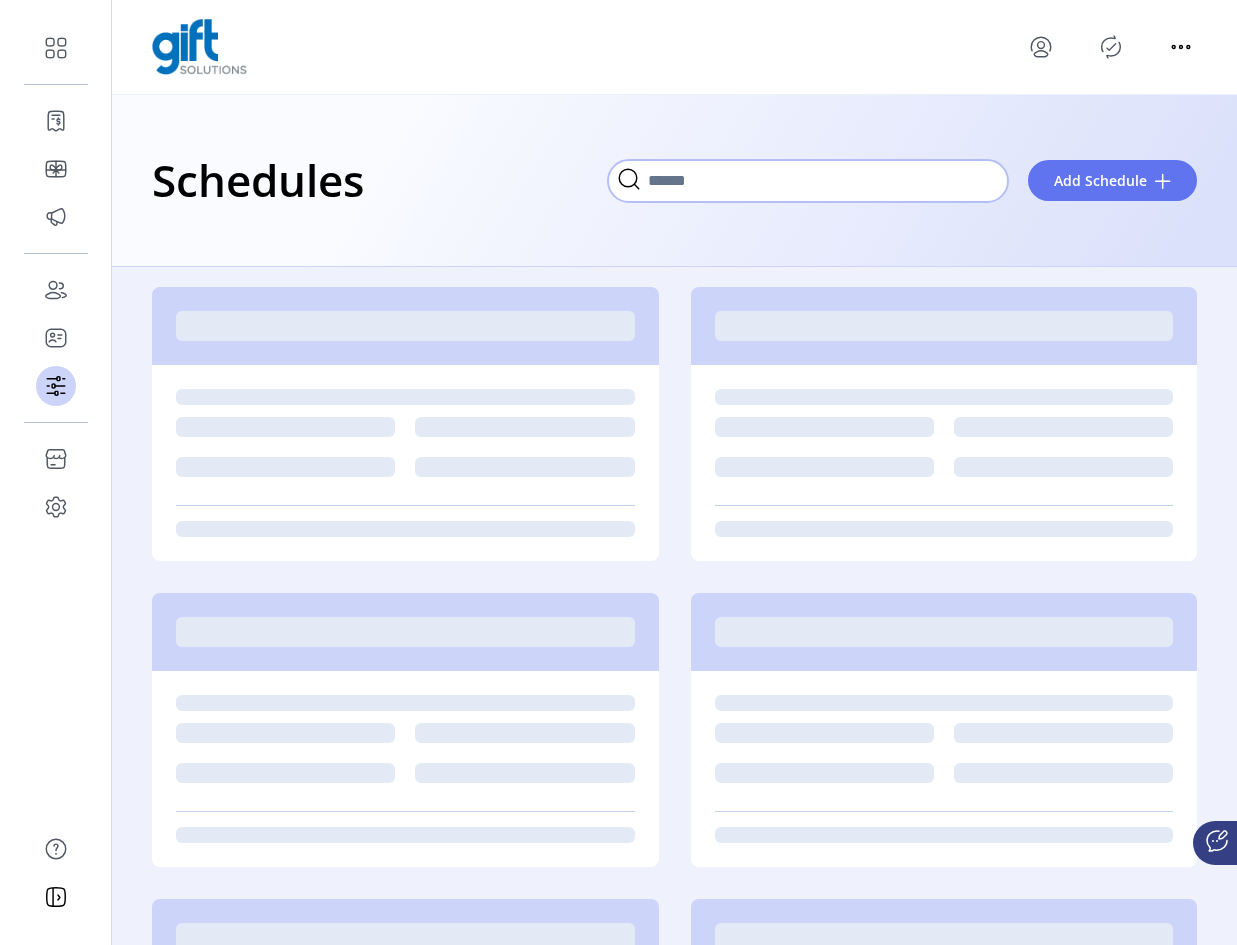 click 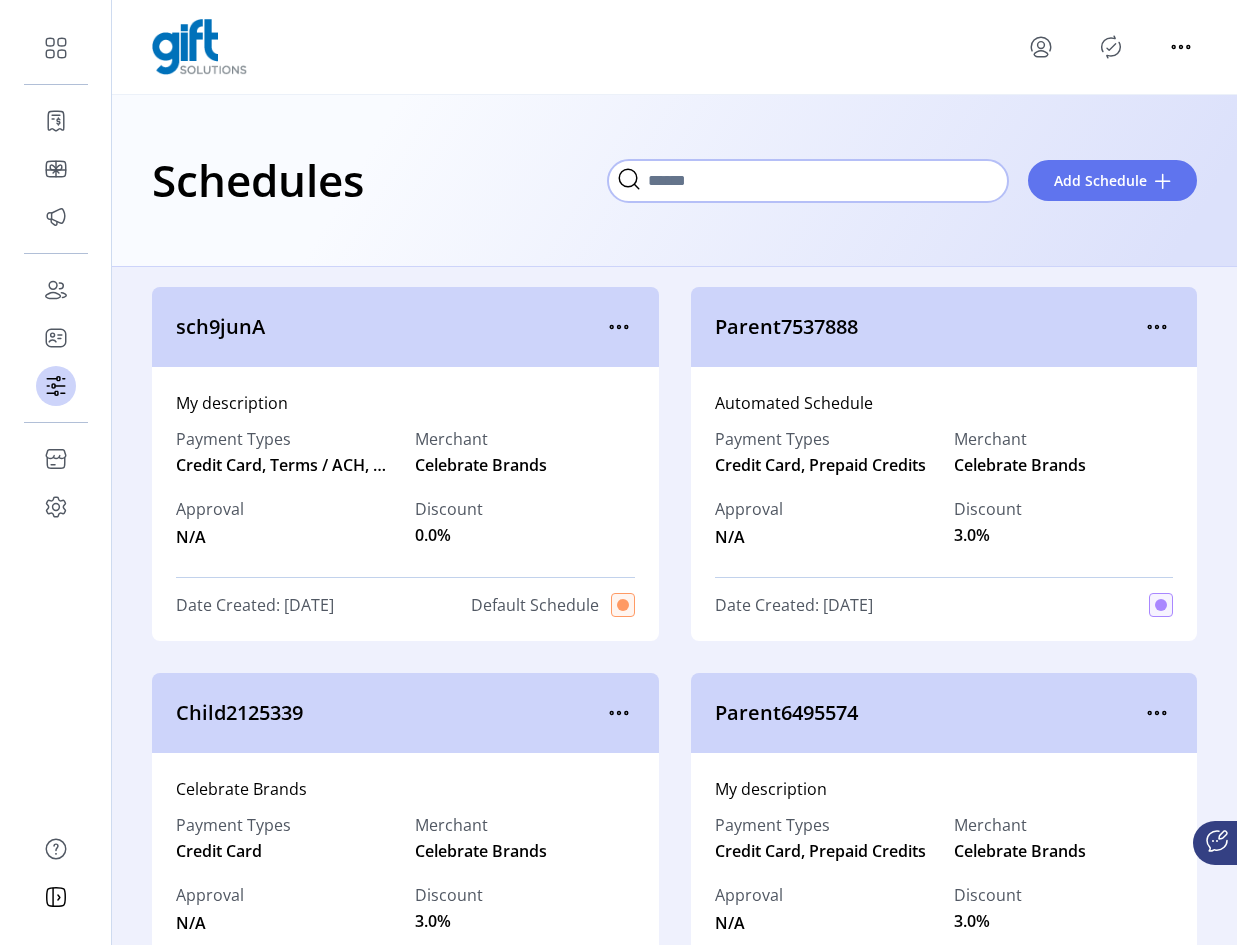 click 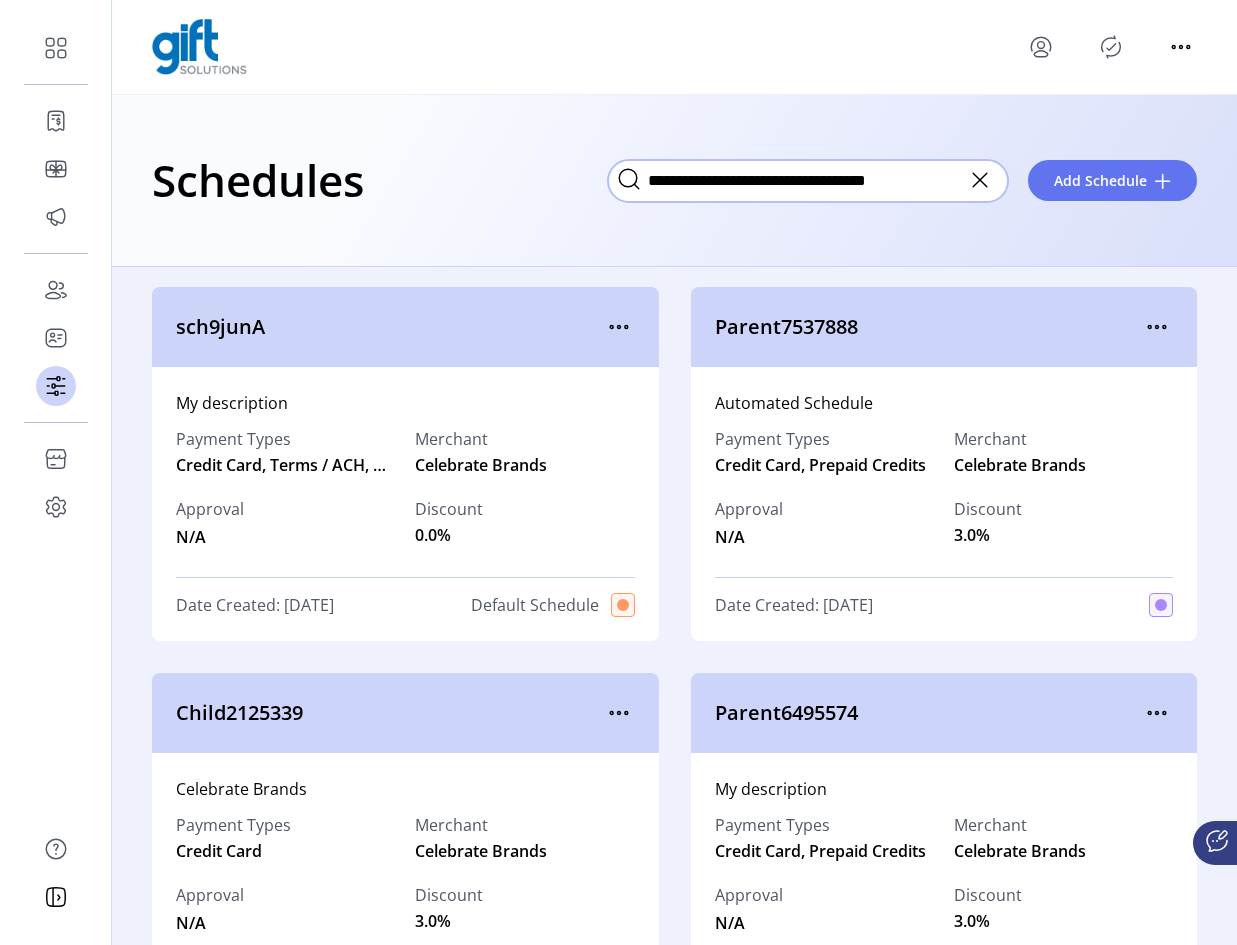 type on "**********" 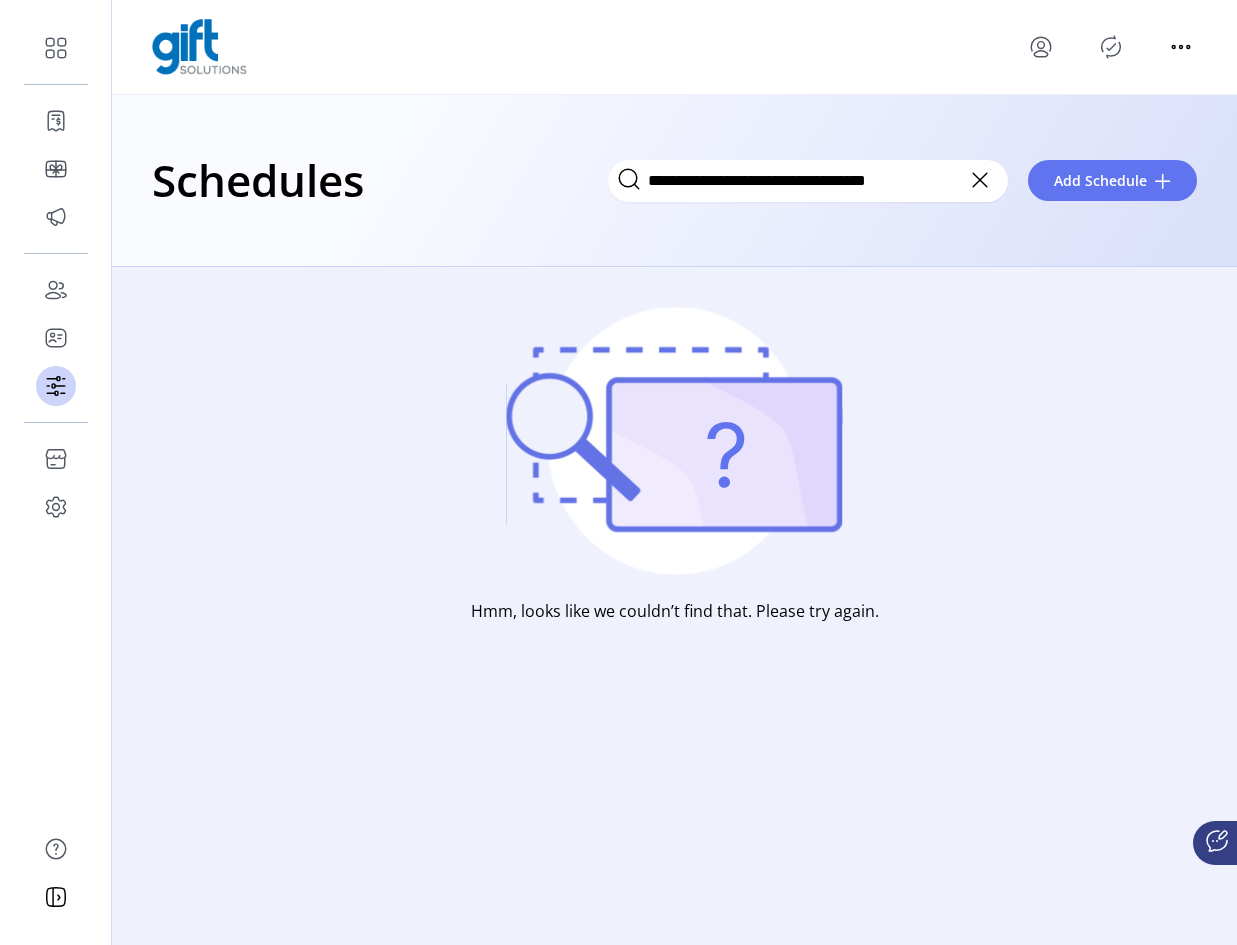 click 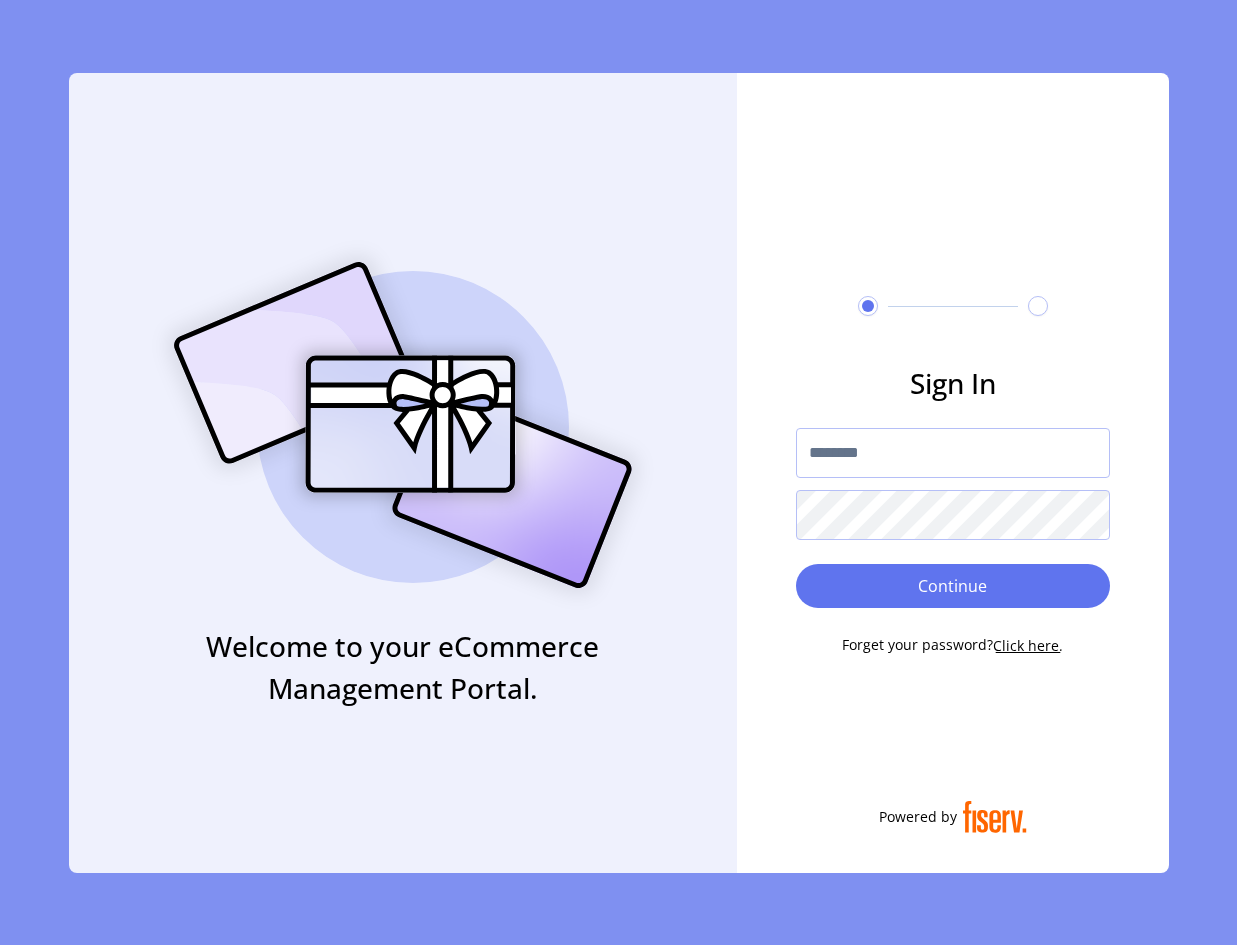 click at bounding box center (953, 453) 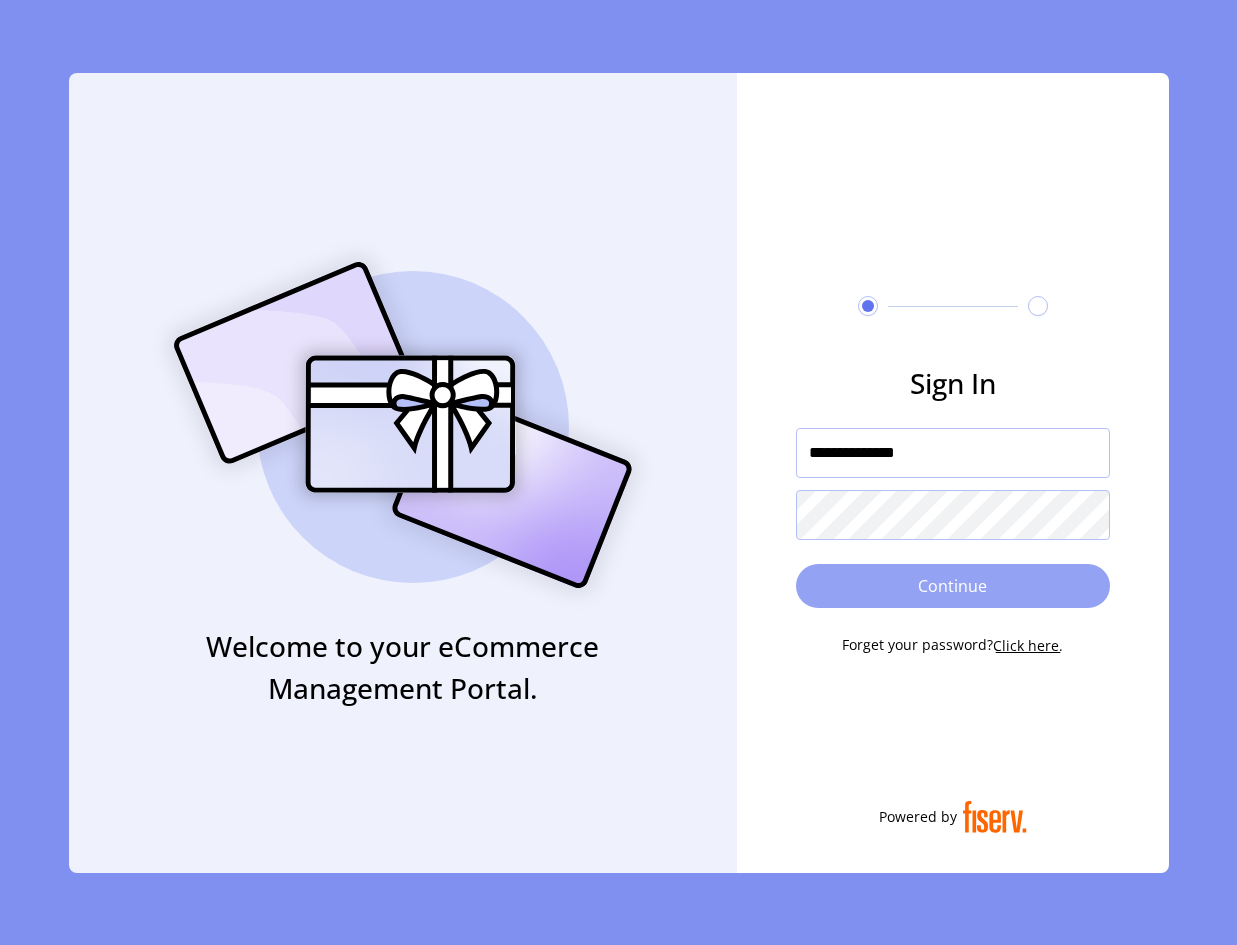 type on "**********" 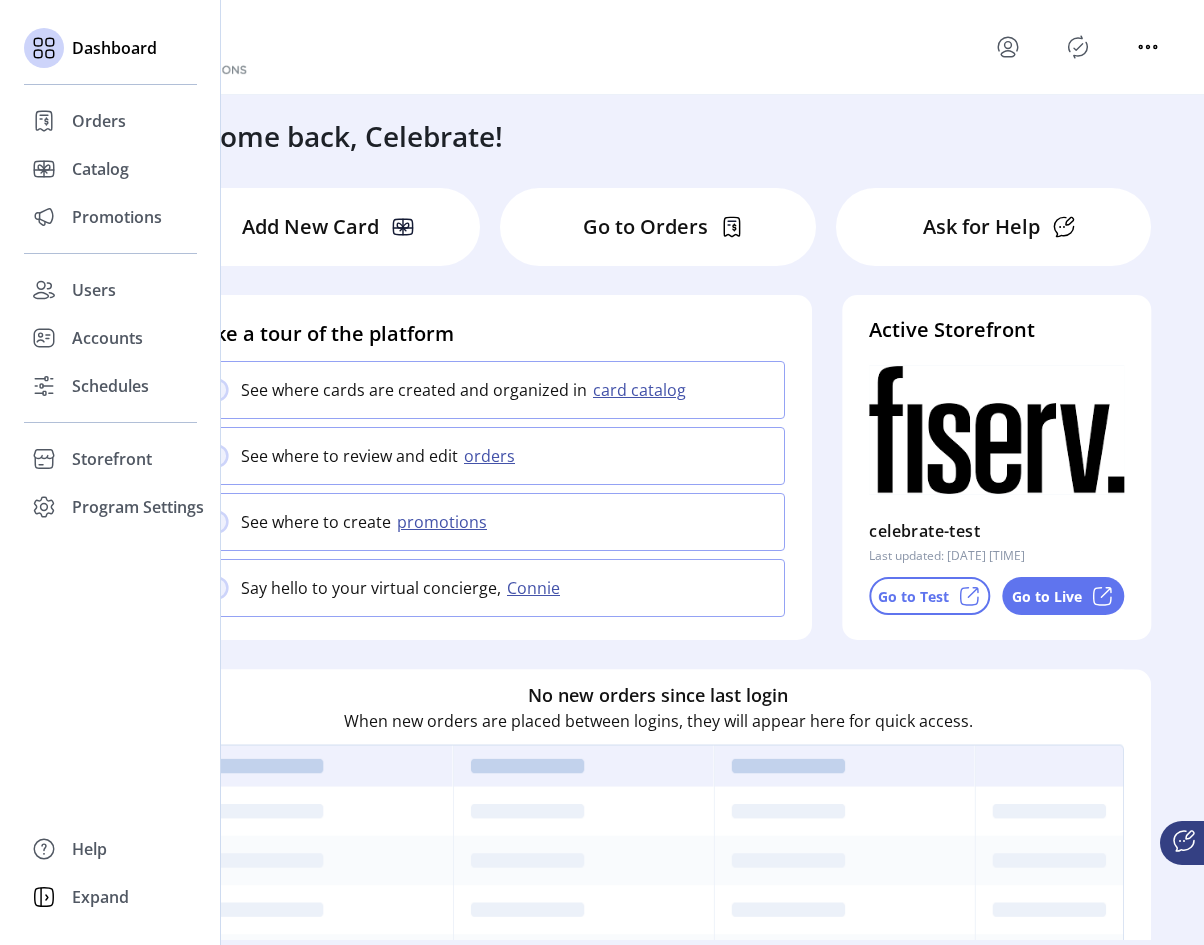 drag, startPoint x: 115, startPoint y: 503, endPoint x: 185, endPoint y: 573, distance: 98.99495 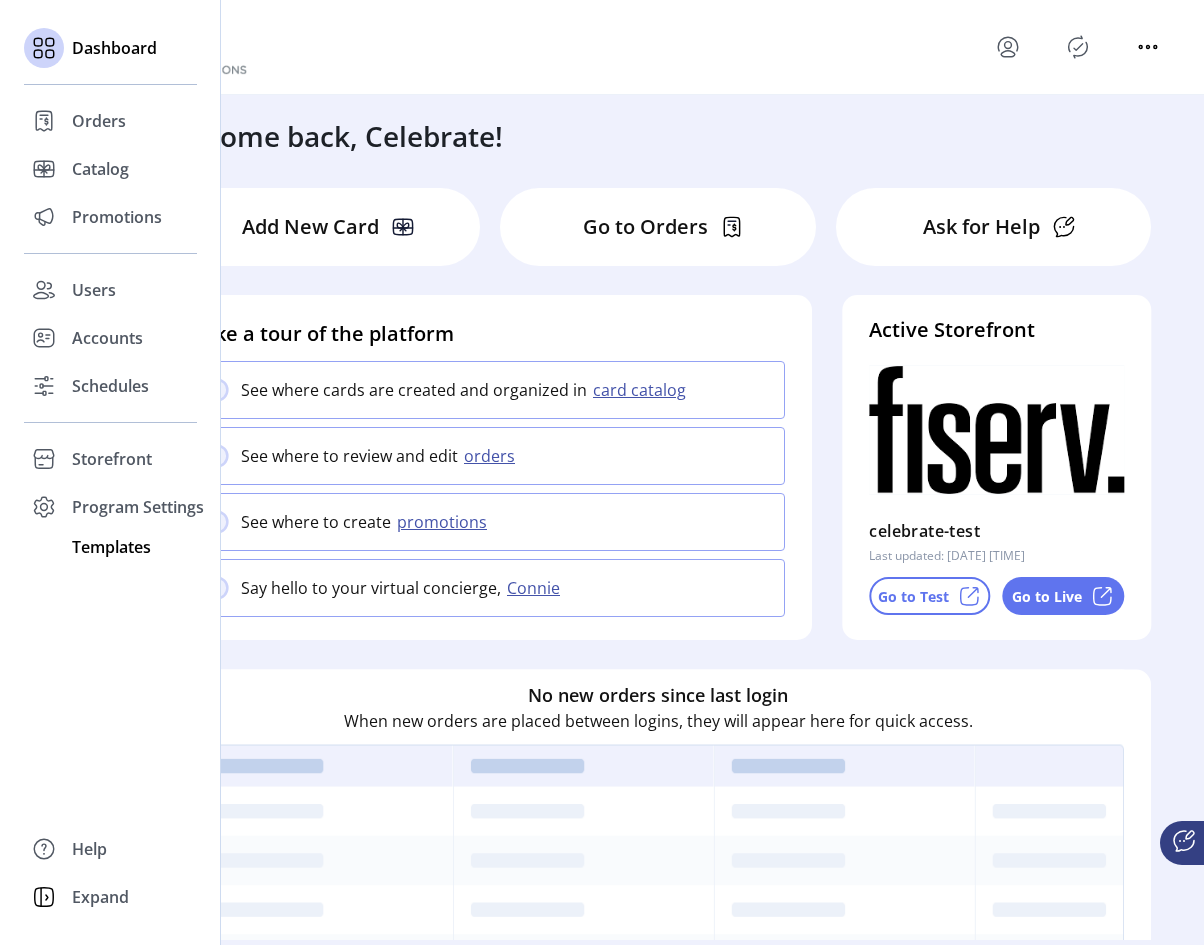 click on "Templates" 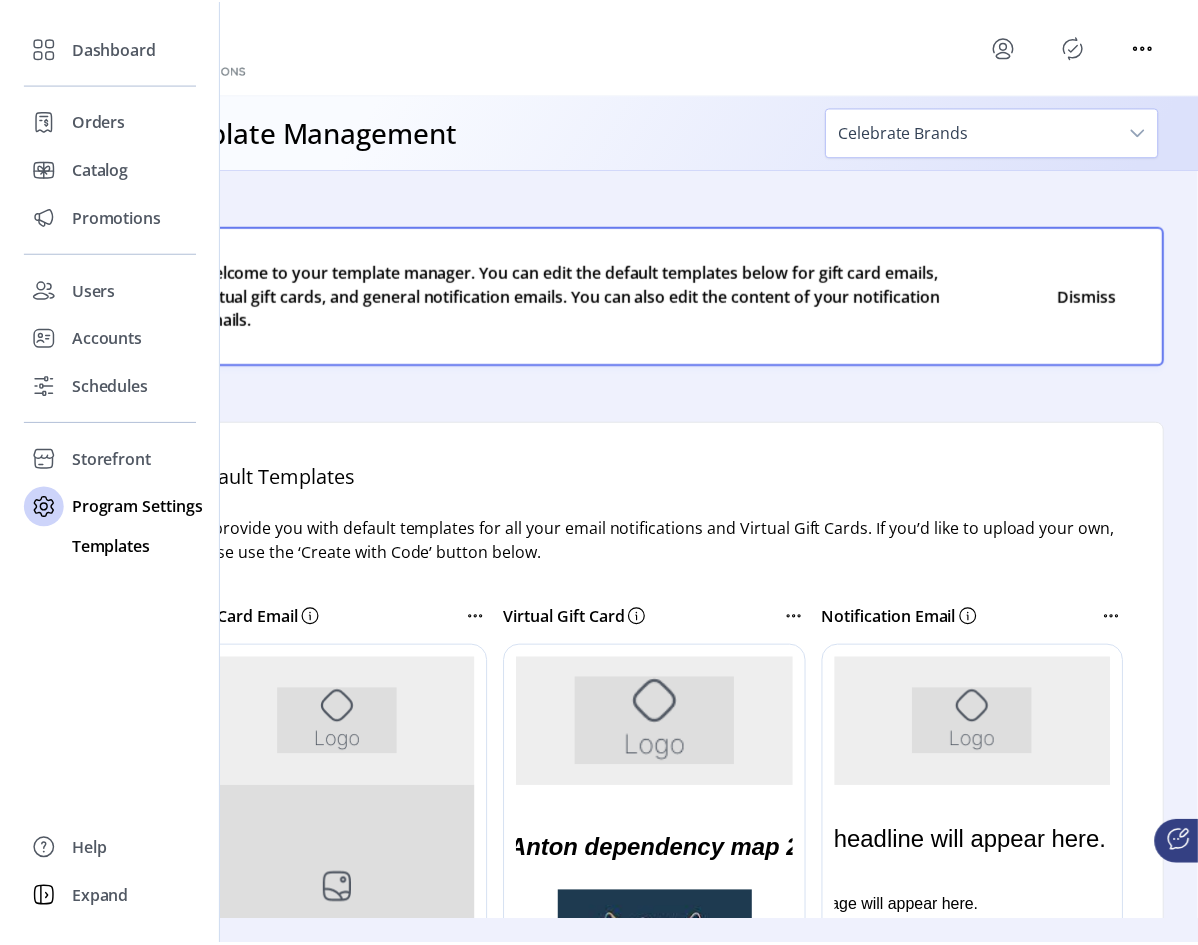 scroll, scrollTop: 0, scrollLeft: 0, axis: both 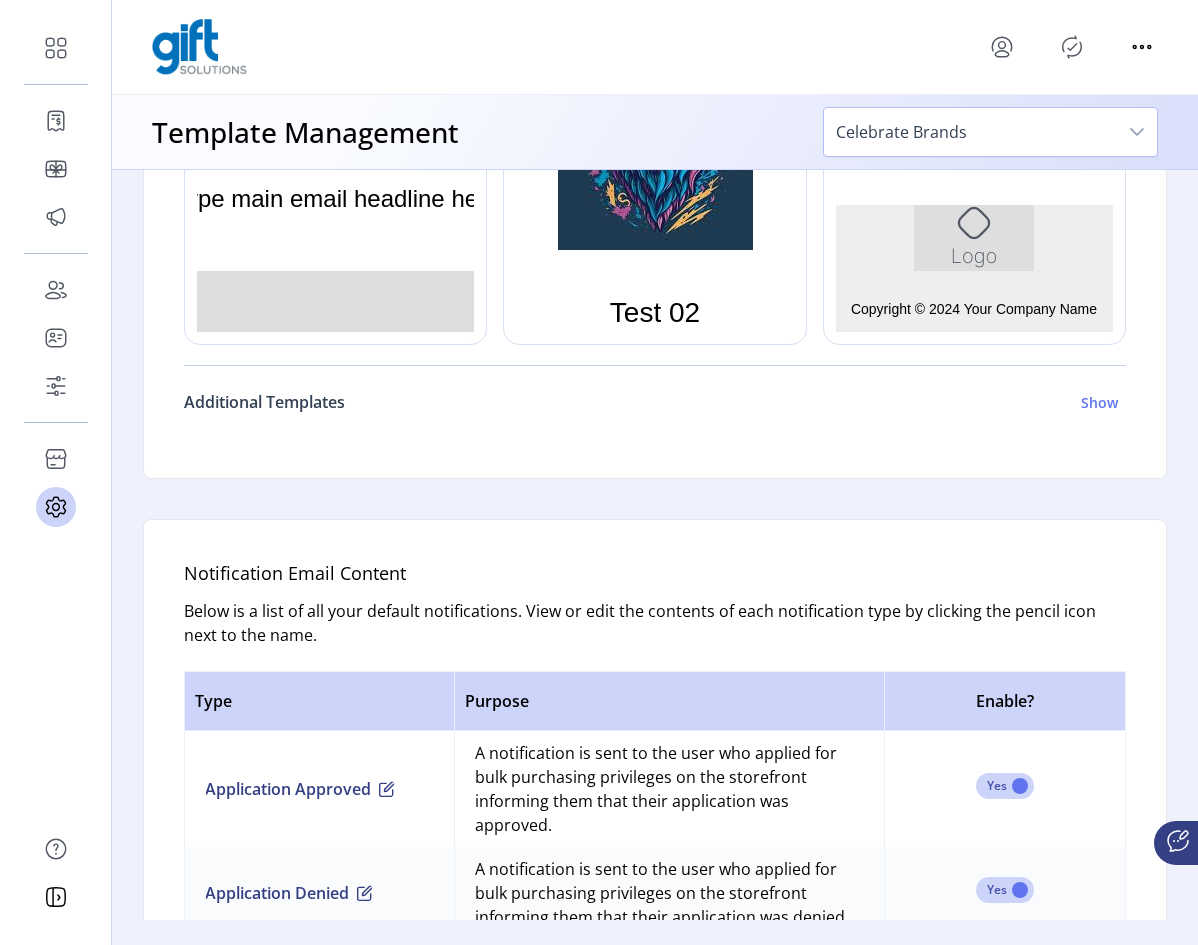 click on "Show" at bounding box center [1099, 402] 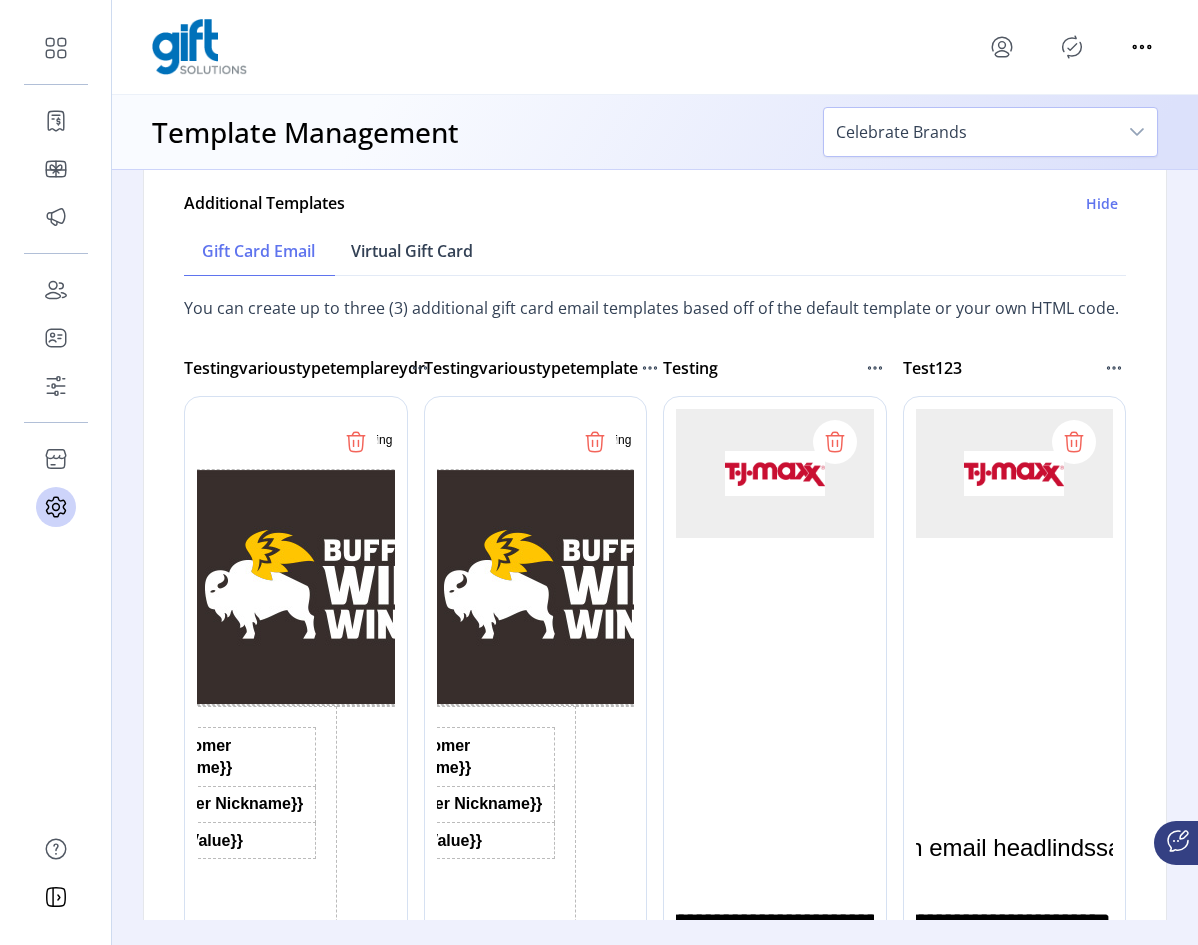 scroll, scrollTop: 1100, scrollLeft: 0, axis: vertical 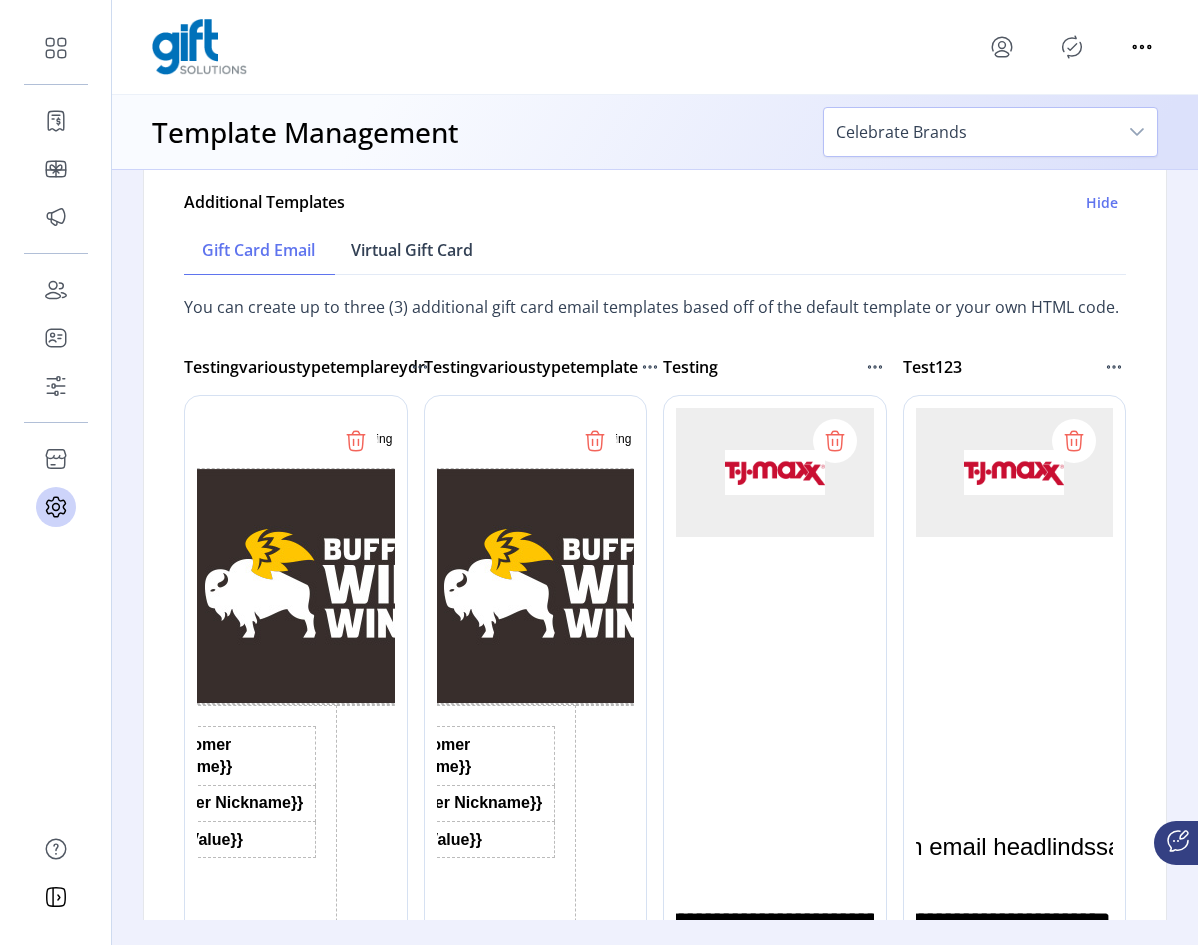 click on "Virtual Gift Card" at bounding box center [412, 250] 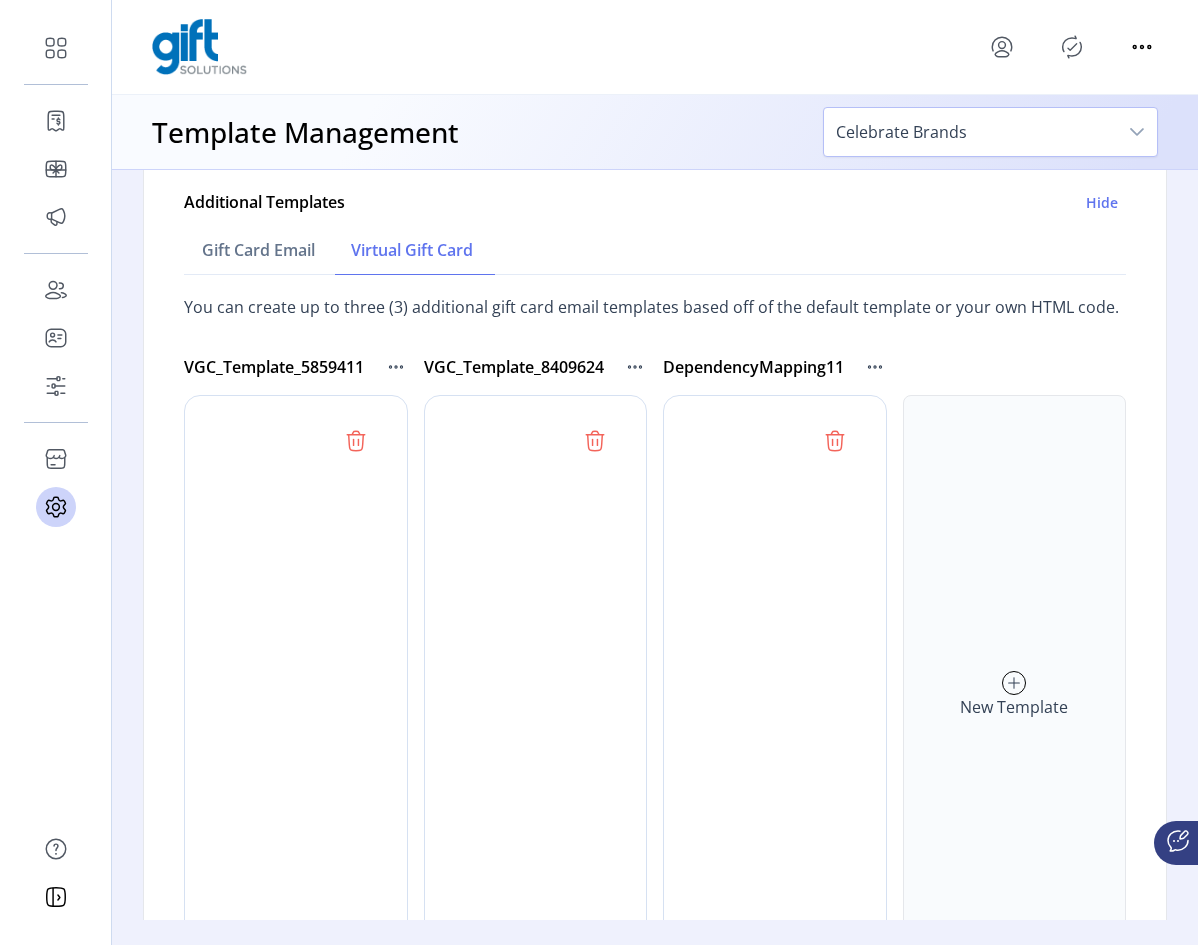 scroll, scrollTop: 0, scrollLeft: 0, axis: both 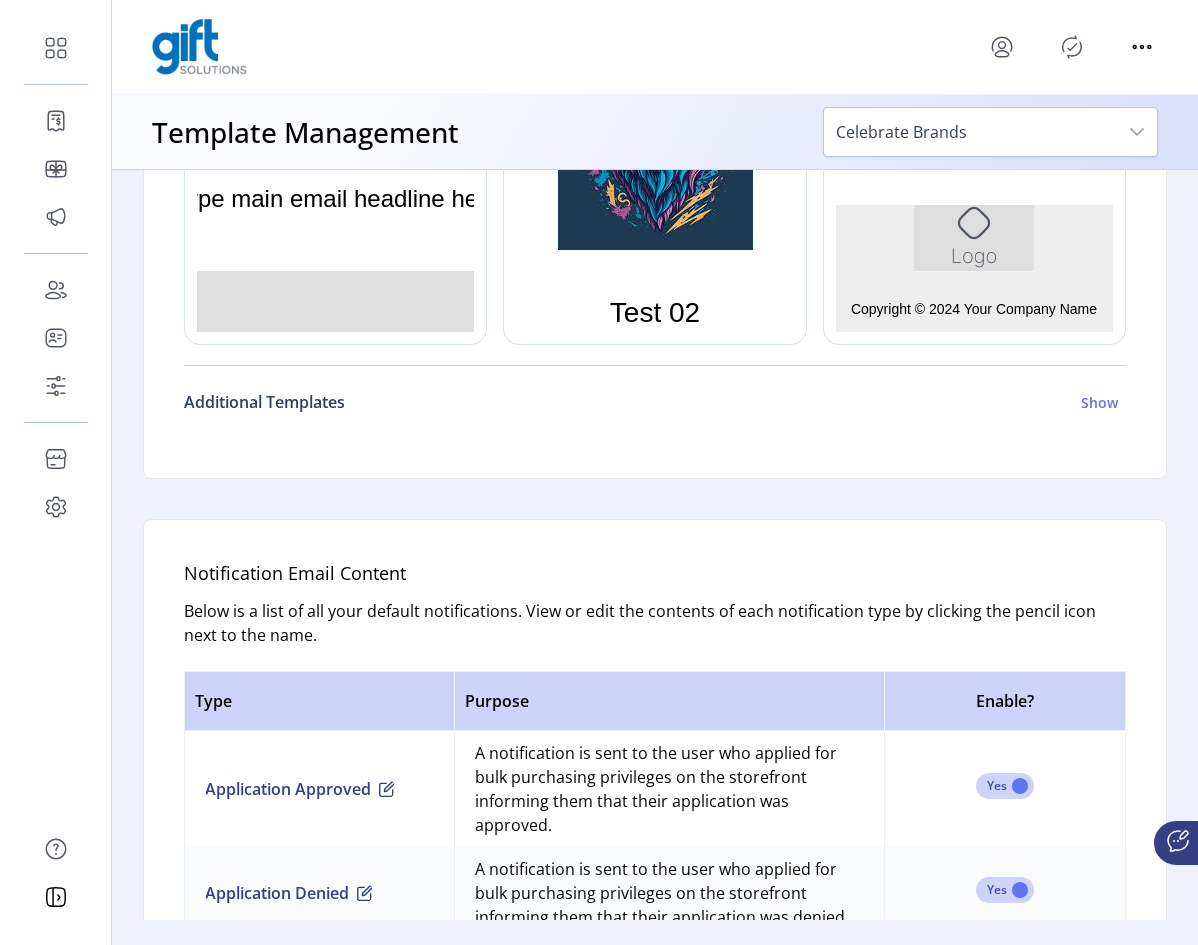 click on "Additional Templates   Show" at bounding box center [651, 402] 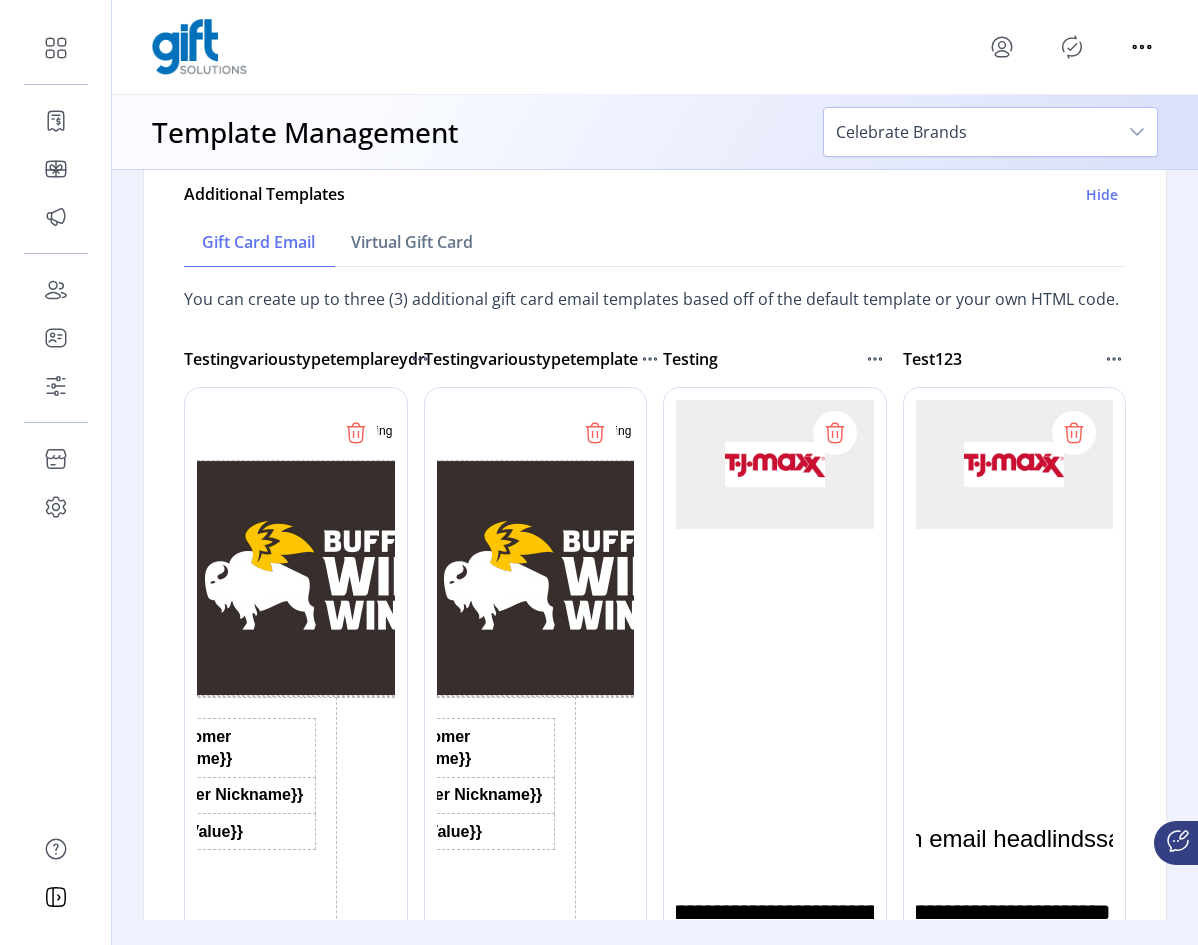 scroll, scrollTop: 1100, scrollLeft: 0, axis: vertical 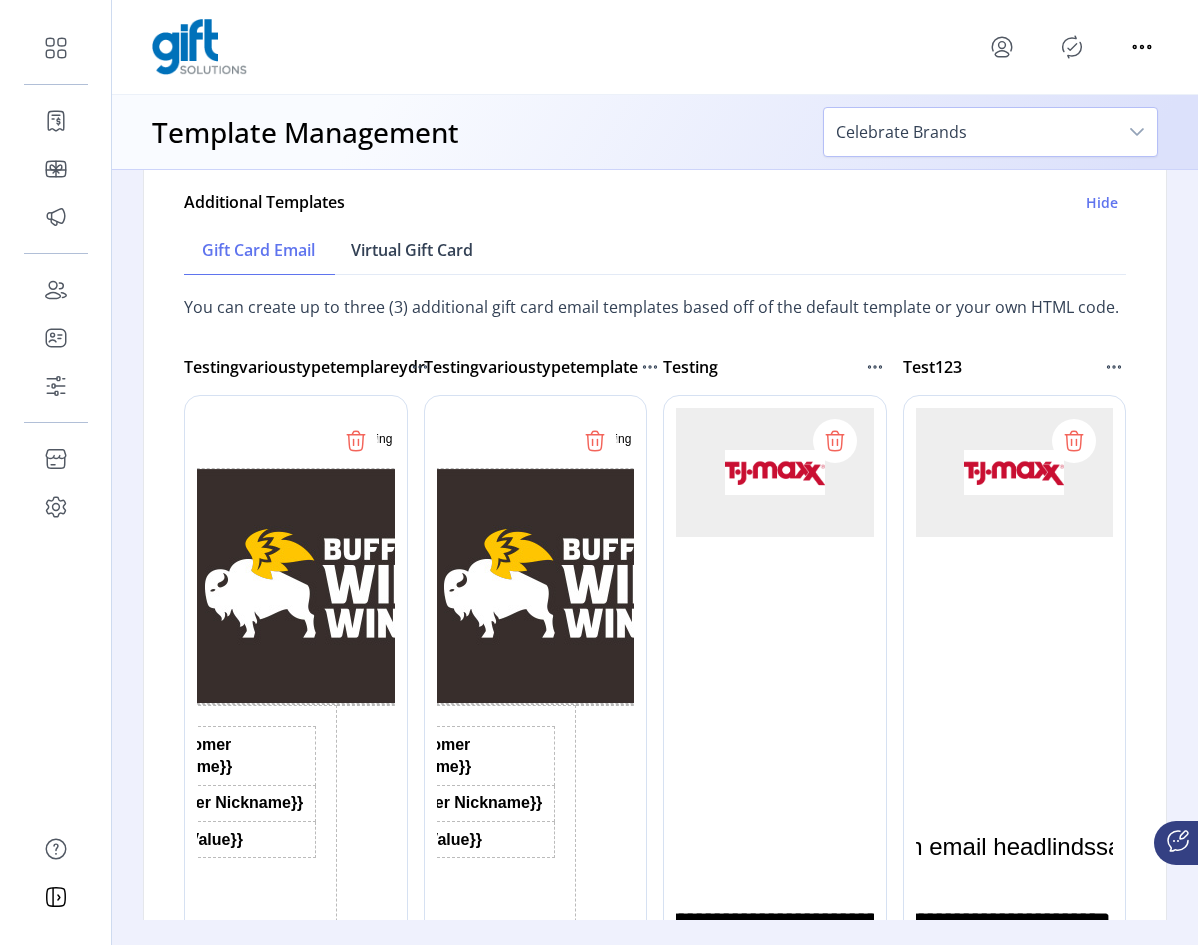 click on "Virtual Gift Card" at bounding box center [412, 250] 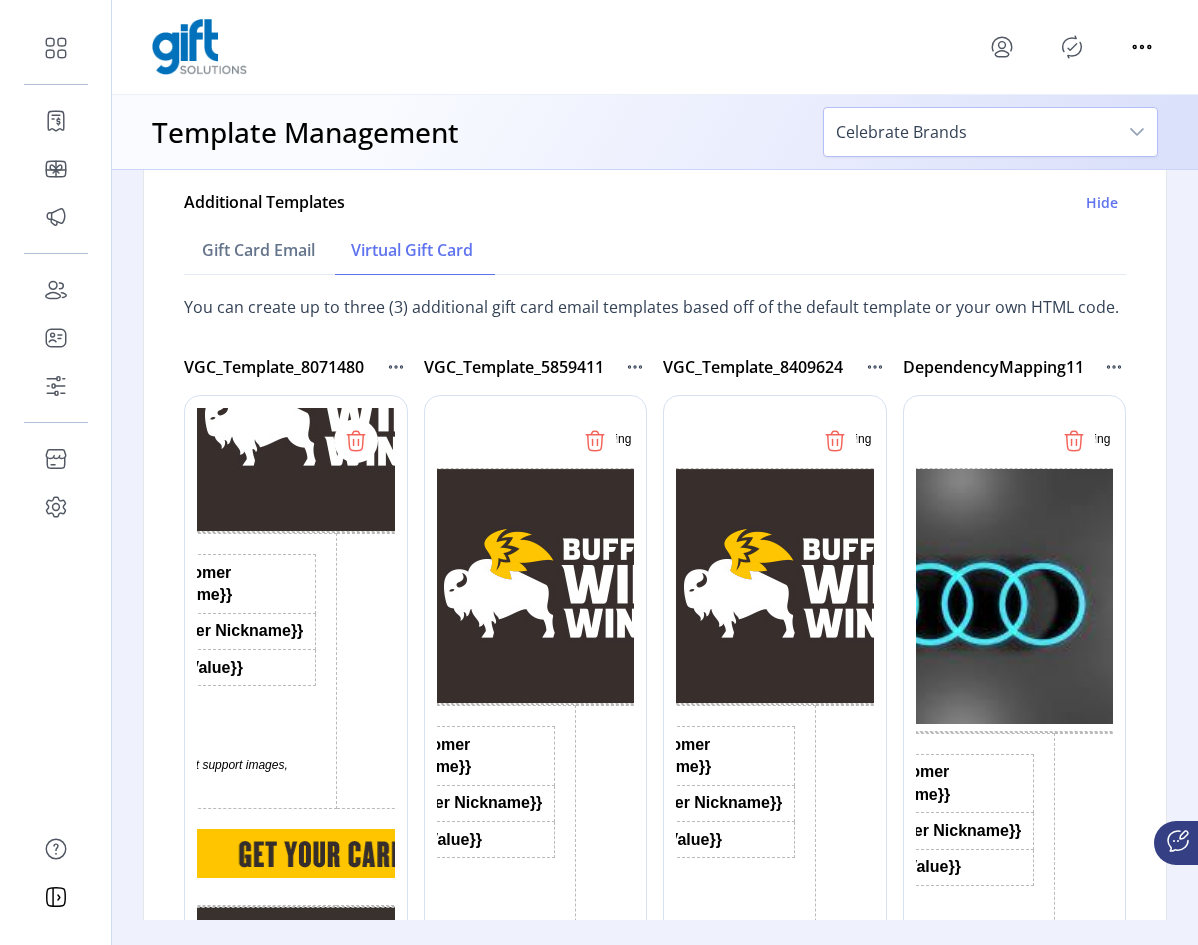 scroll, scrollTop: 200, scrollLeft: 0, axis: vertical 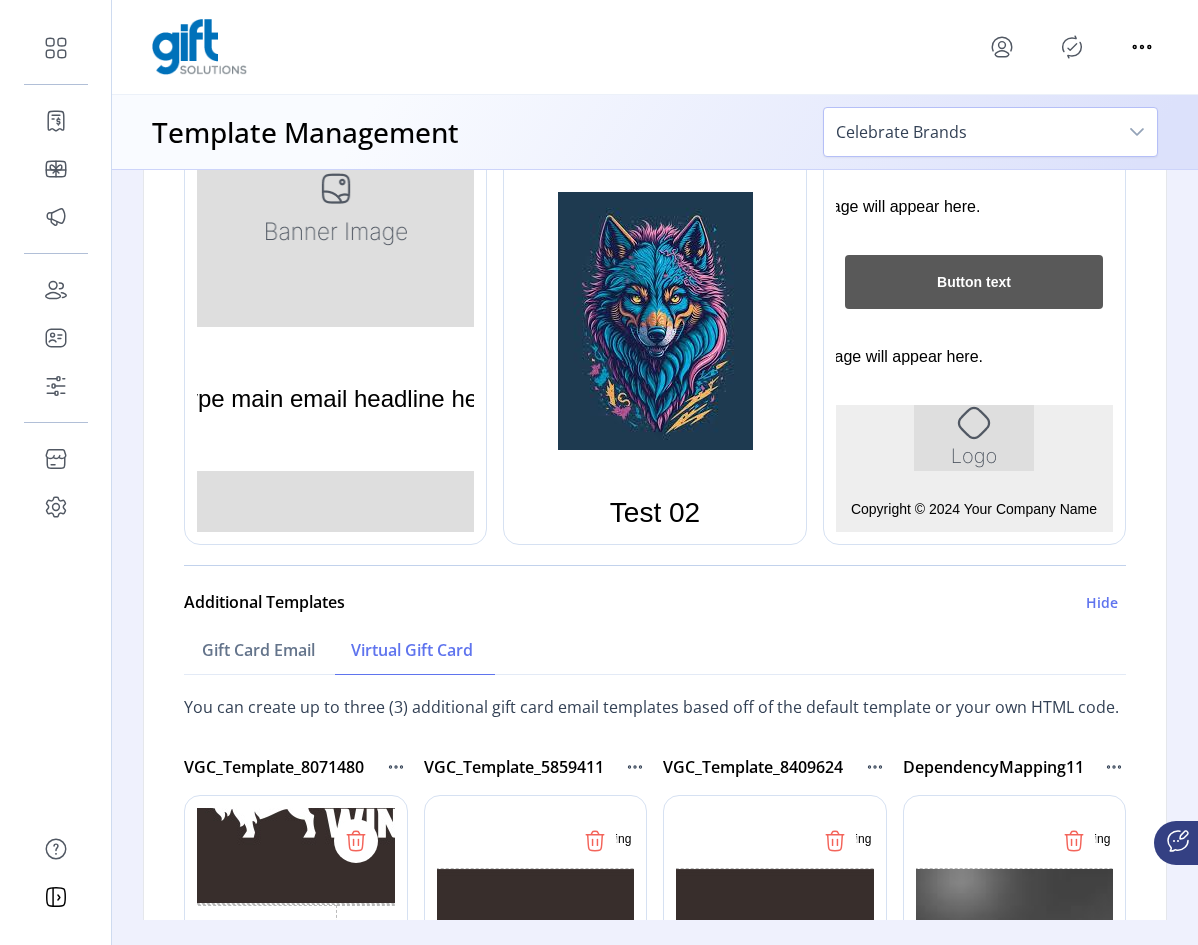 click 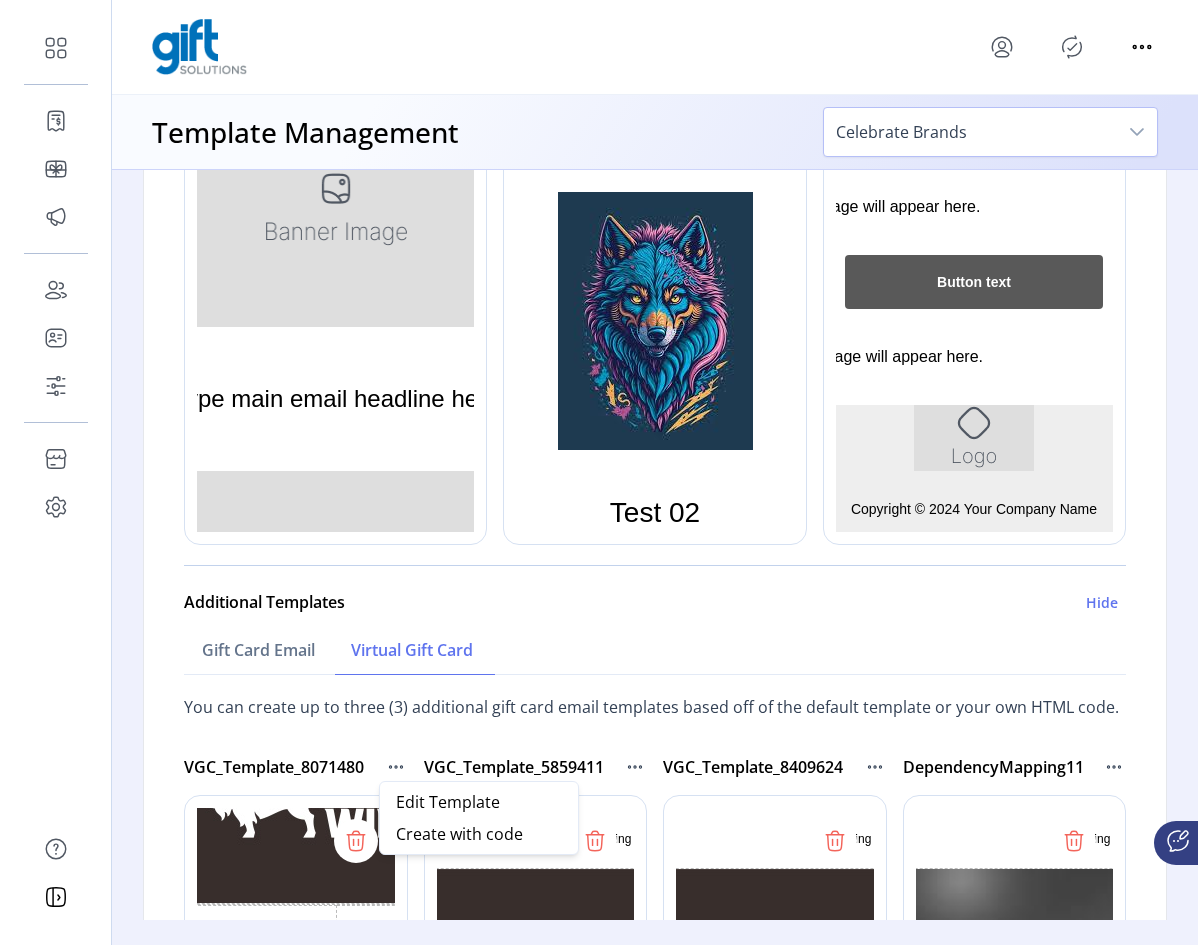click 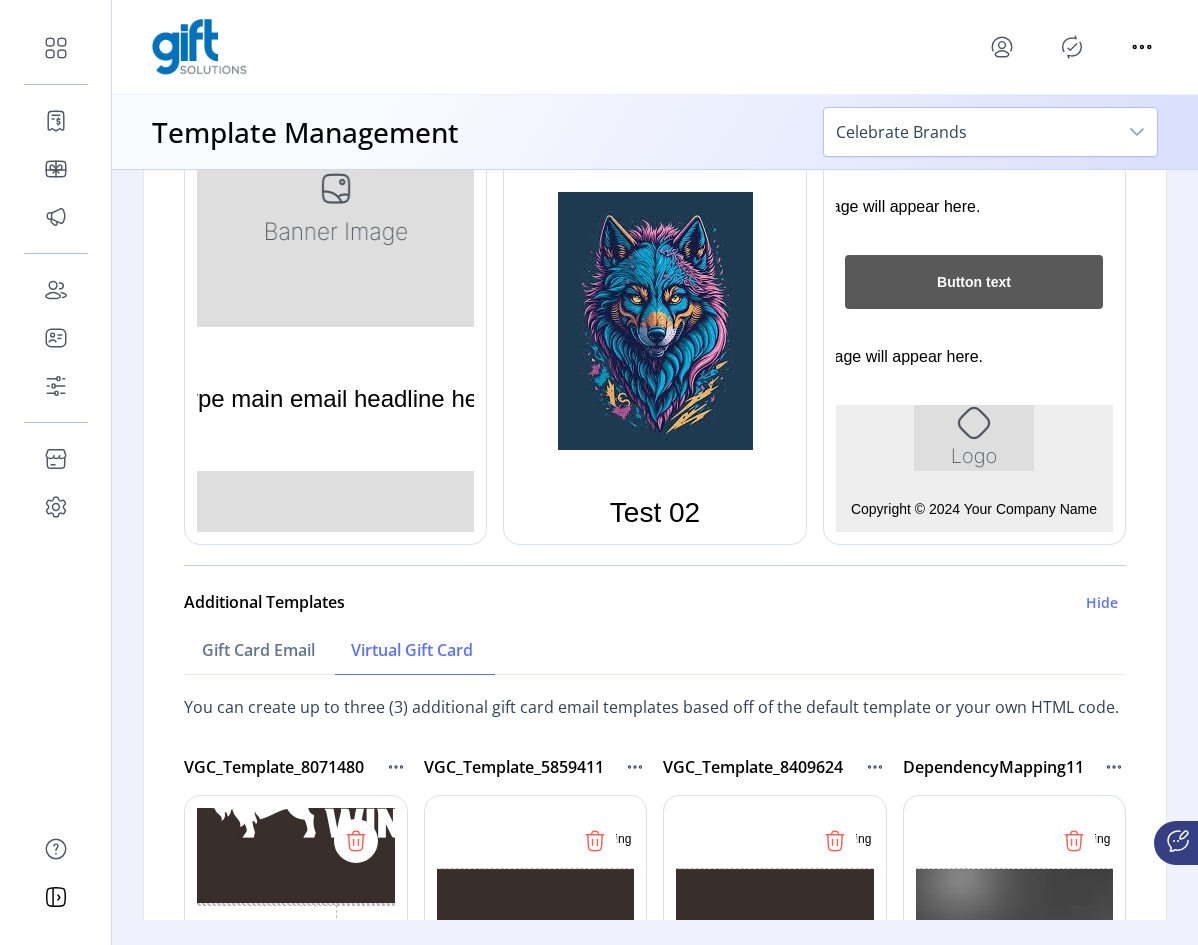 click 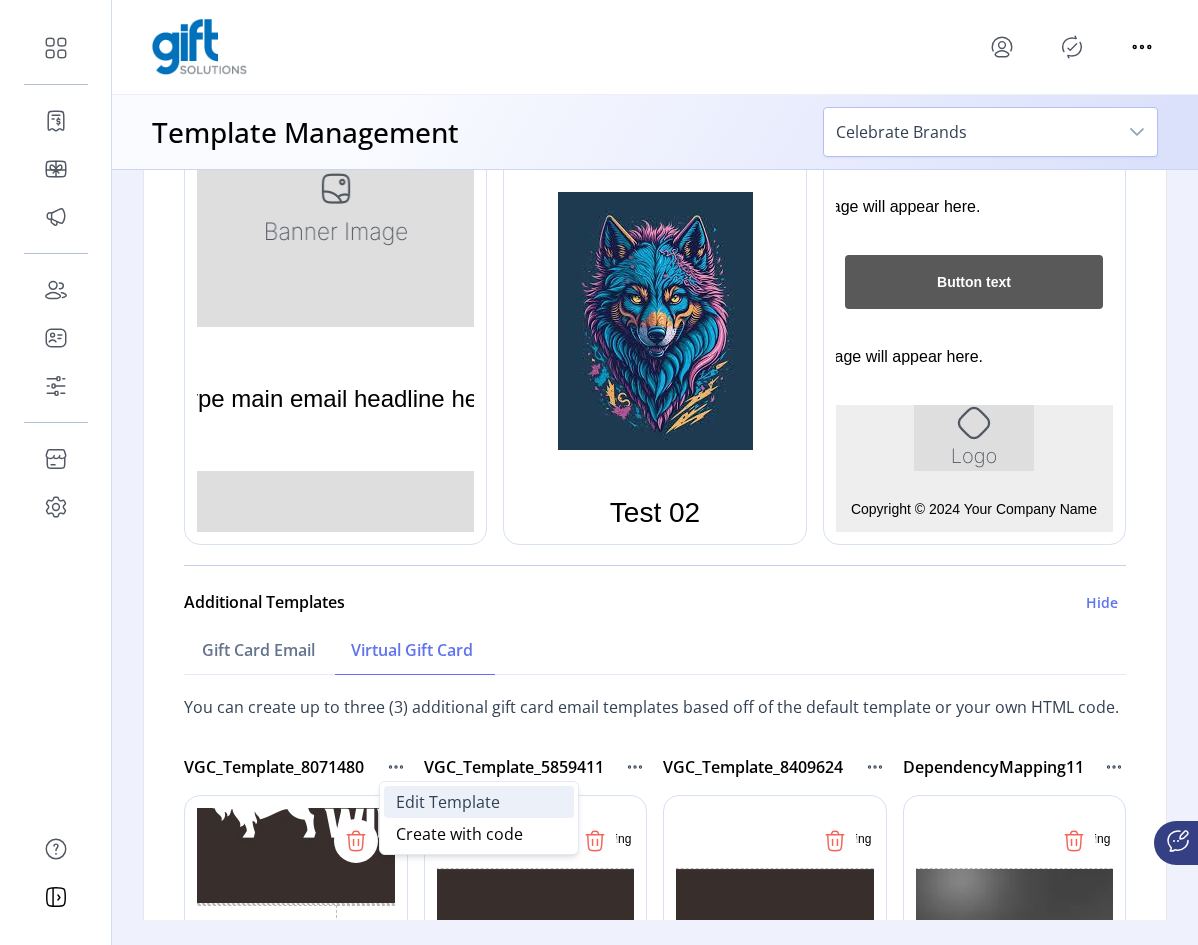 click on "Edit Template" at bounding box center (448, 802) 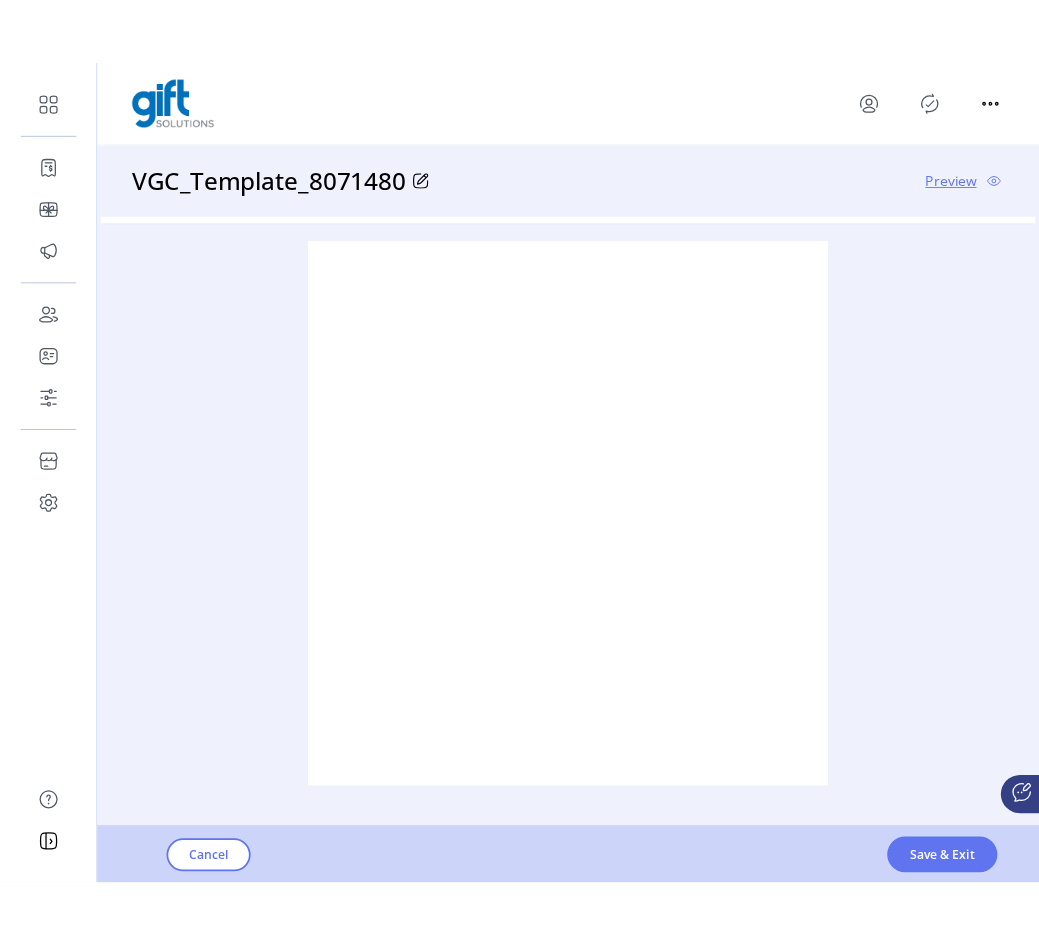 scroll, scrollTop: 0, scrollLeft: 0, axis: both 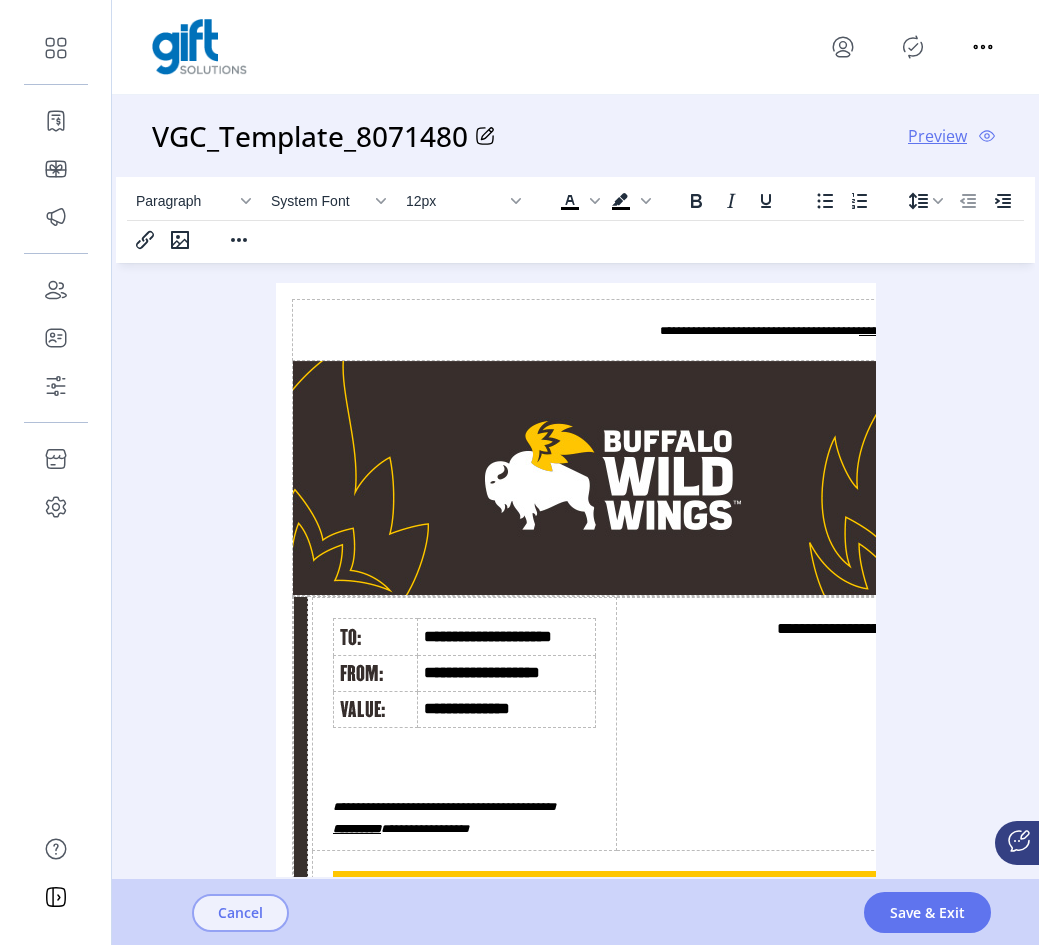 click on "Cancel" 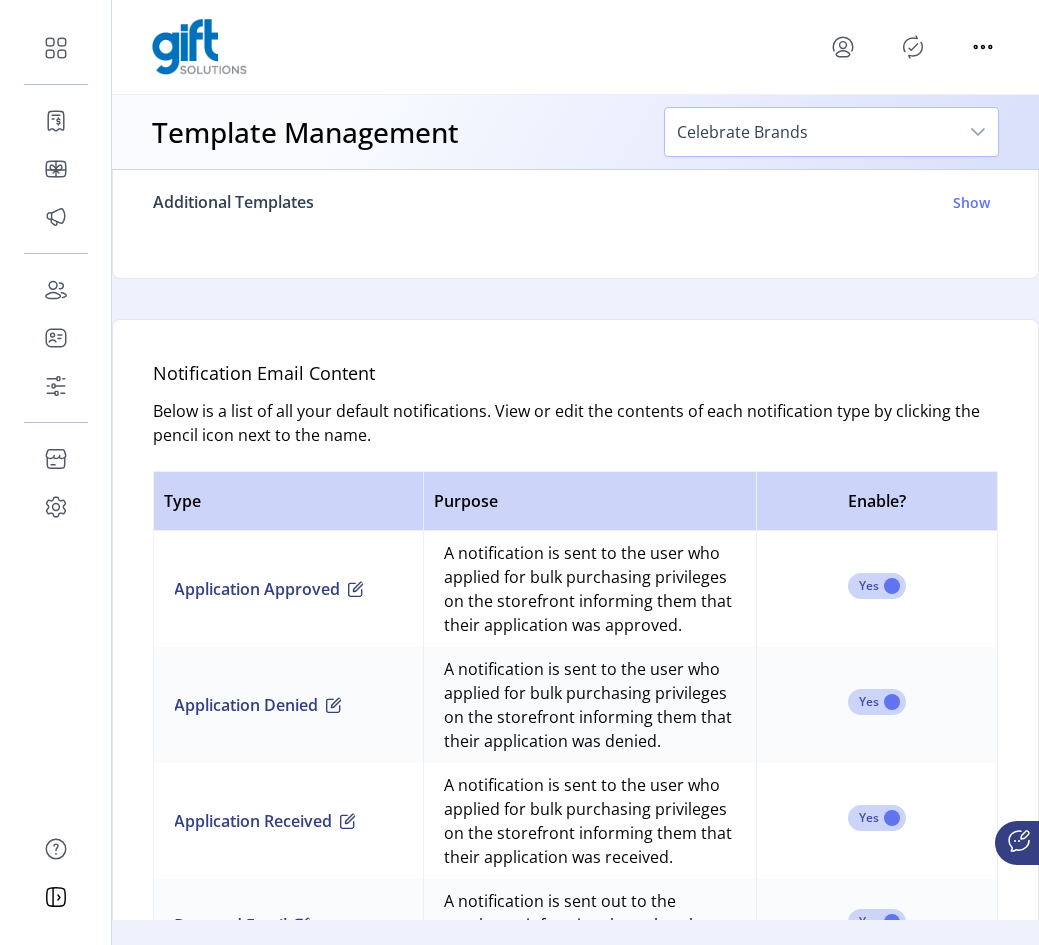 click on "Show" at bounding box center [971, 202] 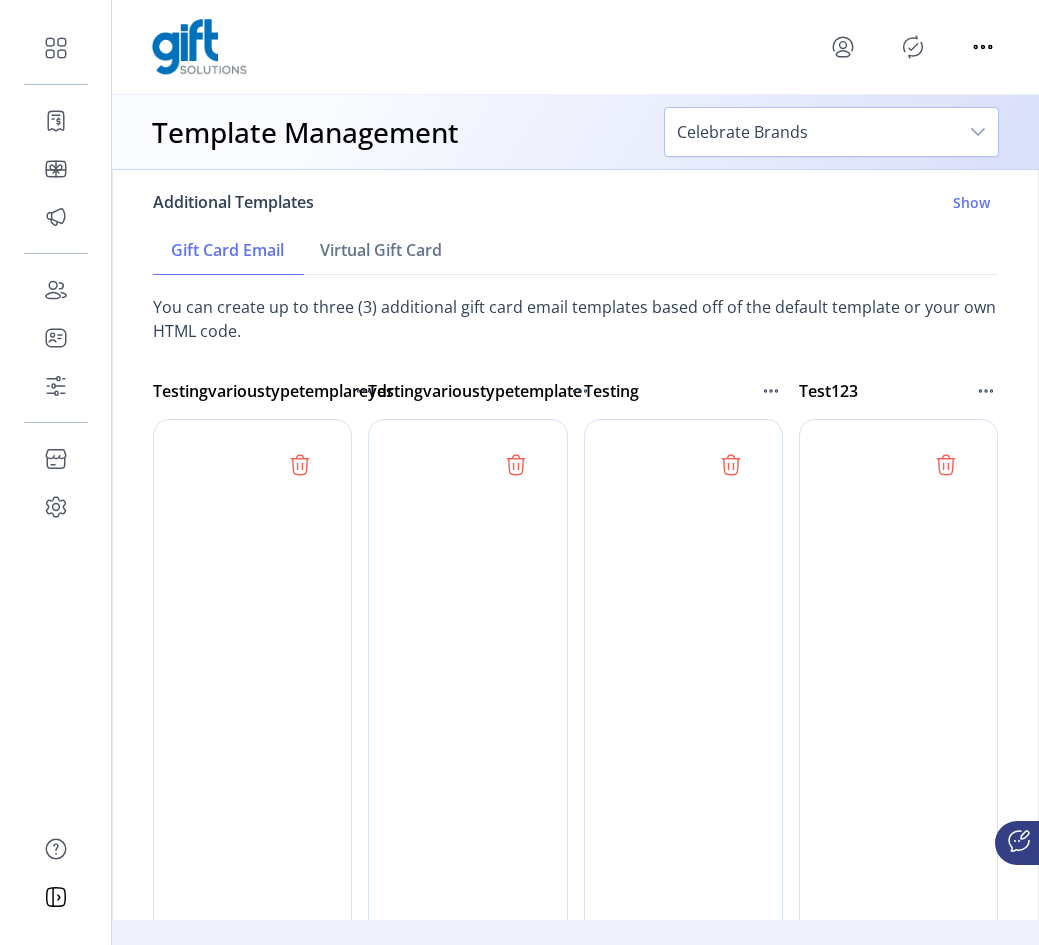 scroll, scrollTop: 1100, scrollLeft: 0, axis: vertical 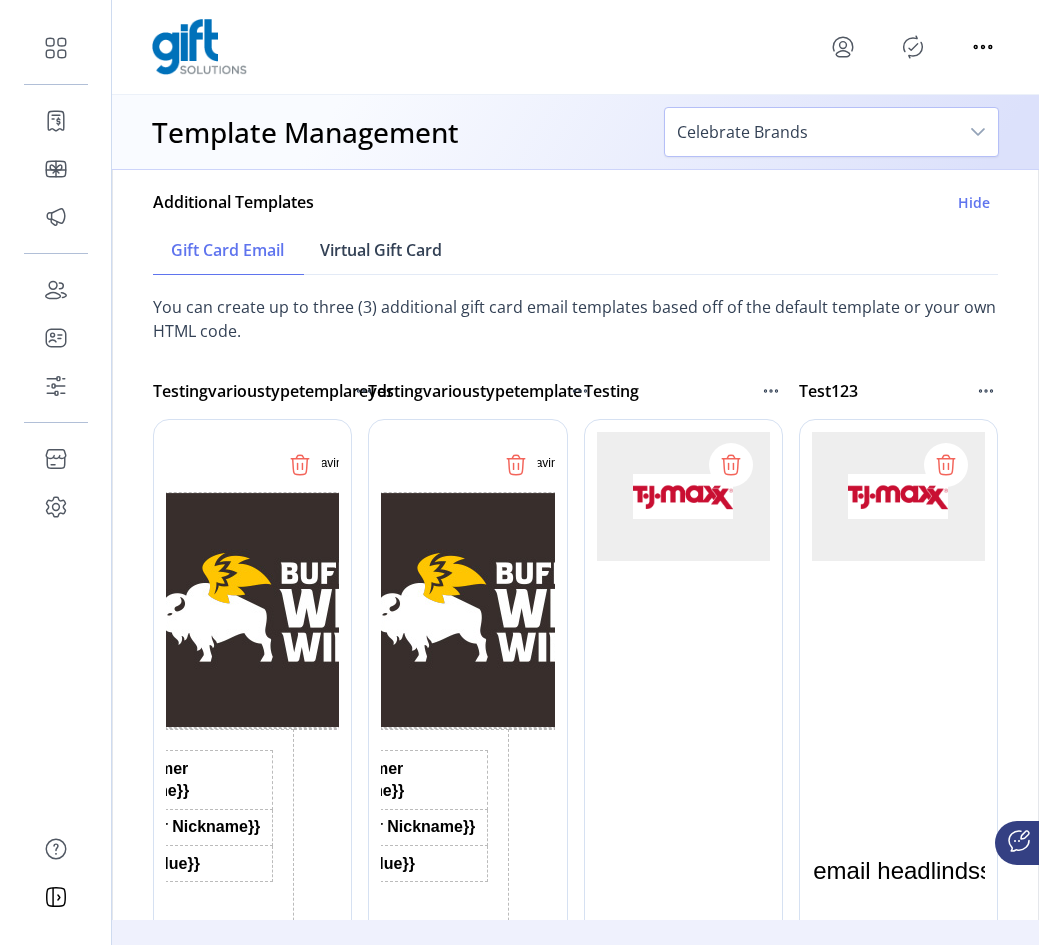 click on "Virtual Gift Card" at bounding box center (381, 250) 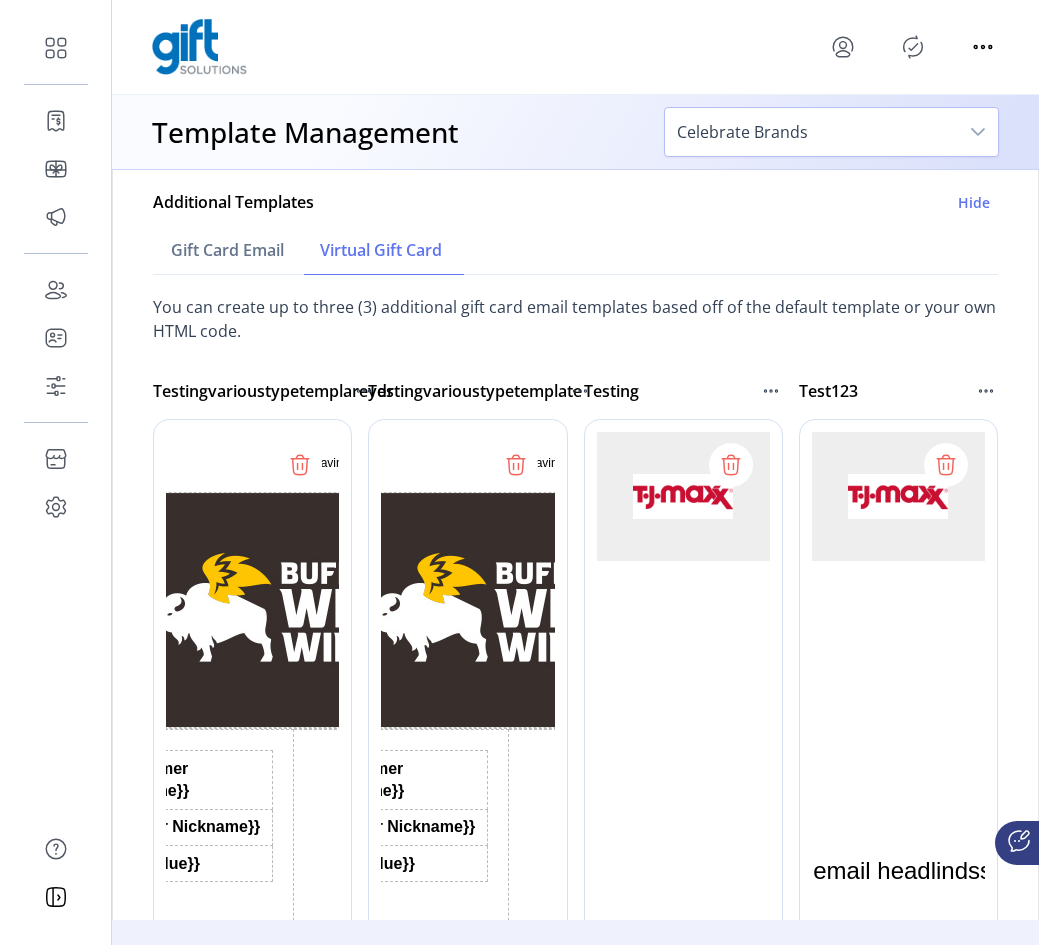 click on "Virtual Gift Card" at bounding box center [381, 250] 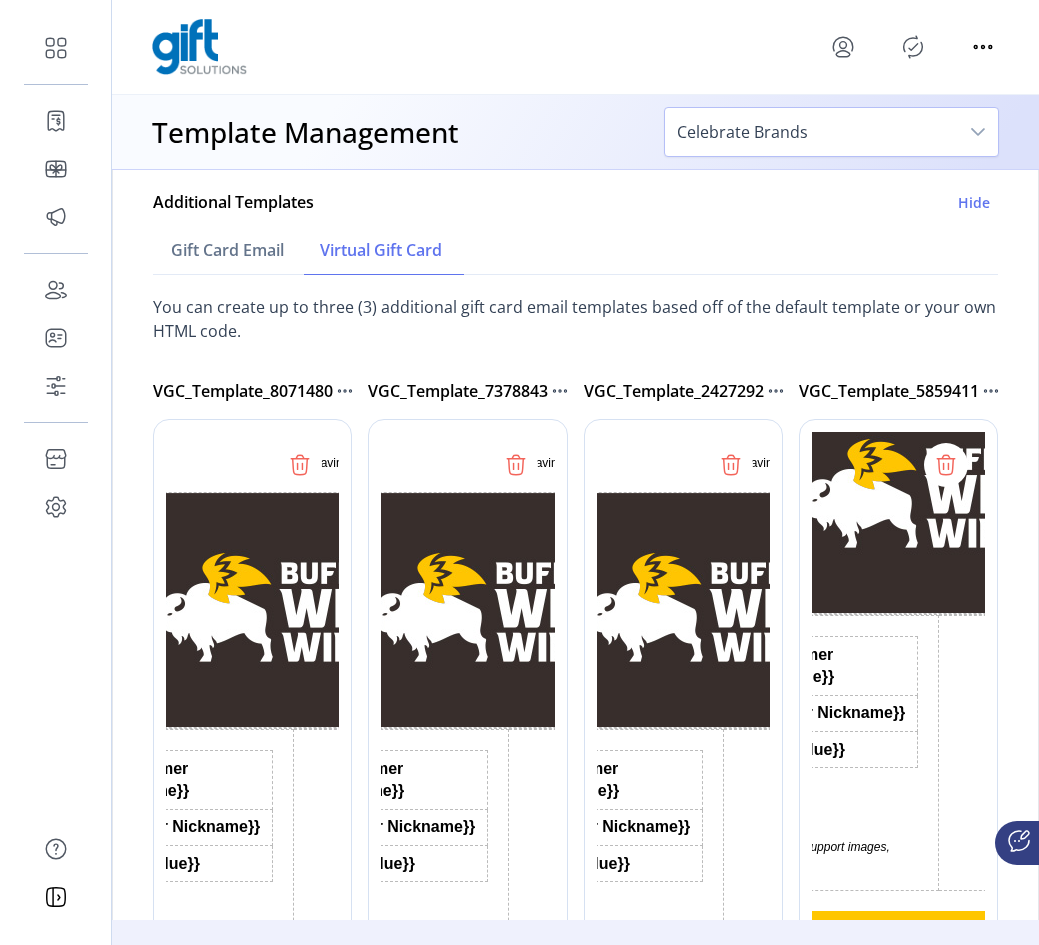scroll, scrollTop: 300, scrollLeft: 0, axis: vertical 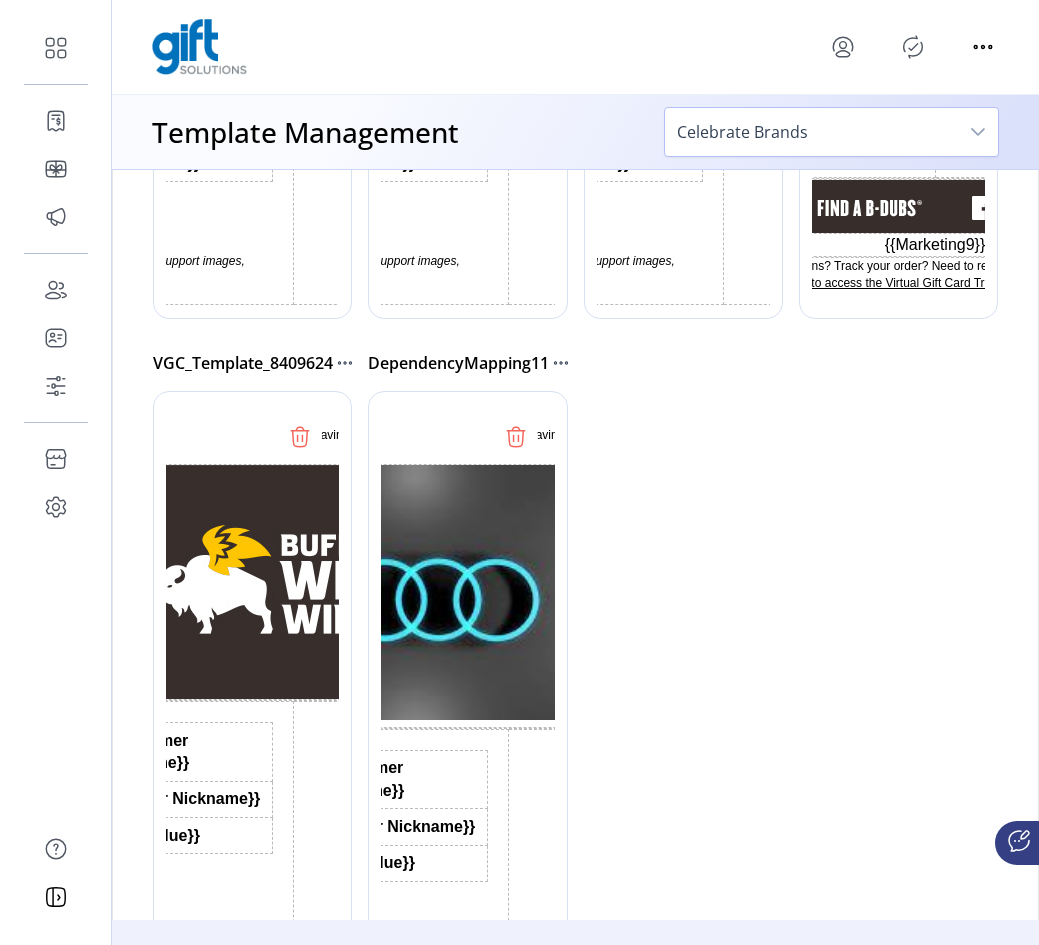 click 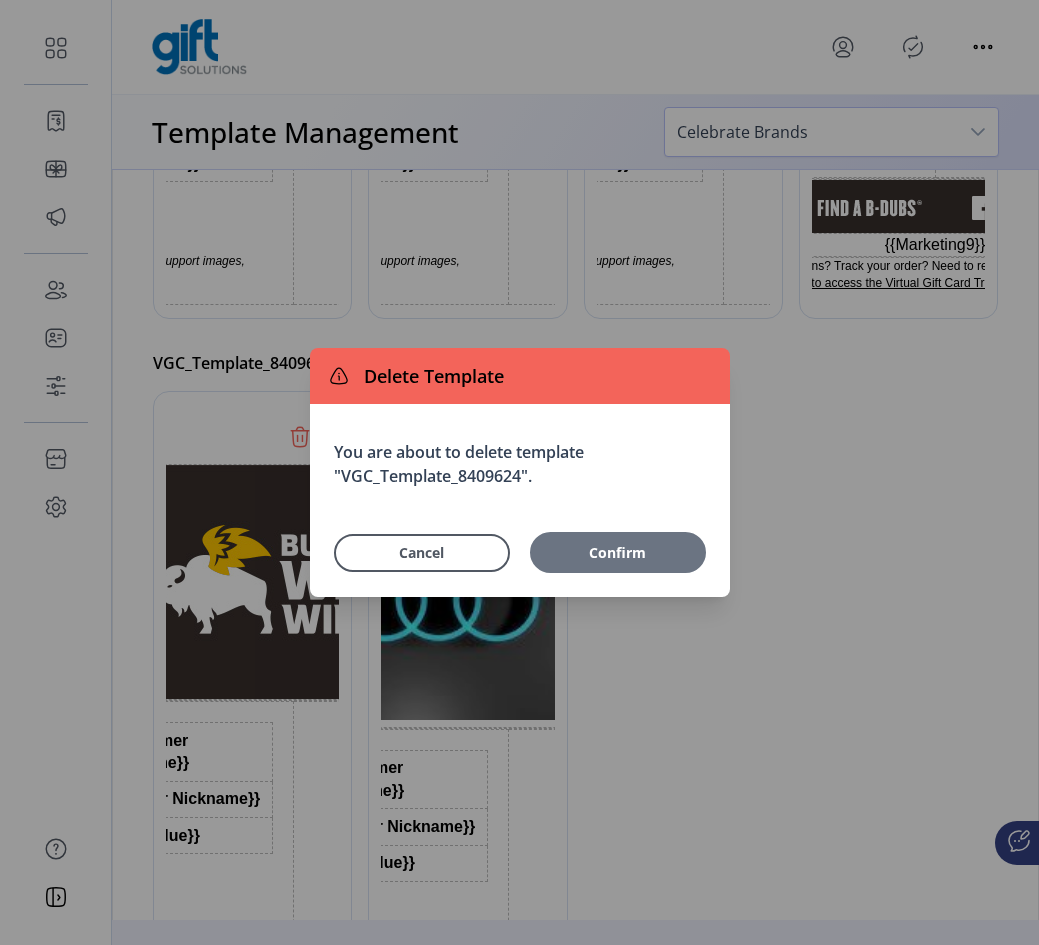 click on "Confirm" at bounding box center (618, 552) 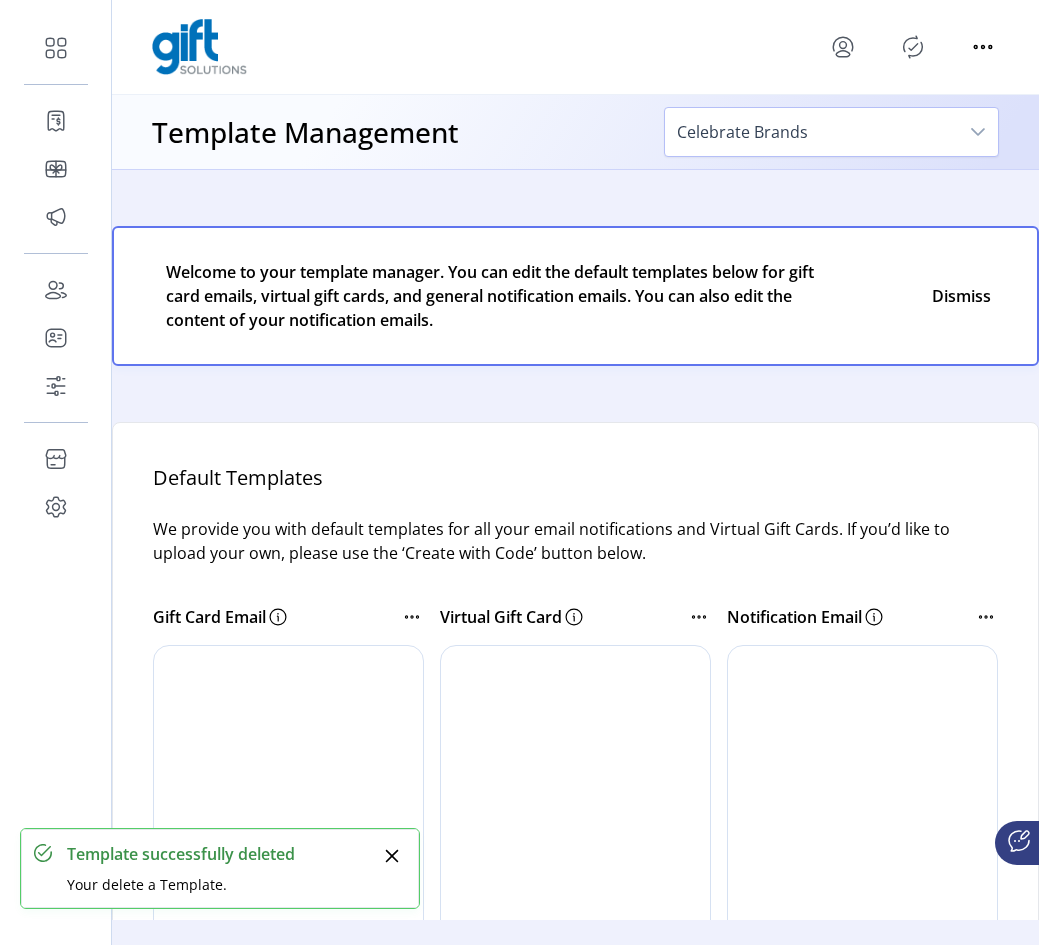 click 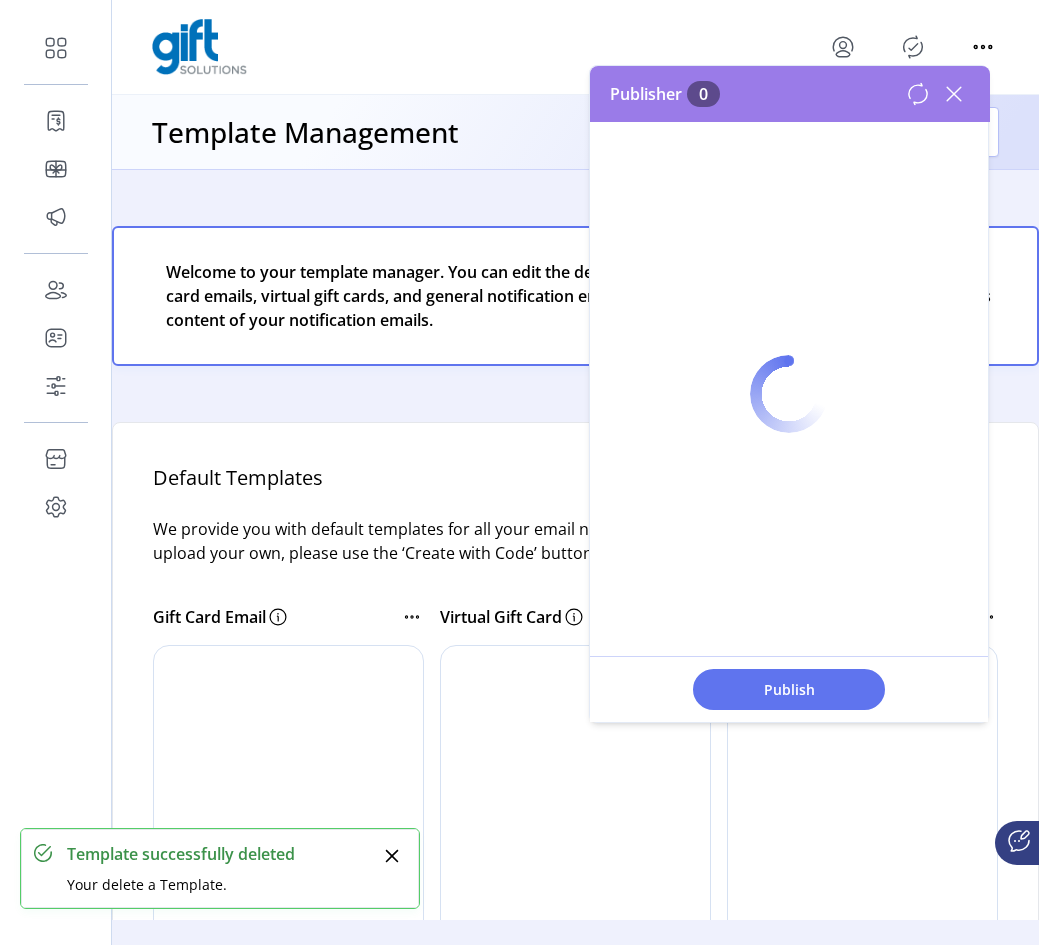 scroll, scrollTop: 0, scrollLeft: 0, axis: both 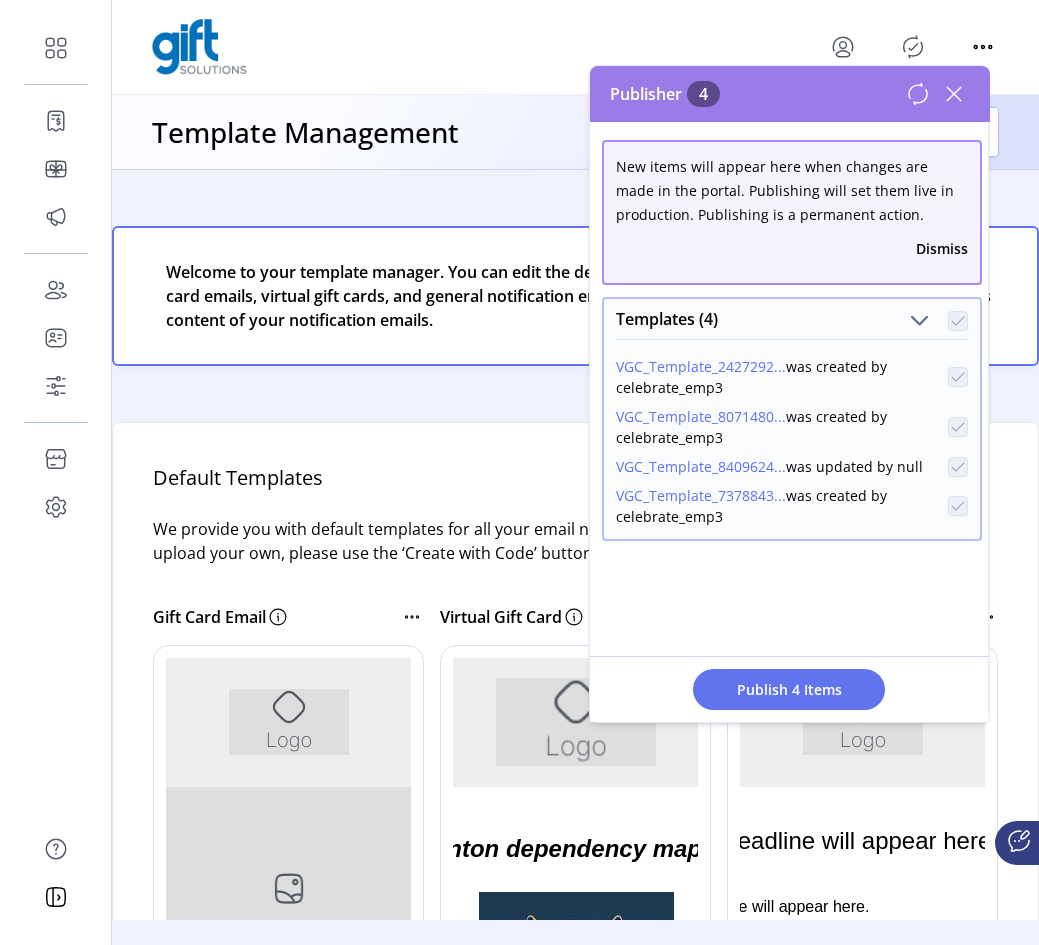 click 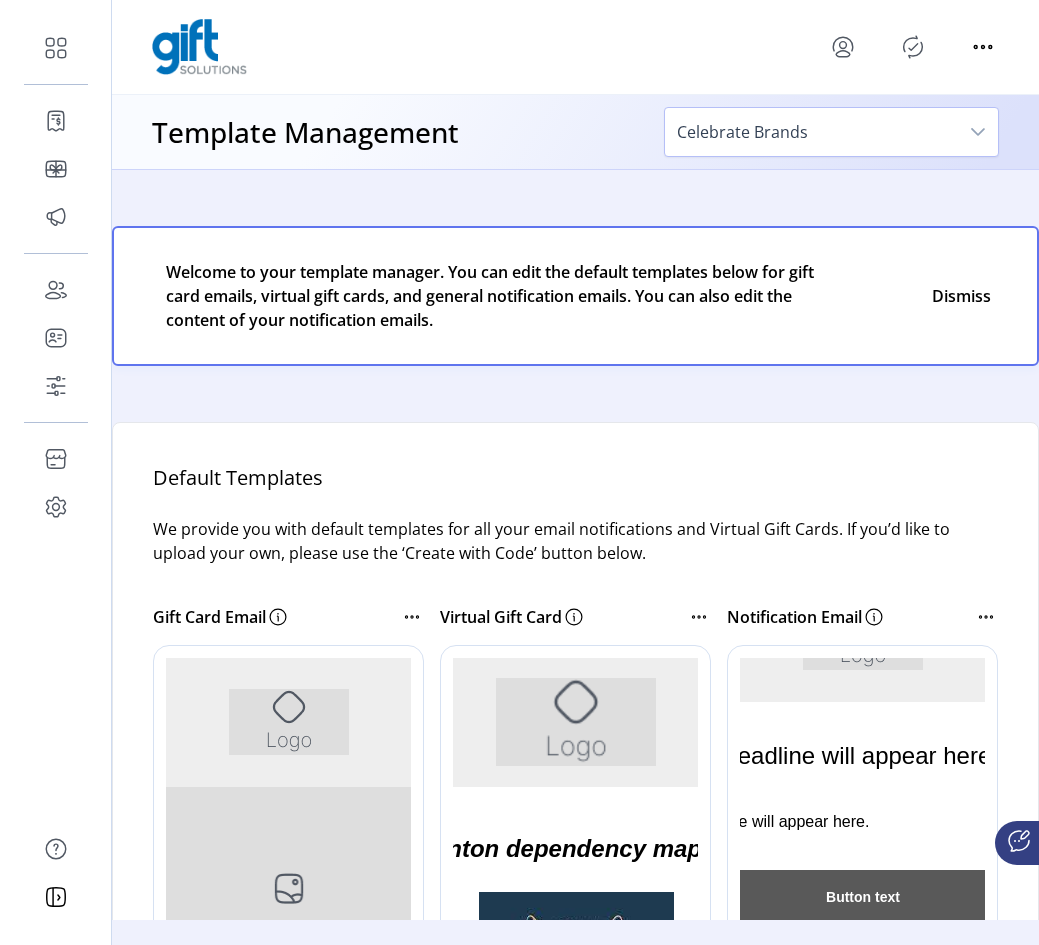 scroll, scrollTop: 86, scrollLeft: 0, axis: vertical 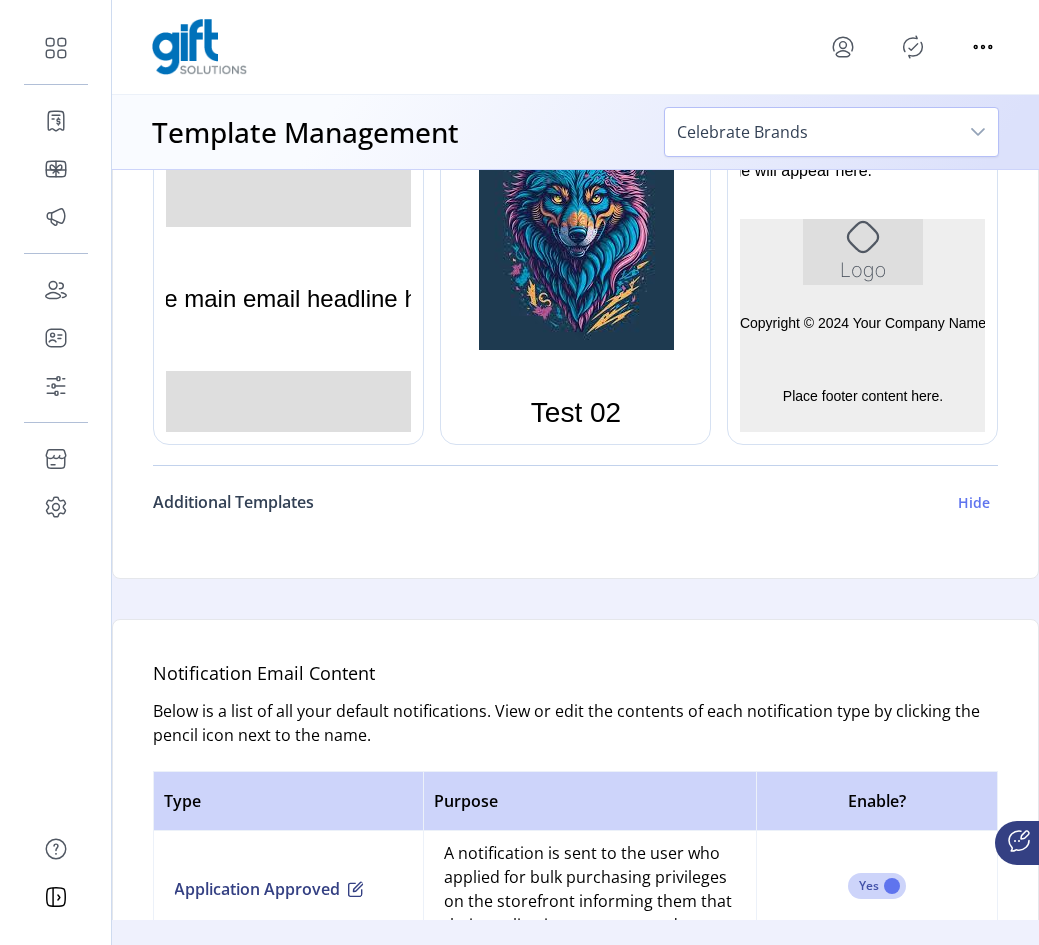 click on "Hide" at bounding box center (974, 502) 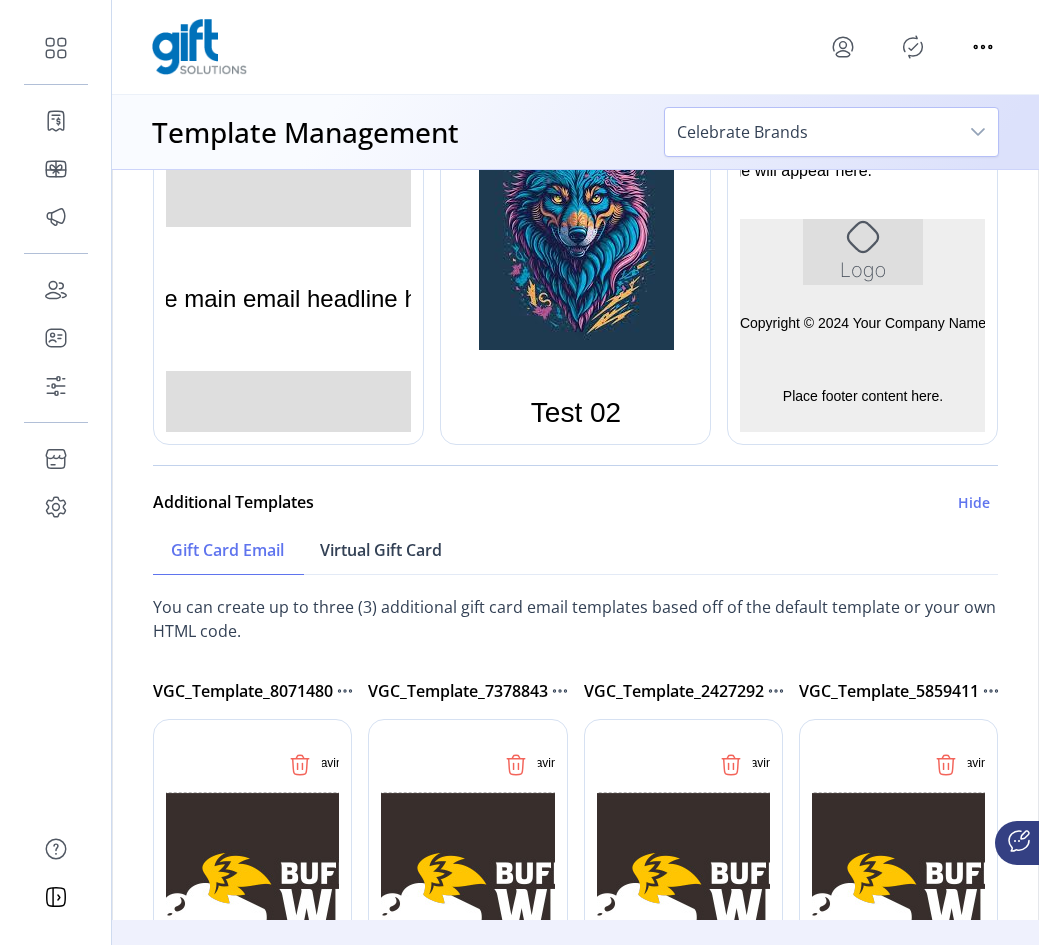 click on "Virtual Gift Card" at bounding box center (381, 550) 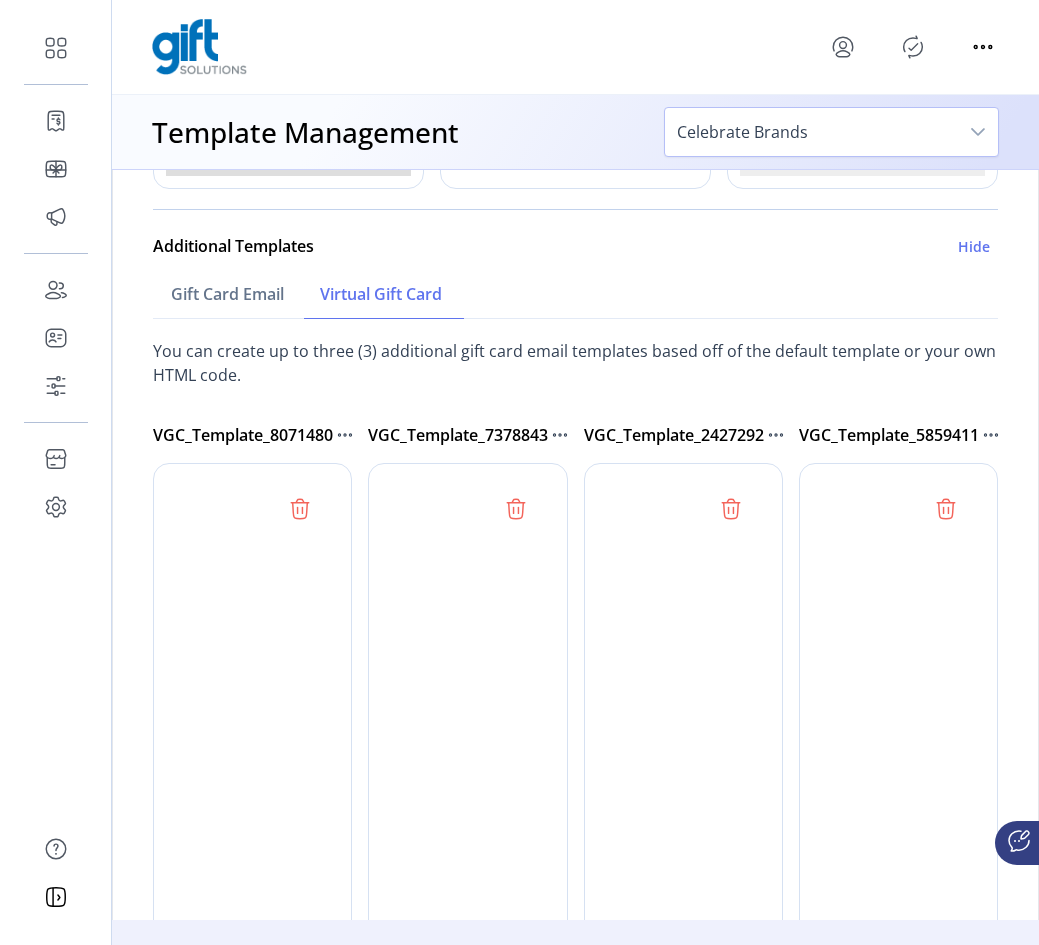 scroll, scrollTop: 1000, scrollLeft: 0, axis: vertical 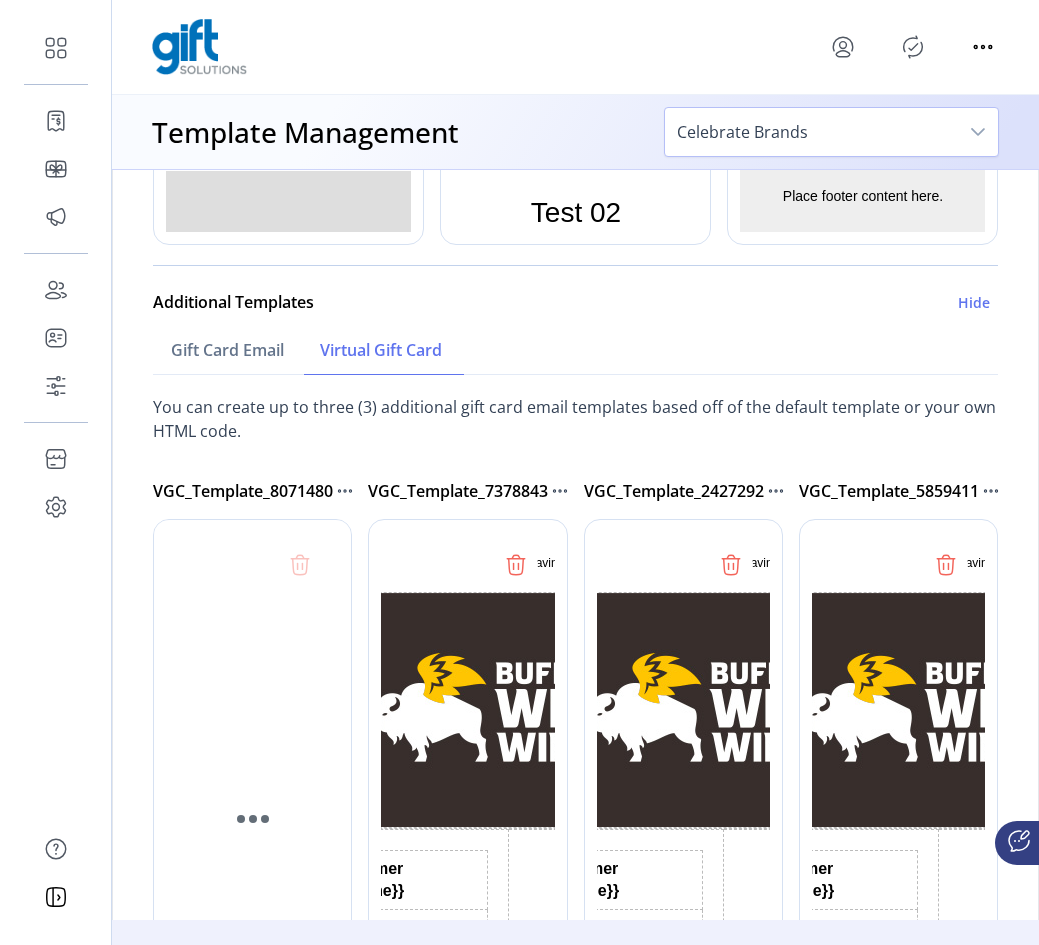 click 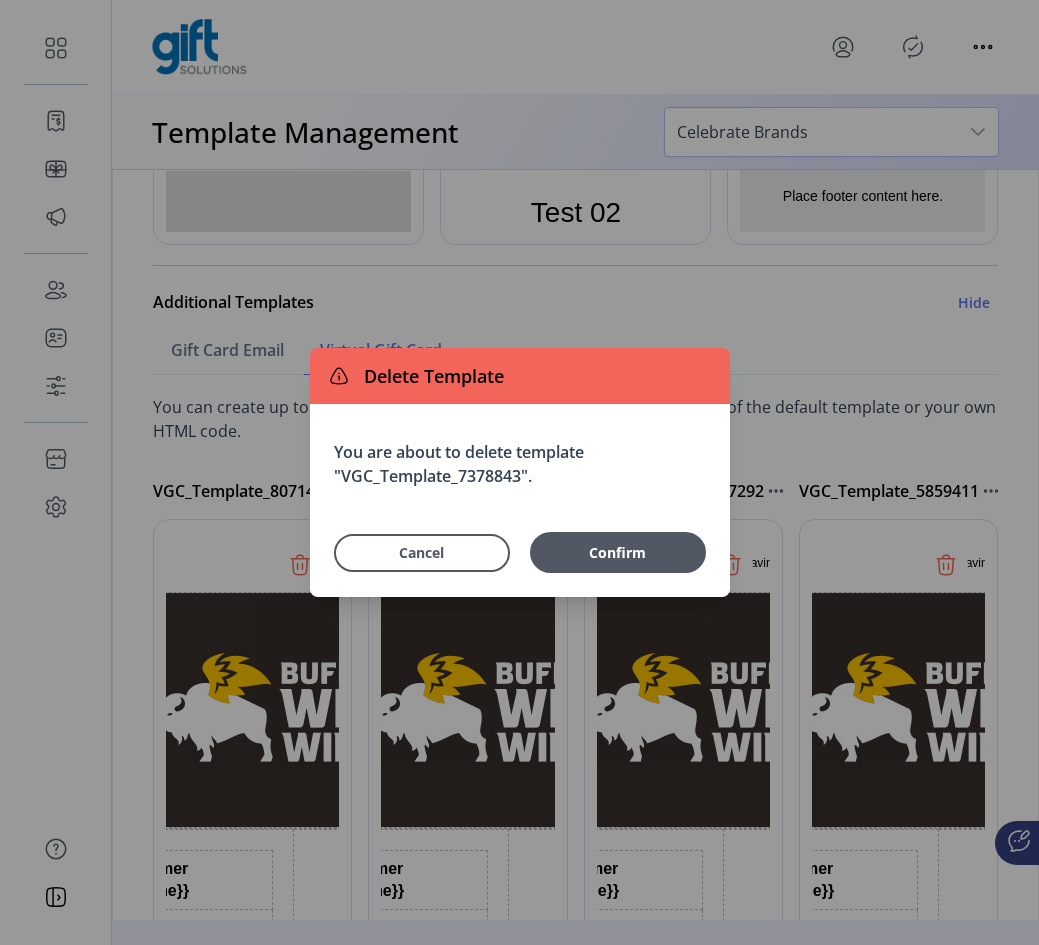 scroll 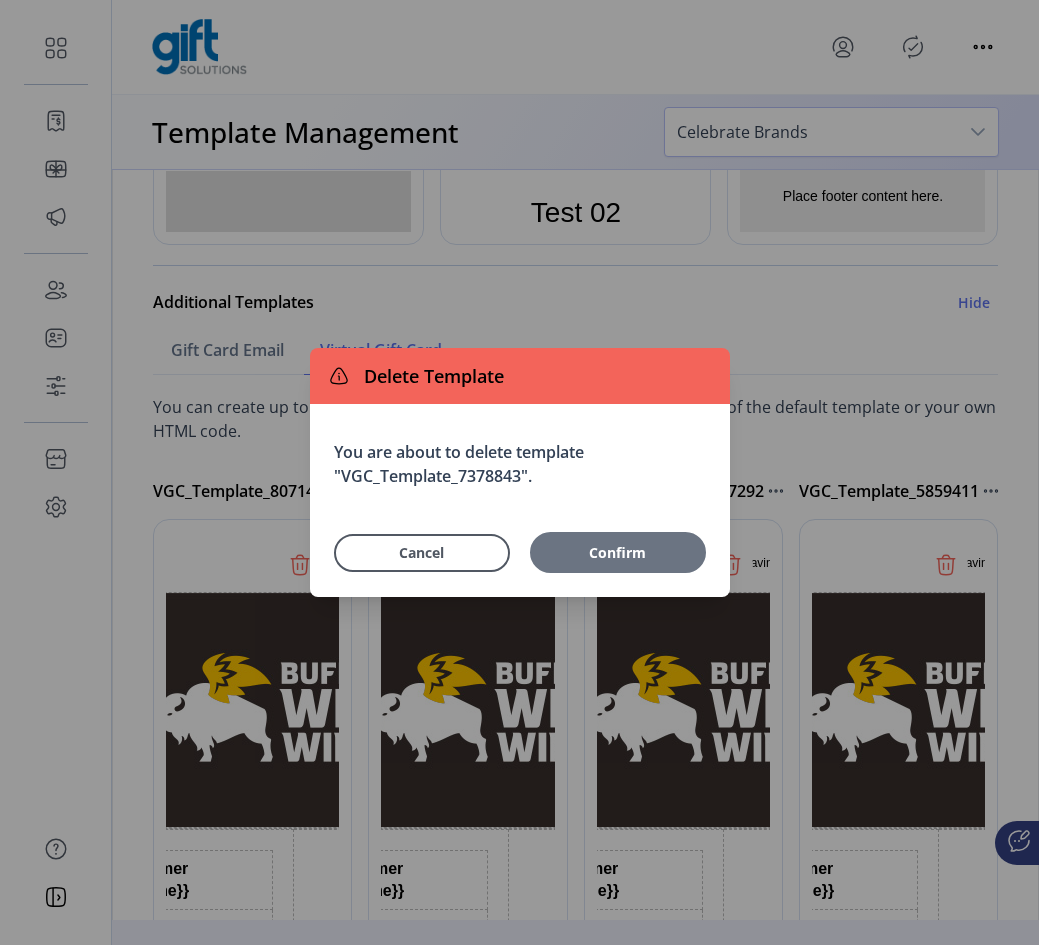 click on "Confirm" at bounding box center [618, 552] 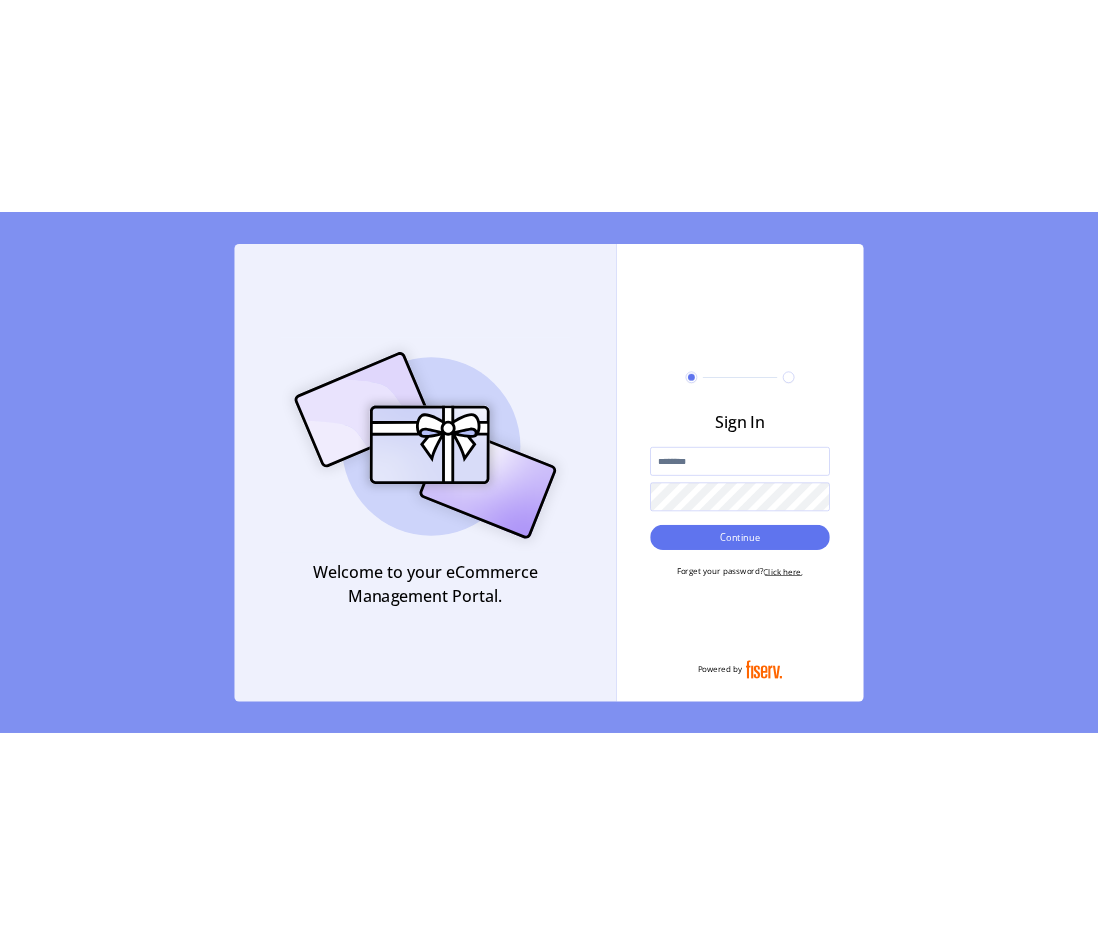 scroll, scrollTop: 0, scrollLeft: 0, axis: both 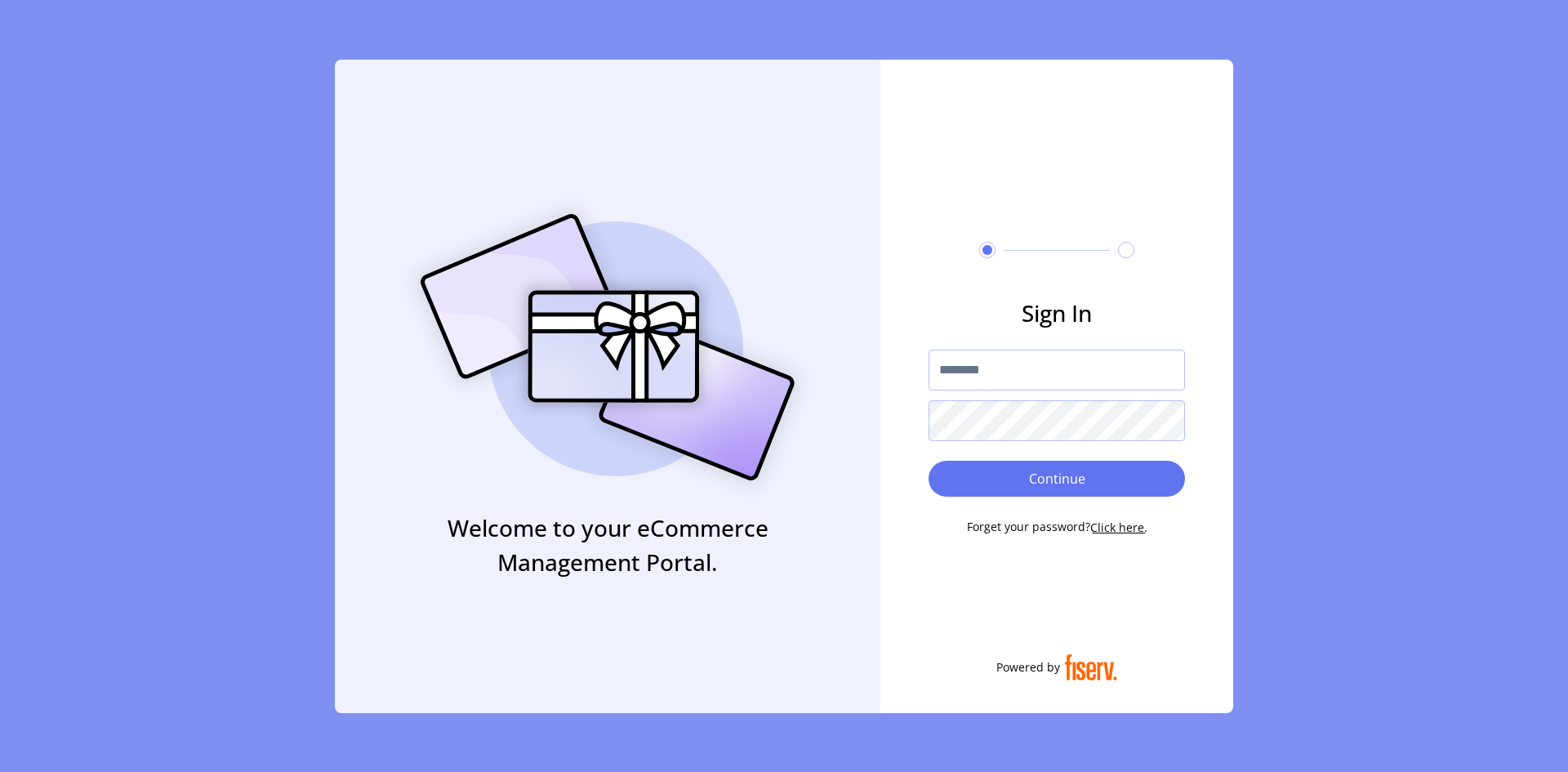 click at bounding box center [1057, 370] 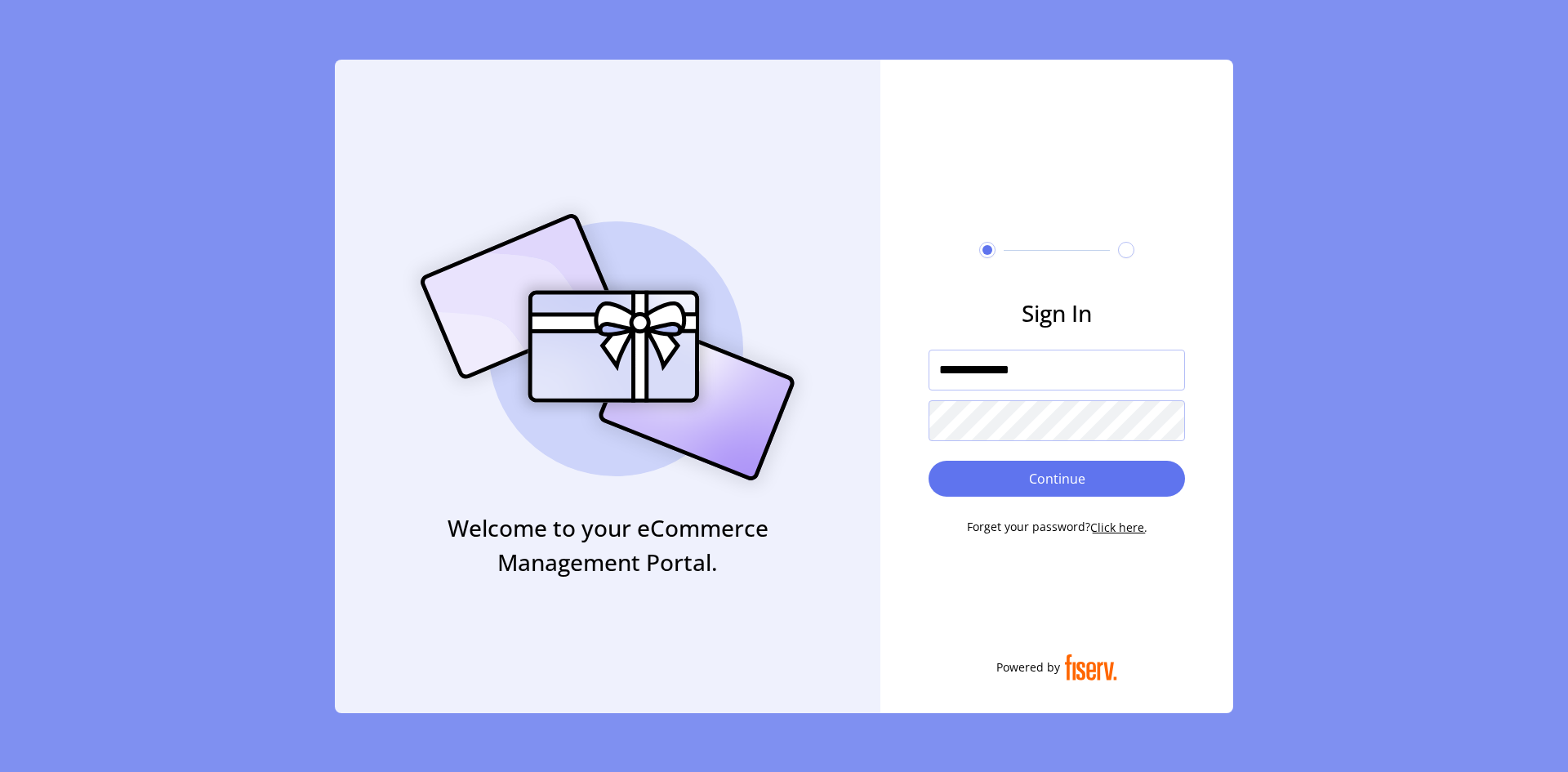 type on "**********" 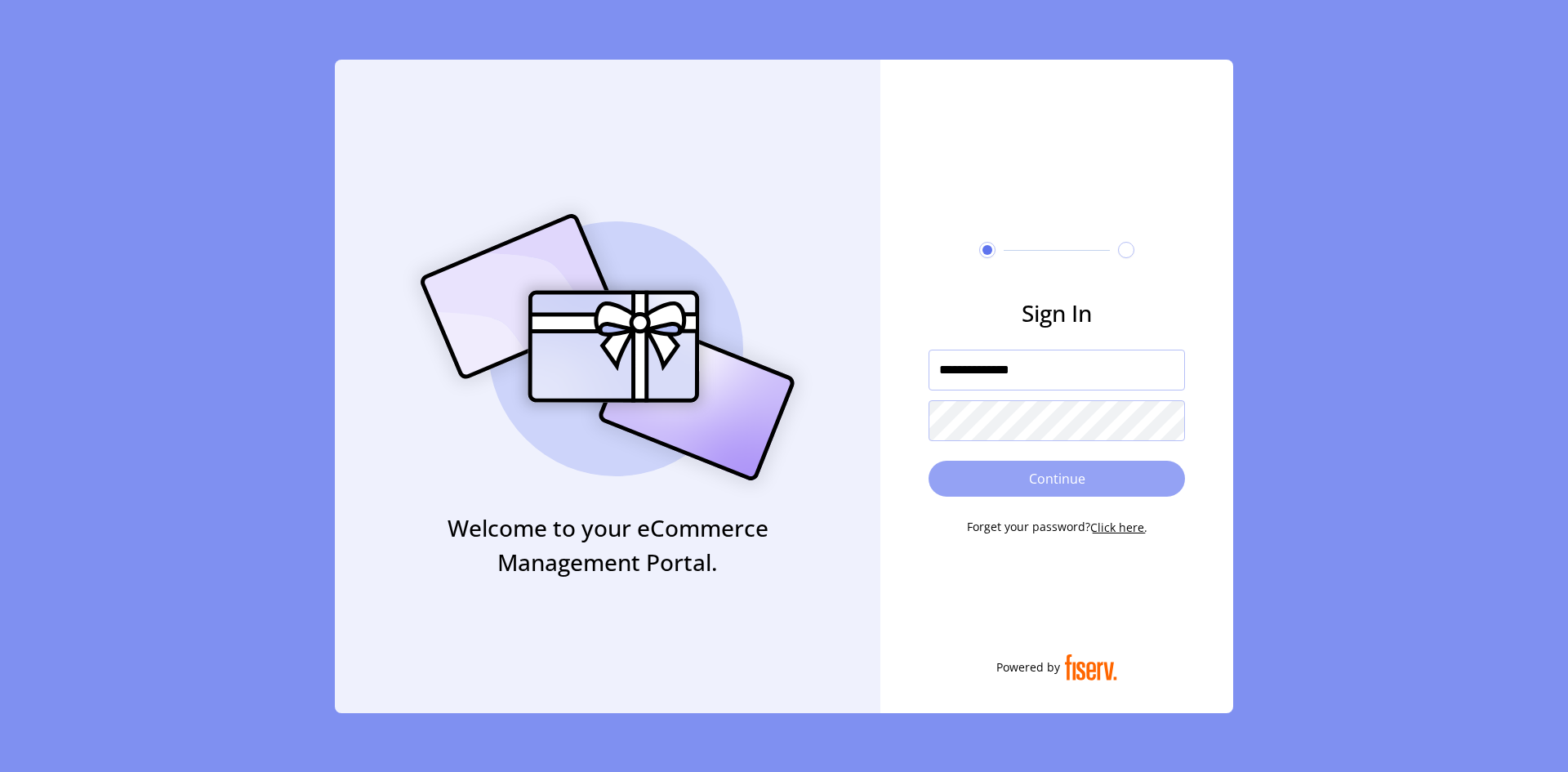 click on "Continue" at bounding box center [1057, 479] 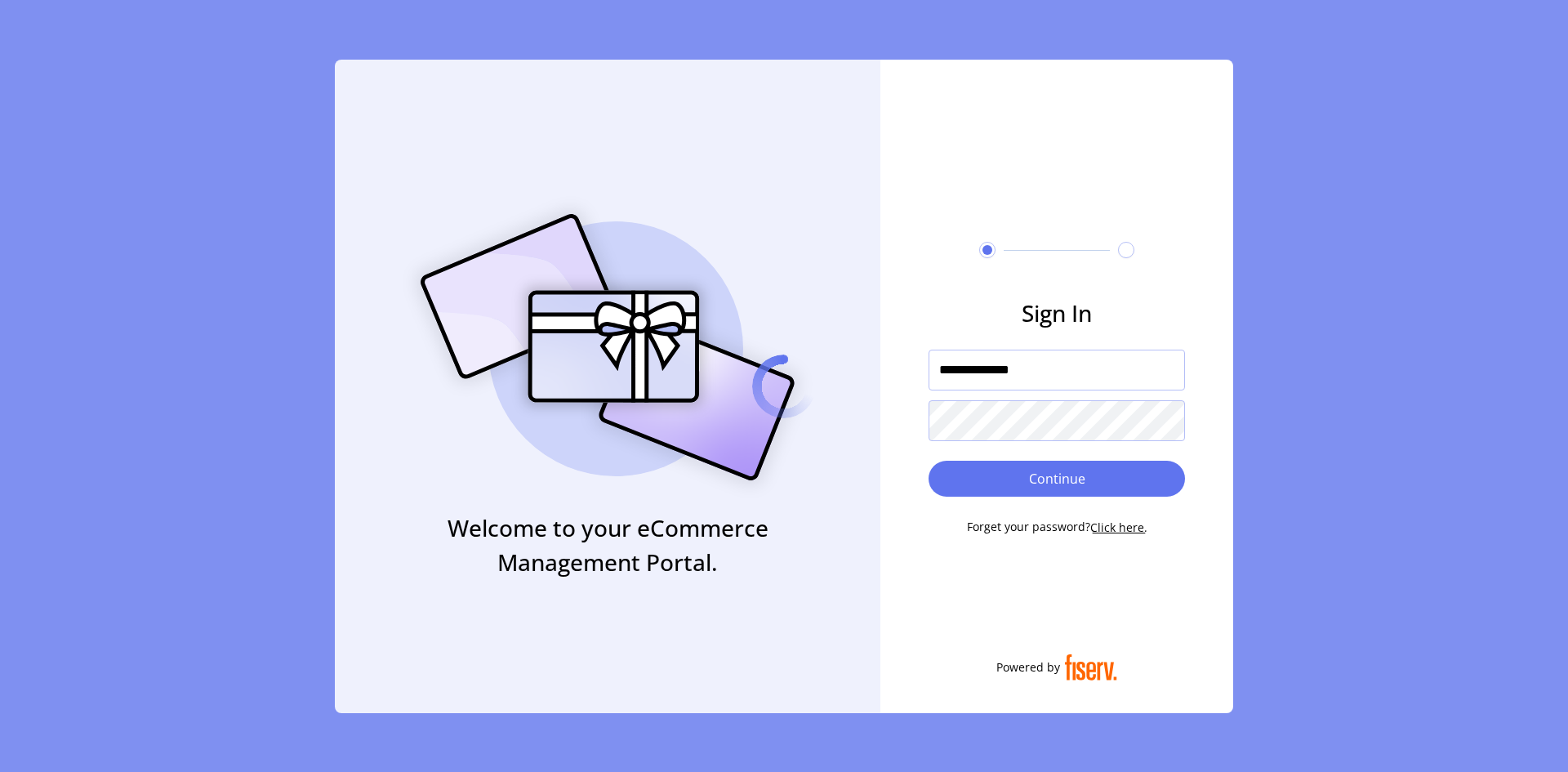 drag, startPoint x: 982, startPoint y: 424, endPoint x: 898, endPoint y: 433, distance: 84.48077 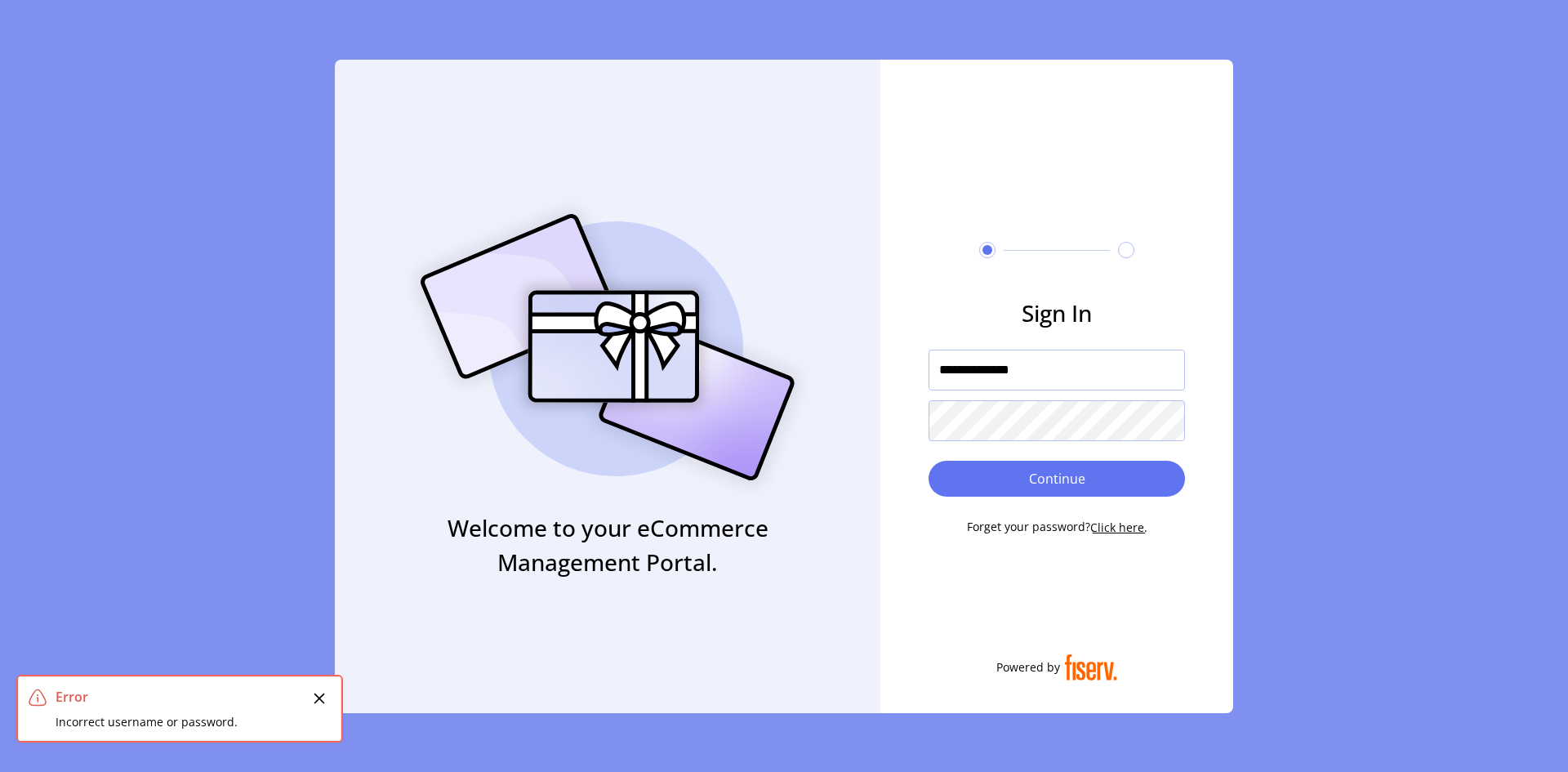 click on "**********" at bounding box center [1057, 416] 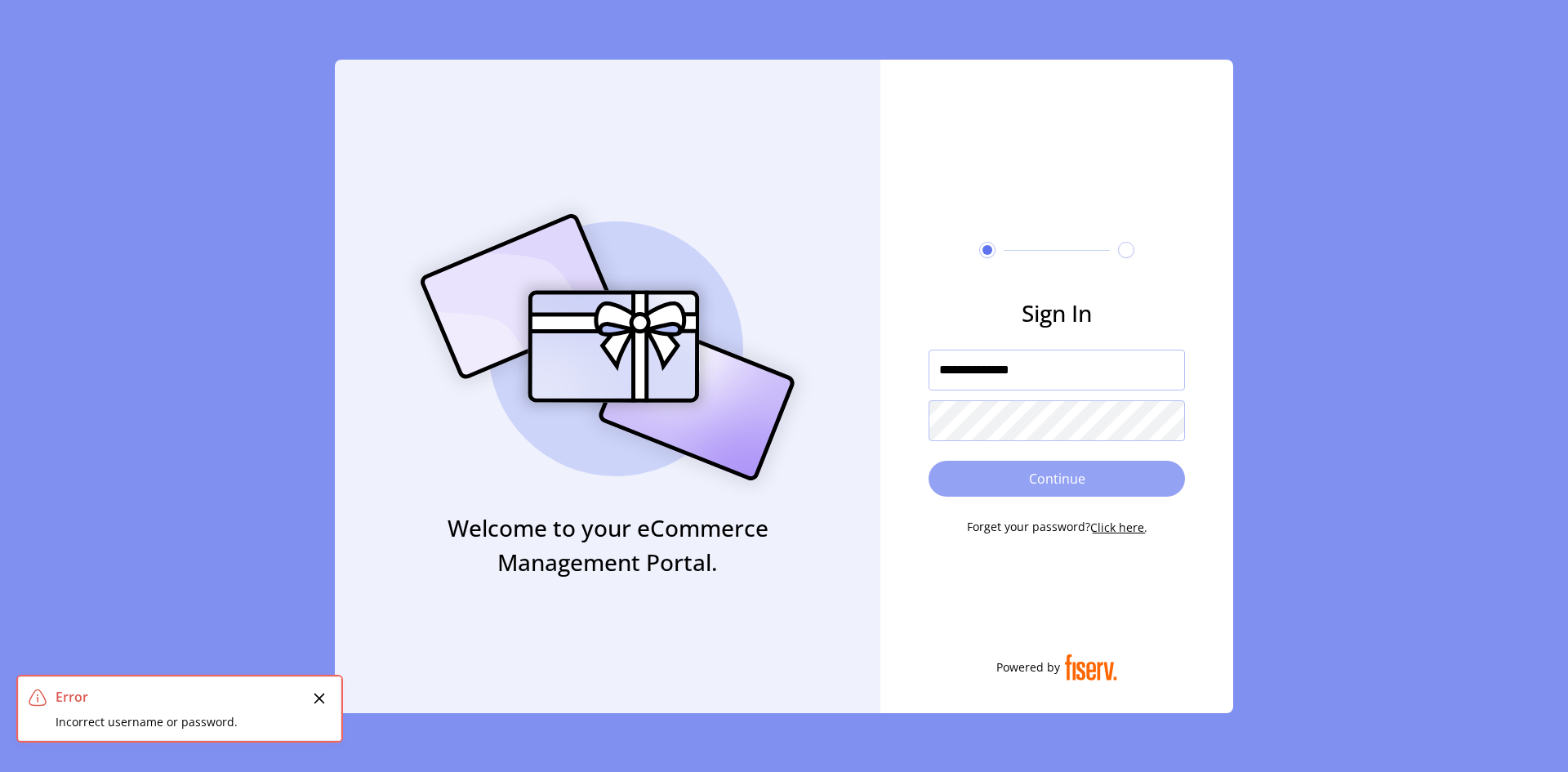 click on "Continue" at bounding box center [1057, 479] 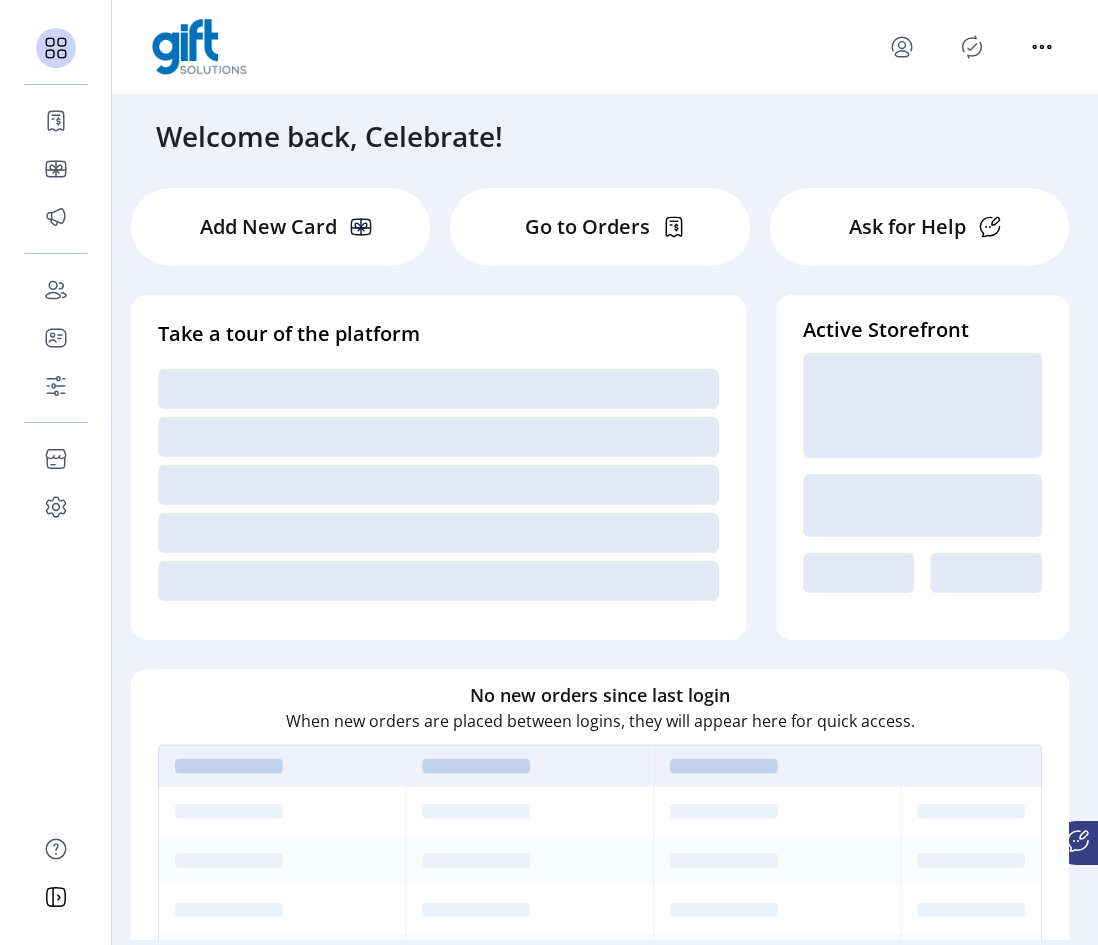 click 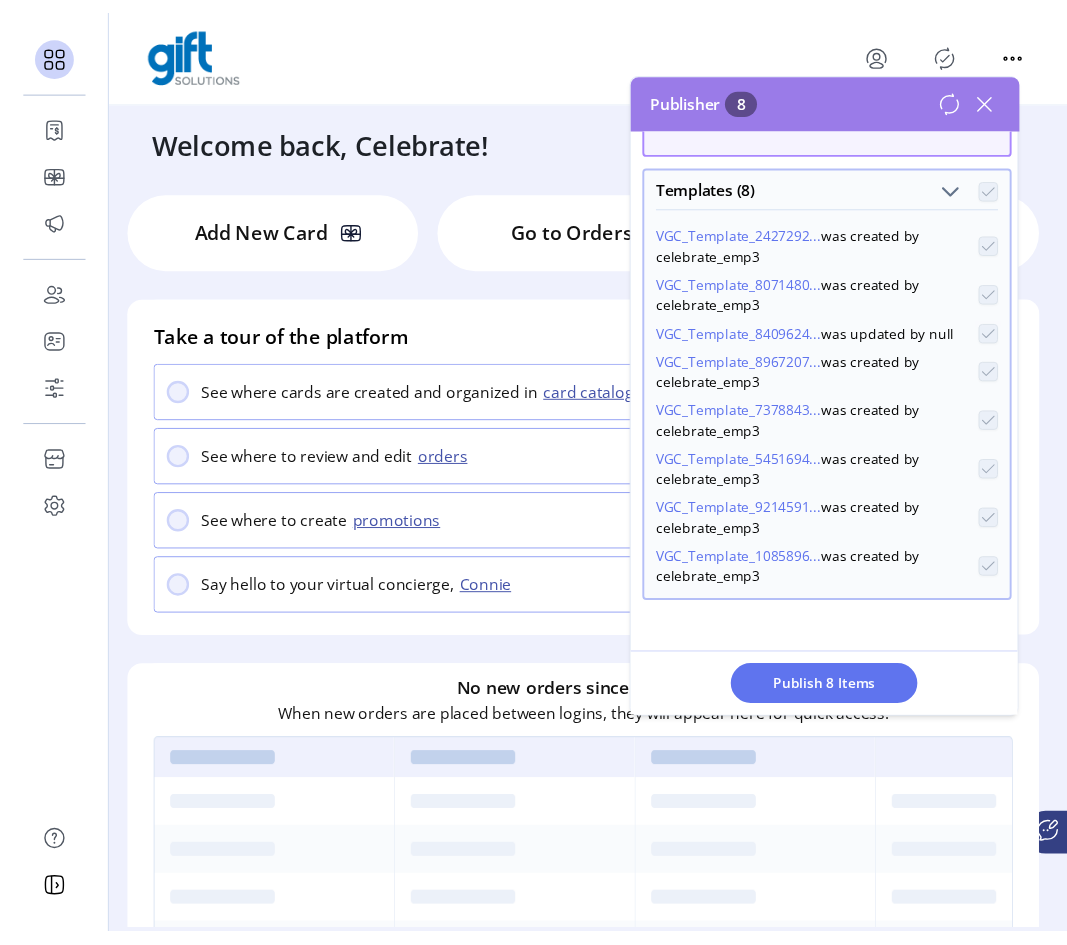 scroll, scrollTop: 0, scrollLeft: 0, axis: both 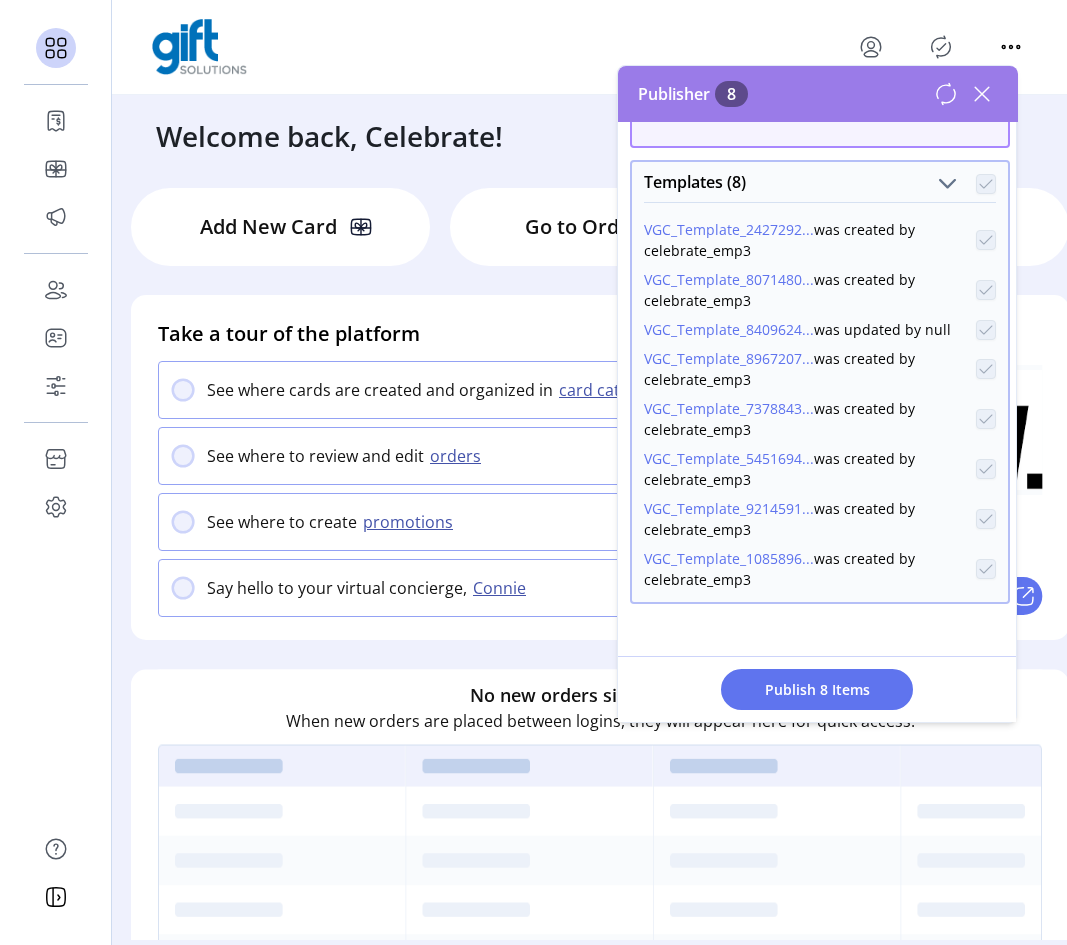 click on "VGC_Template_1085896..." at bounding box center [729, 558] 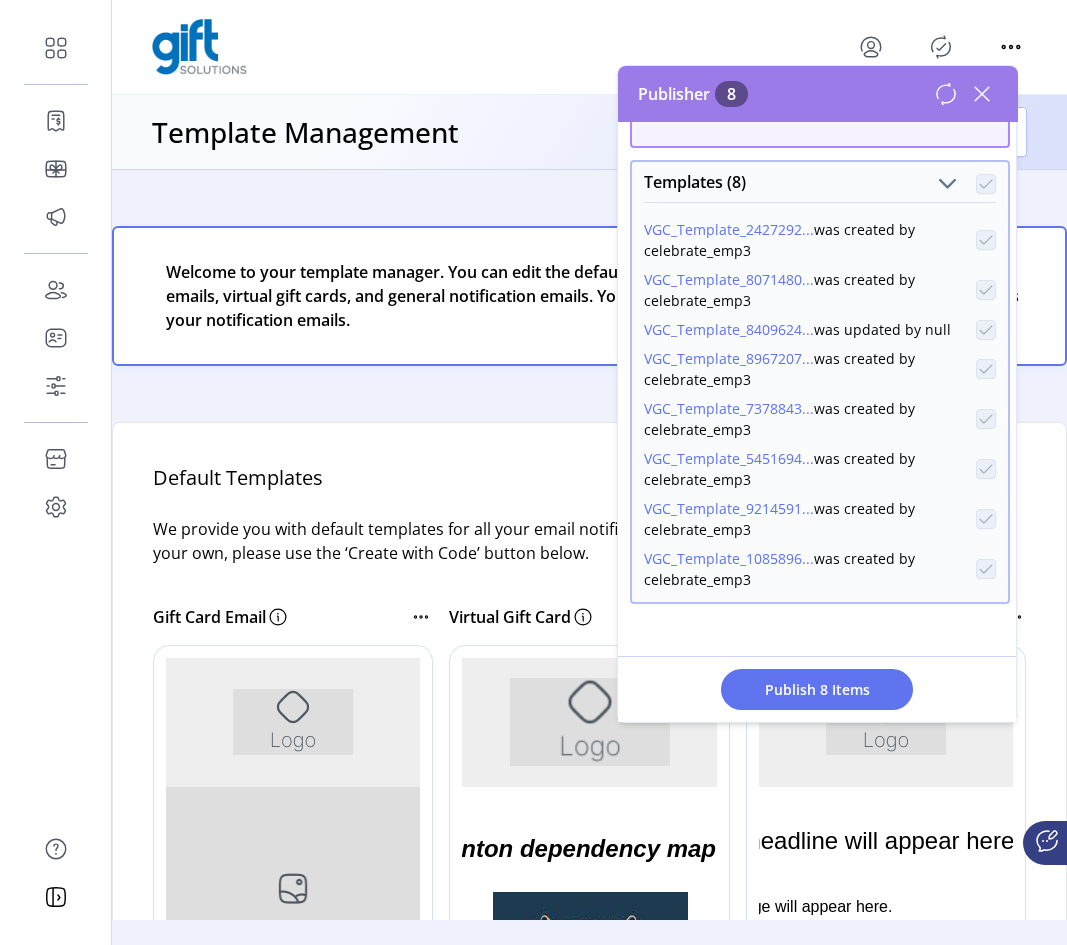 scroll, scrollTop: 0, scrollLeft: 0, axis: both 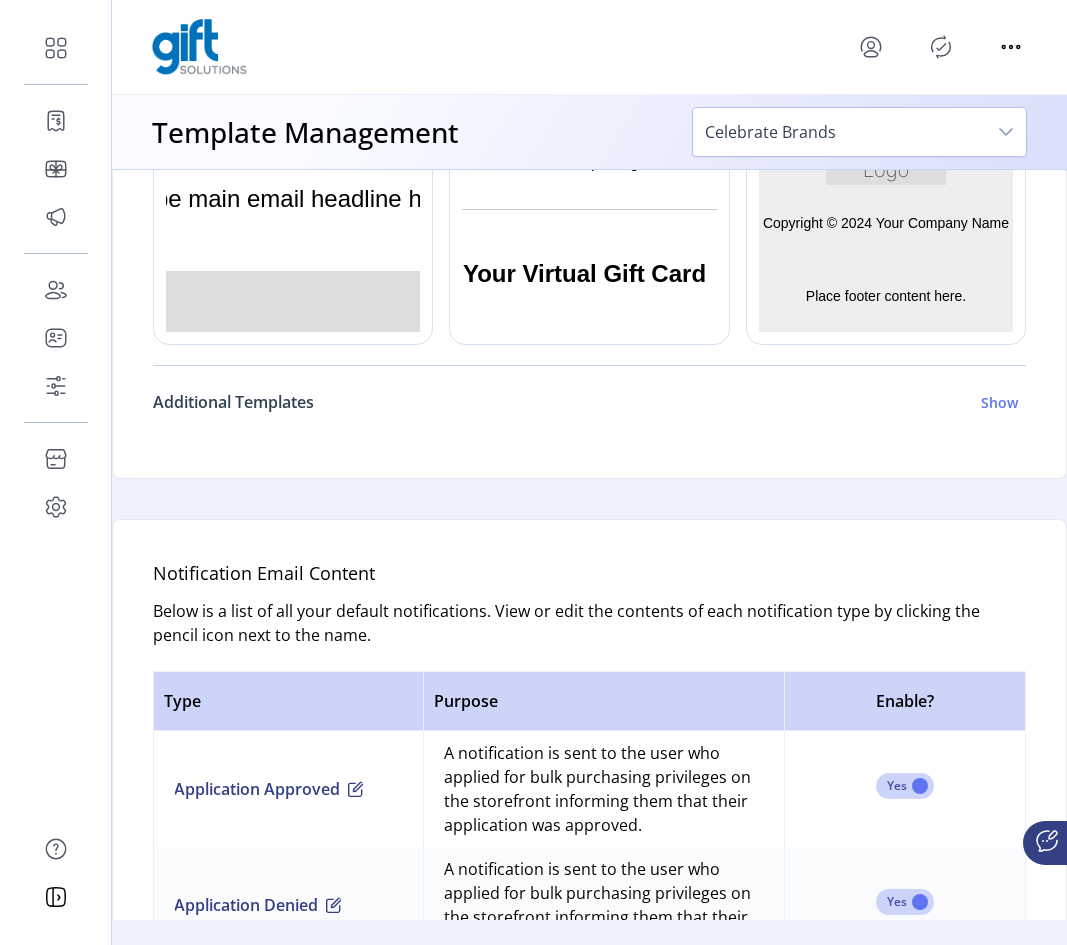 click on "Show" at bounding box center (999, 402) 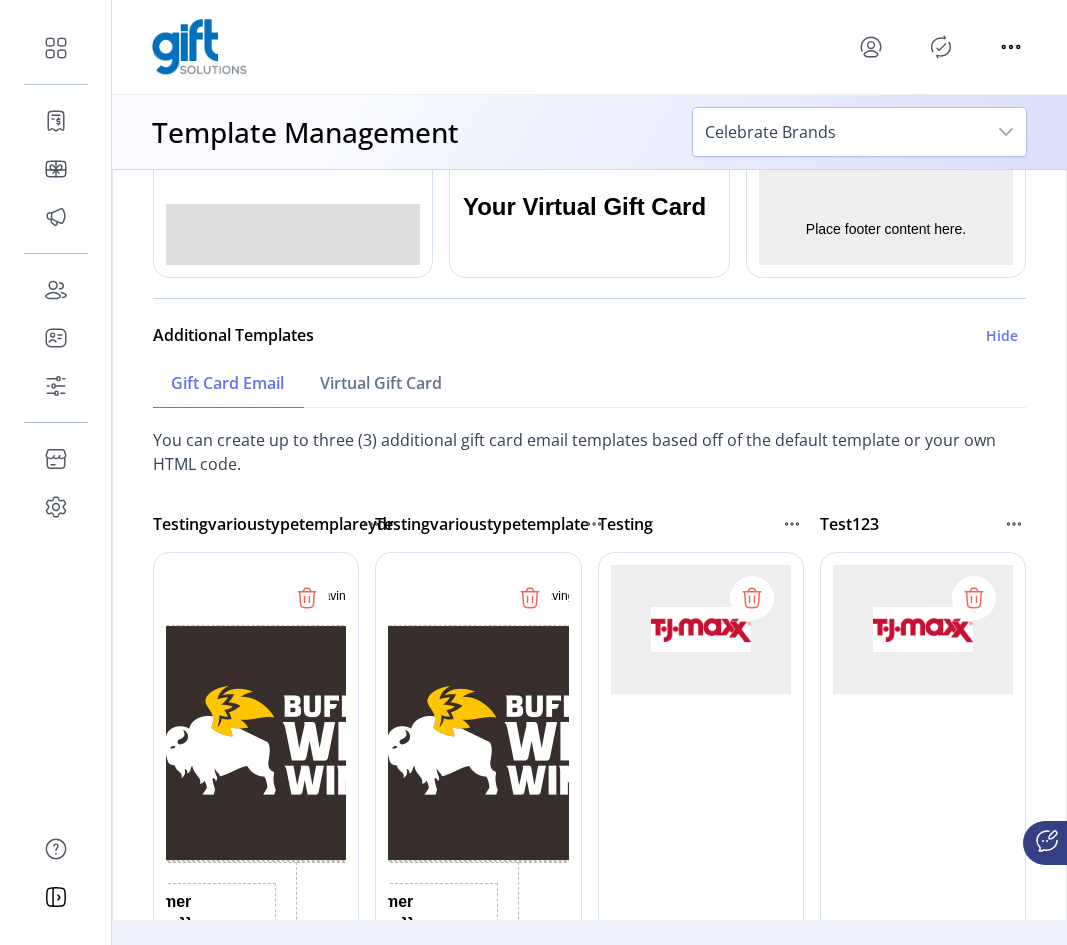 scroll, scrollTop: 1000, scrollLeft: 0, axis: vertical 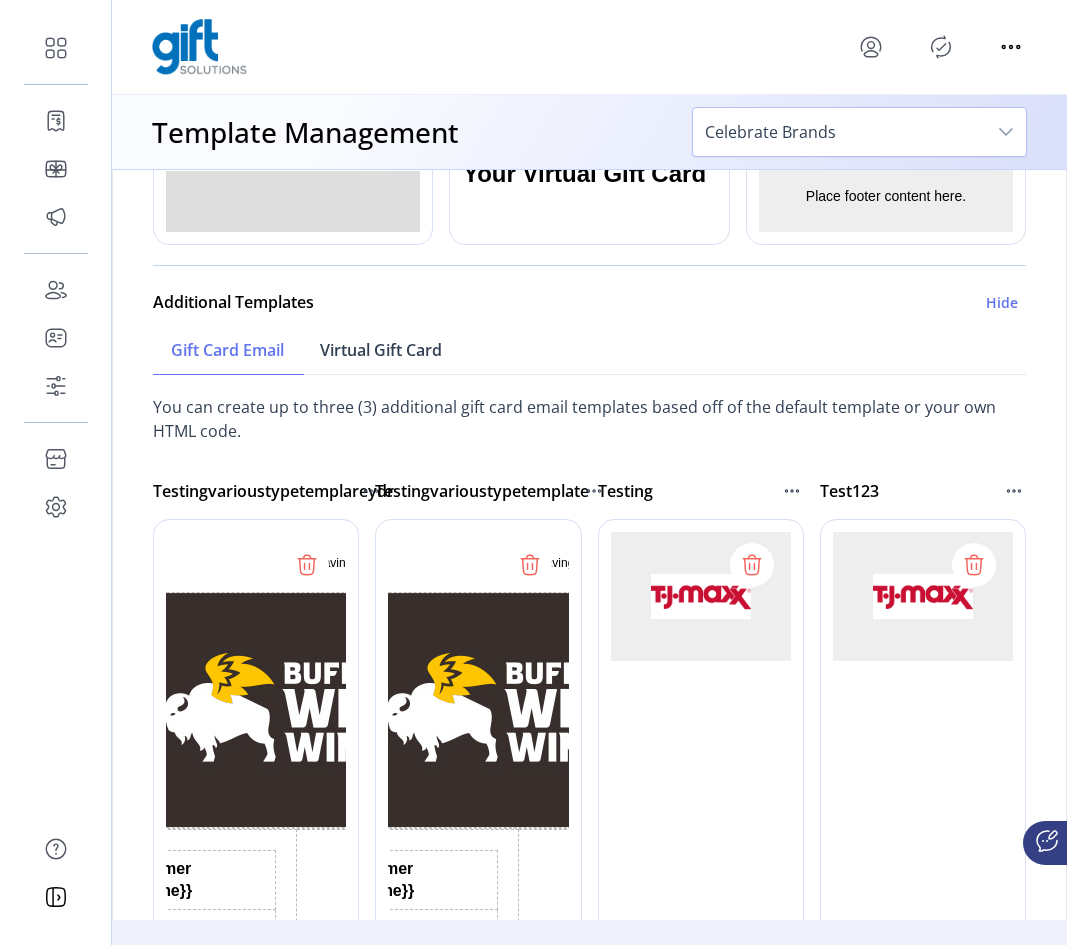 click on "Virtual Gift Card" at bounding box center [381, 350] 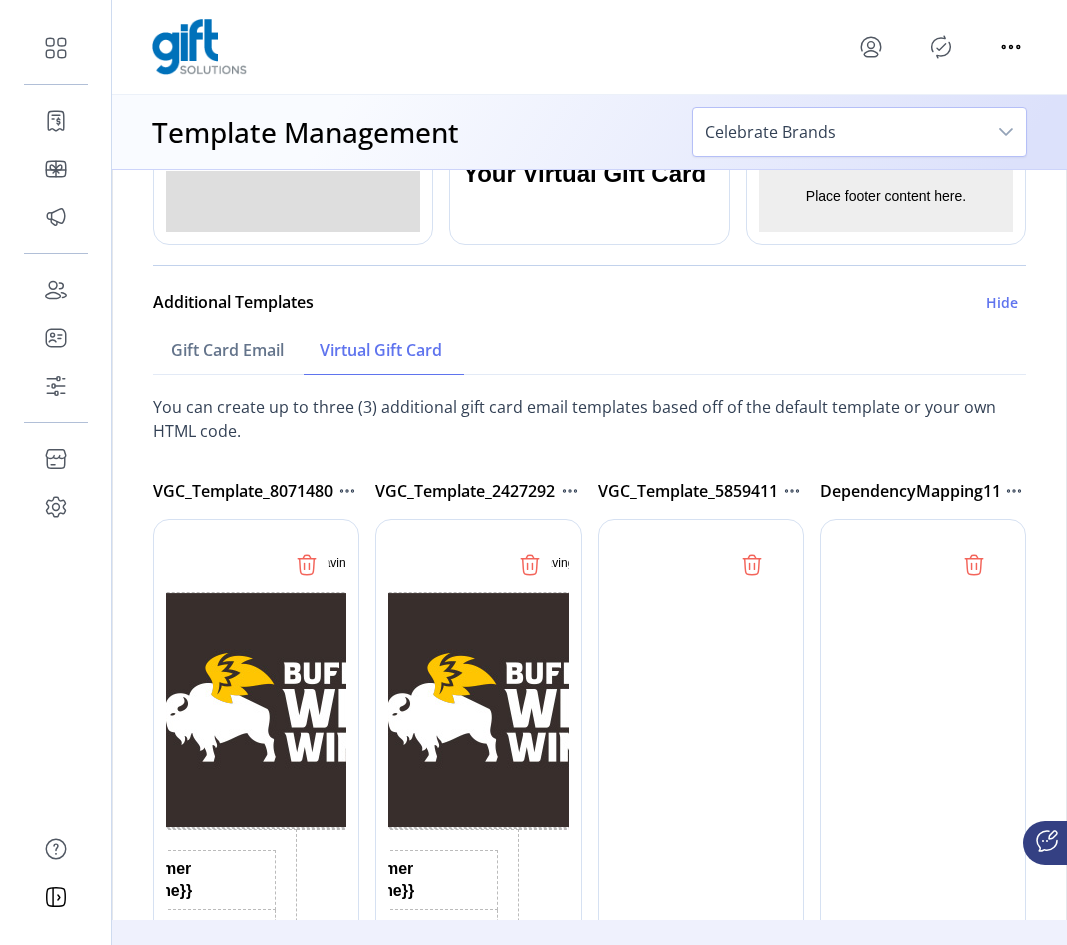 scroll, scrollTop: 0, scrollLeft: 0, axis: both 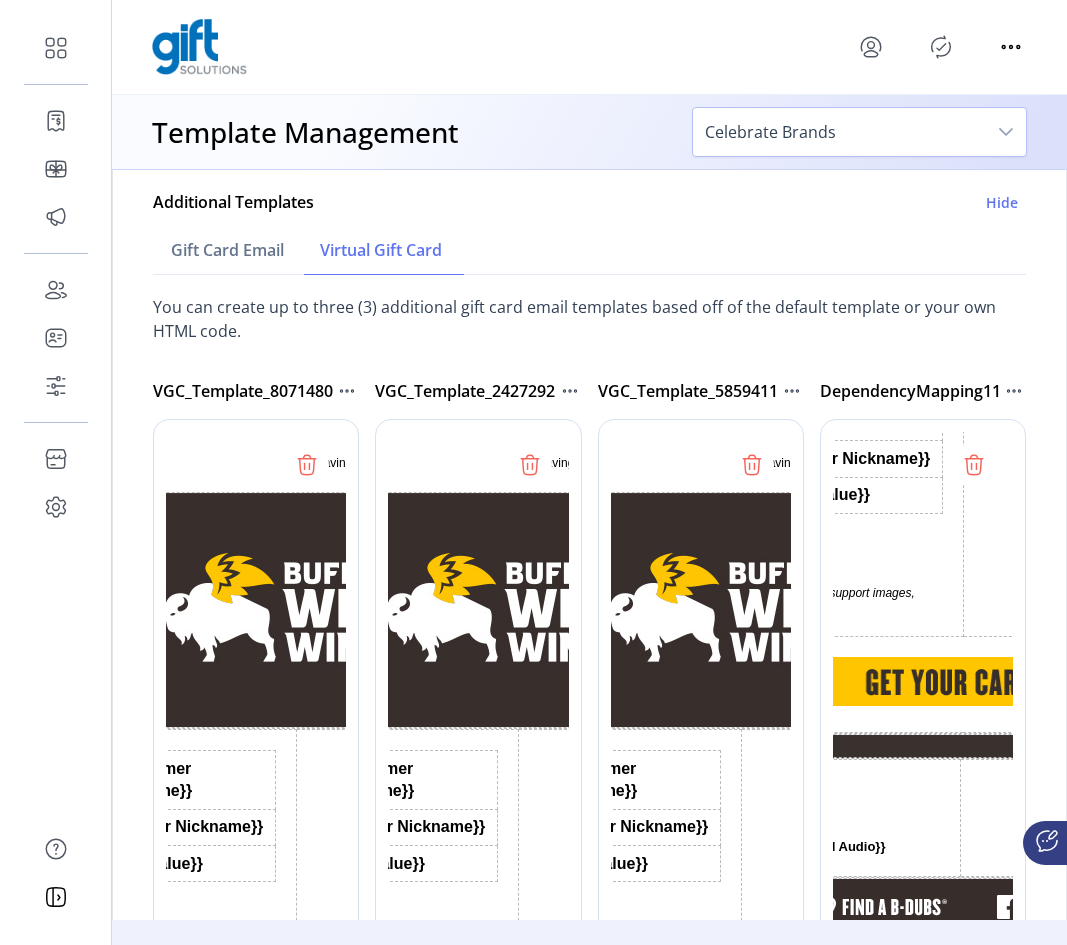 click 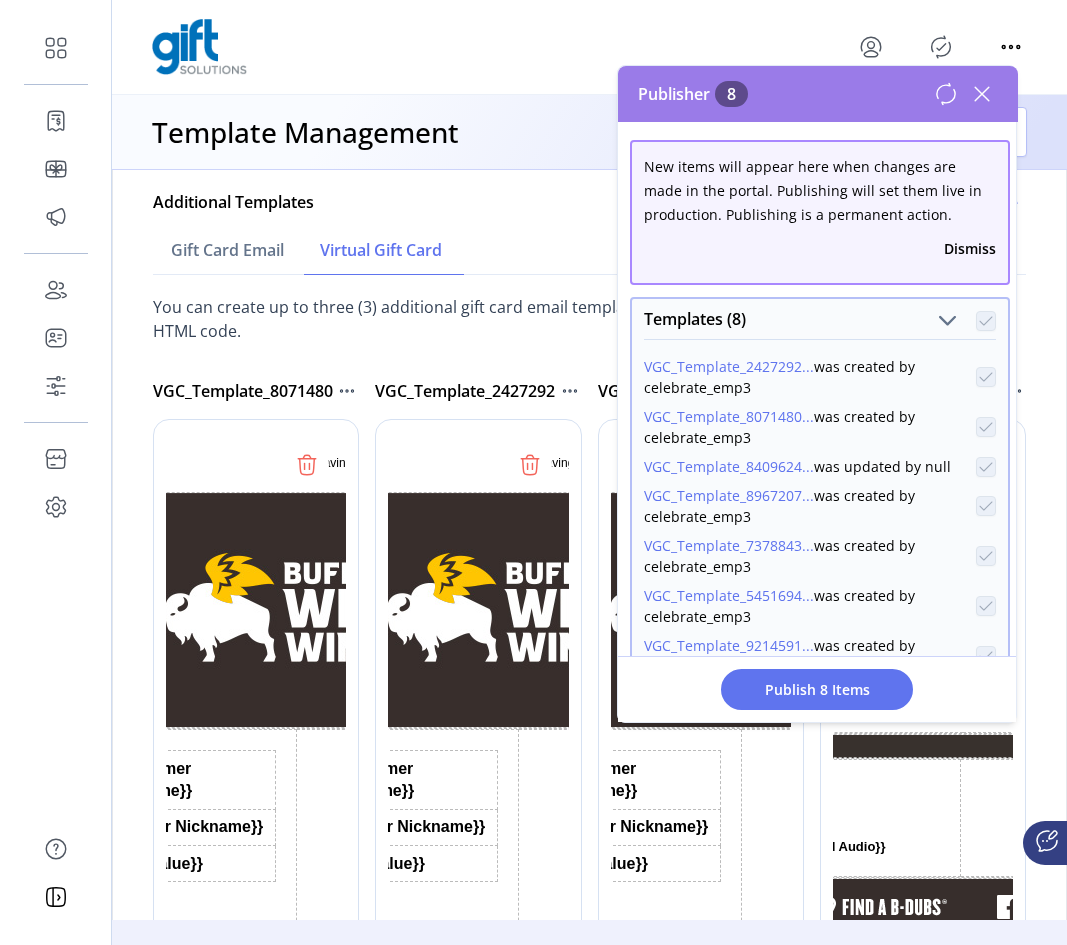click 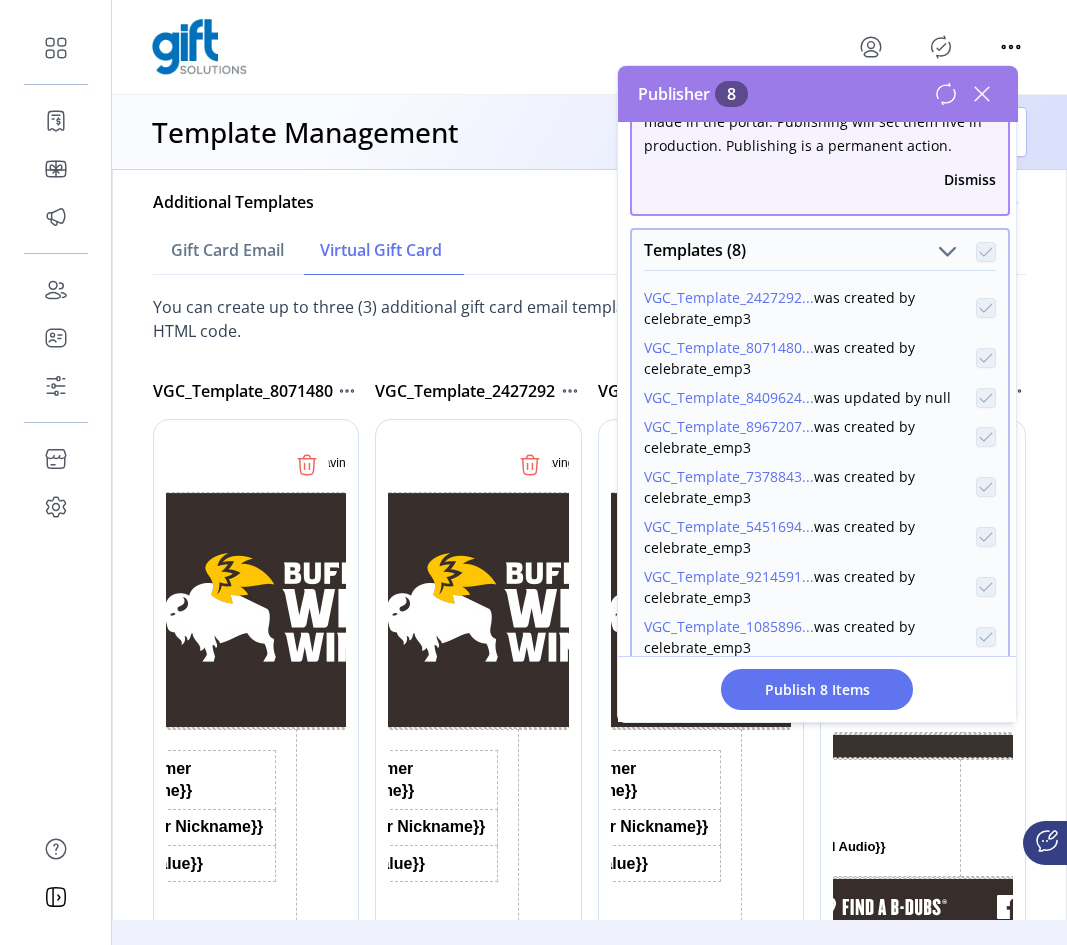 scroll, scrollTop: 137, scrollLeft: 0, axis: vertical 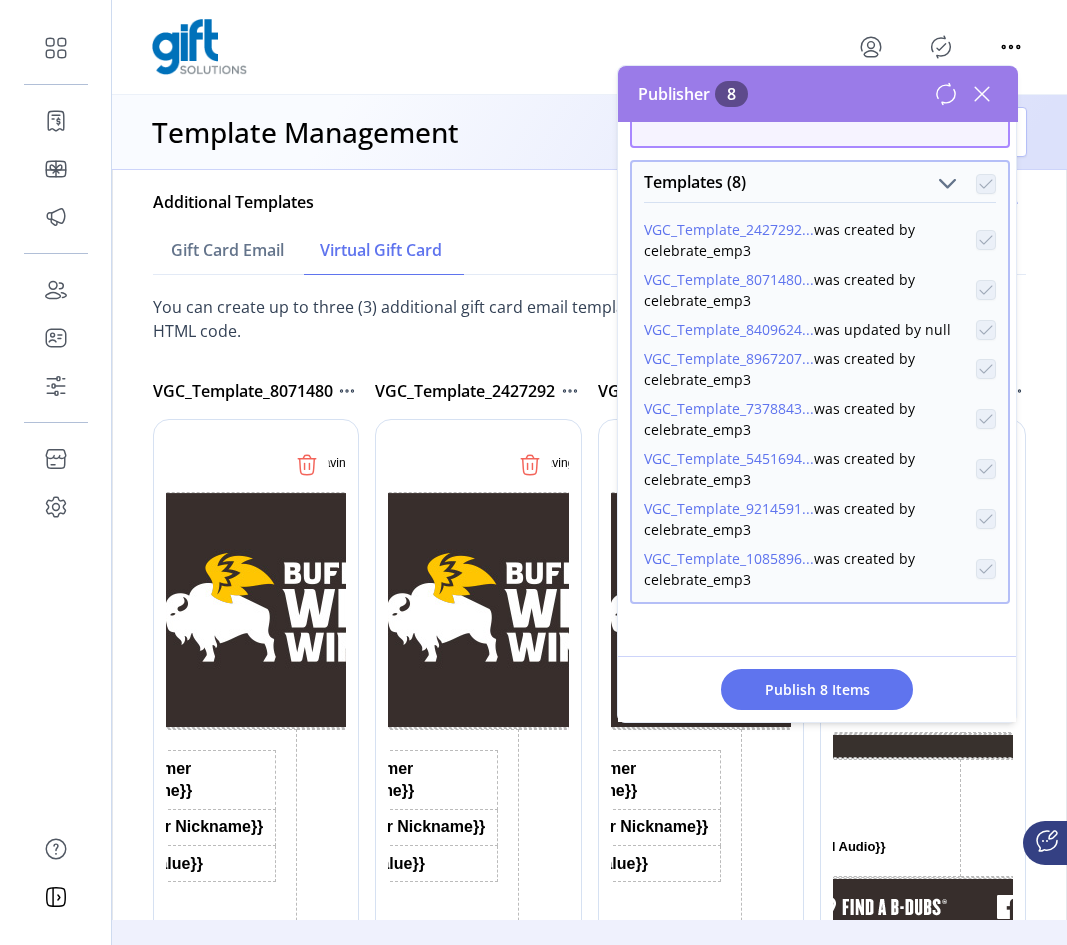 click 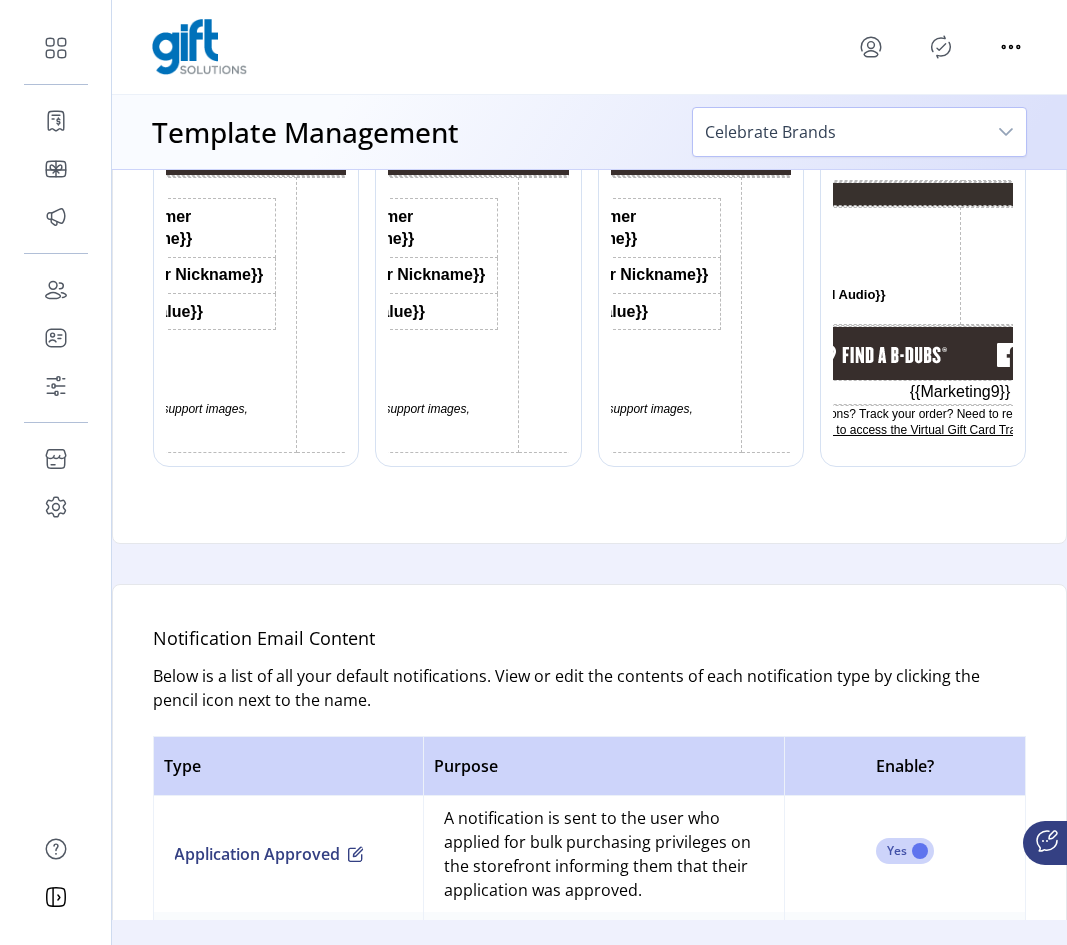 scroll, scrollTop: 1400, scrollLeft: 0, axis: vertical 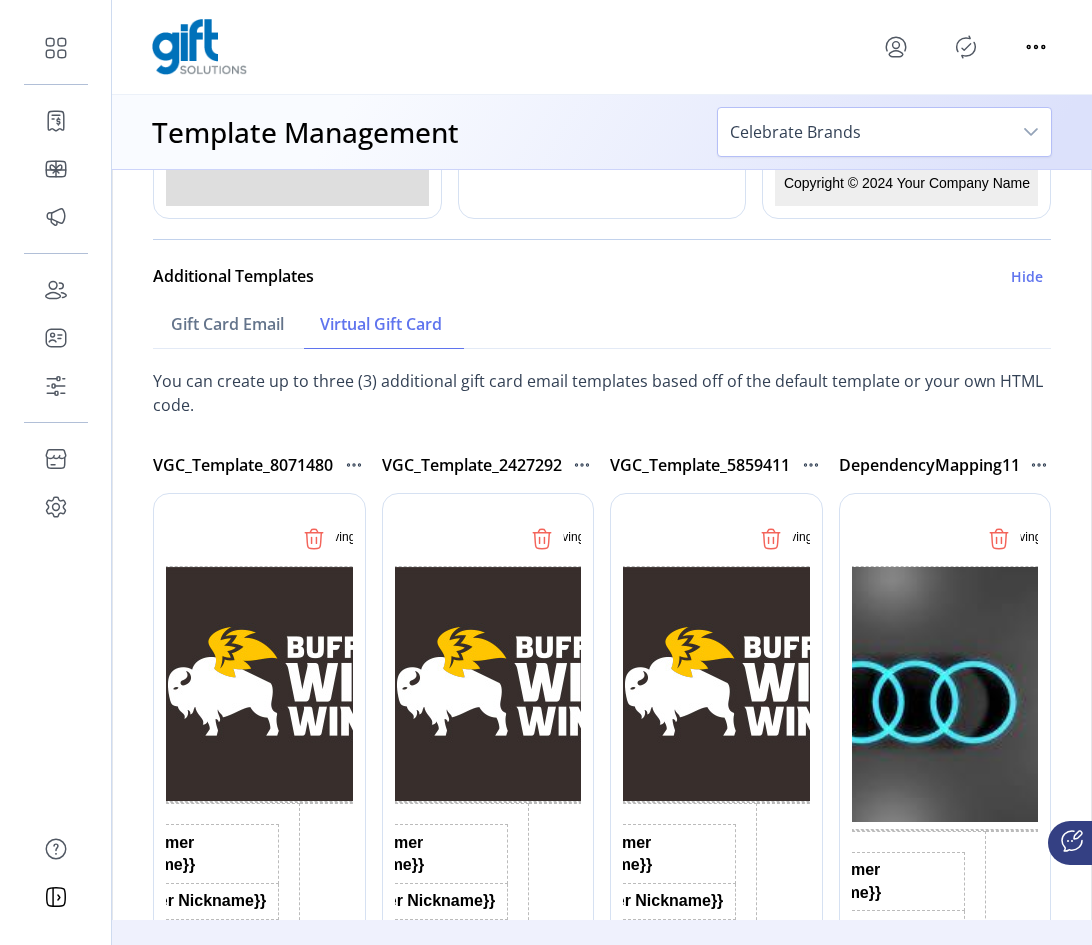click 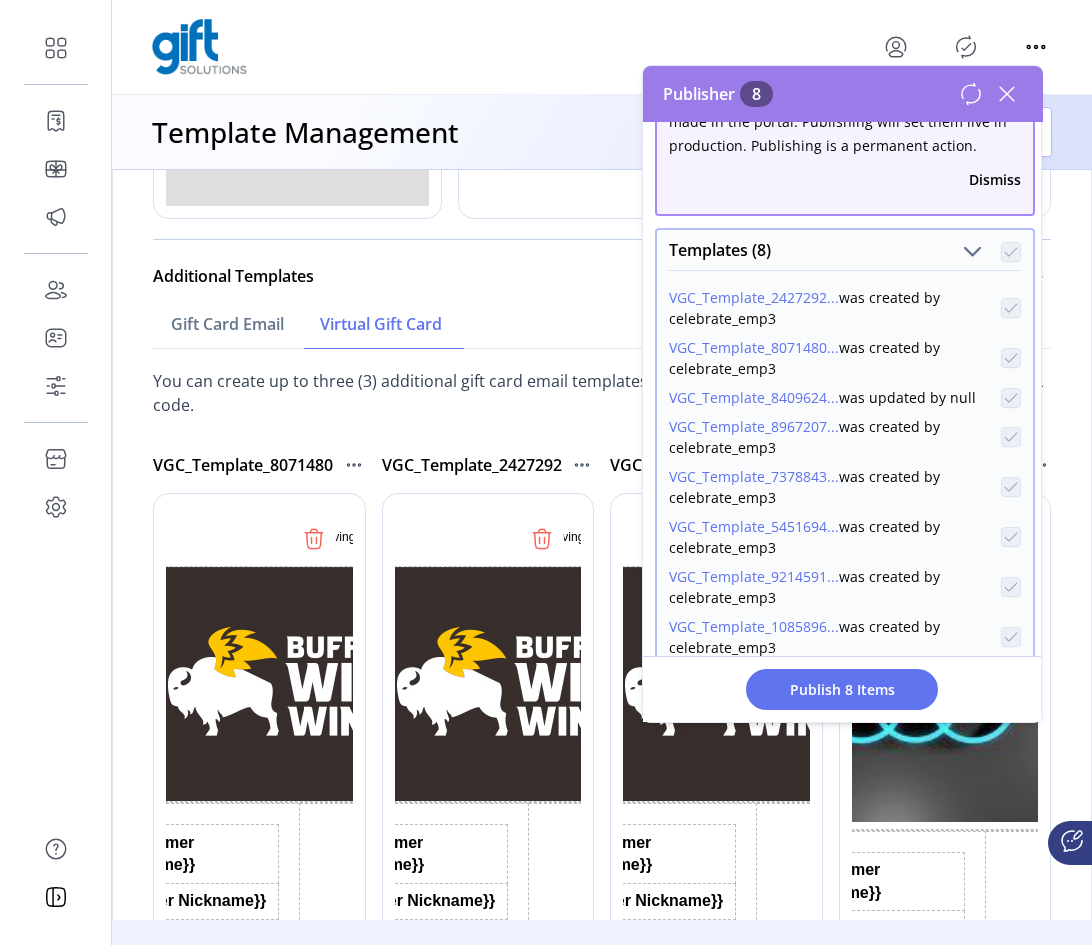 scroll, scrollTop: 137, scrollLeft: 0, axis: vertical 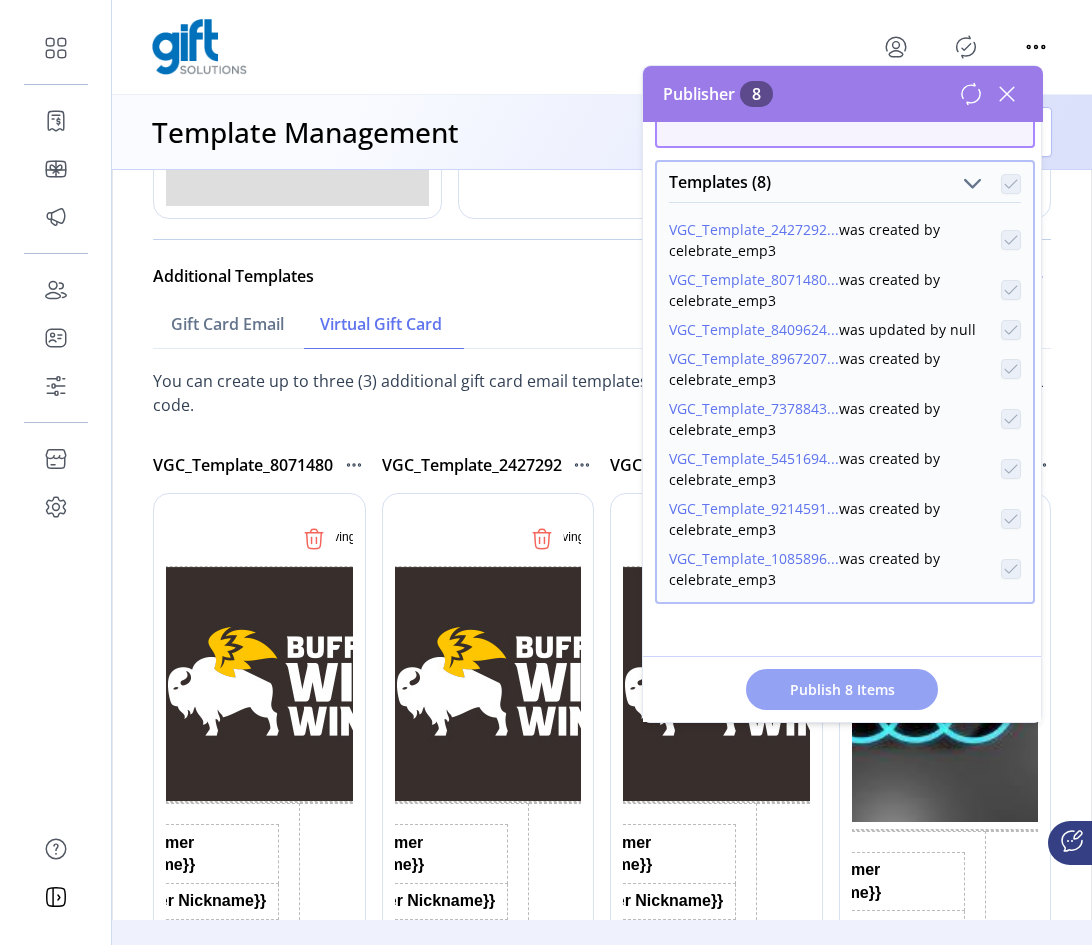 click on "Publish 8 Items" at bounding box center [842, 689] 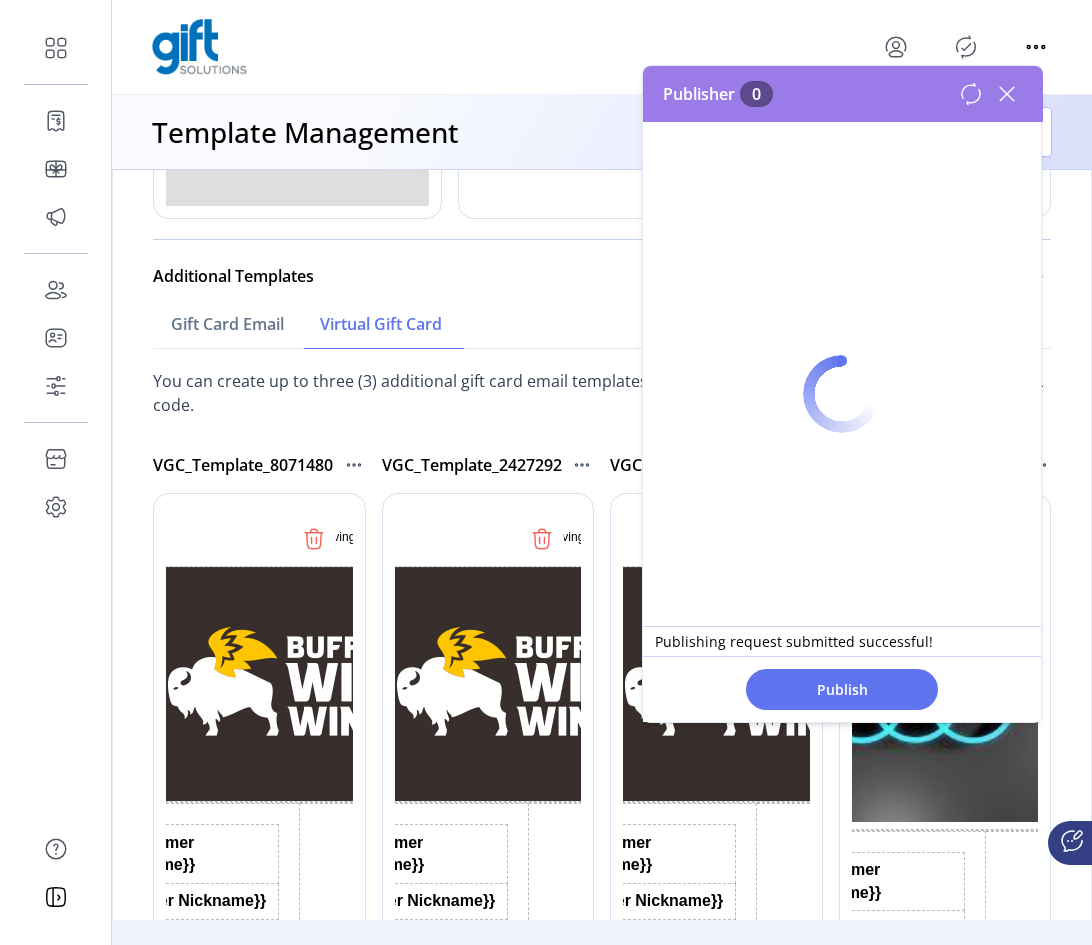 scroll, scrollTop: 0, scrollLeft: 0, axis: both 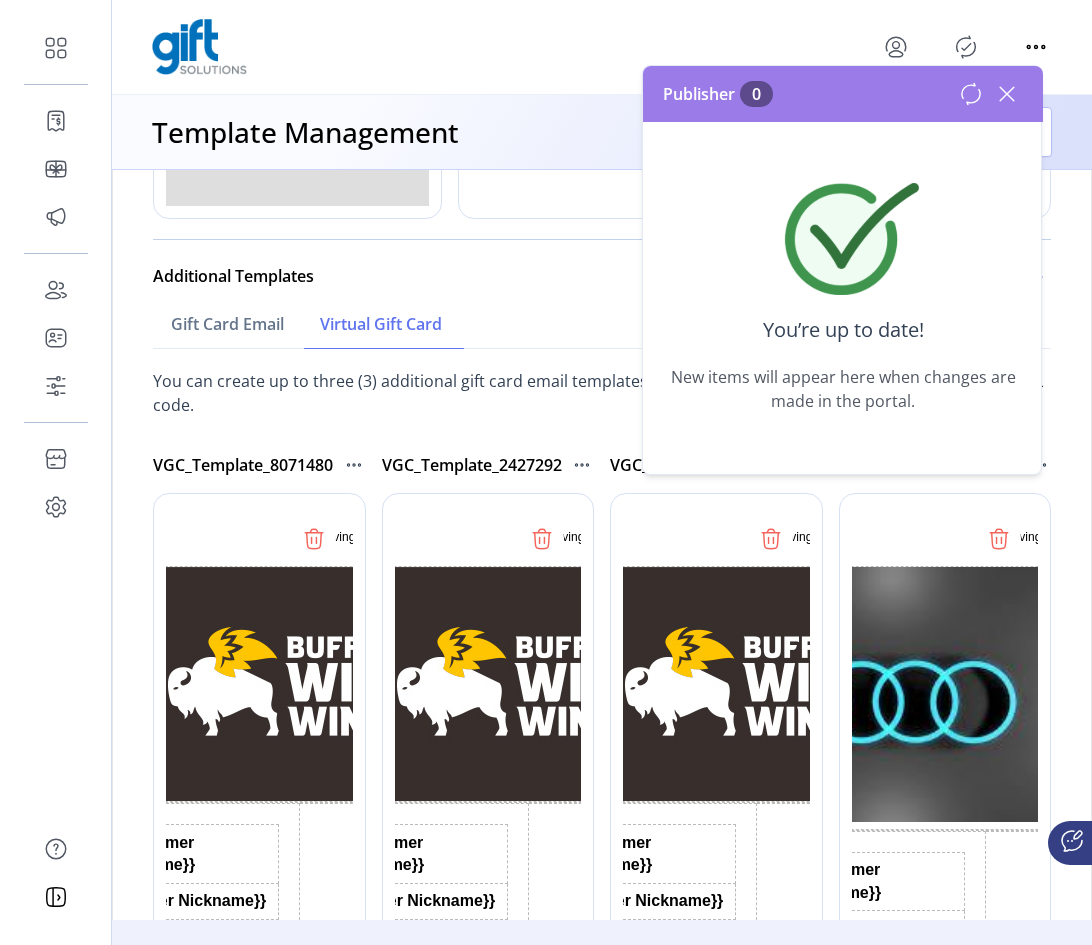 click 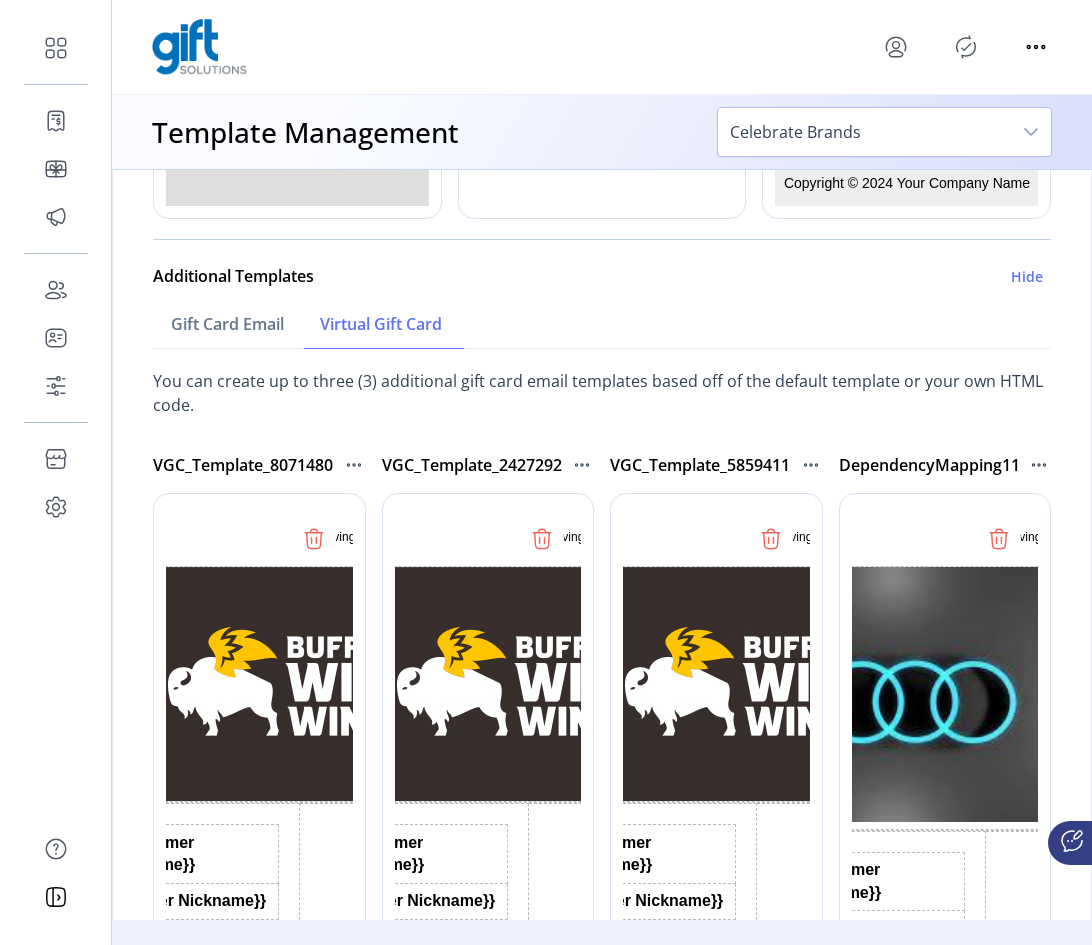 click 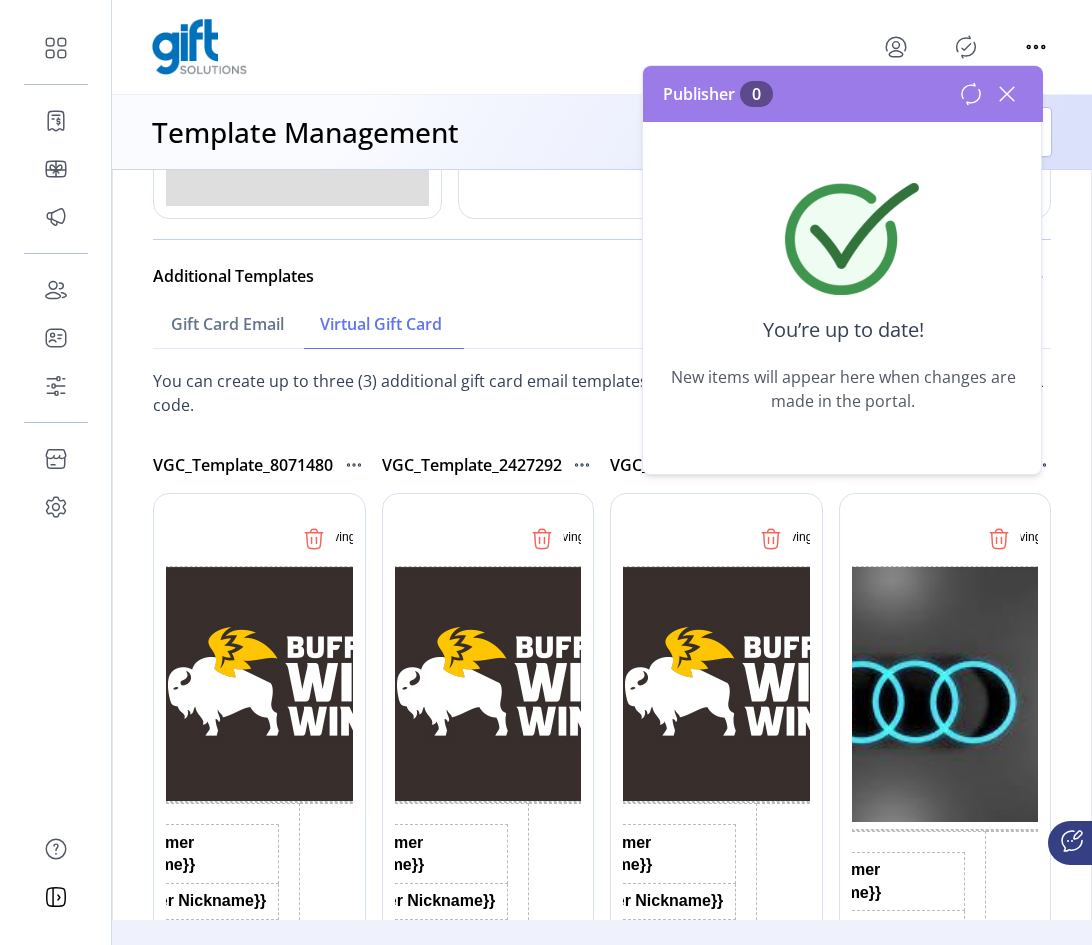 click 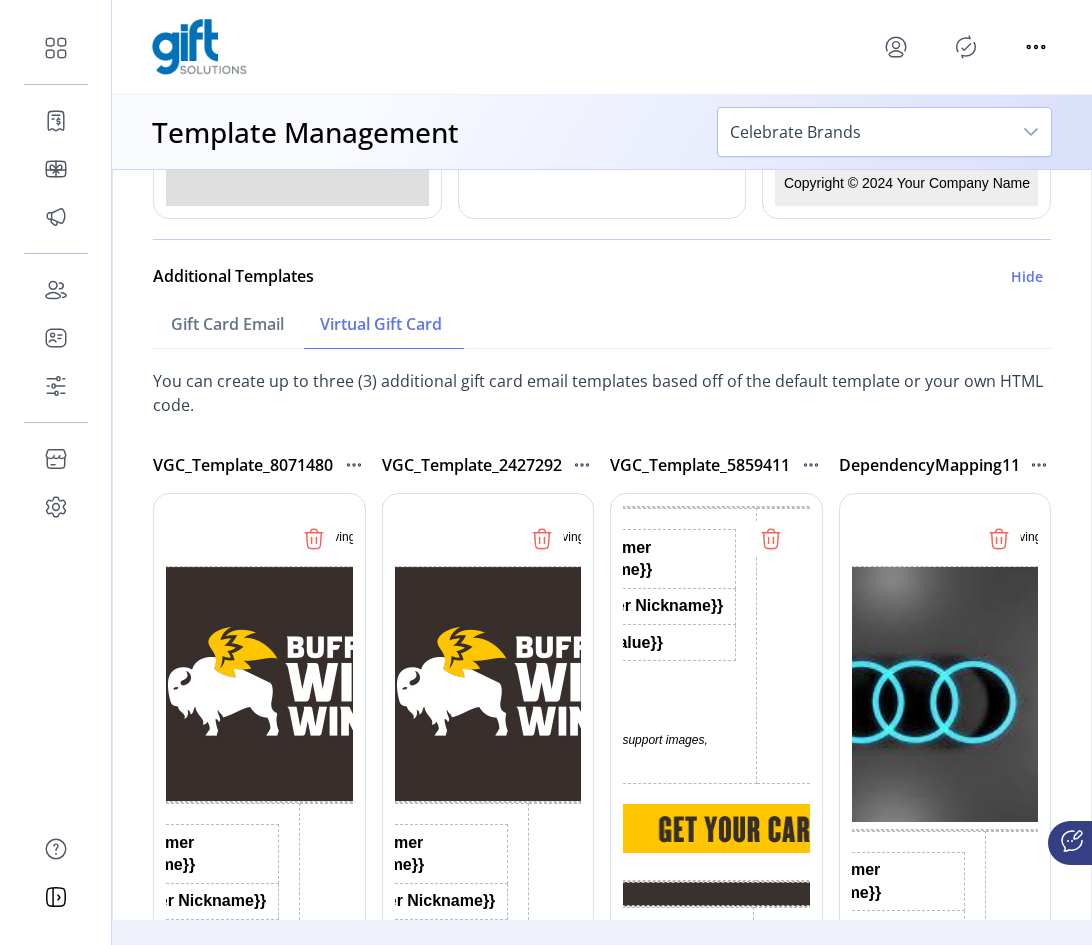 scroll, scrollTop: 381, scrollLeft: 0, axis: vertical 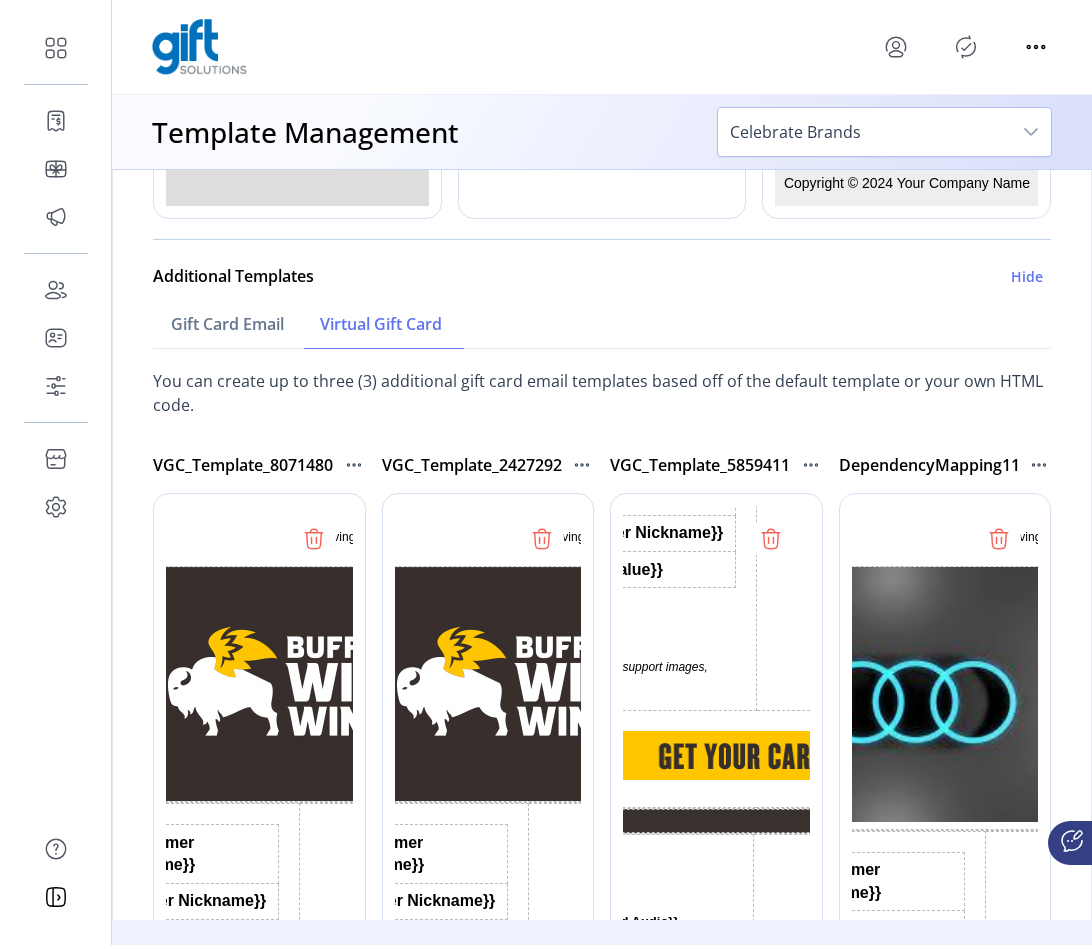 click 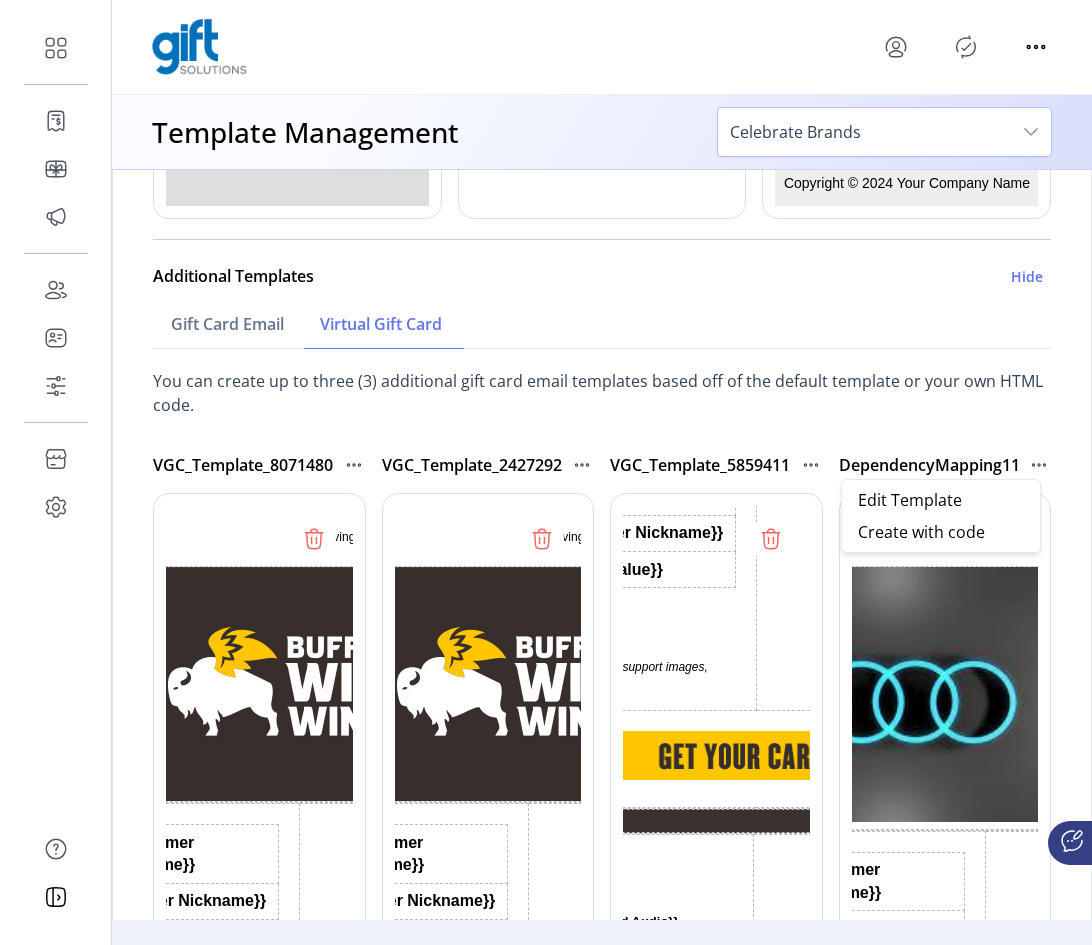 click on "Default Templates  We provide you with default templates for all your email notifications and Virtual Gift Cards. If you’d like to upload your own, please use the ‘Create with Code’ button below.  Gift Card Email
Virtual Gift Card
Notification Email
Additional Templates   Hide  Gift Card Email Virtual Gift Card  You can create up to three (3) additional gift card email templates based off of the default template or your own HTML code.
VGC_Template_8071480
VGC_Template_2427292" 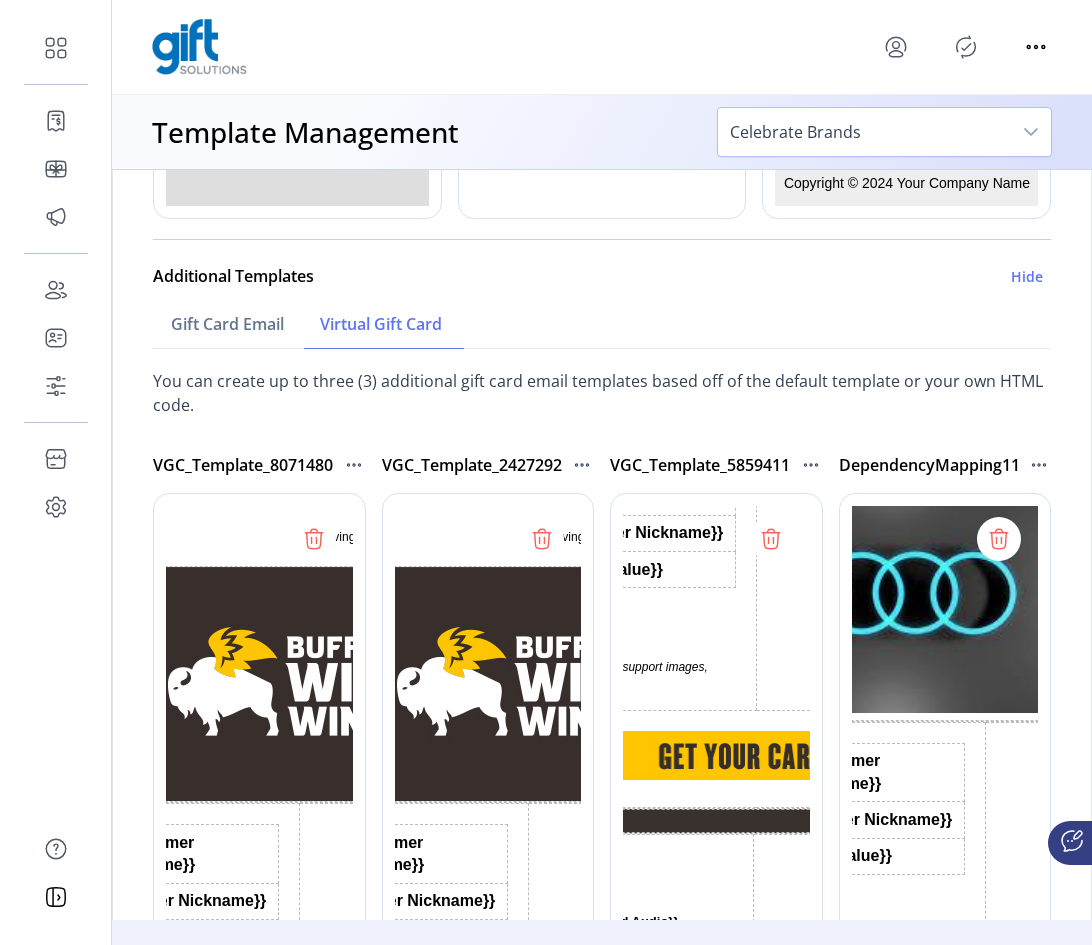 scroll, scrollTop: 400, scrollLeft: 0, axis: vertical 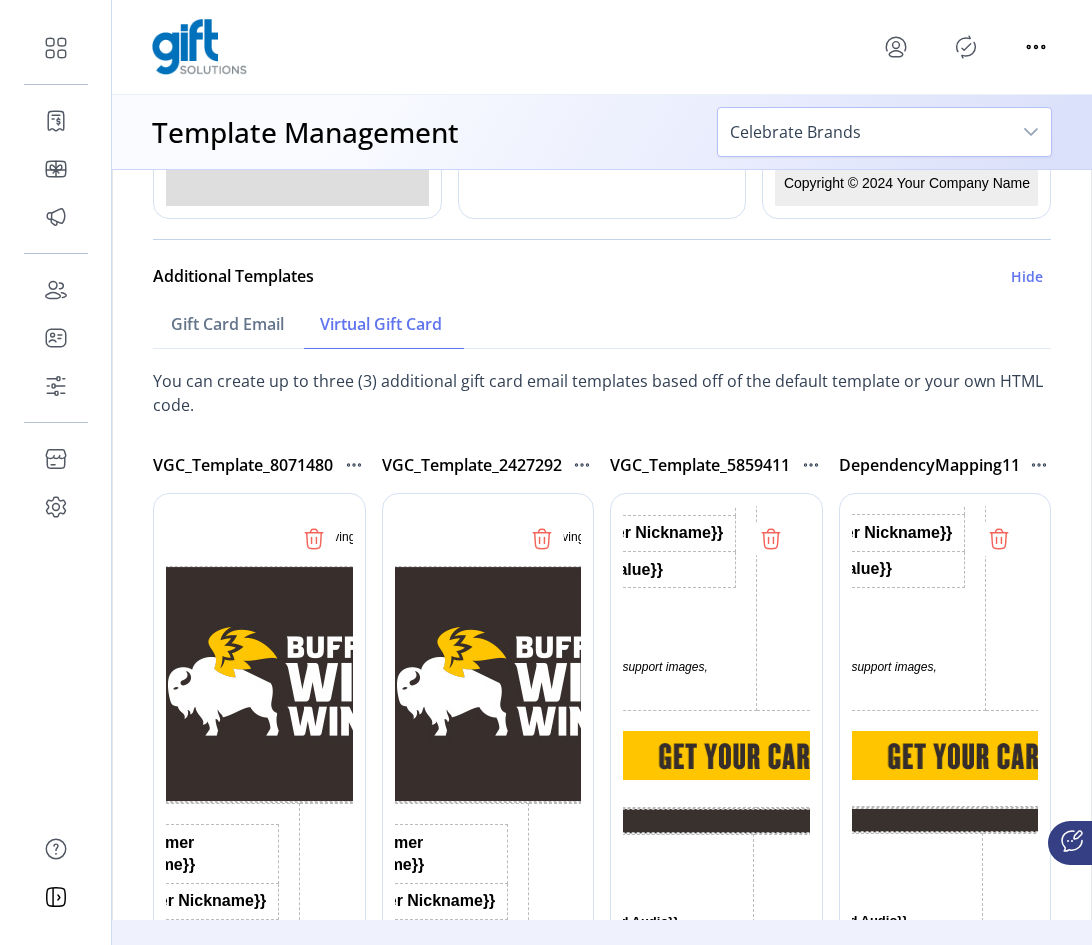 click on "{{Customer Nickname}} {{Sender Nickname}} {{Gift Value}}   If your email client does not support images, click here  to get your card." at bounding box center (832, 572) 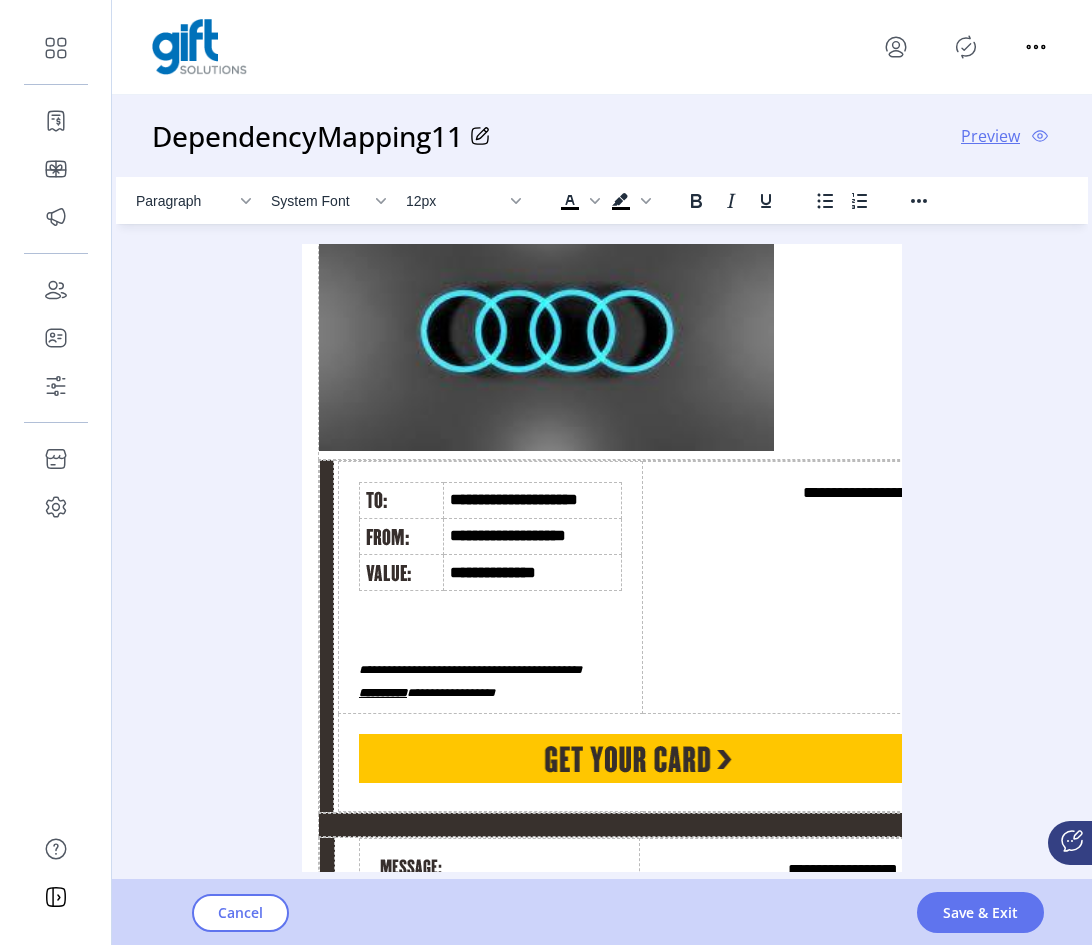 scroll, scrollTop: 300, scrollLeft: 0, axis: vertical 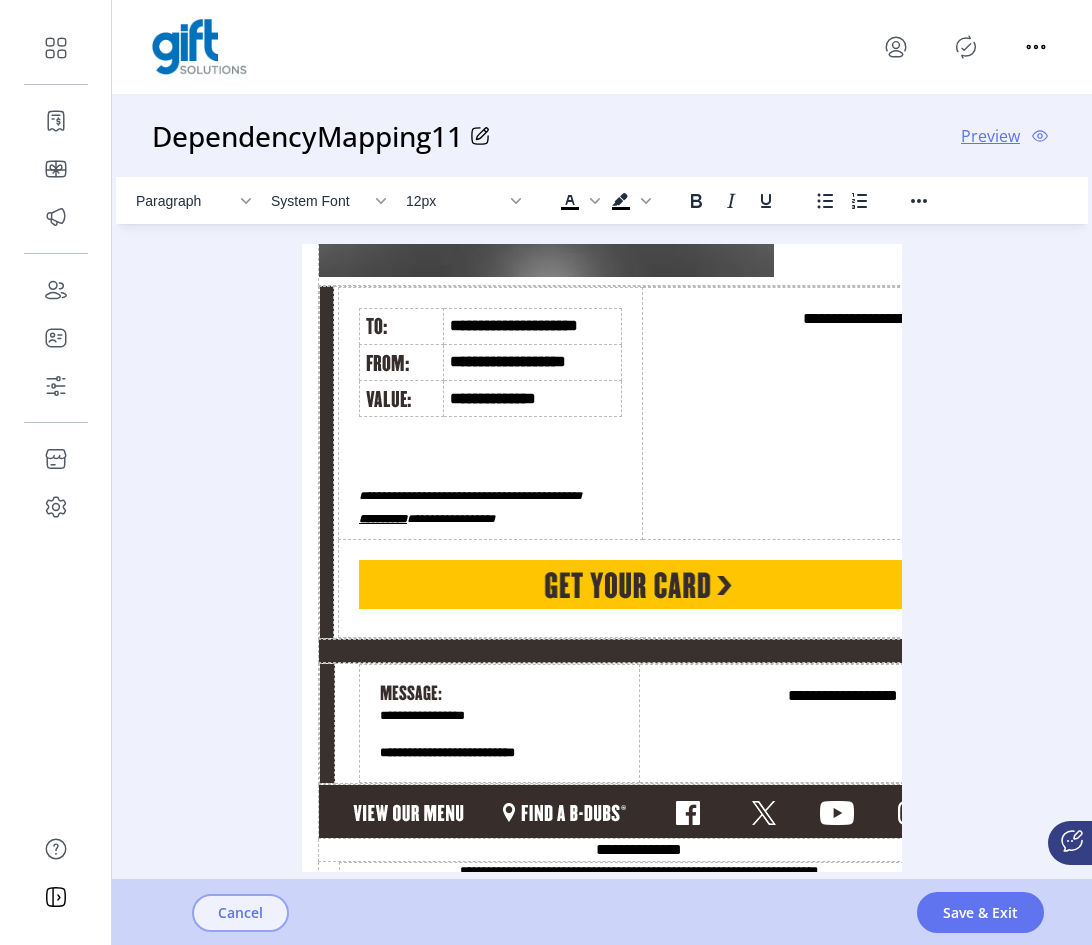 click on "Cancel" 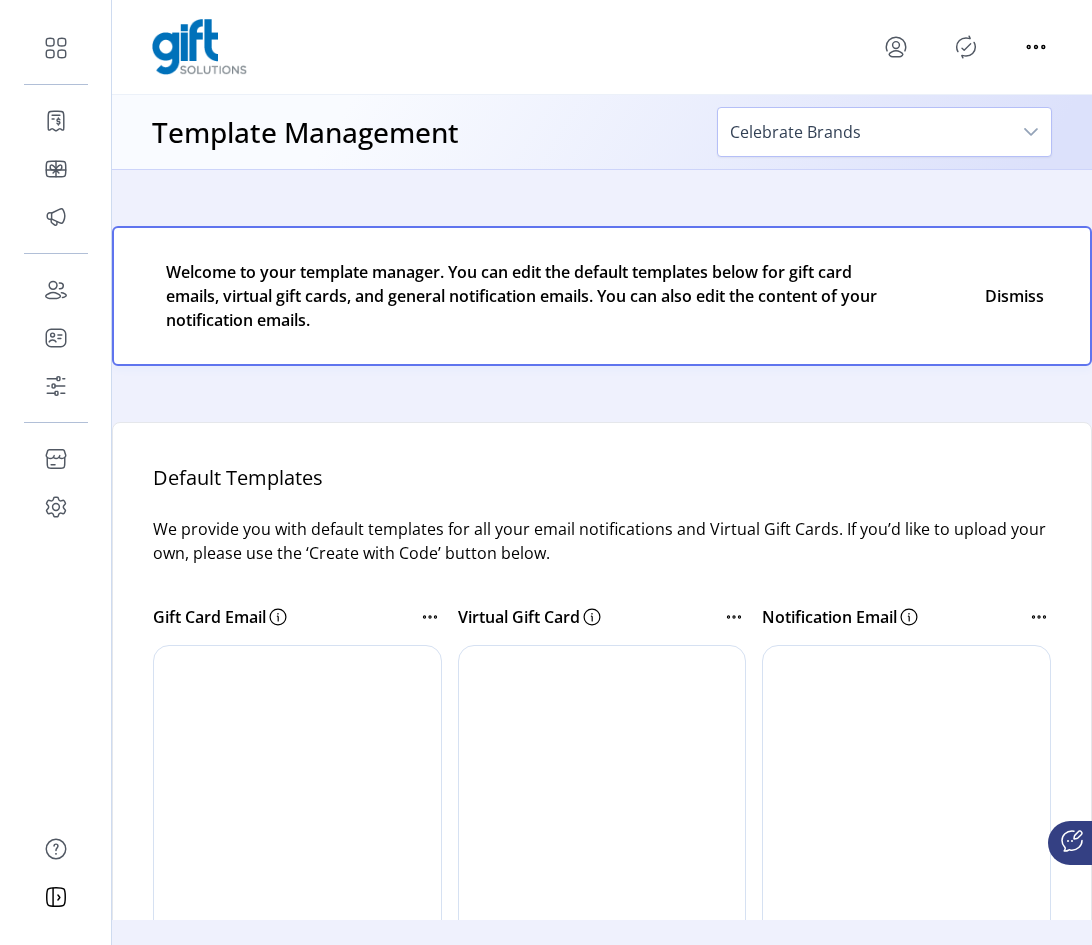 scroll, scrollTop: 0, scrollLeft: 0, axis: both 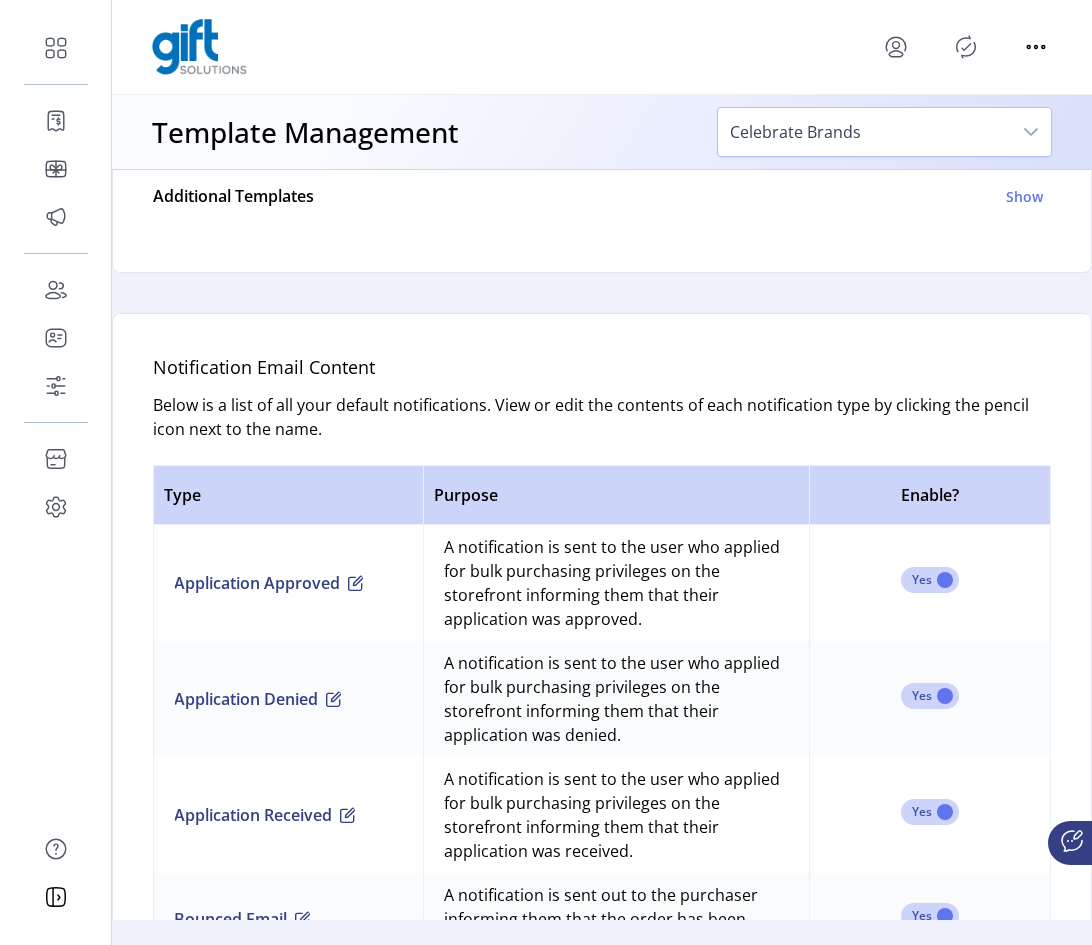 drag, startPoint x: 1080, startPoint y: 614, endPoint x: 1086, endPoint y: 573, distance: 41.4367 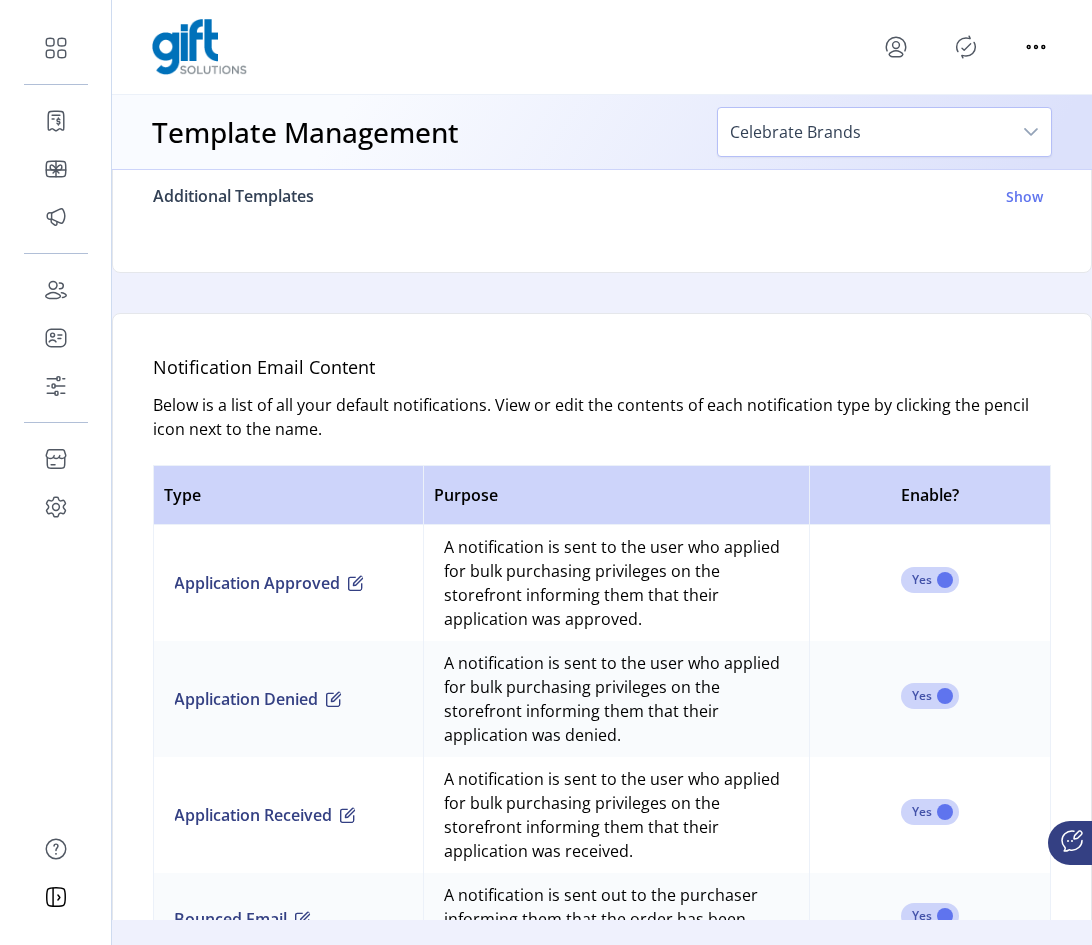 click on "Show" at bounding box center (1024, 196) 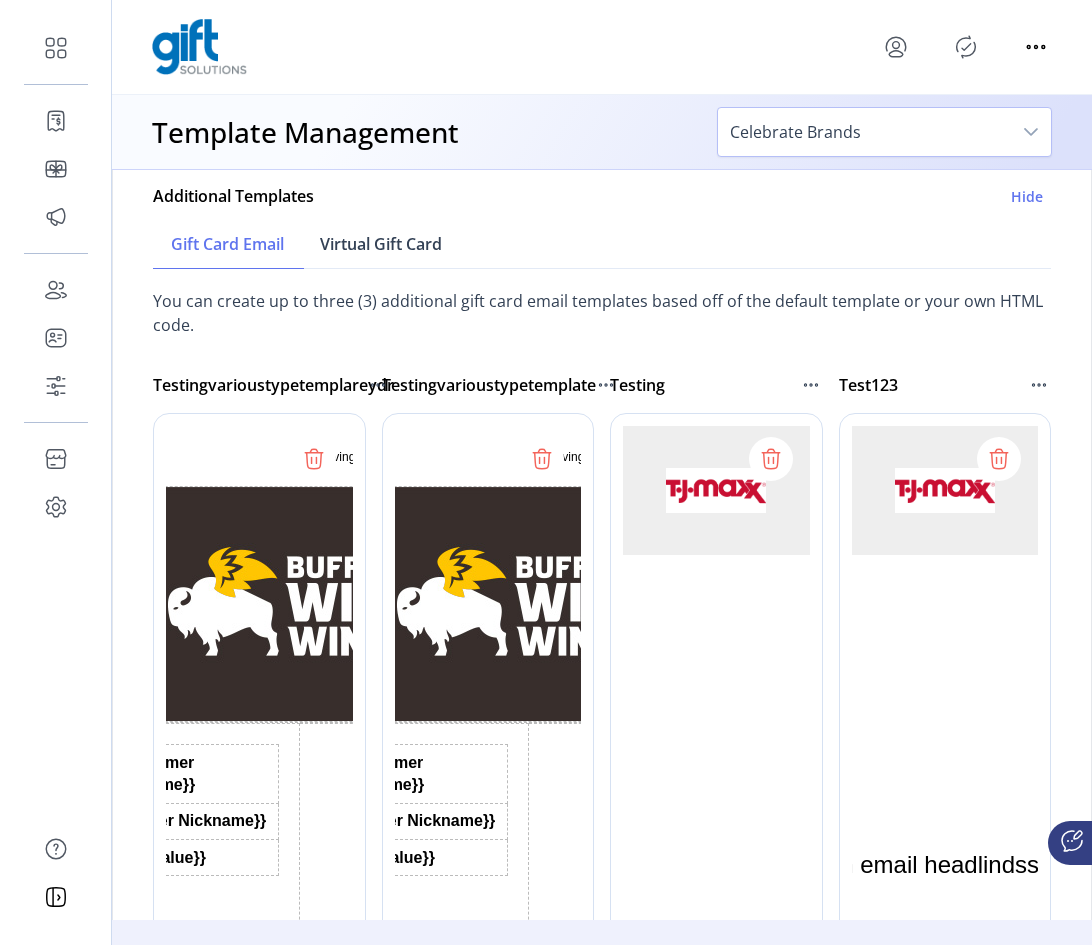 click on "Virtual Gift Card" at bounding box center (381, 244) 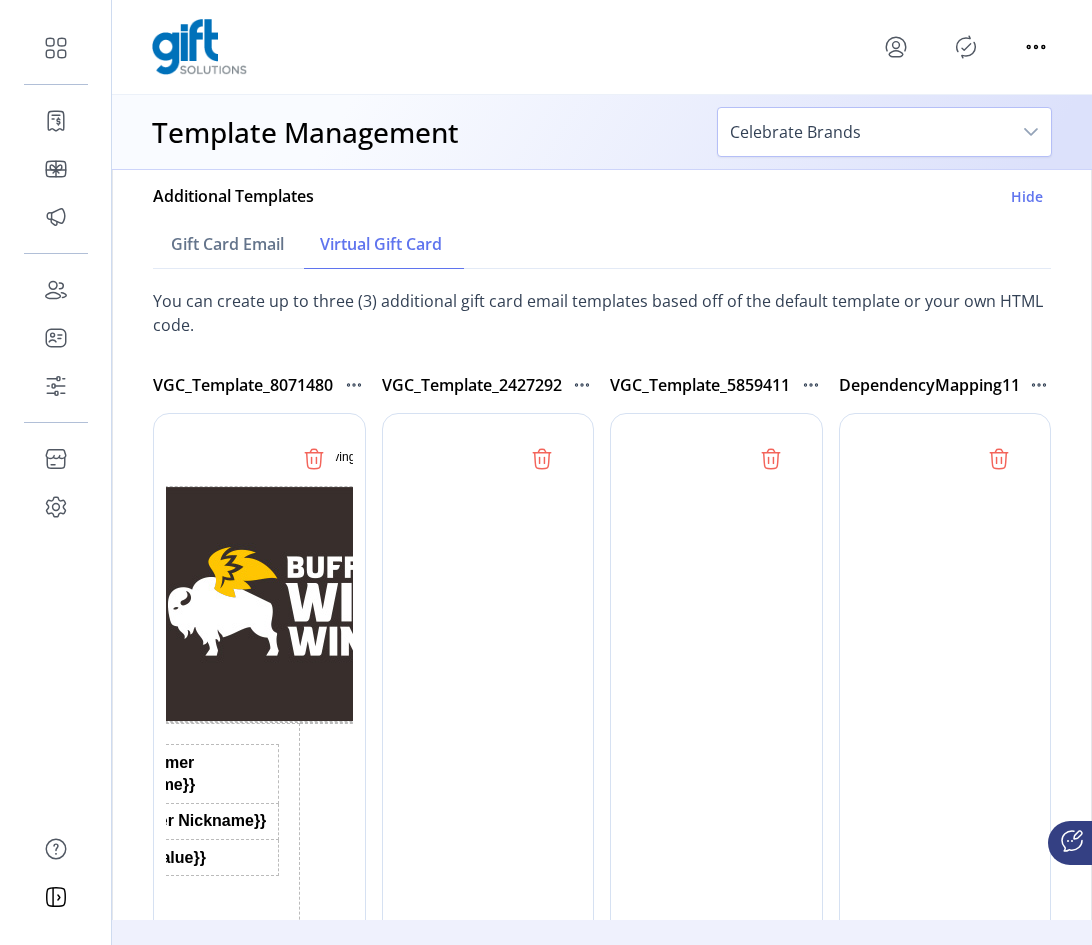 scroll, scrollTop: 0, scrollLeft: 0, axis: both 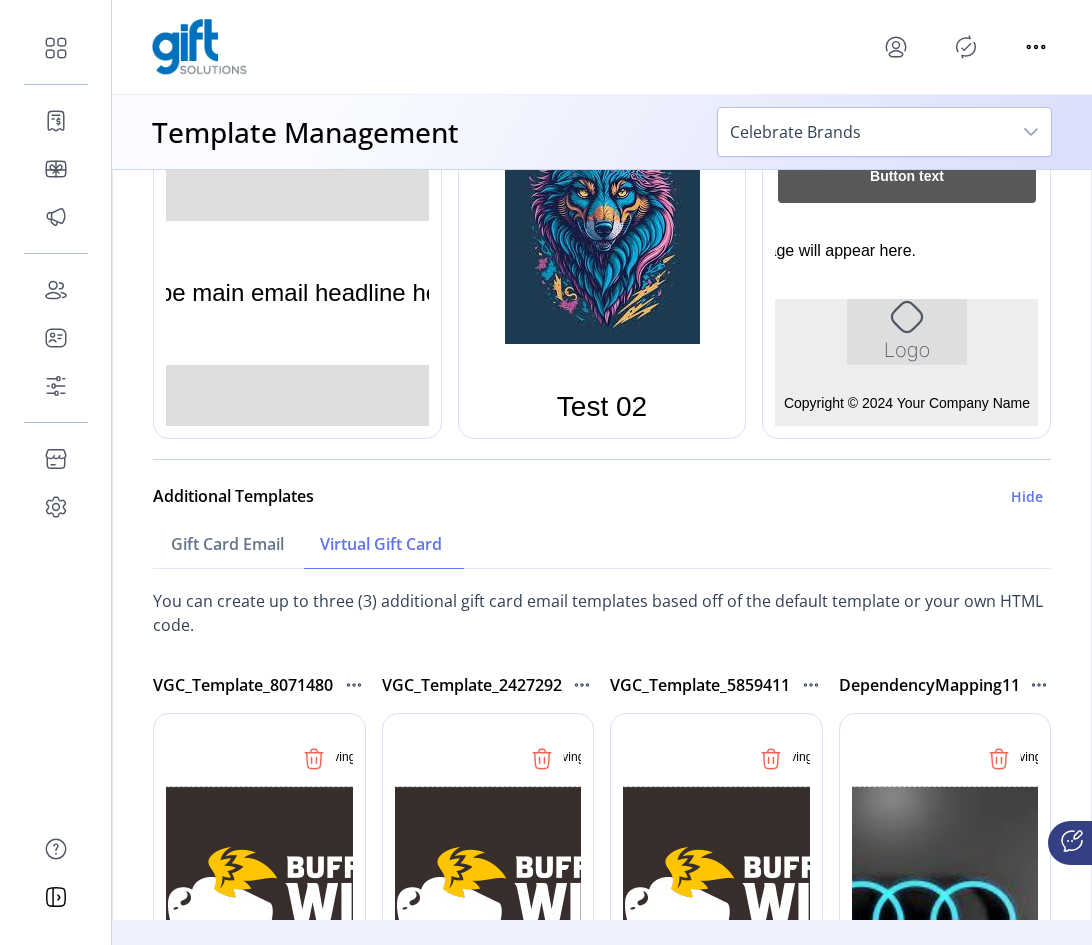 drag, startPoint x: 964, startPoint y: 42, endPoint x: 989, endPoint y: 73, distance: 39.824615 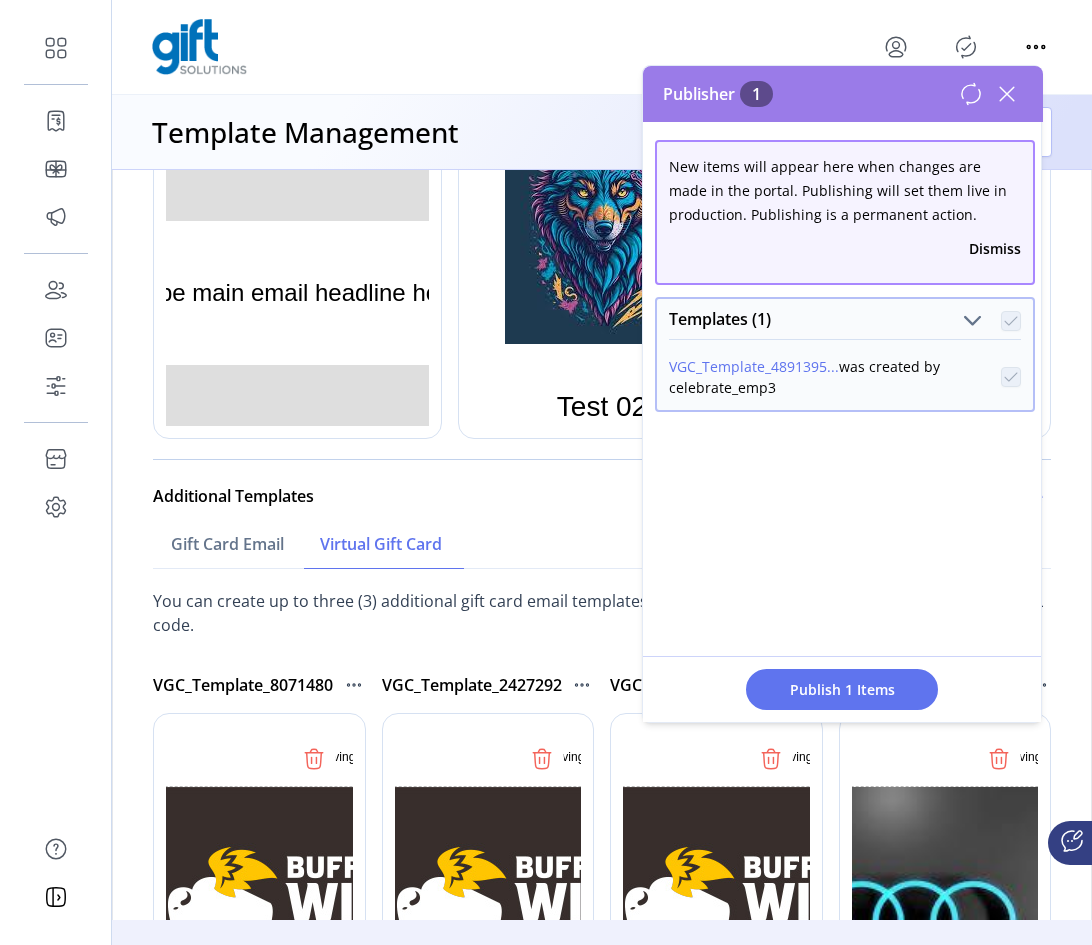click 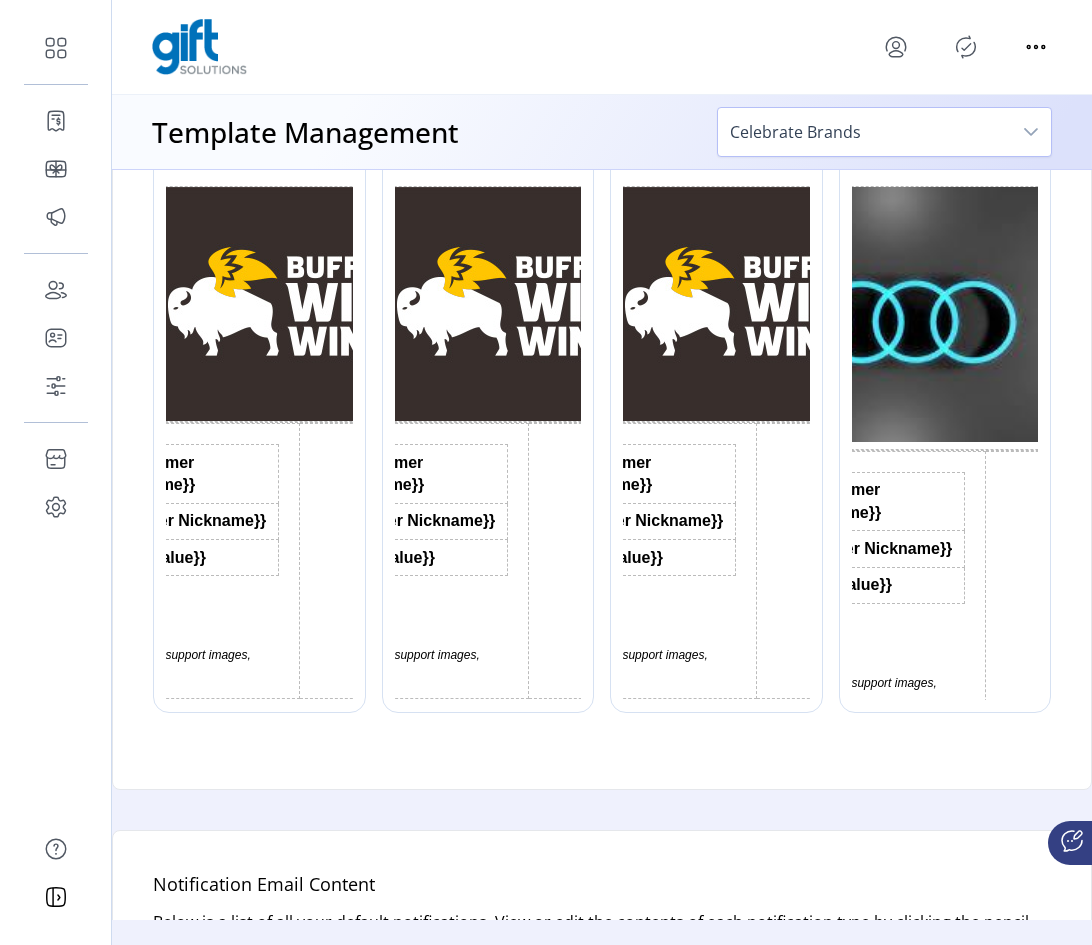 scroll, scrollTop: 806, scrollLeft: 0, axis: vertical 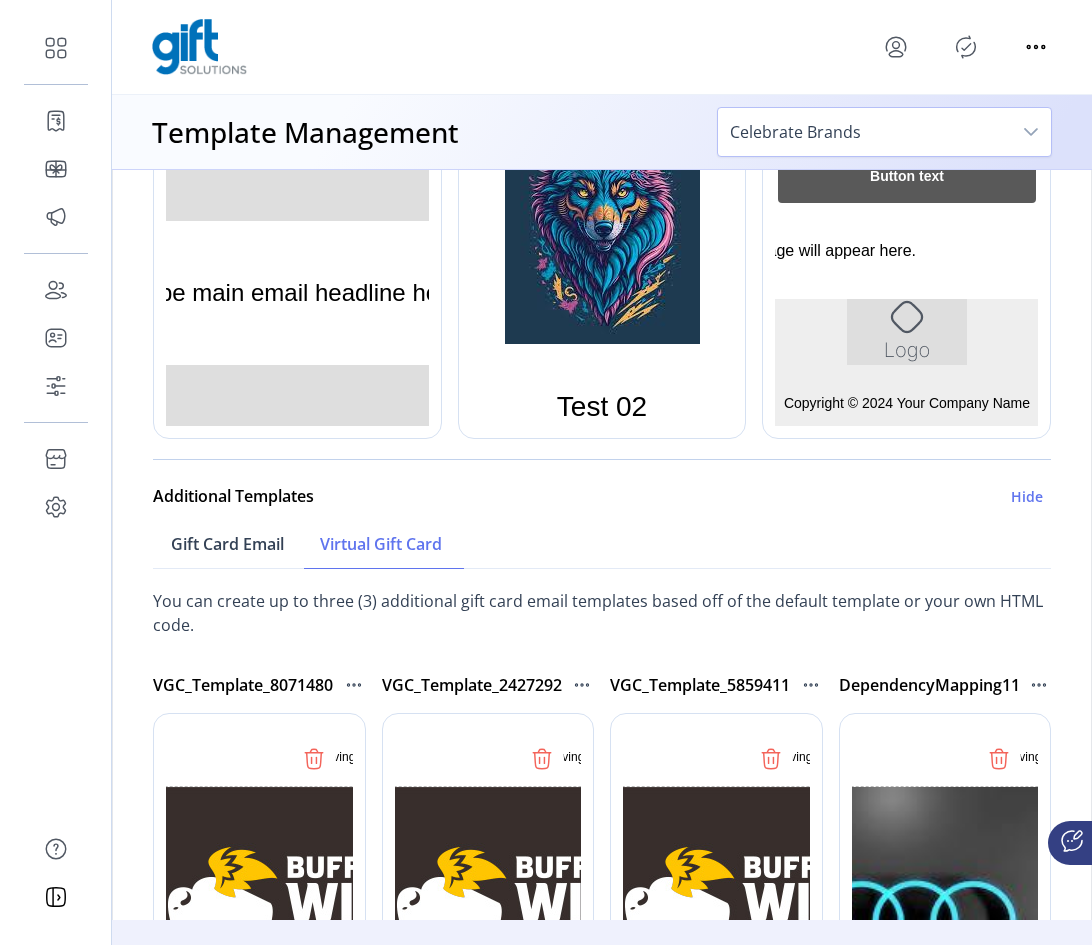 click on "Gift Card Email" at bounding box center [227, 544] 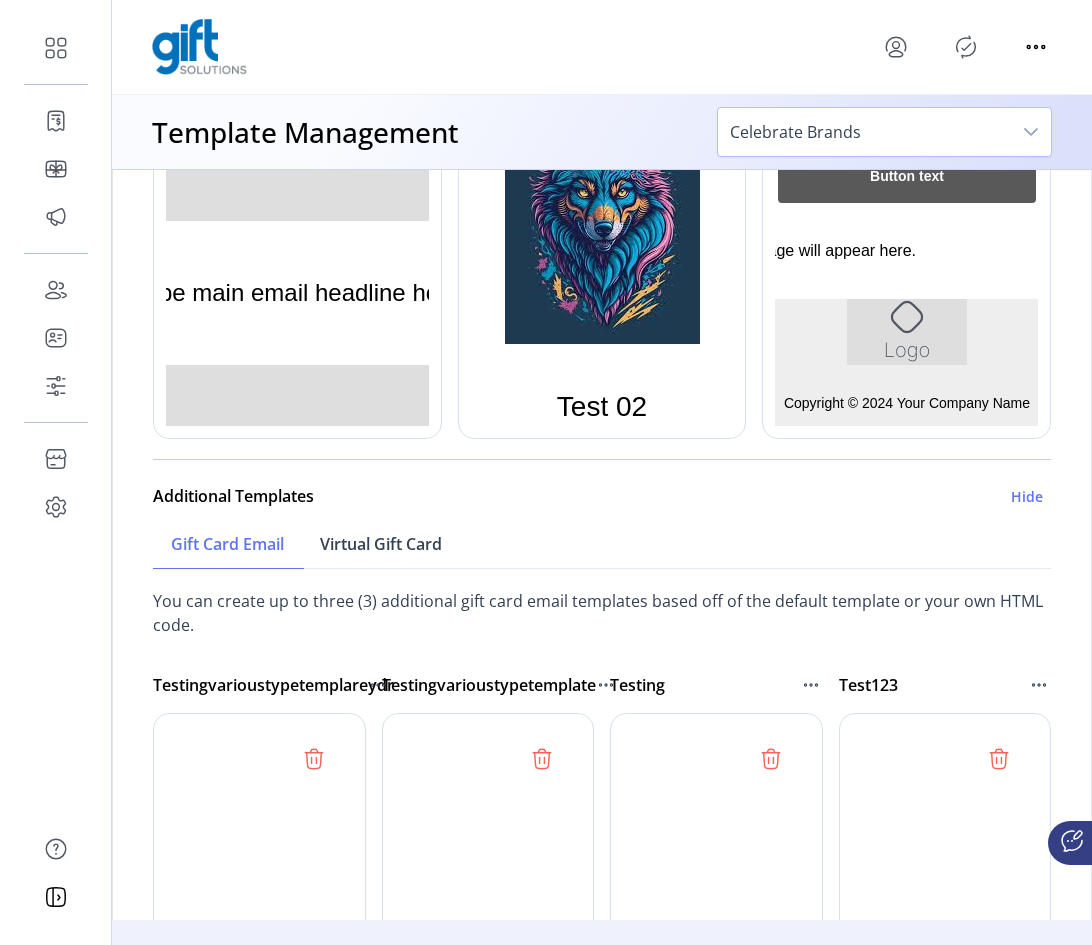 scroll, scrollTop: 0, scrollLeft: 0, axis: both 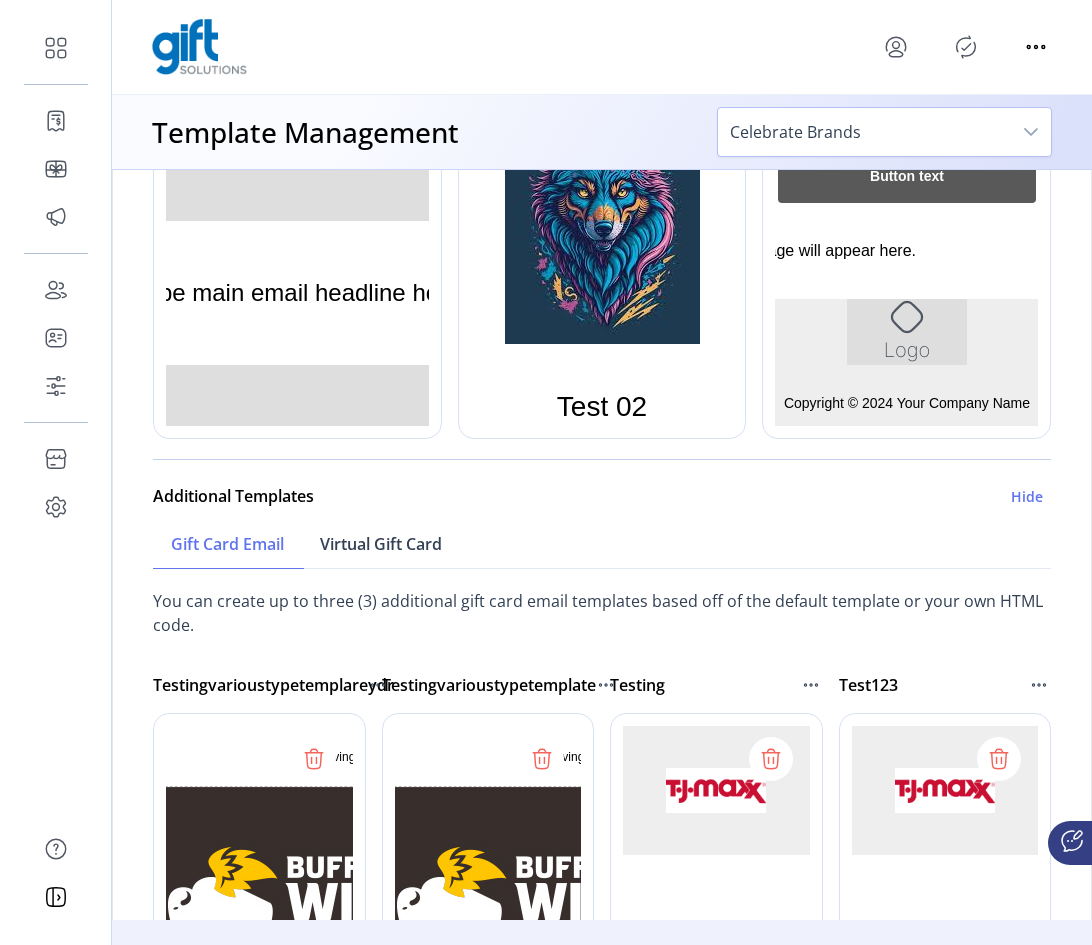 click on "Virtual Gift Card" at bounding box center (381, 544) 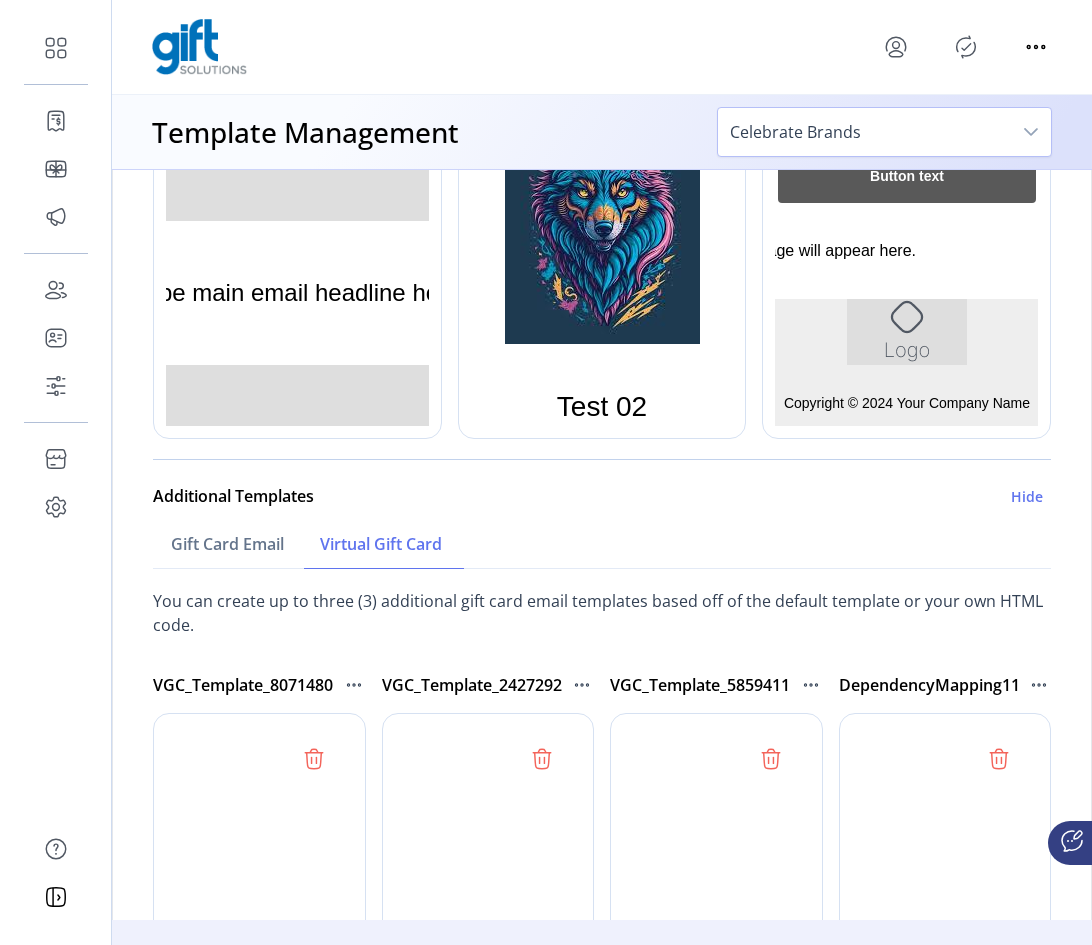 scroll, scrollTop: 0, scrollLeft: 0, axis: both 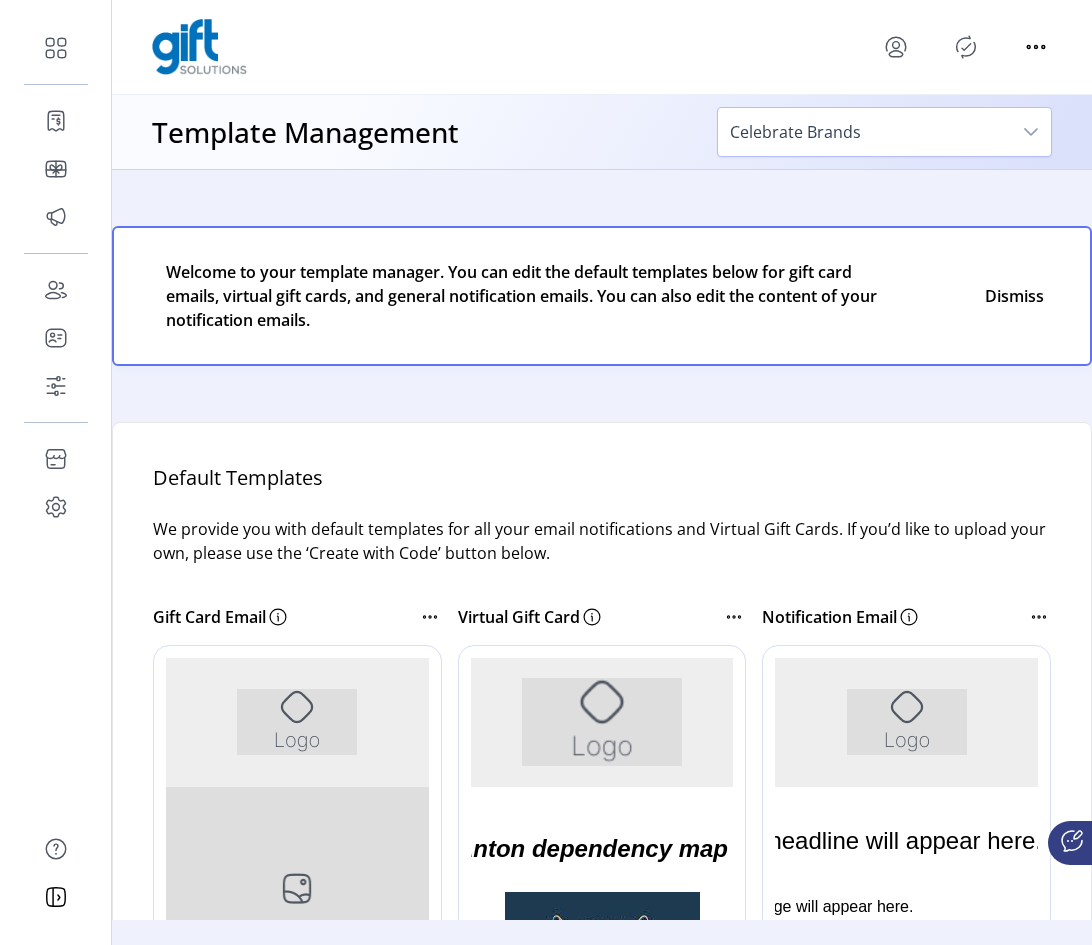 click 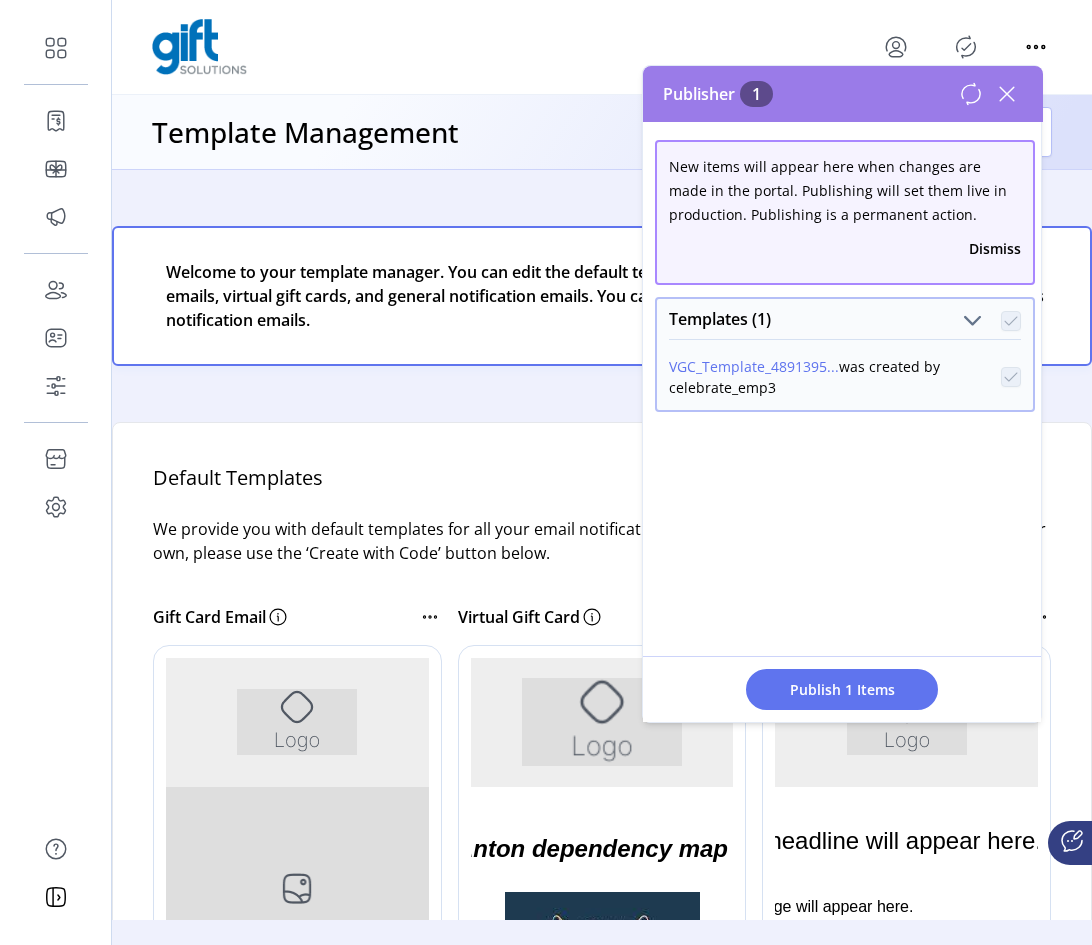 click 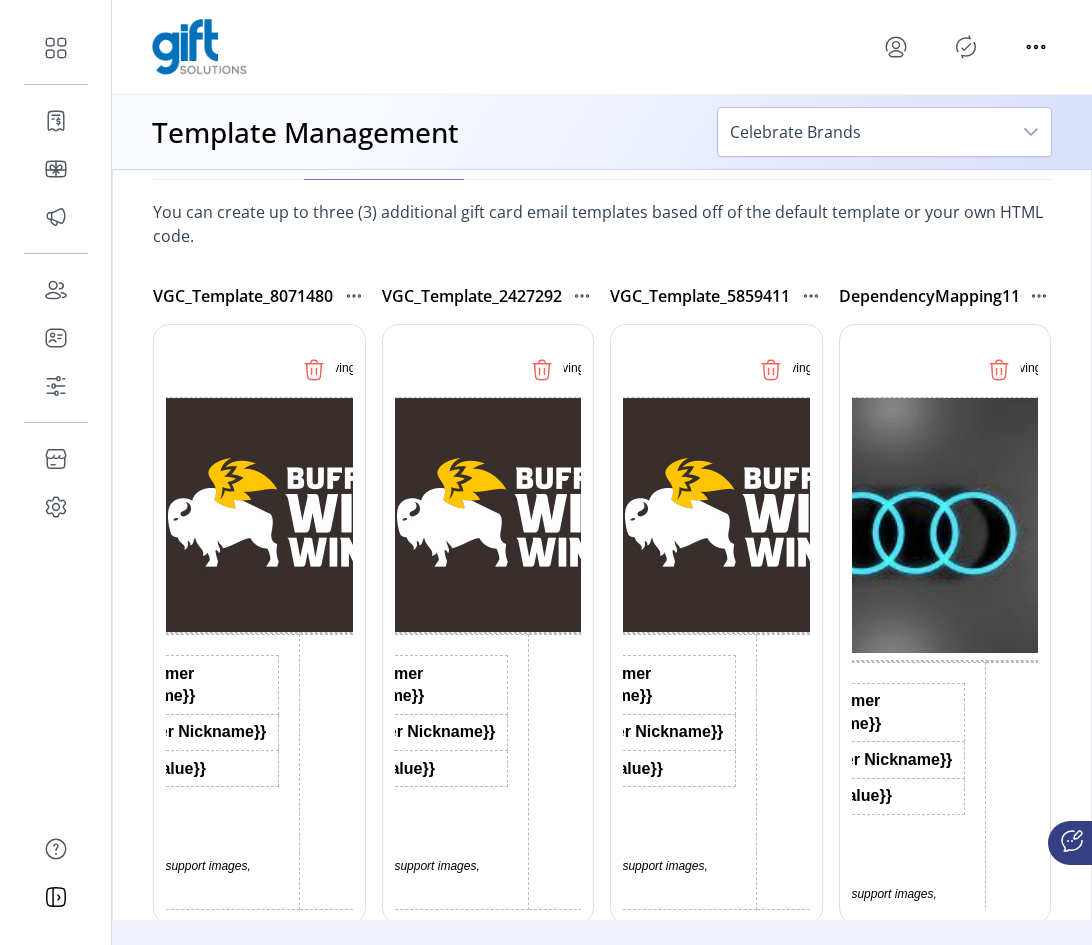 scroll, scrollTop: 900, scrollLeft: 0, axis: vertical 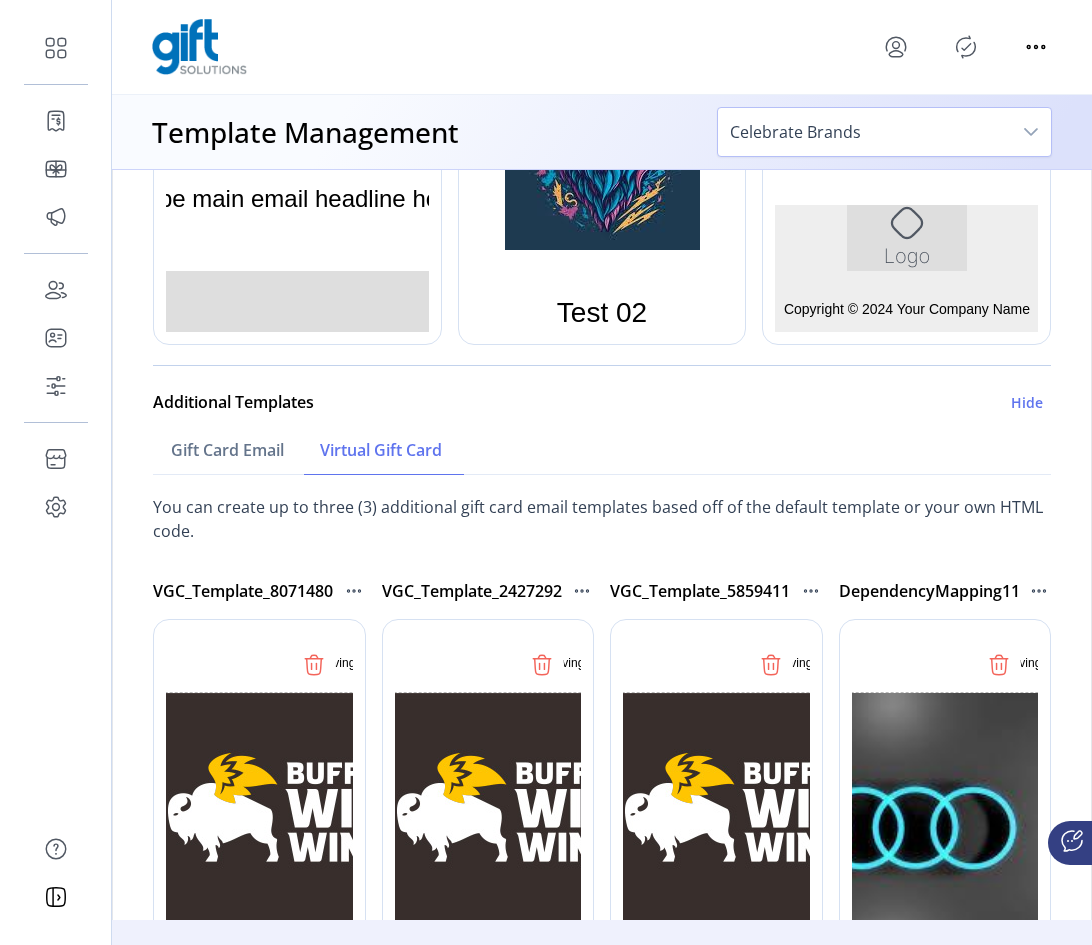 click 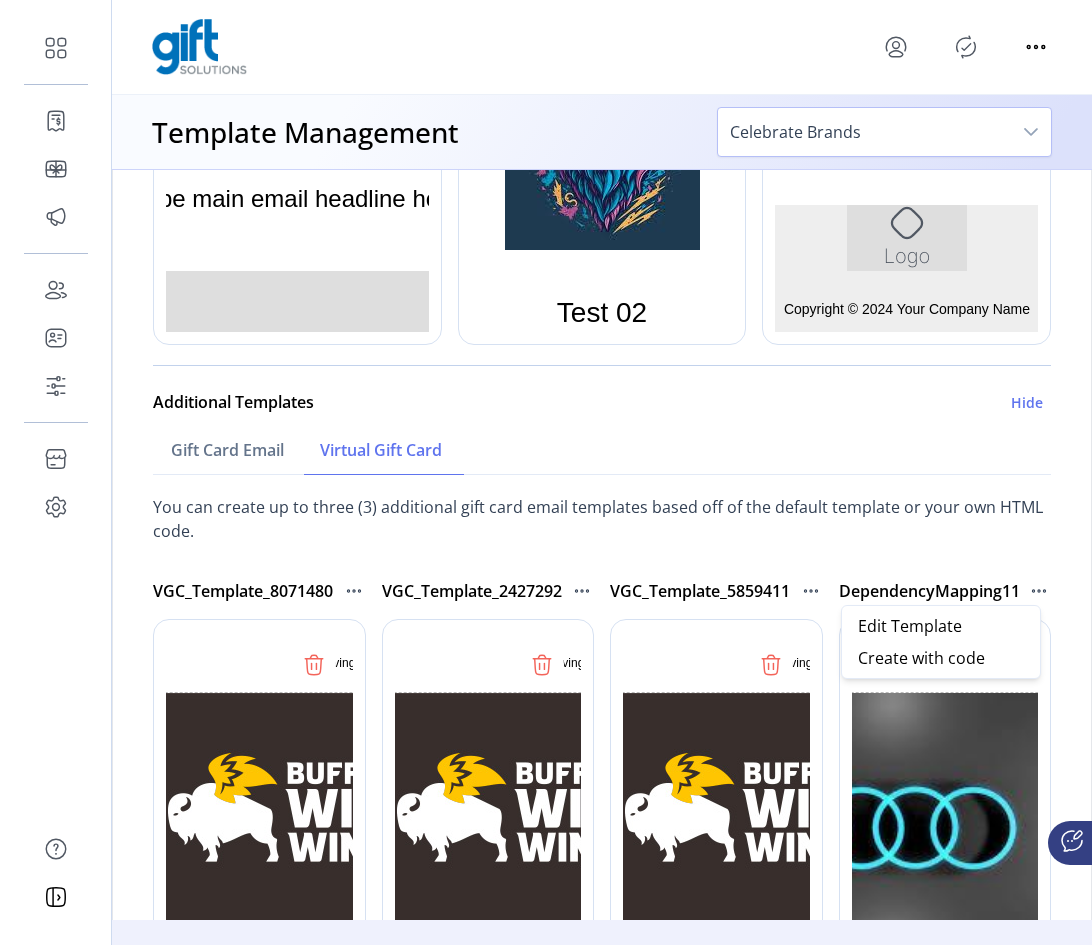 click 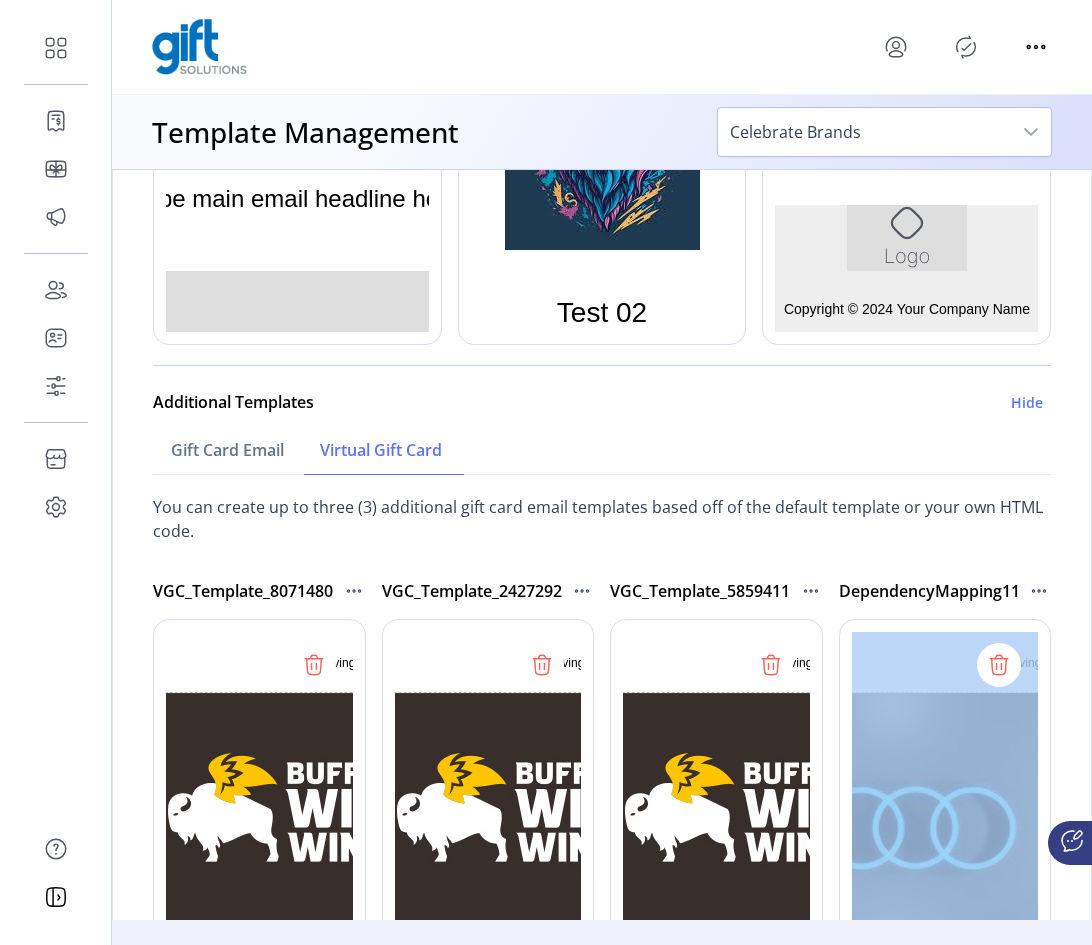 click 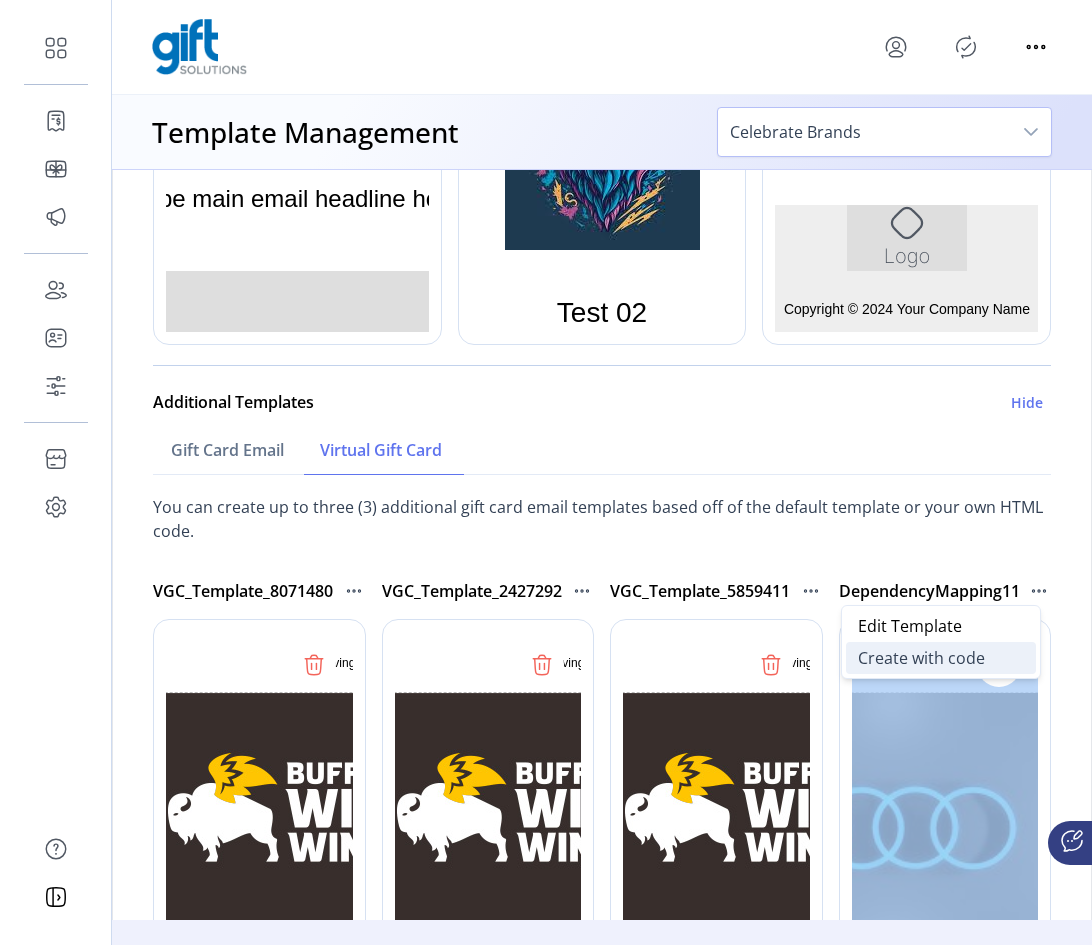 click on "Create with code" at bounding box center (921, 658) 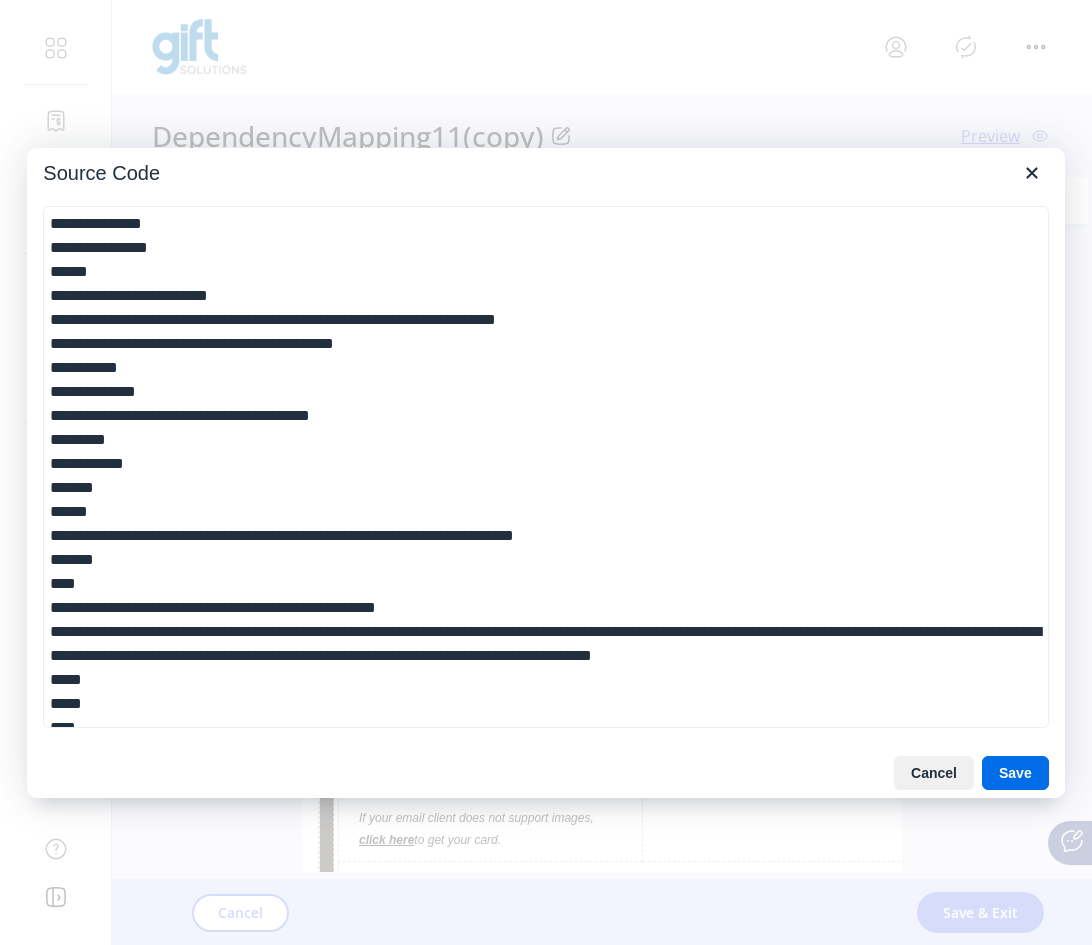 scroll, scrollTop: 0, scrollLeft: 0, axis: both 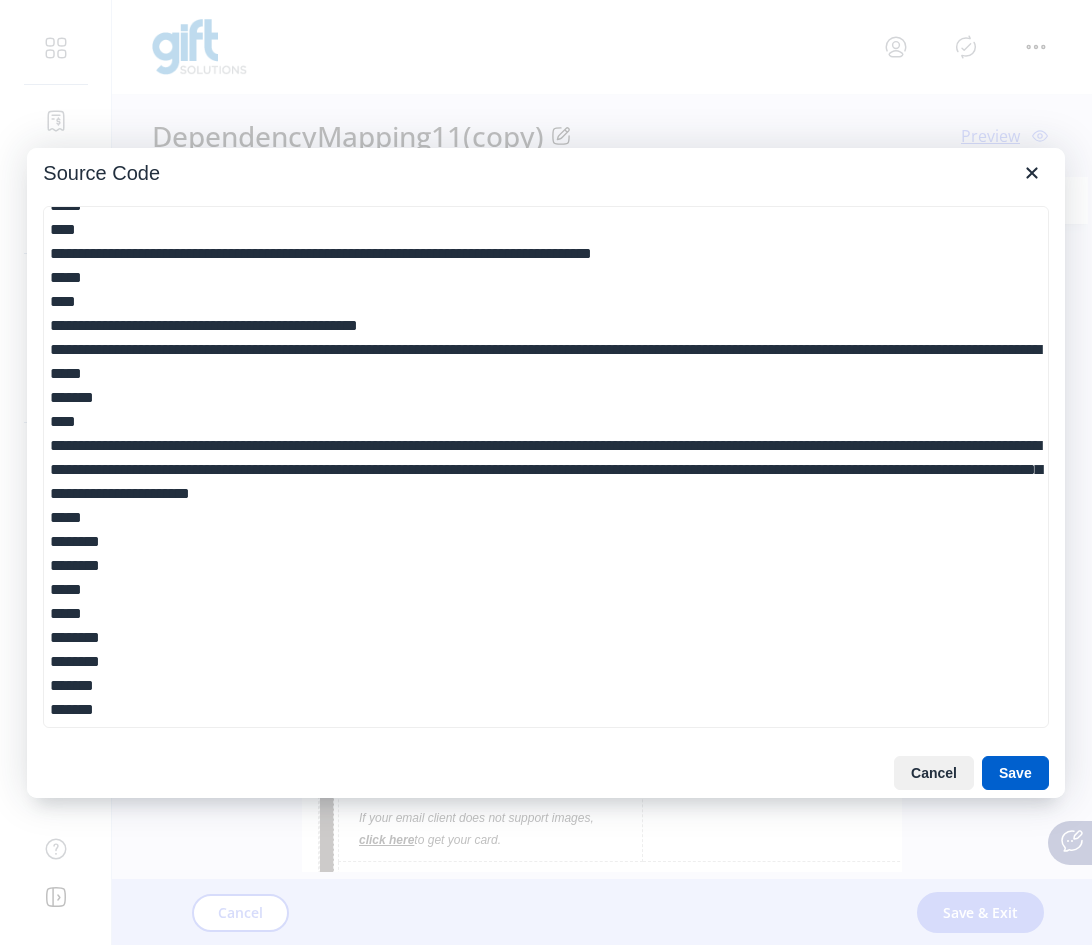 click on "Save" at bounding box center (1015, 773) 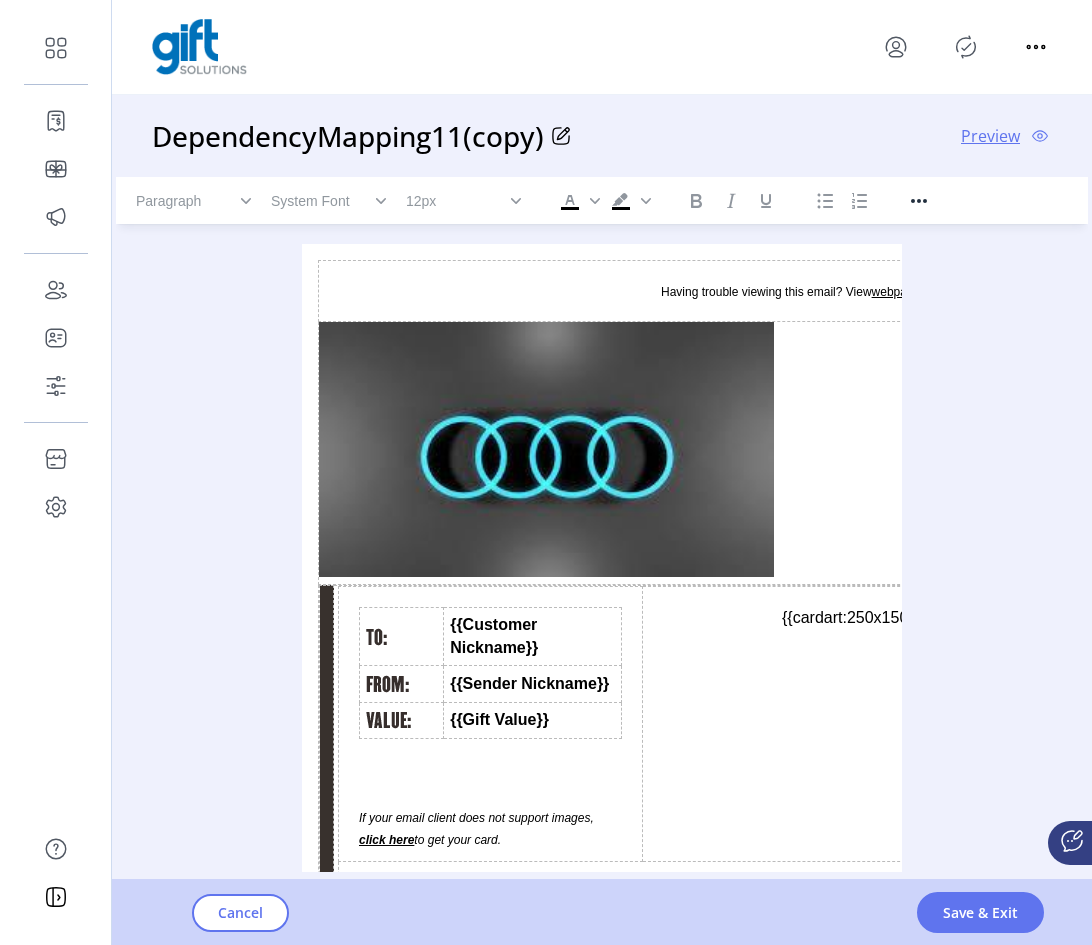 drag, startPoint x: 977, startPoint y: 910, endPoint x: 906, endPoint y: 667, distance: 253.16003 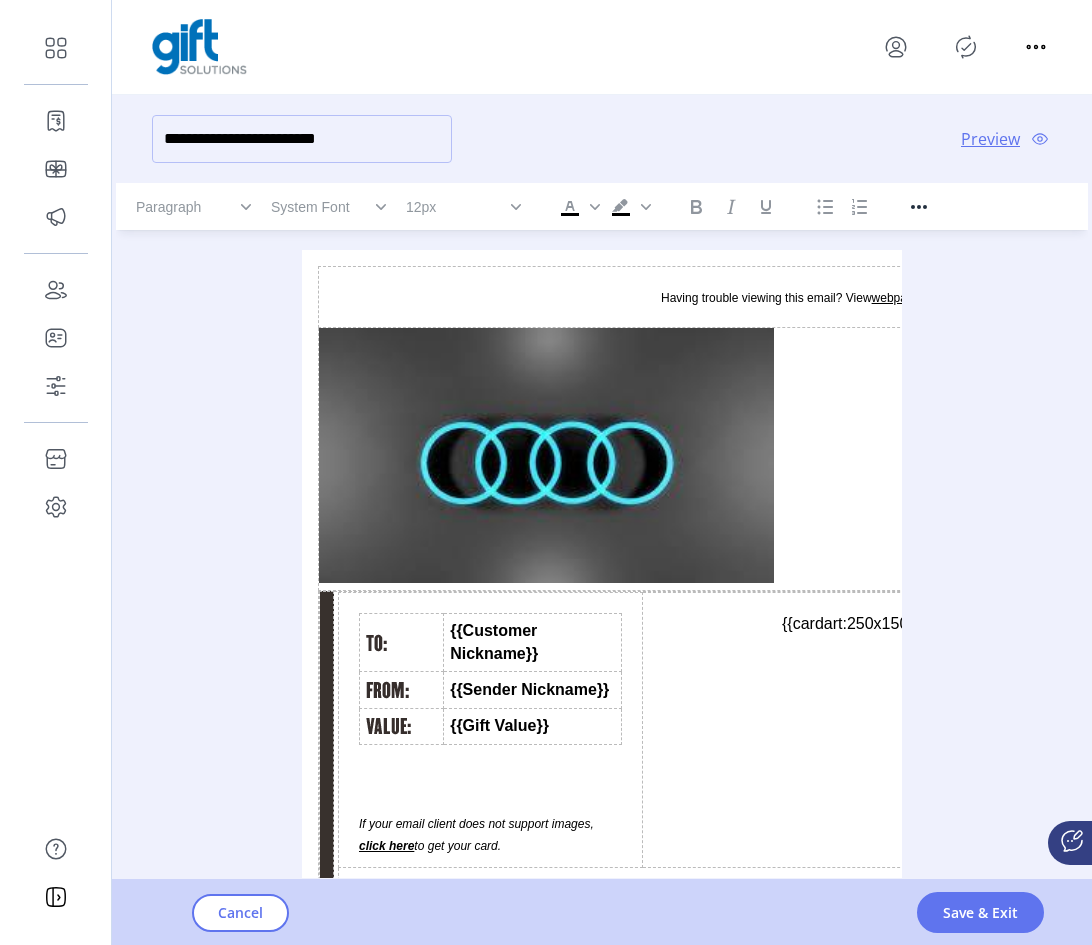 click on "**********" 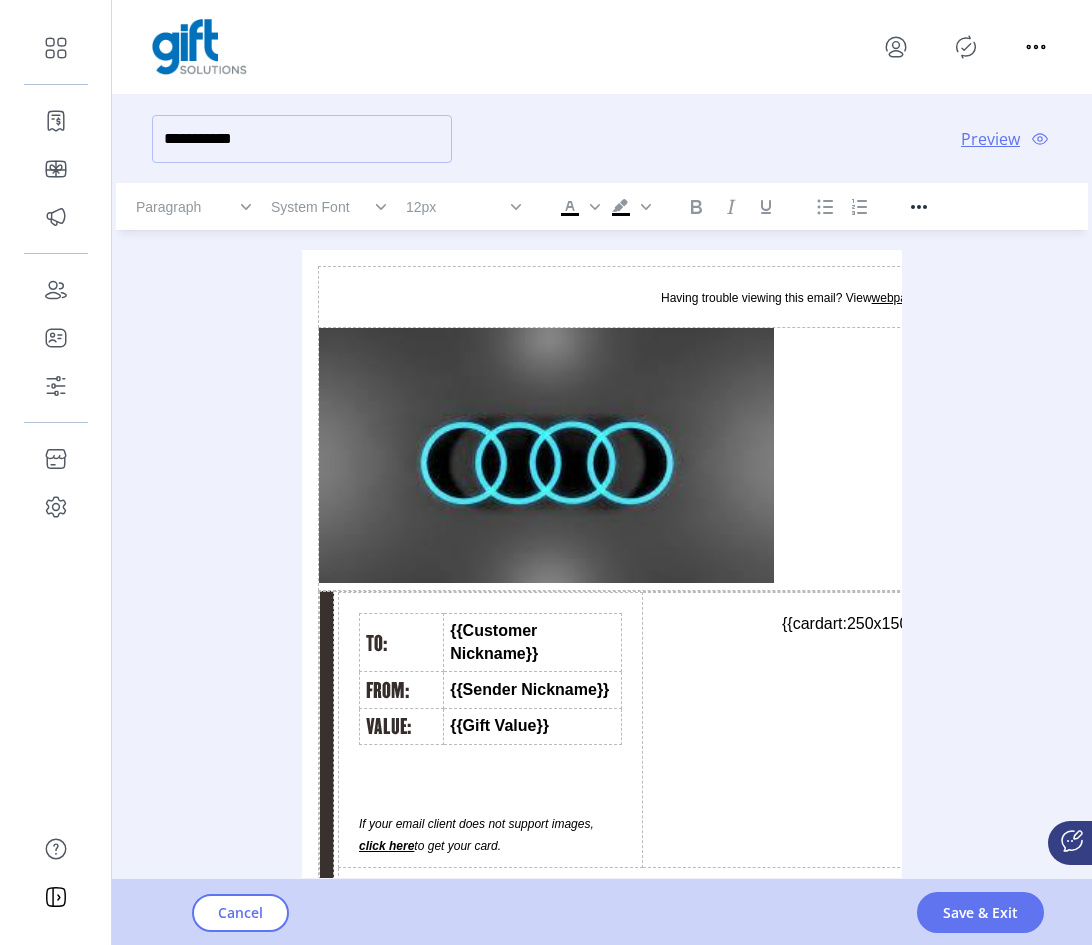 type on "**********" 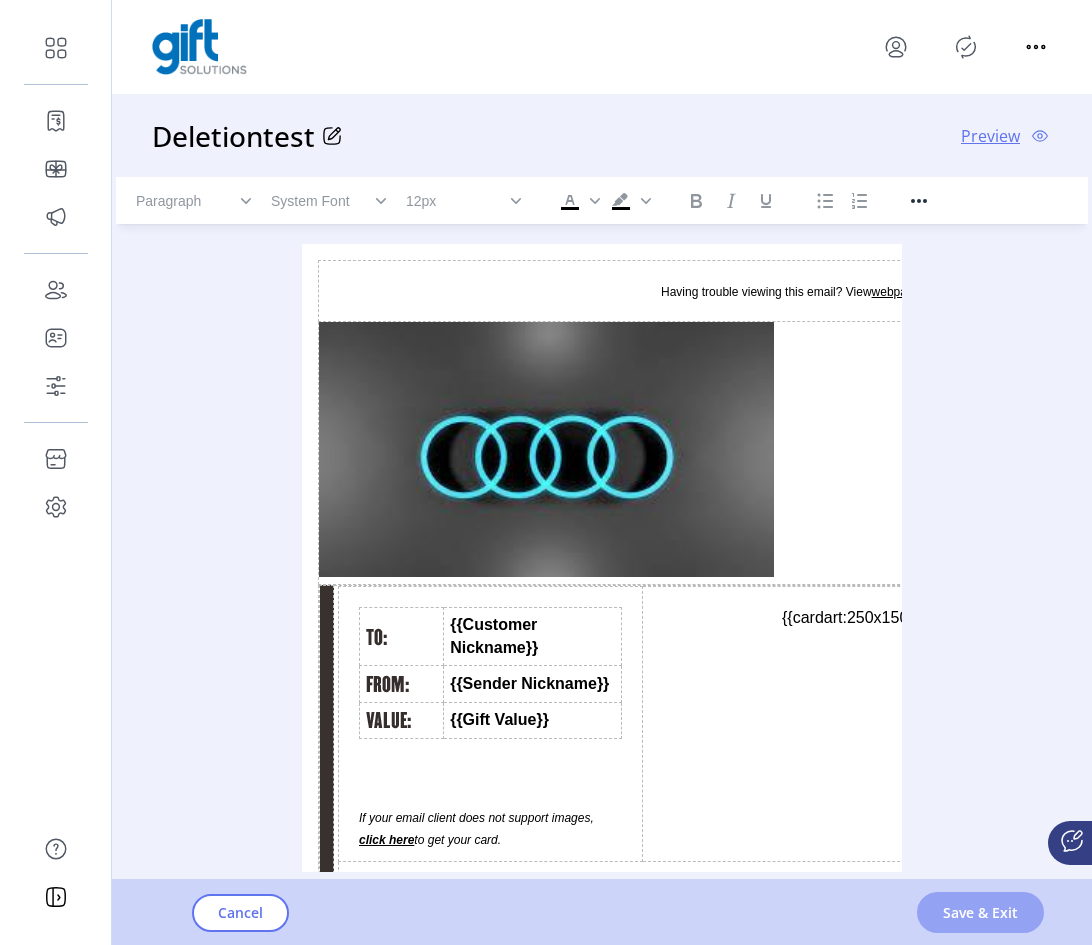 click on "Save & Exit" 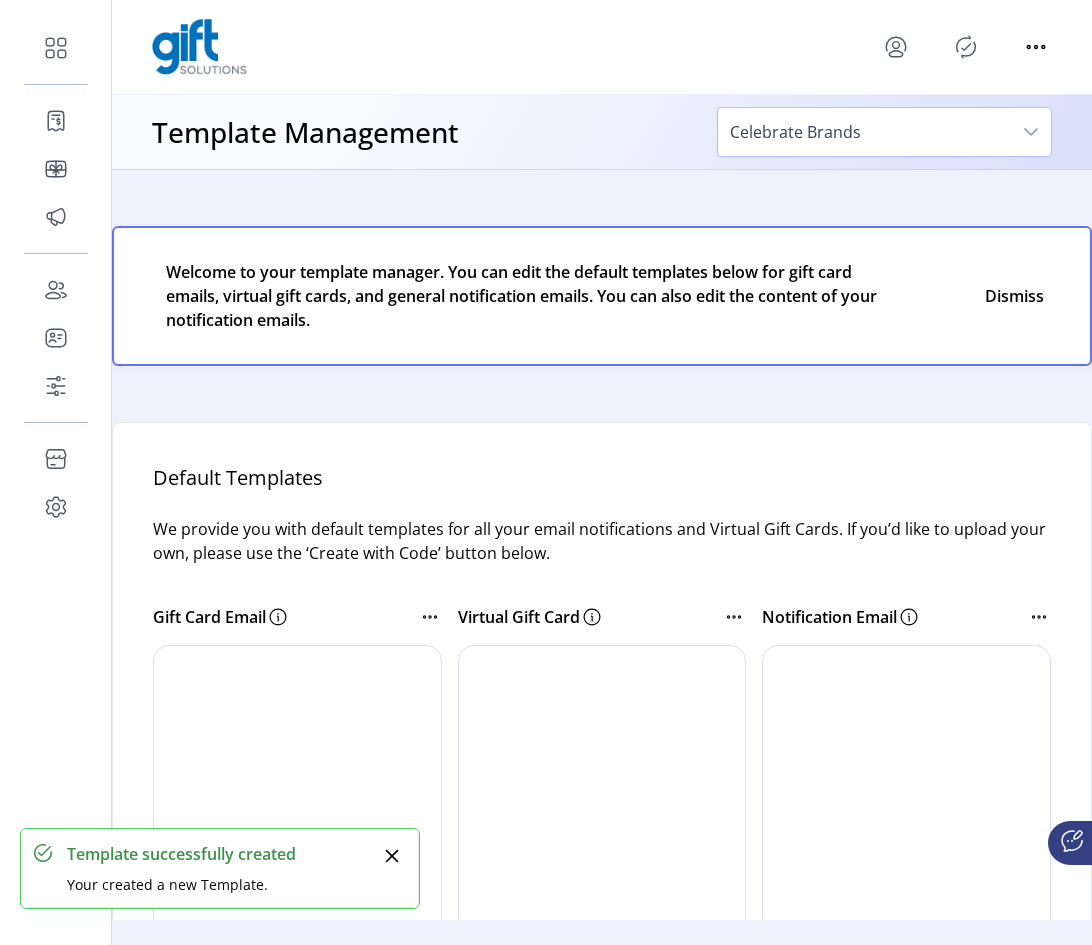 scroll, scrollTop: 0, scrollLeft: 0, axis: both 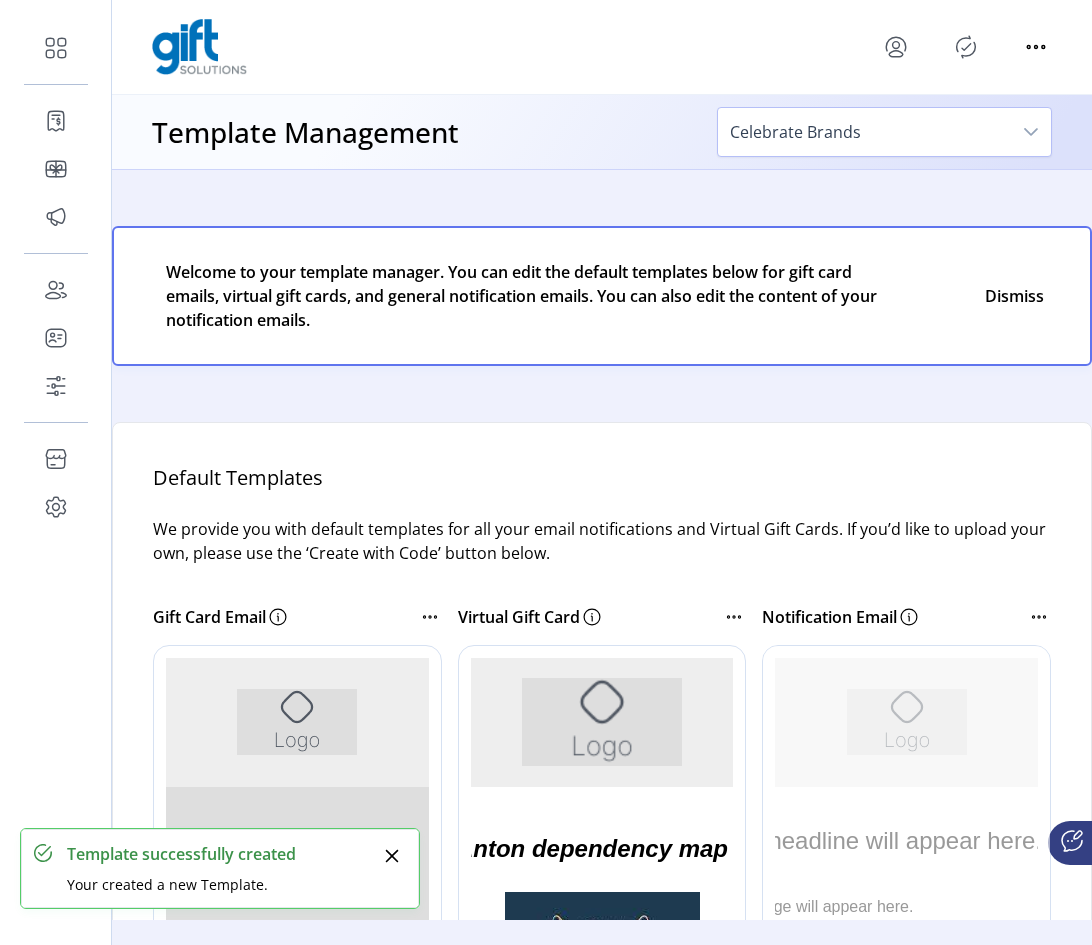 click 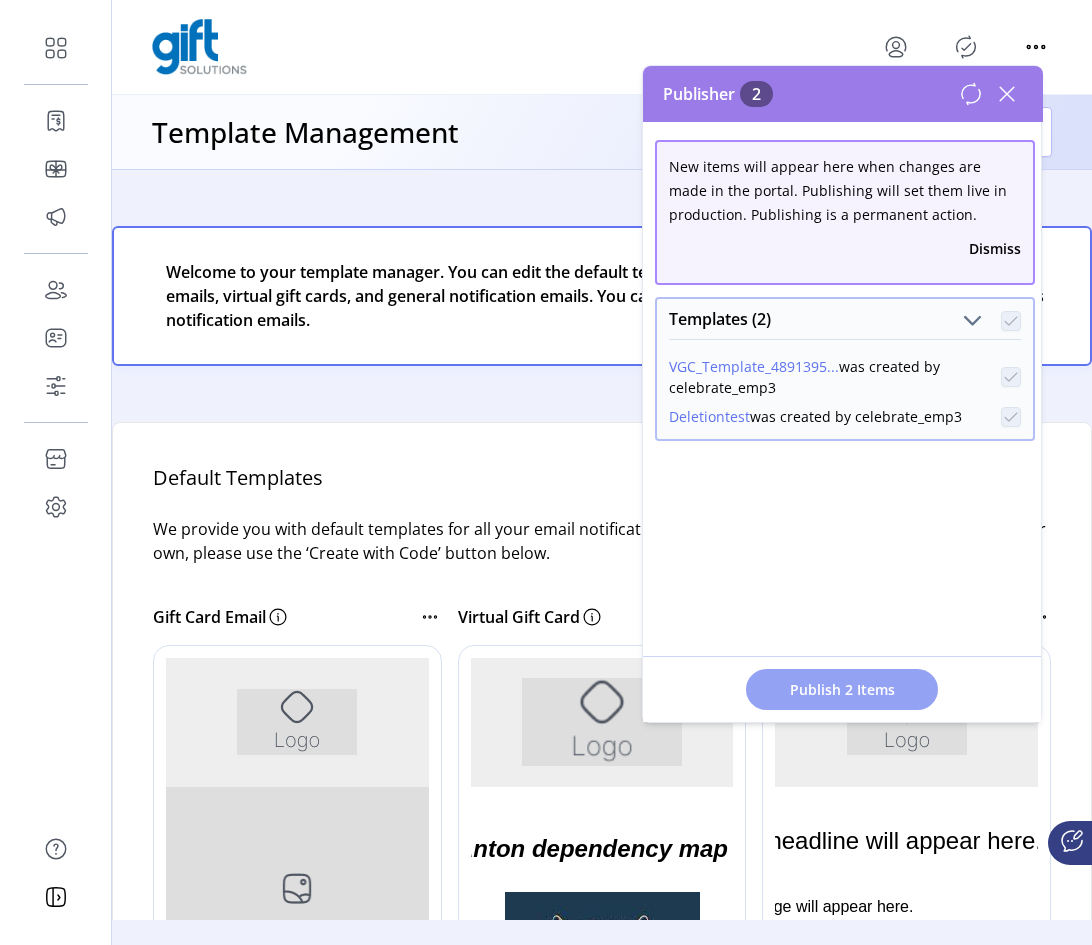 click on "Publish 2 Items" at bounding box center (842, 689) 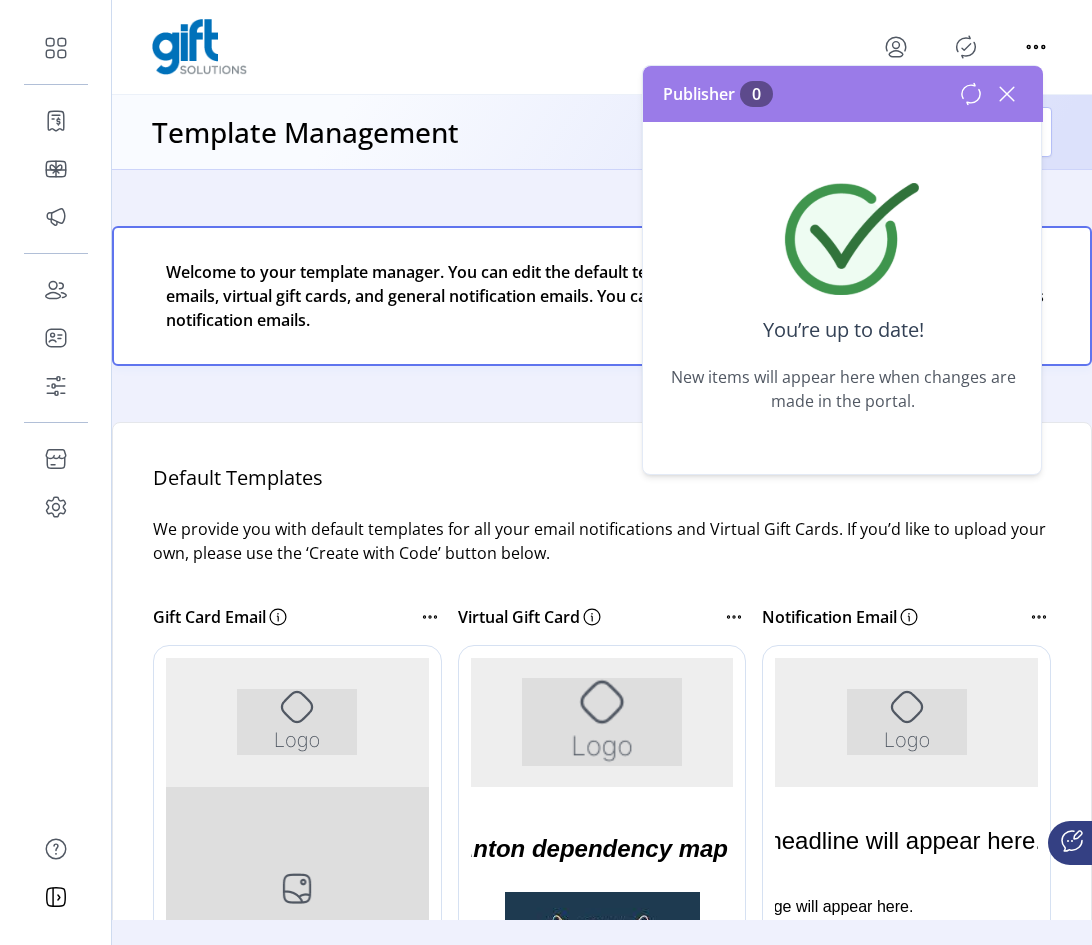 click on "Publisher  0" at bounding box center (843, 94) 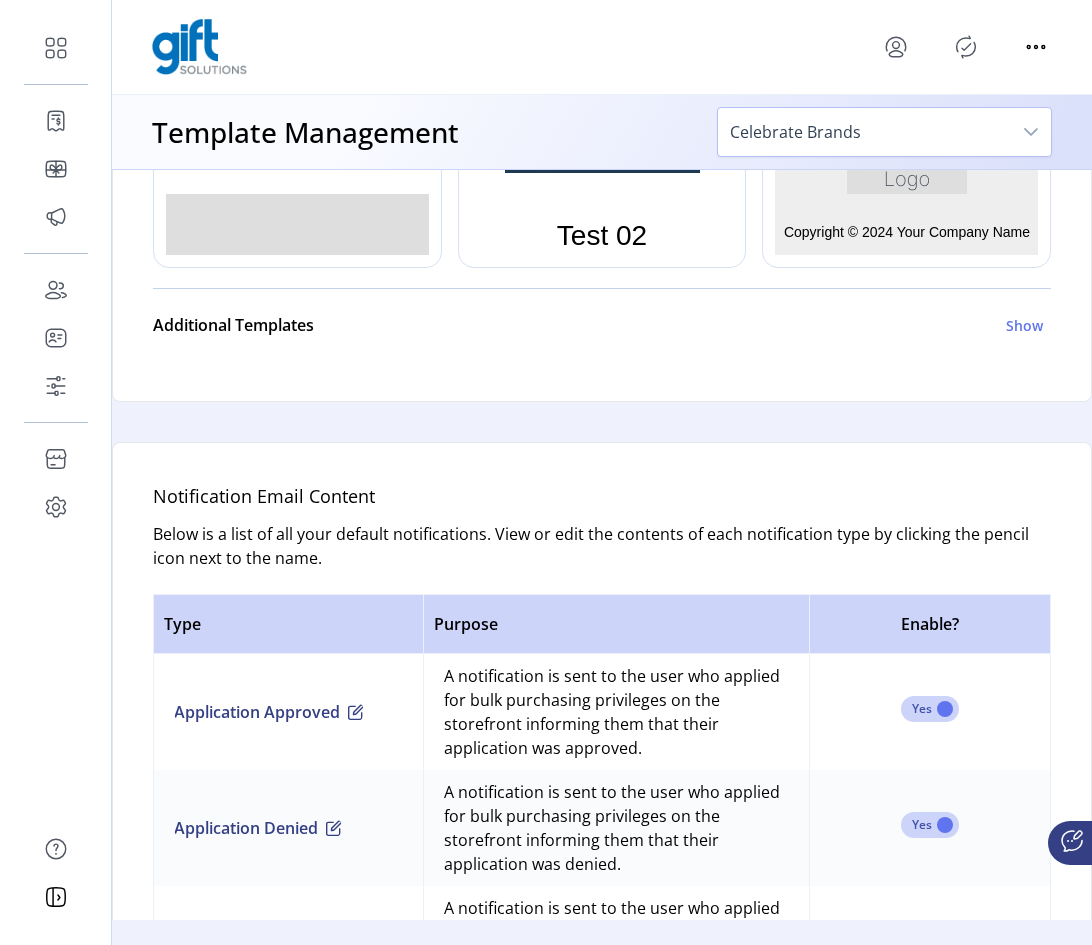 scroll, scrollTop: 1000, scrollLeft: 0, axis: vertical 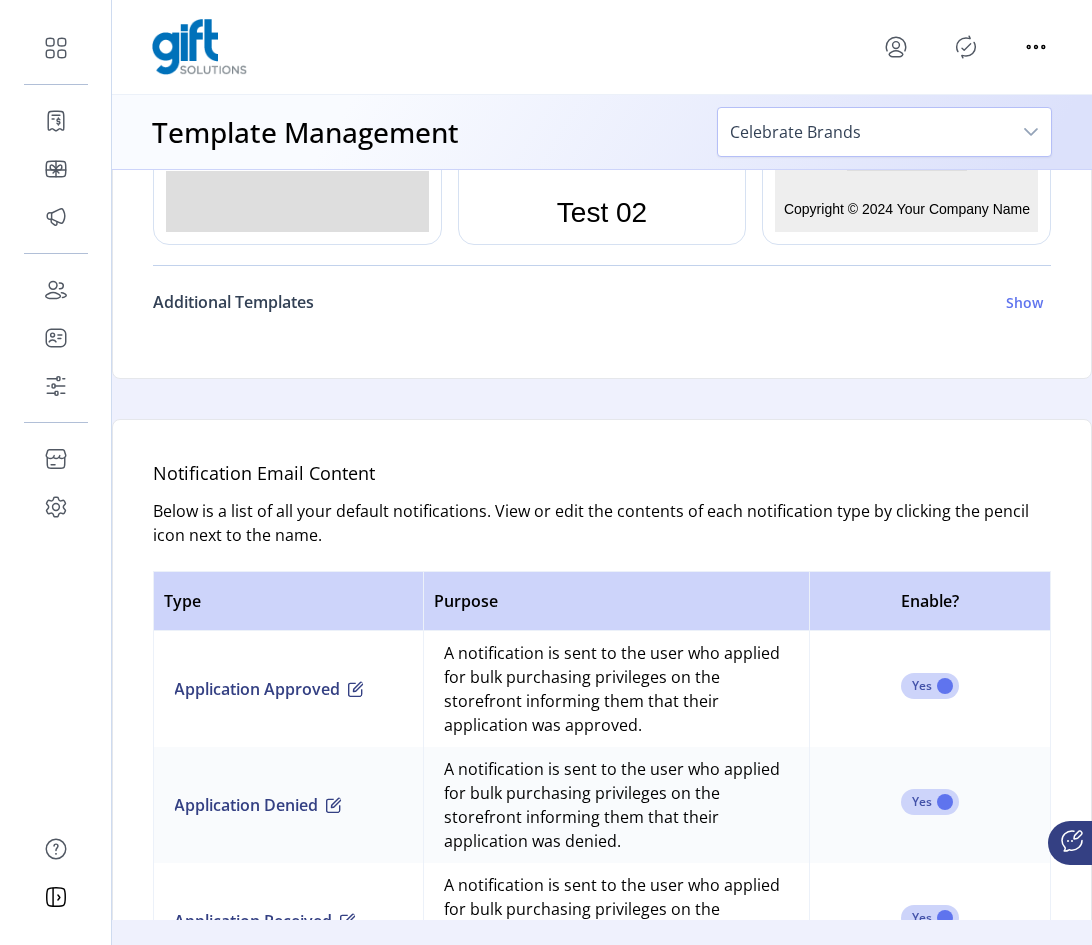 click on "Show" at bounding box center [1024, 302] 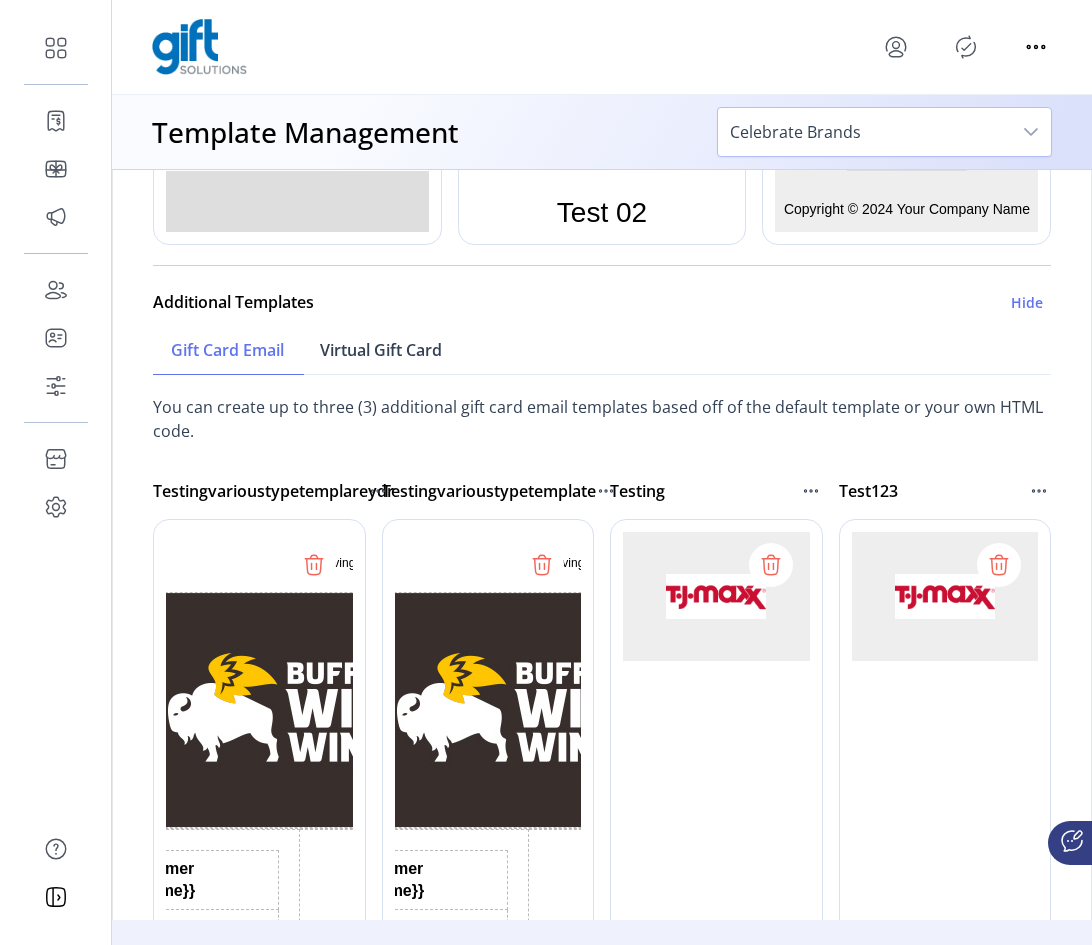 click on "Virtual Gift Card" at bounding box center [381, 350] 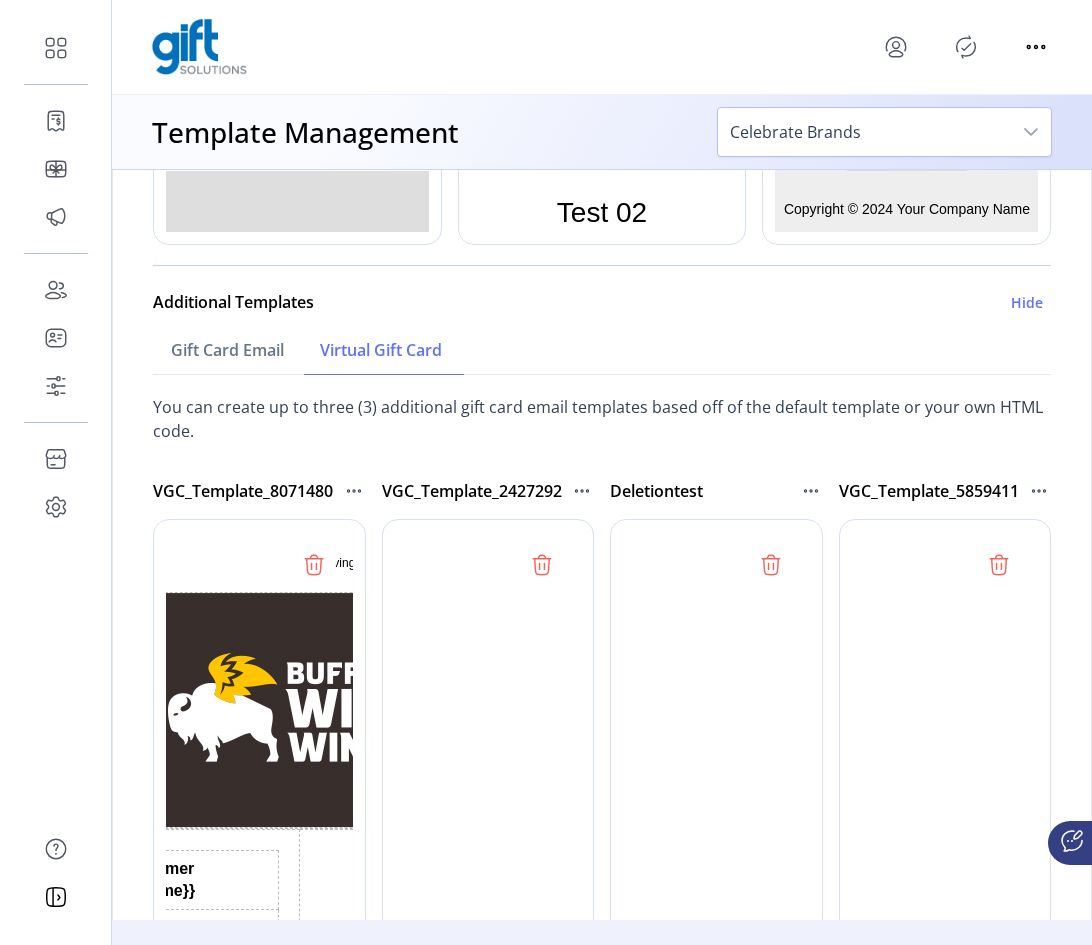 scroll, scrollTop: 0, scrollLeft: 0, axis: both 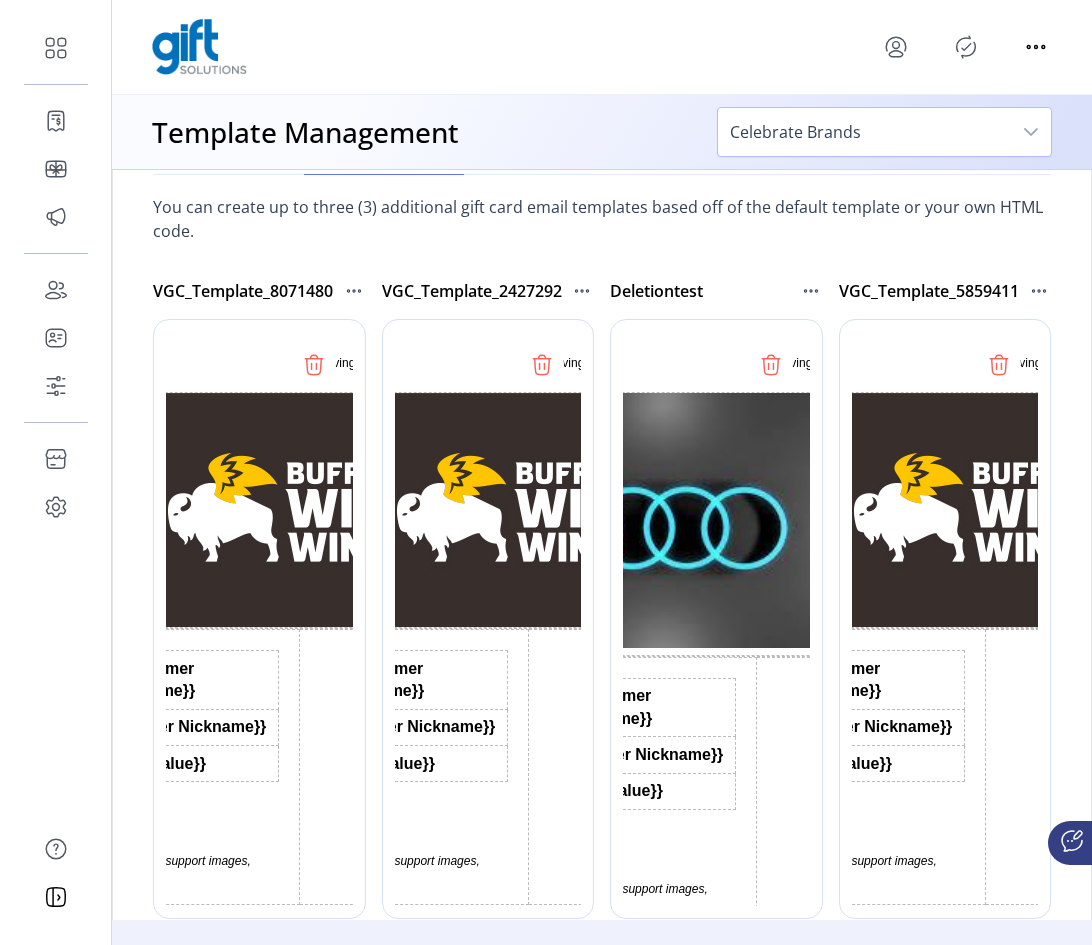 click 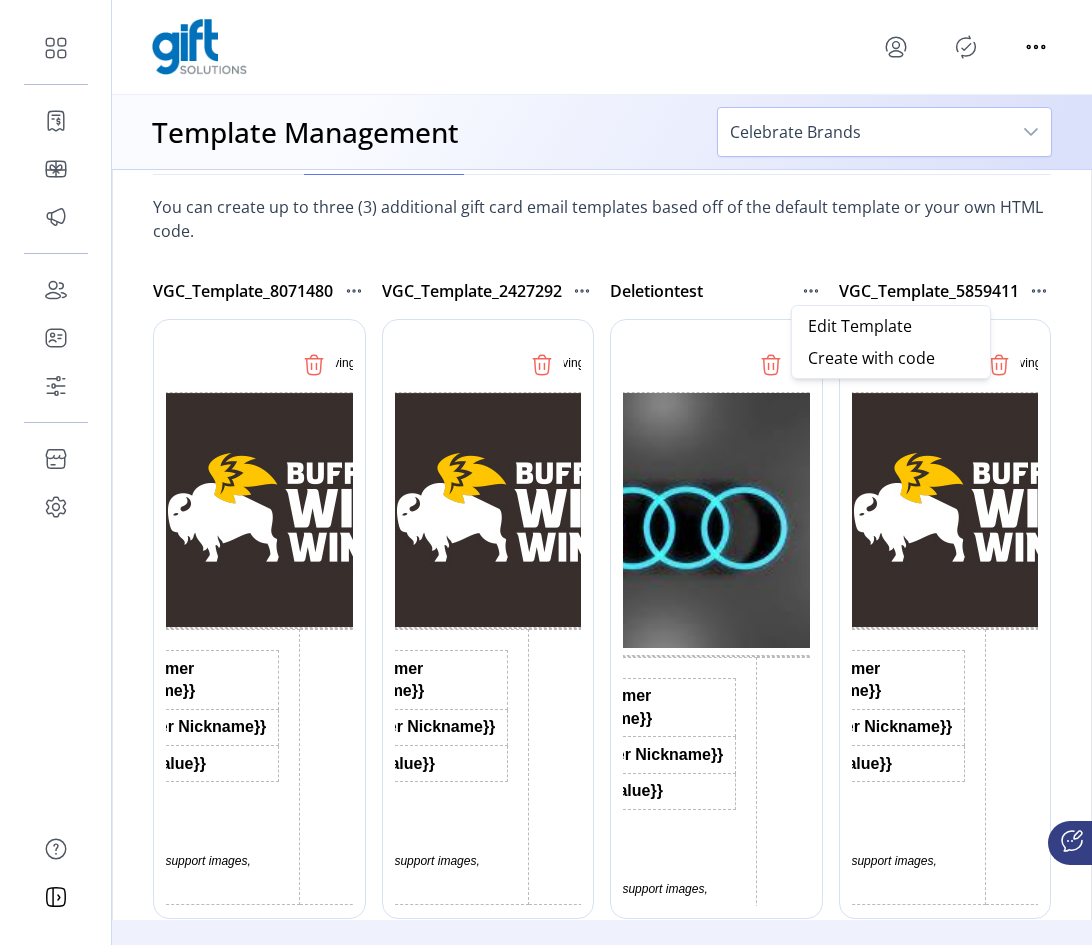 click on "Deletiontest" at bounding box center (716, 291) 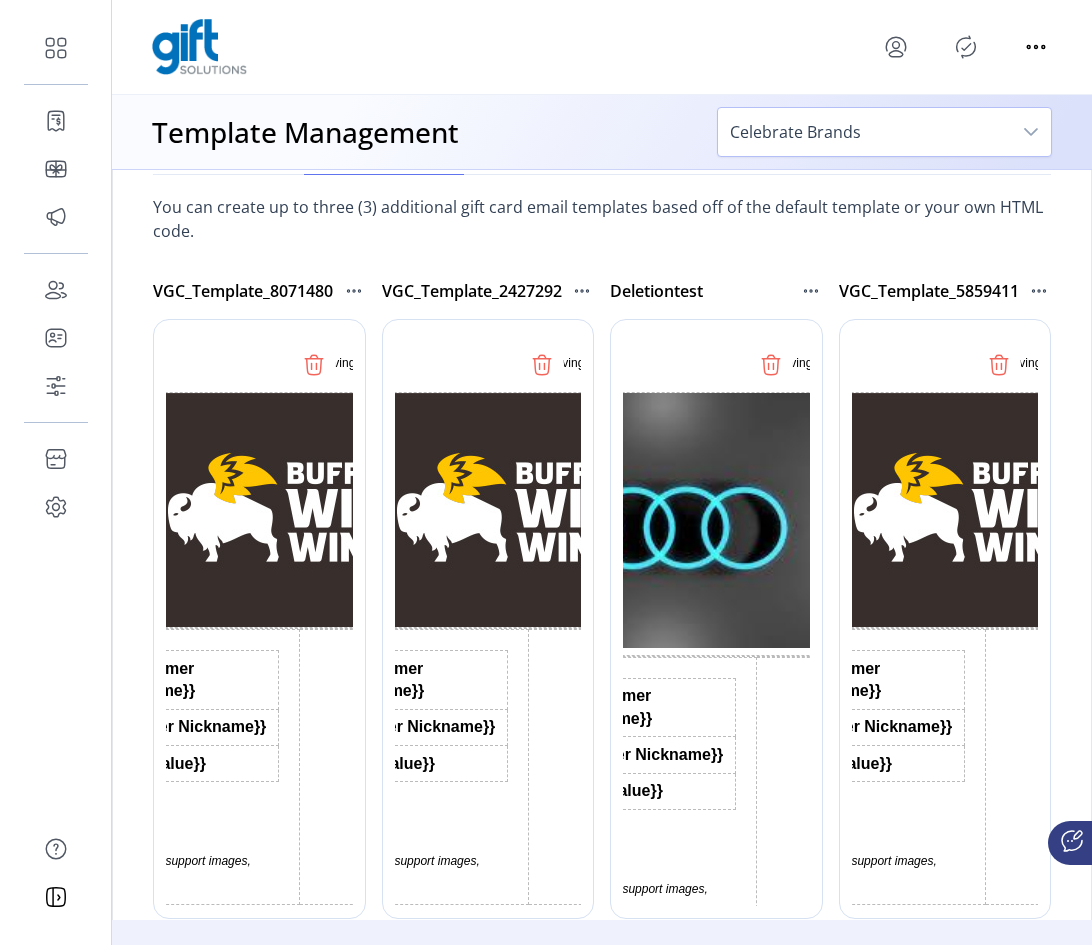click 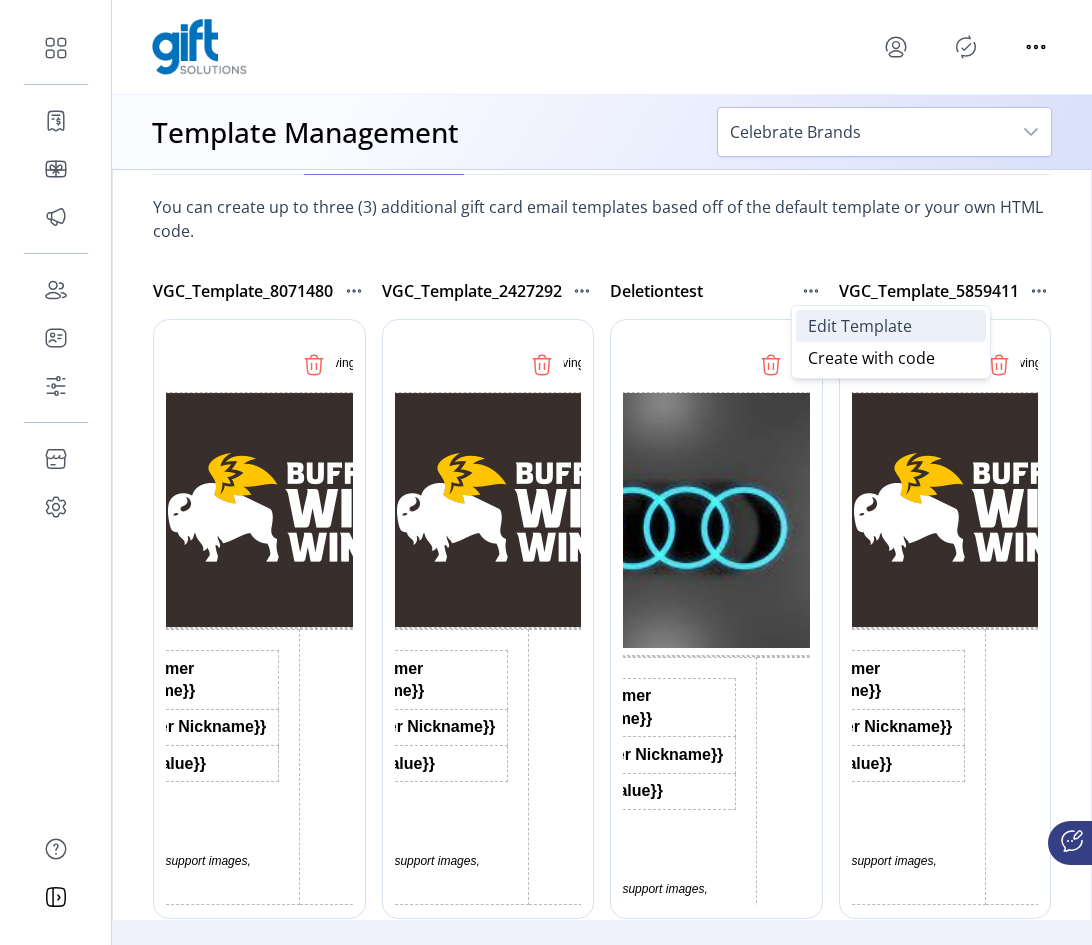 click on "Edit Template" at bounding box center [860, 326] 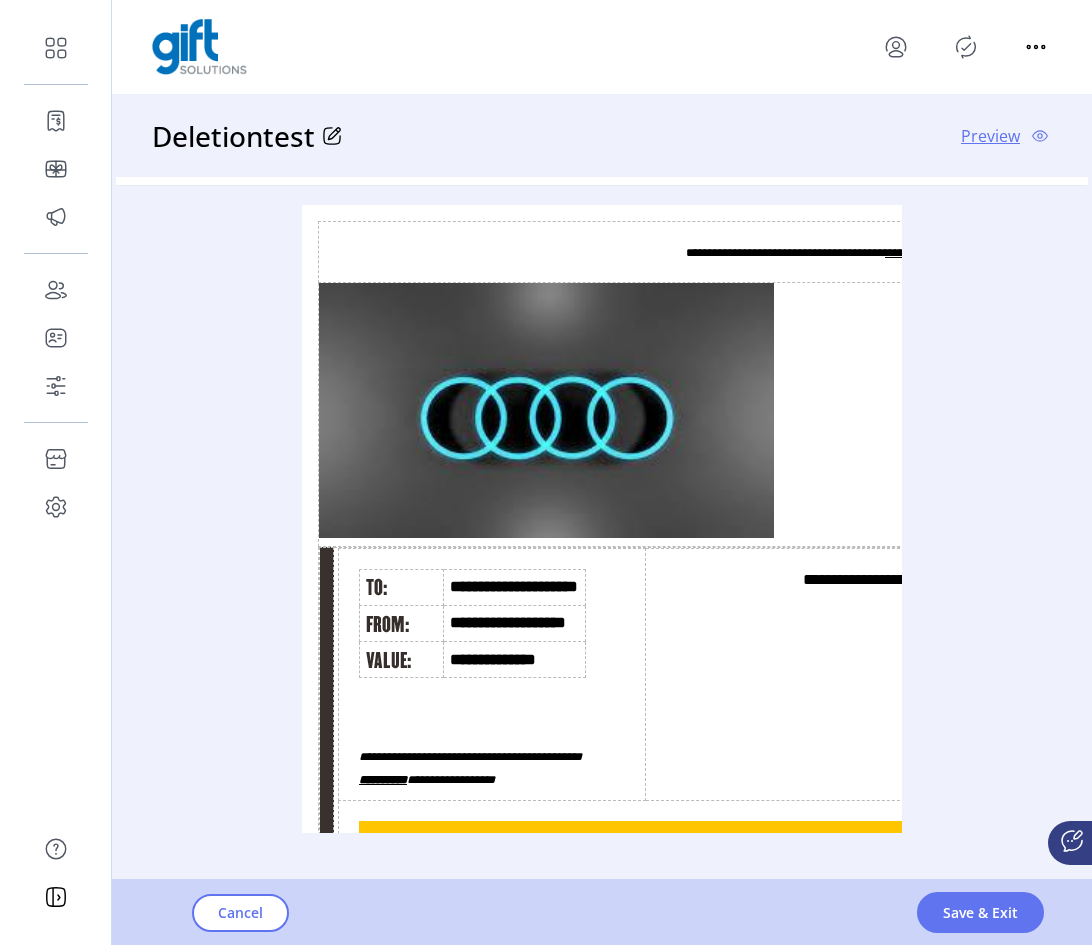 scroll, scrollTop: 0, scrollLeft: 0, axis: both 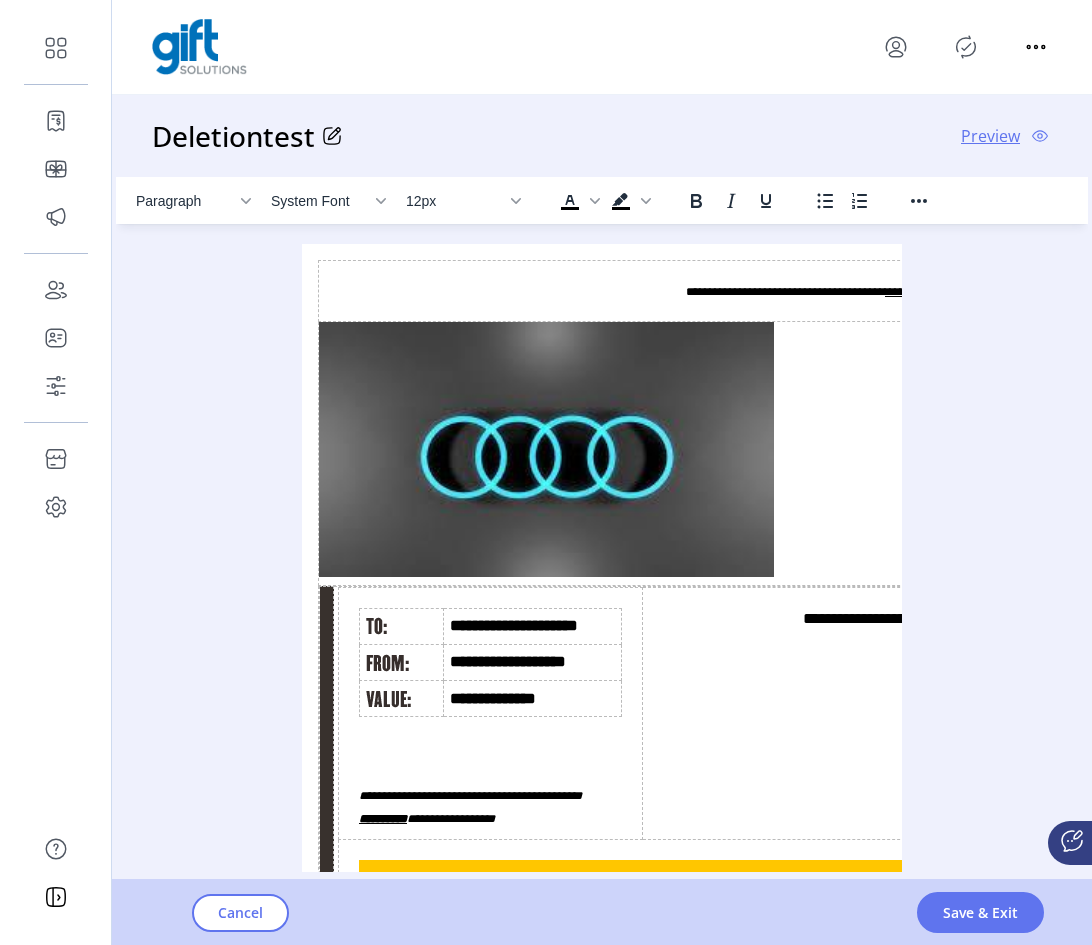 click on "**********" at bounding box center [791, 713] 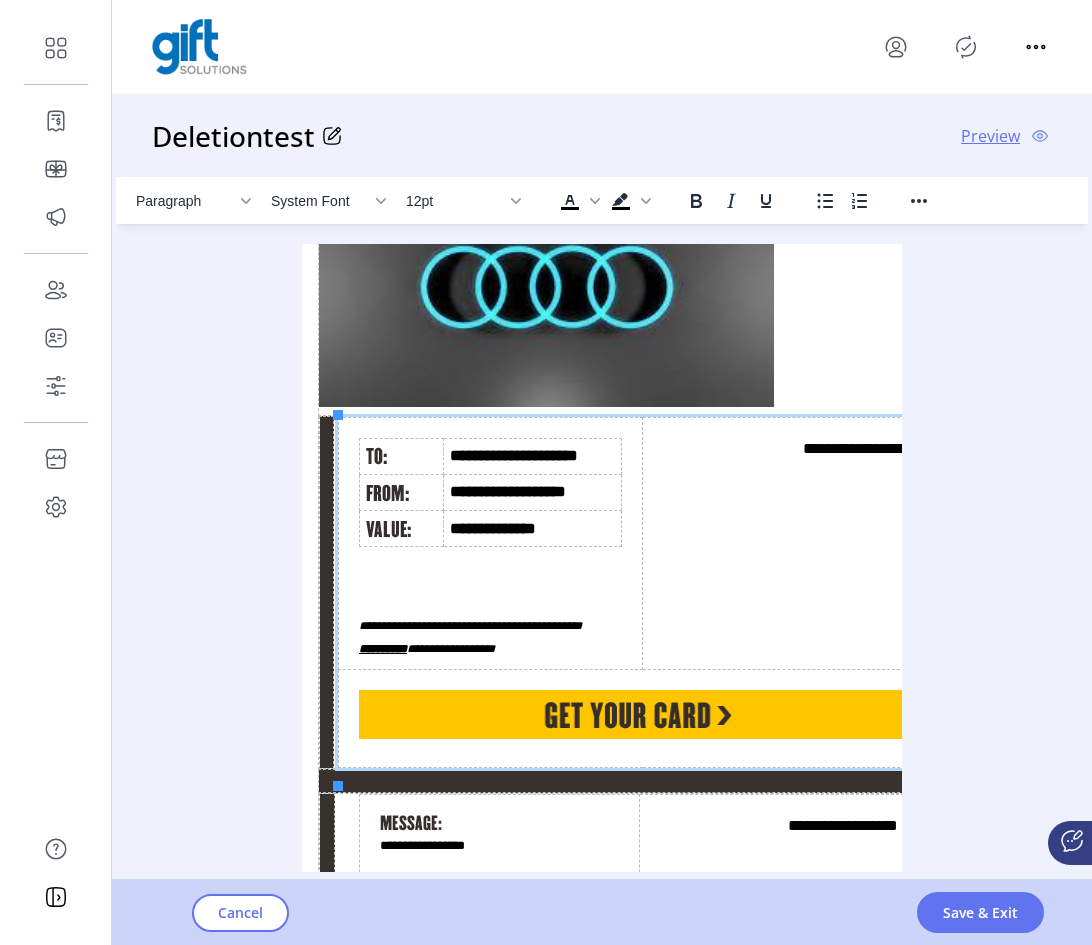scroll, scrollTop: 300, scrollLeft: 0, axis: vertical 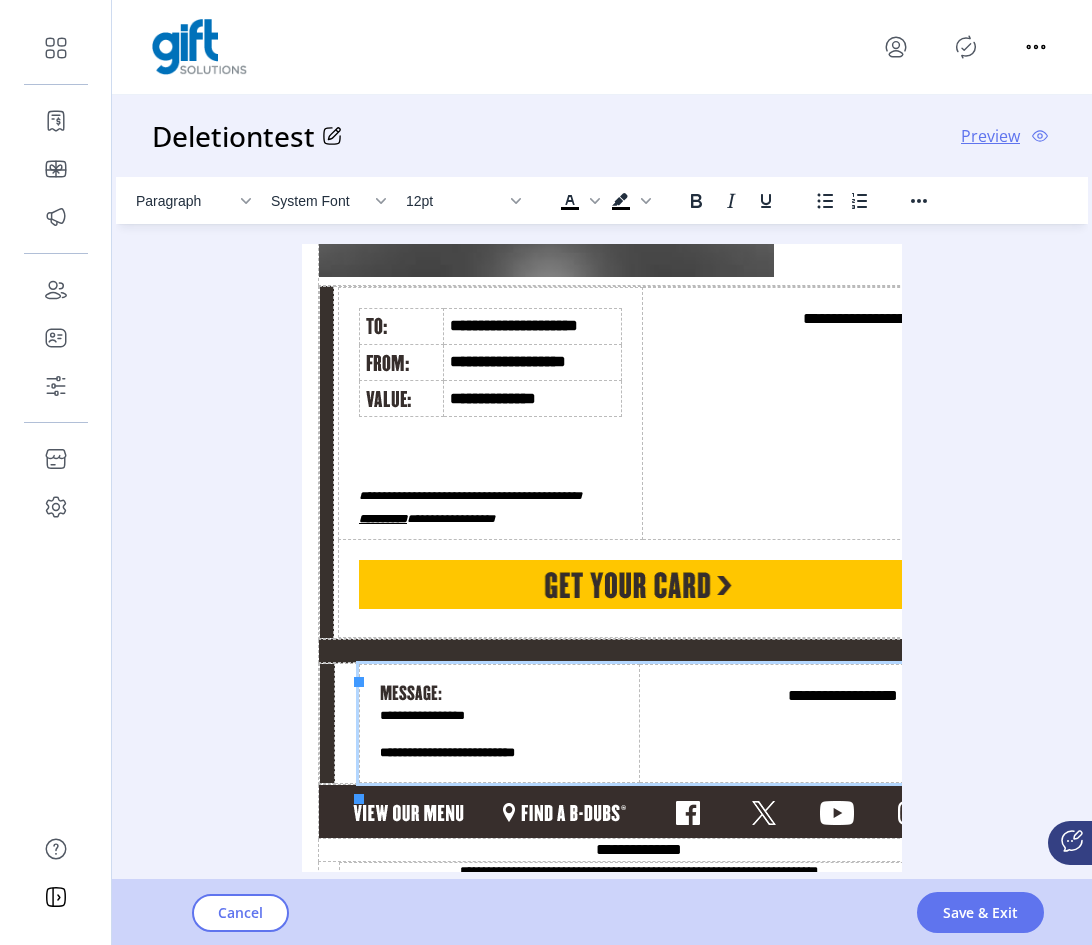 click on "**********" at bounding box center (500, 724) 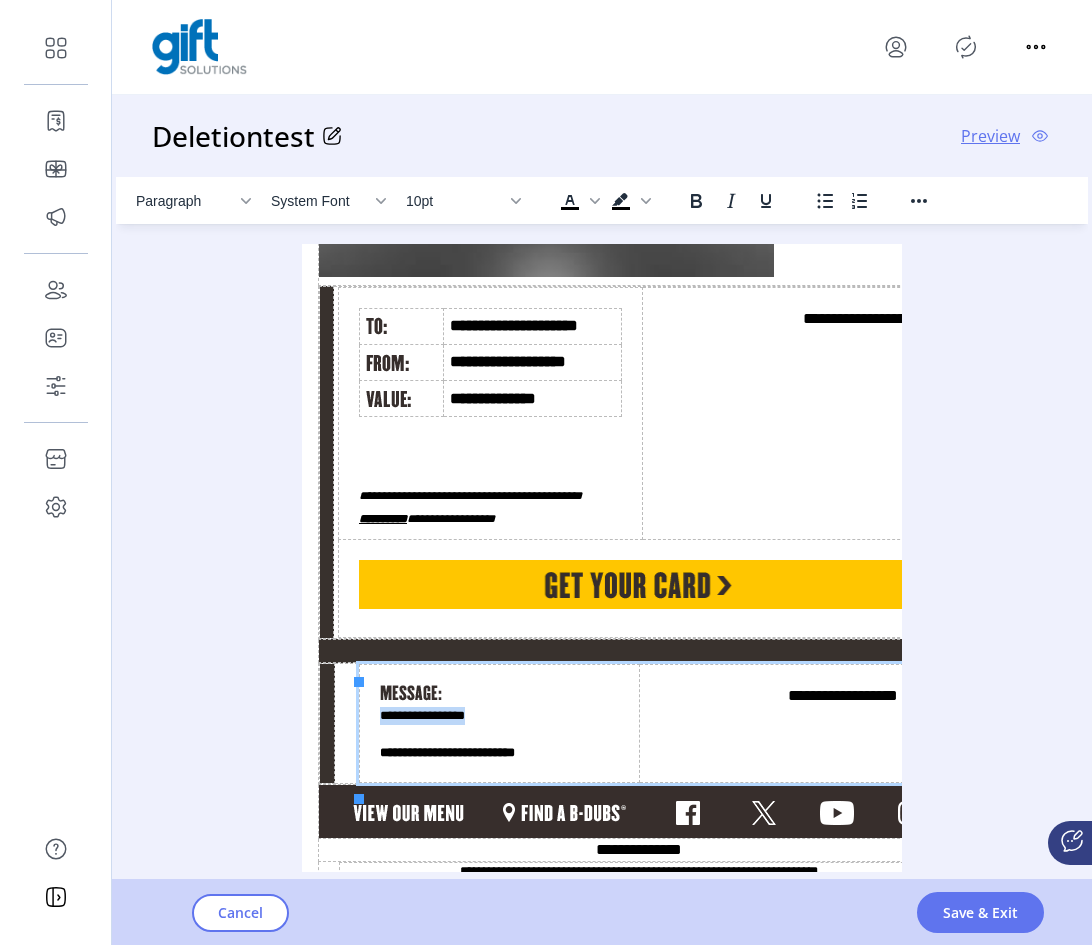 drag, startPoint x: 488, startPoint y: 728, endPoint x: 369, endPoint y: 730, distance: 119.01681 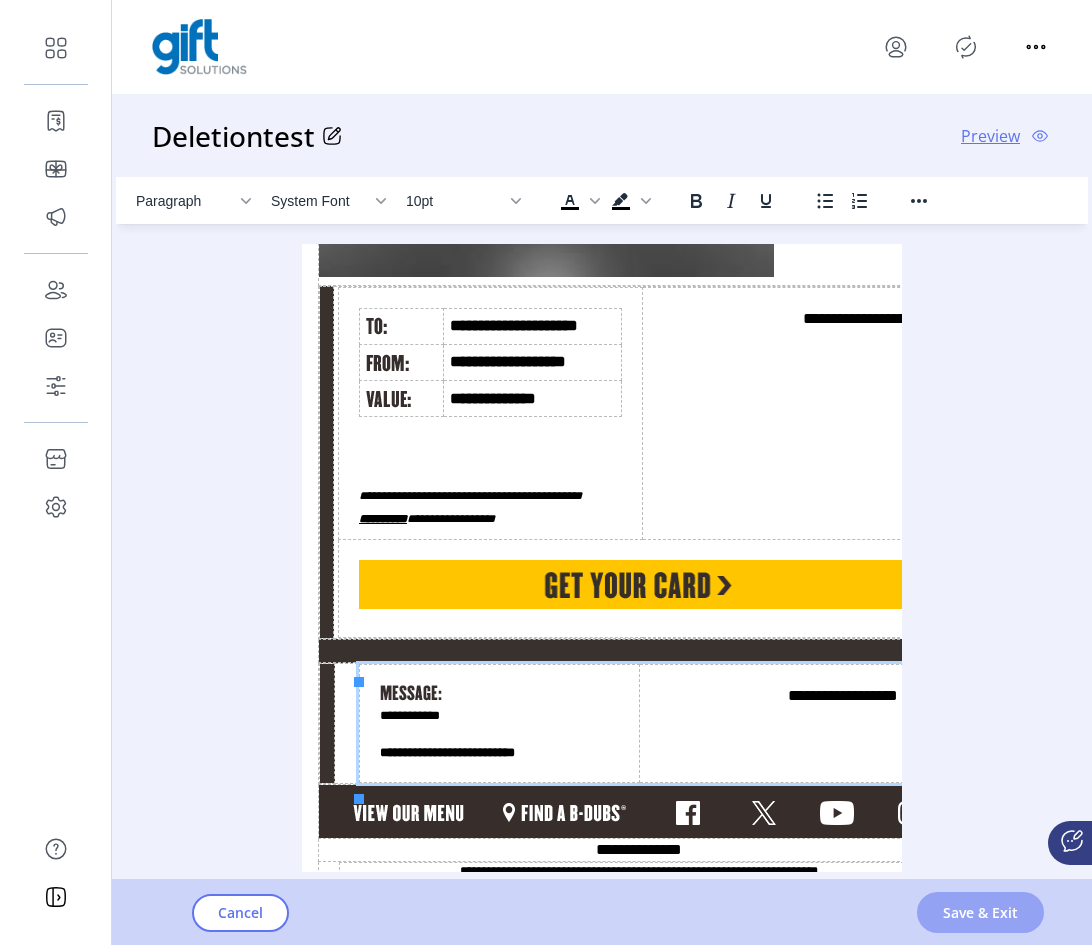 click on "Save & Exit" 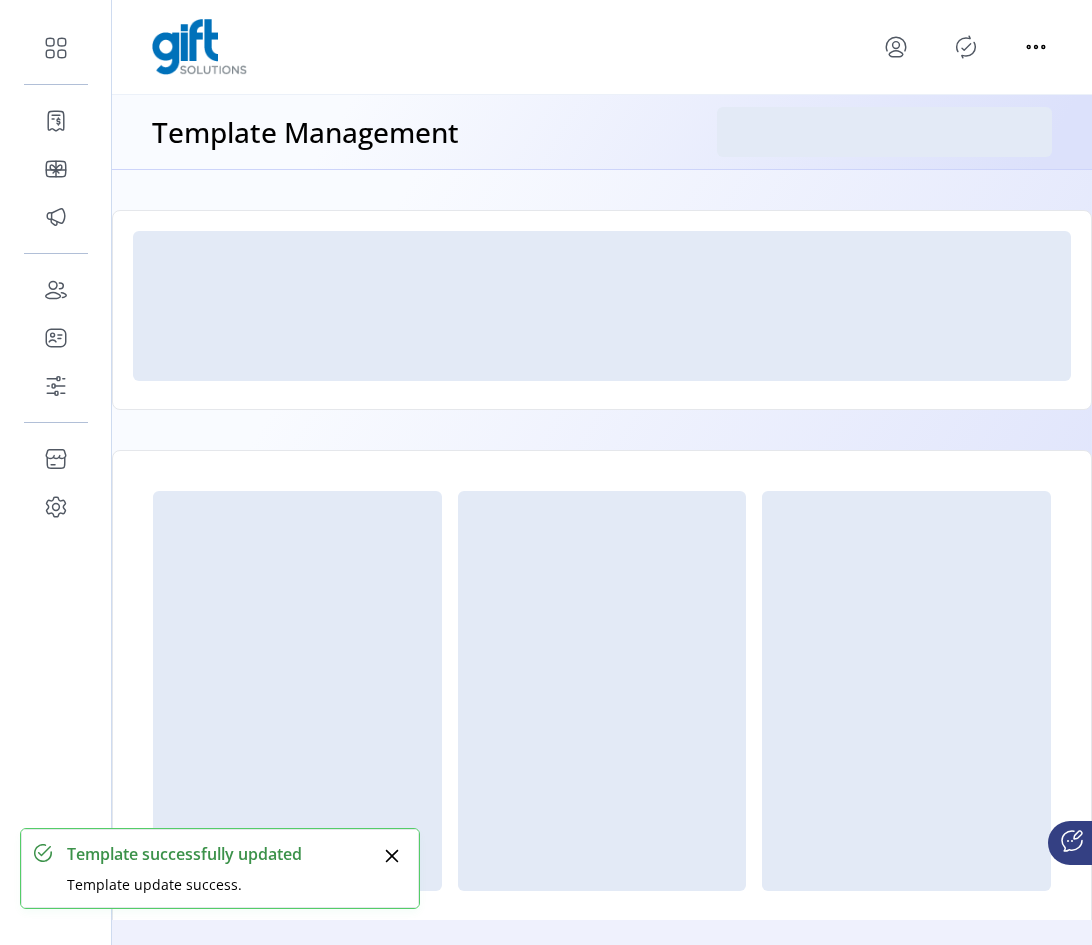click 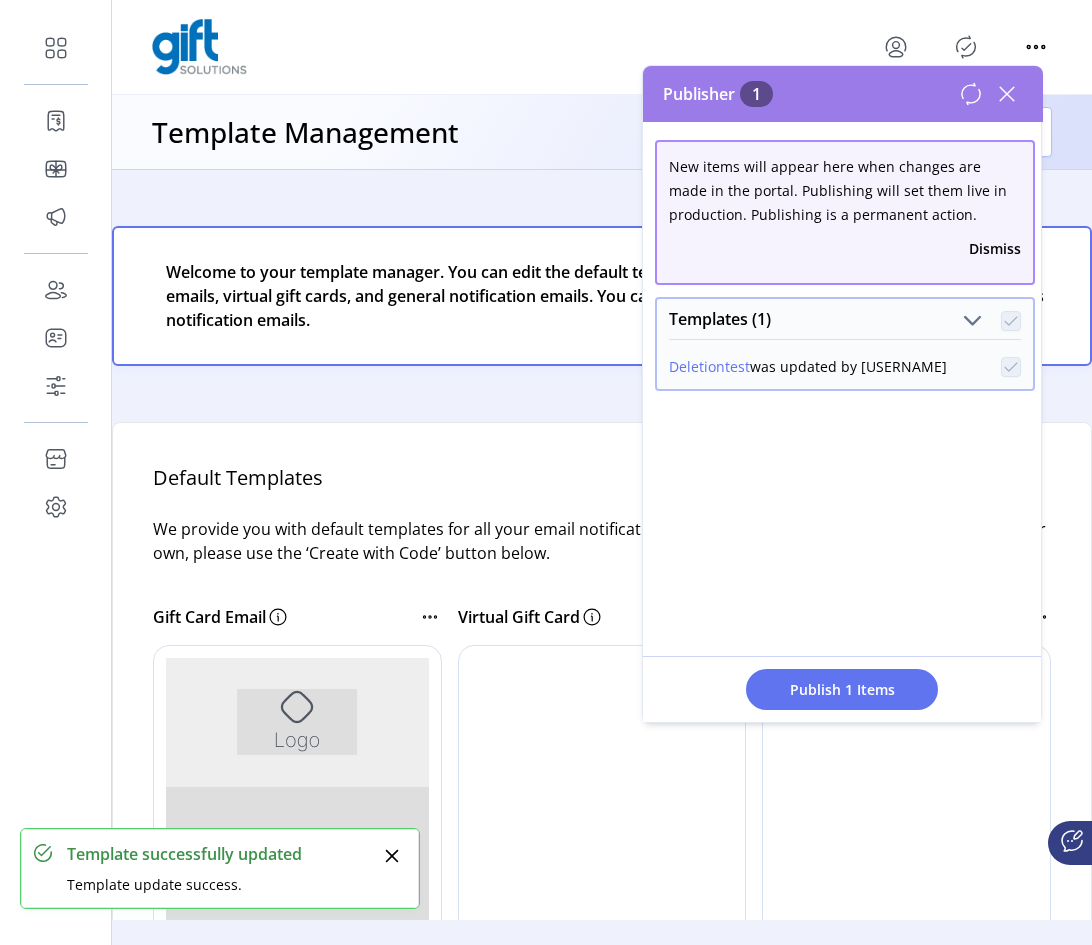 scroll, scrollTop: 0, scrollLeft: 0, axis: both 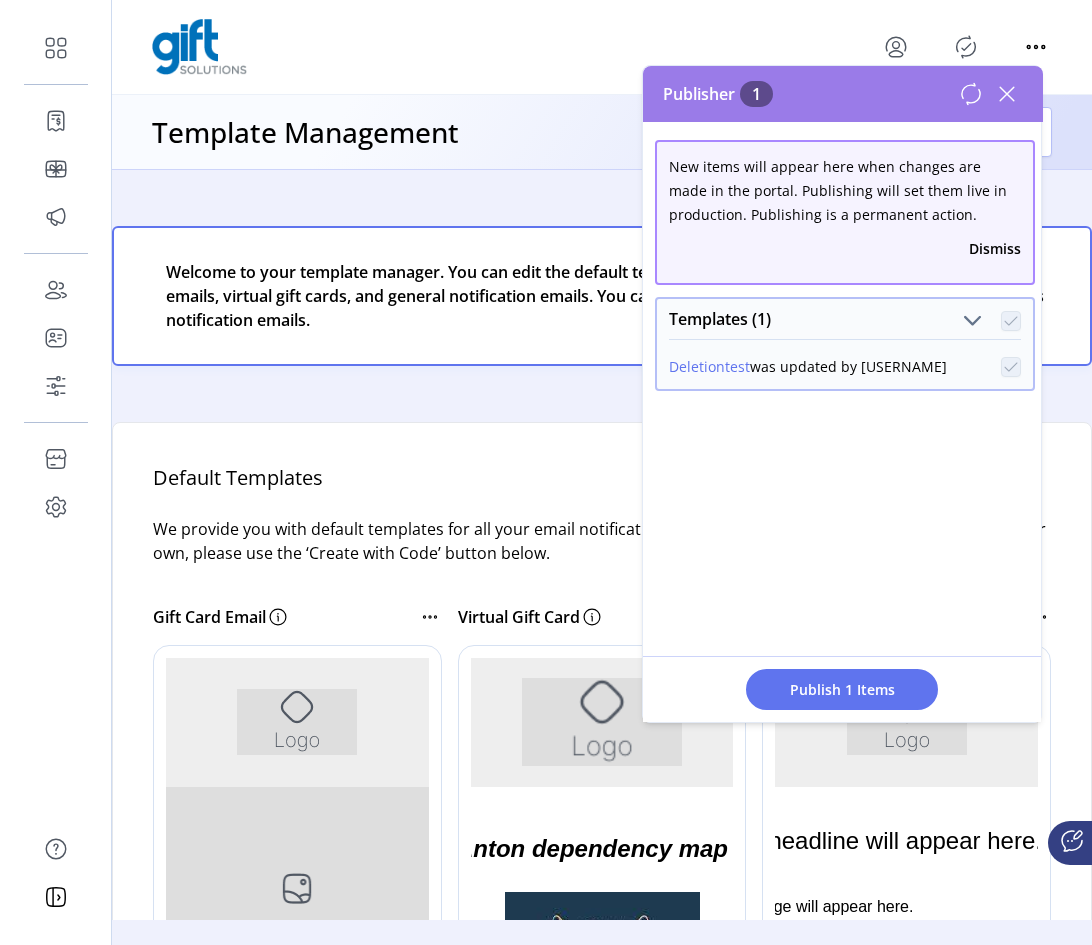 click 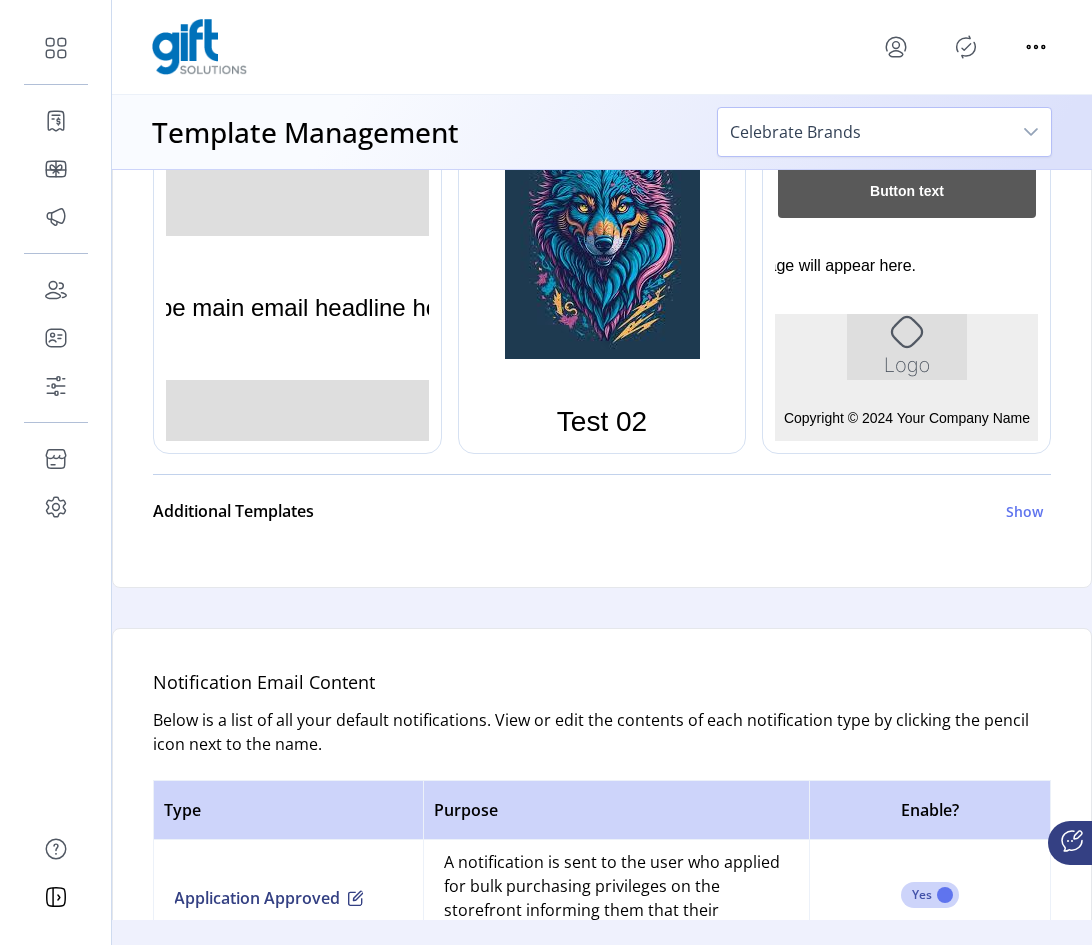 scroll, scrollTop: 800, scrollLeft: 0, axis: vertical 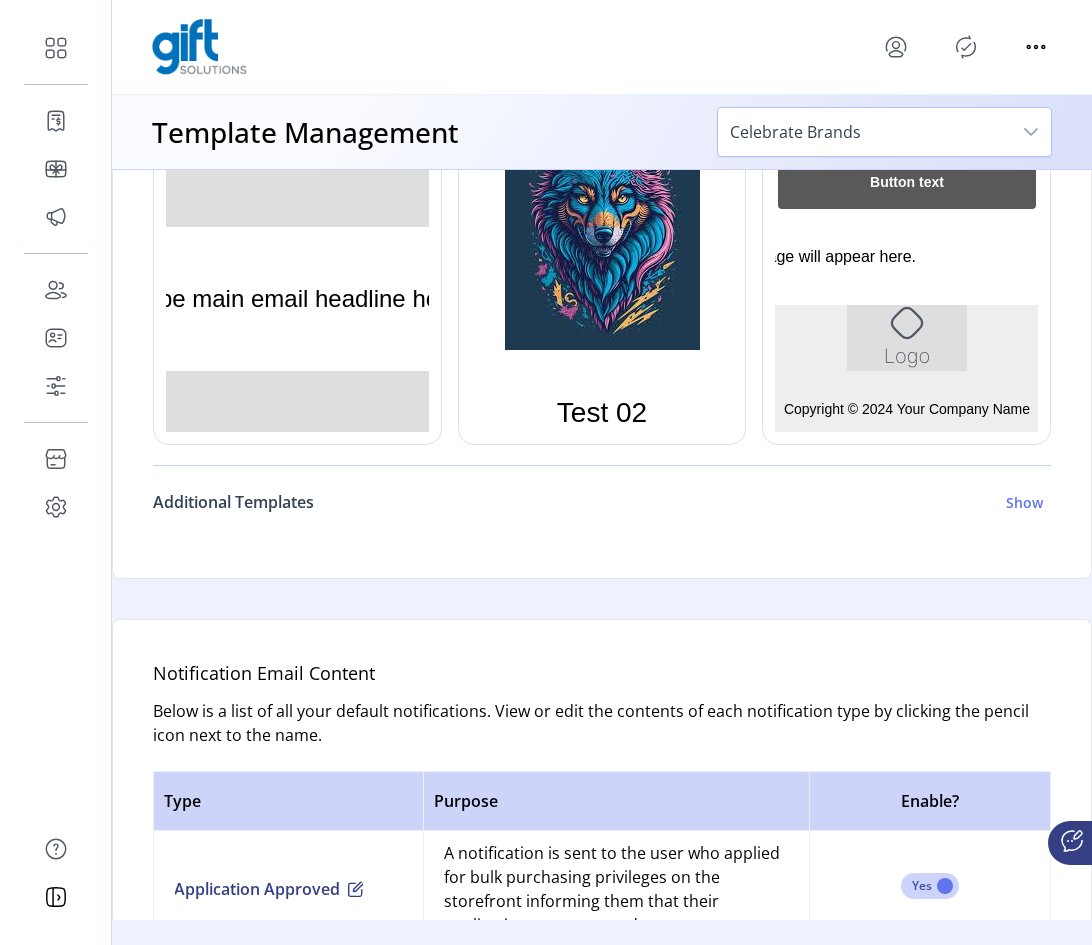 click on "Show" at bounding box center [1024, 502] 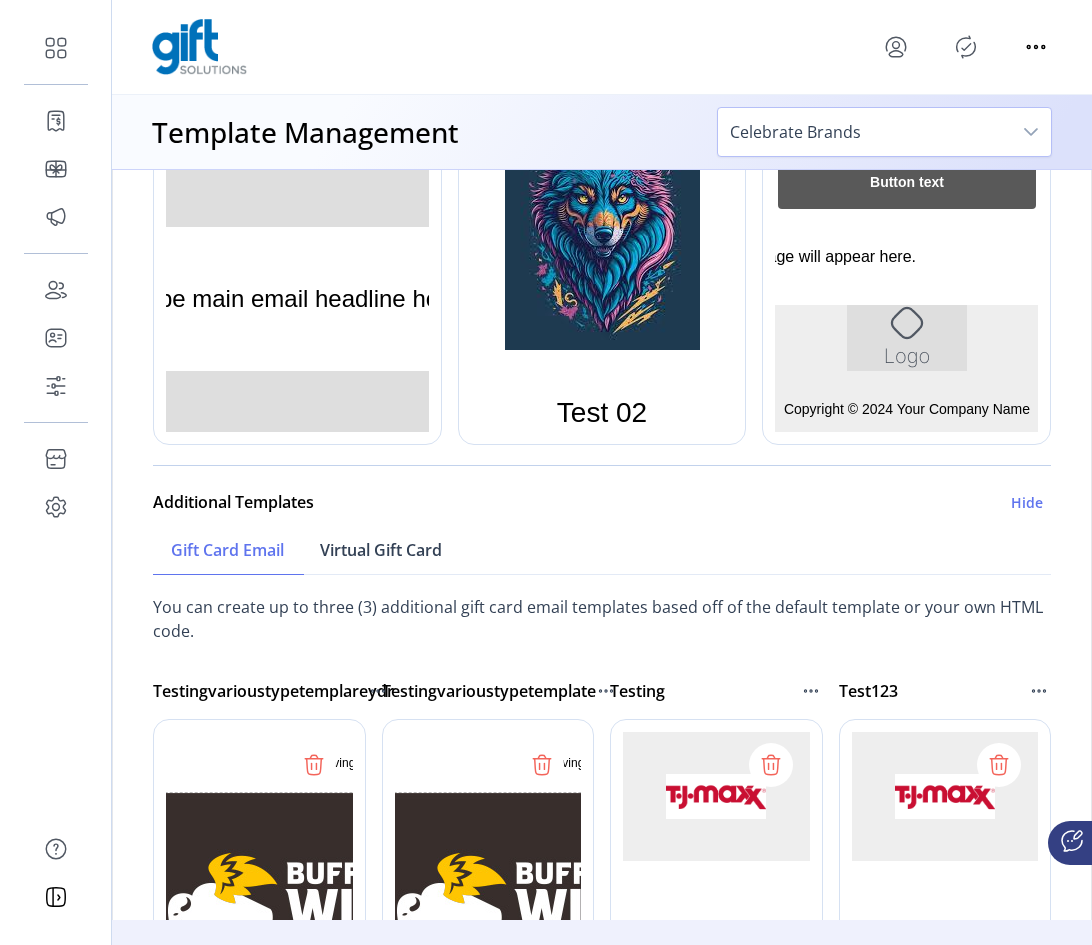 click on "Virtual Gift Card" at bounding box center (381, 550) 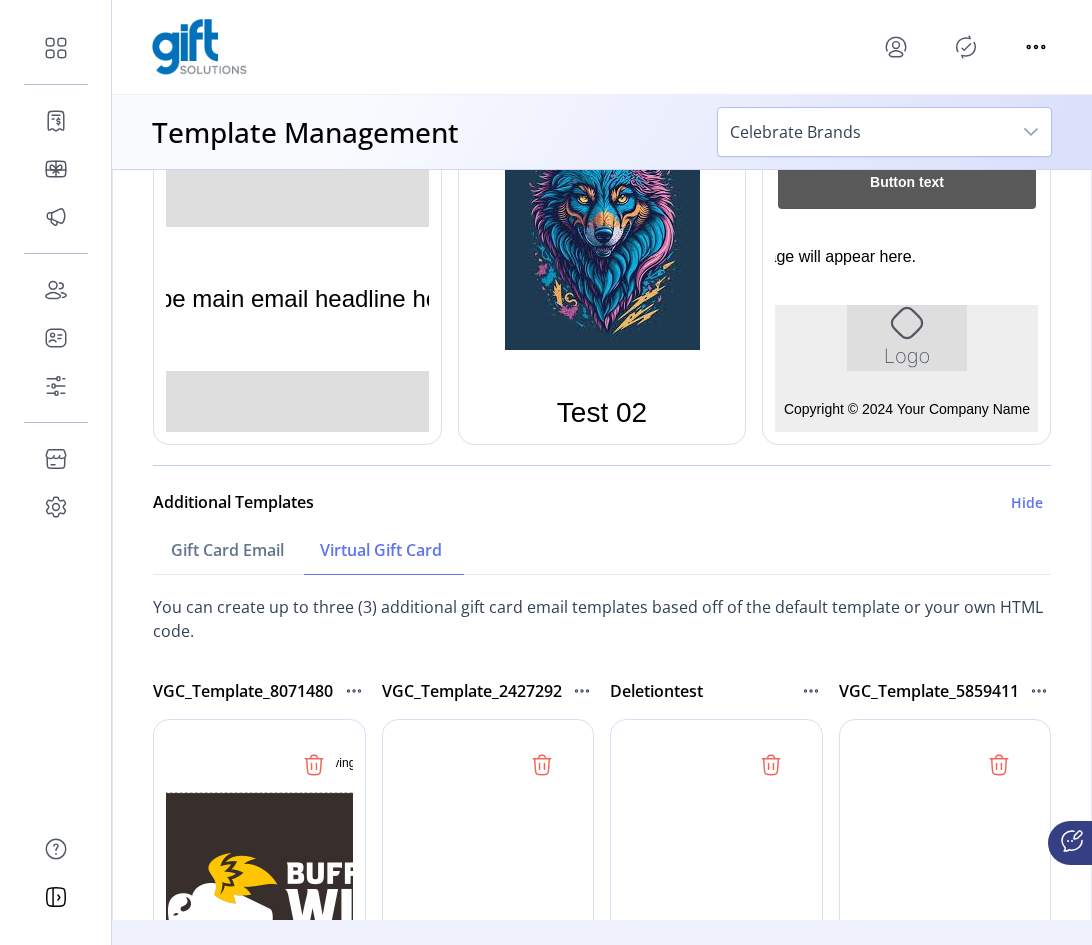 scroll, scrollTop: 0, scrollLeft: 0, axis: both 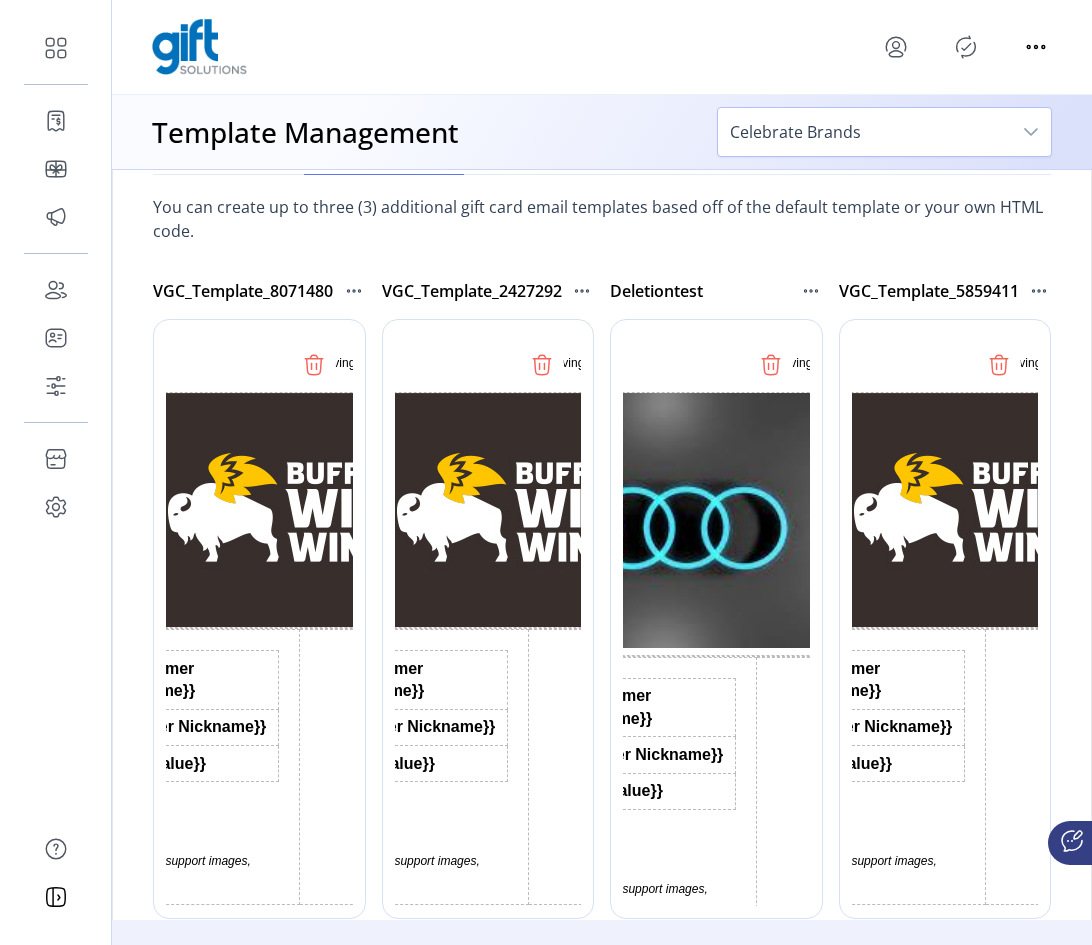 click 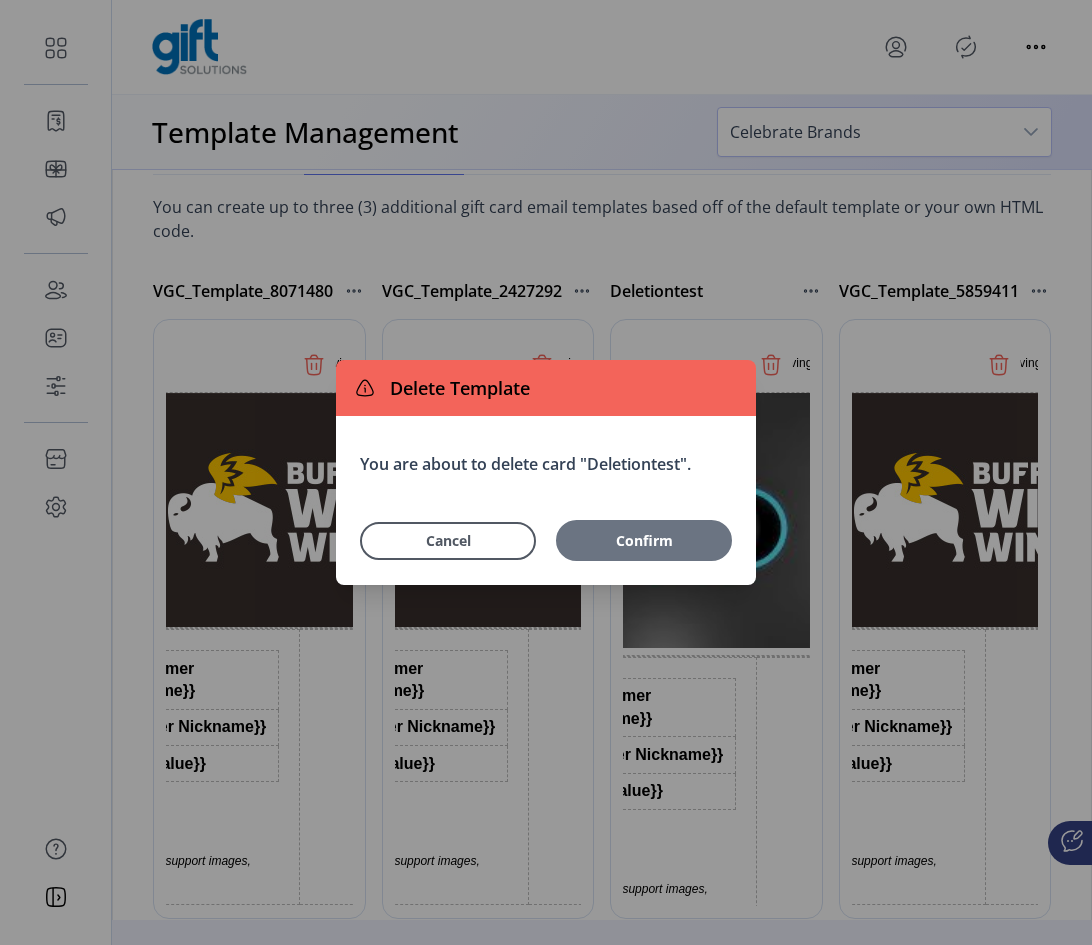click on "Confirm" at bounding box center (644, 540) 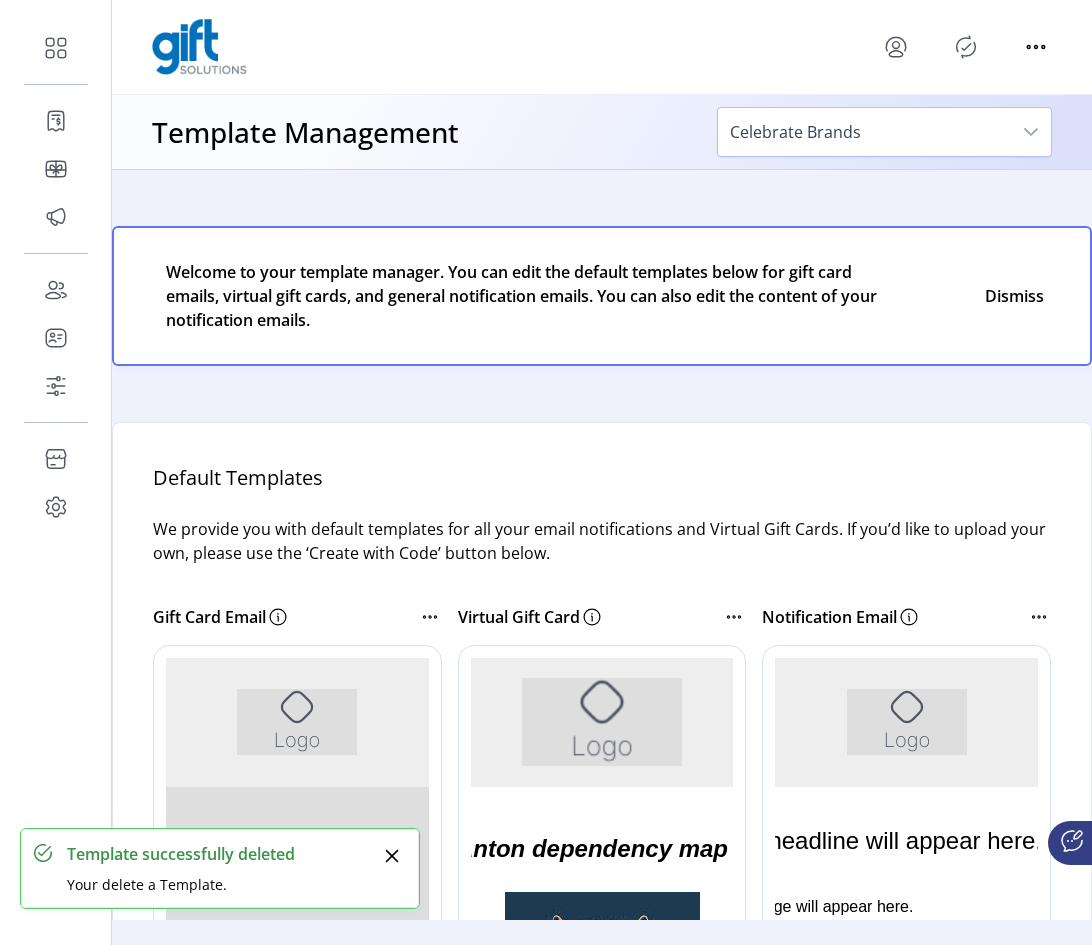 click 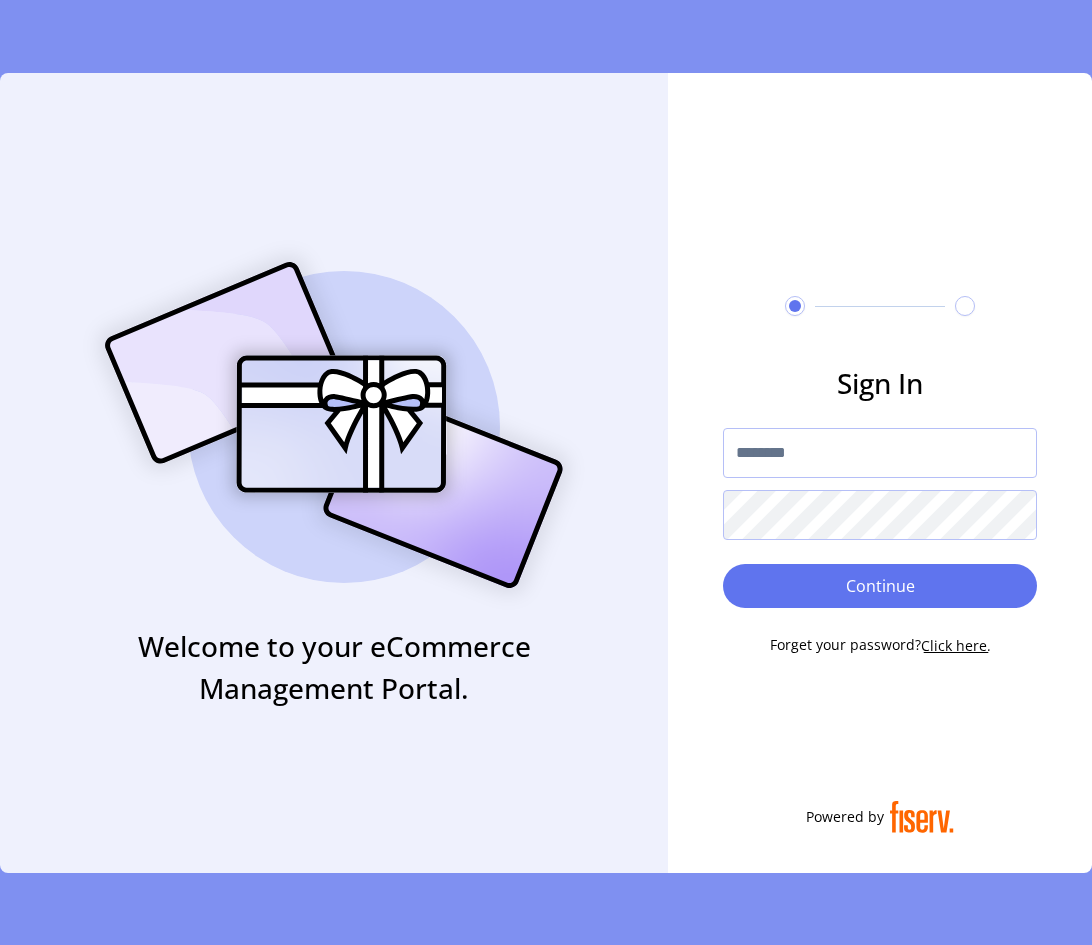 click at bounding box center (880, 453) 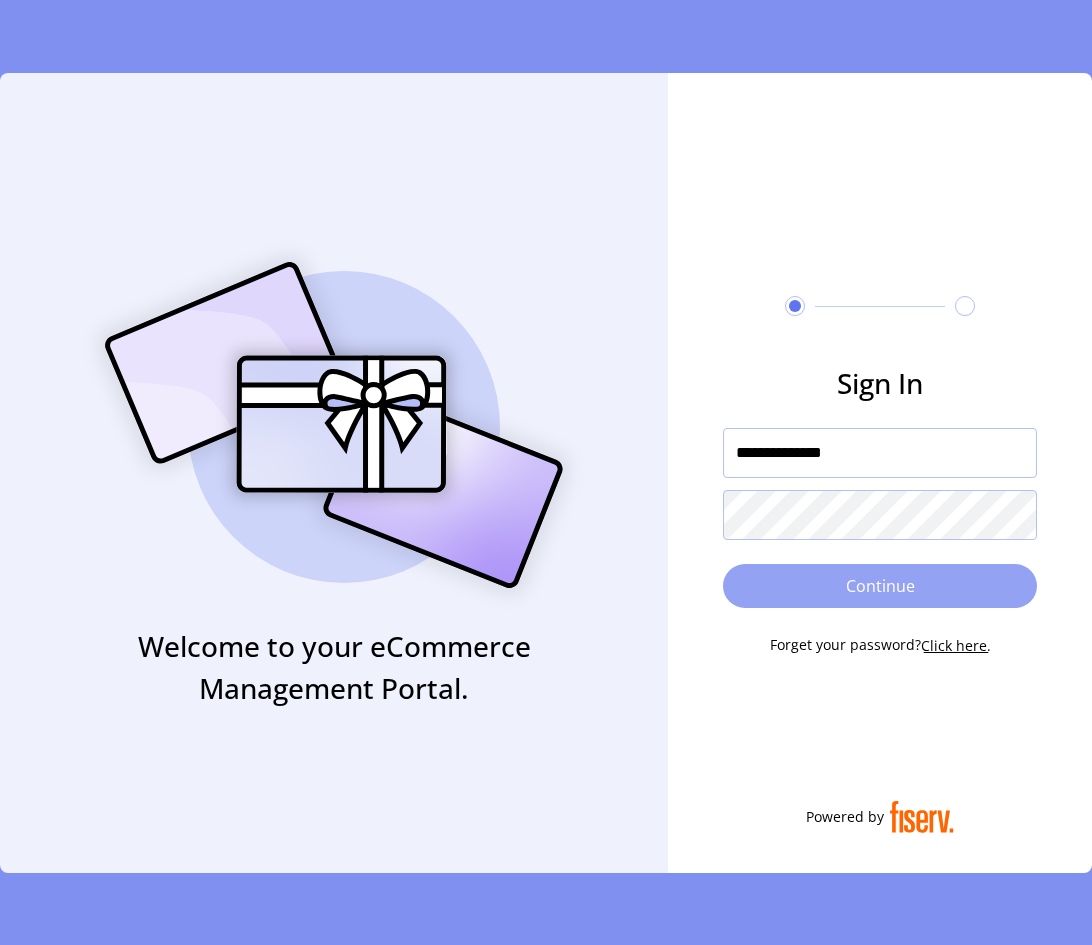 type on "**********" 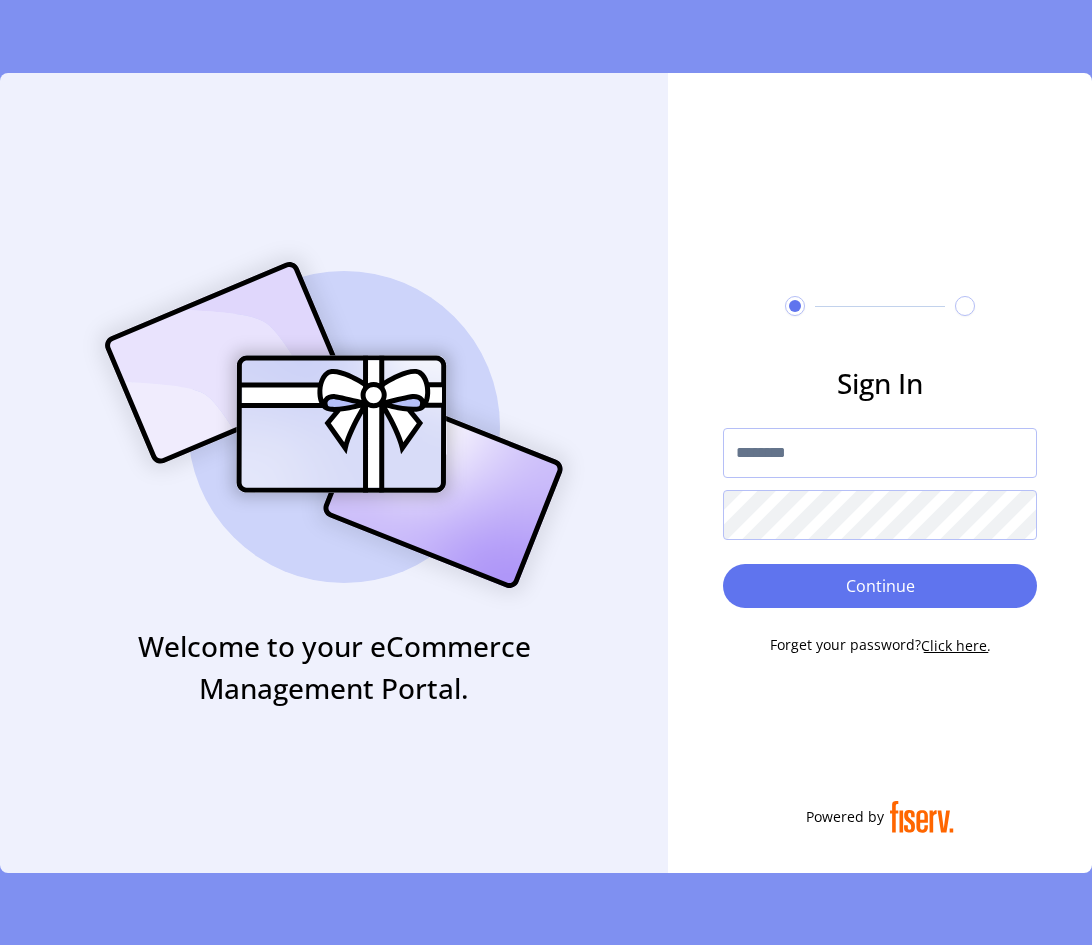 click at bounding box center (880, 453) 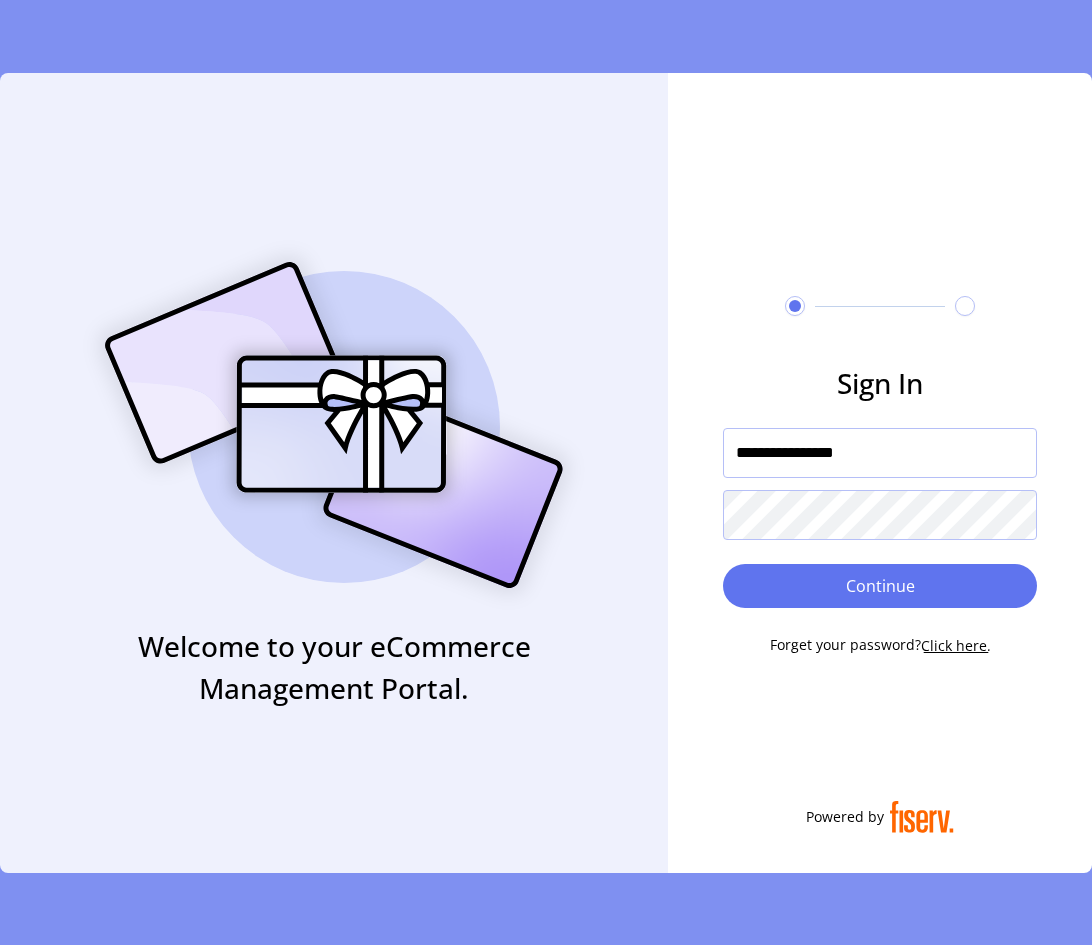 drag, startPoint x: 755, startPoint y: 456, endPoint x: 701, endPoint y: 461, distance: 54.230988 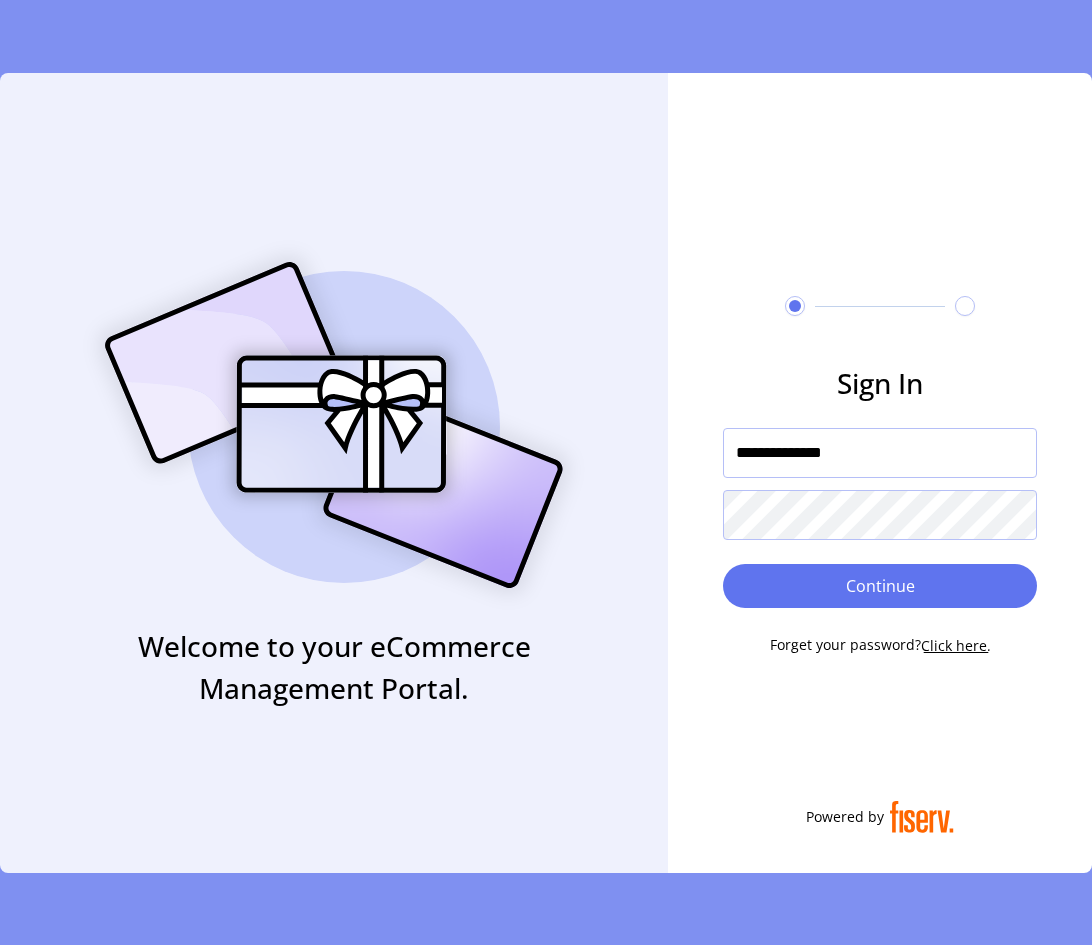 type on "**********" 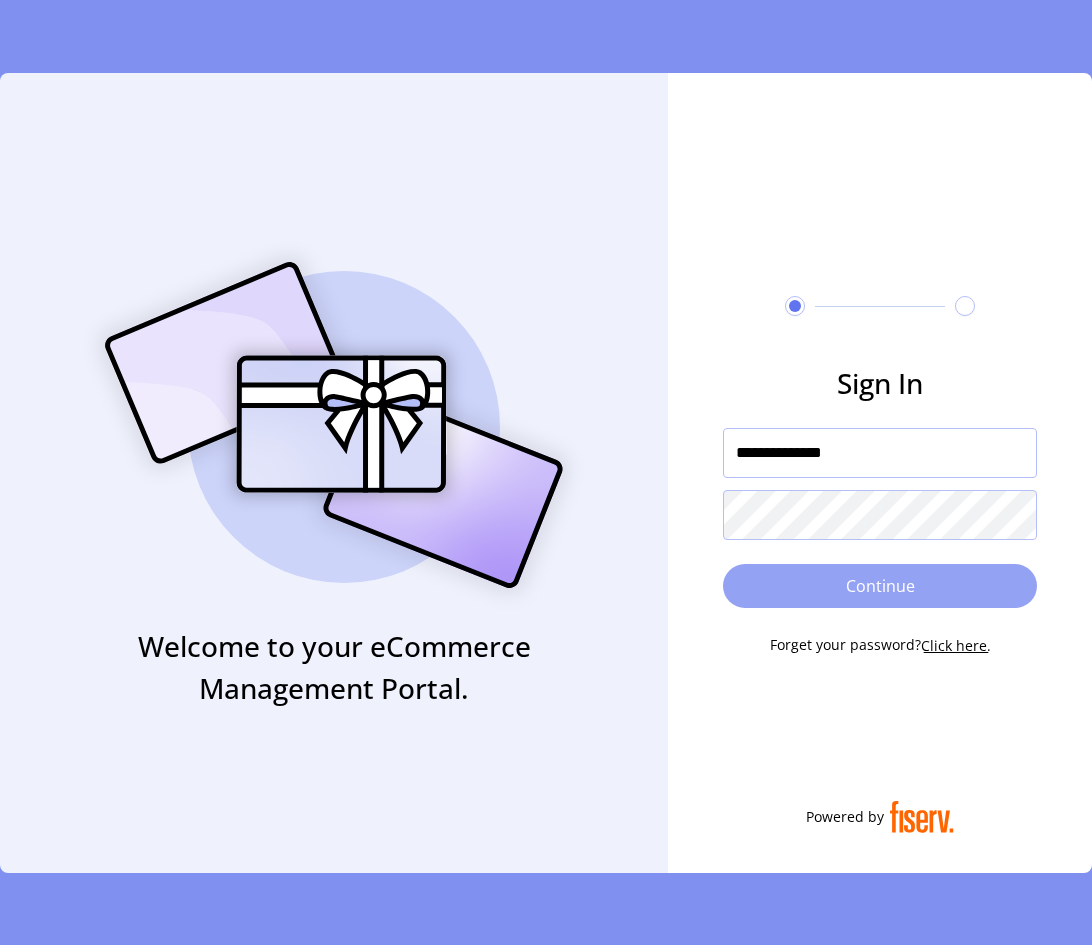 click on "Continue" at bounding box center (880, 586) 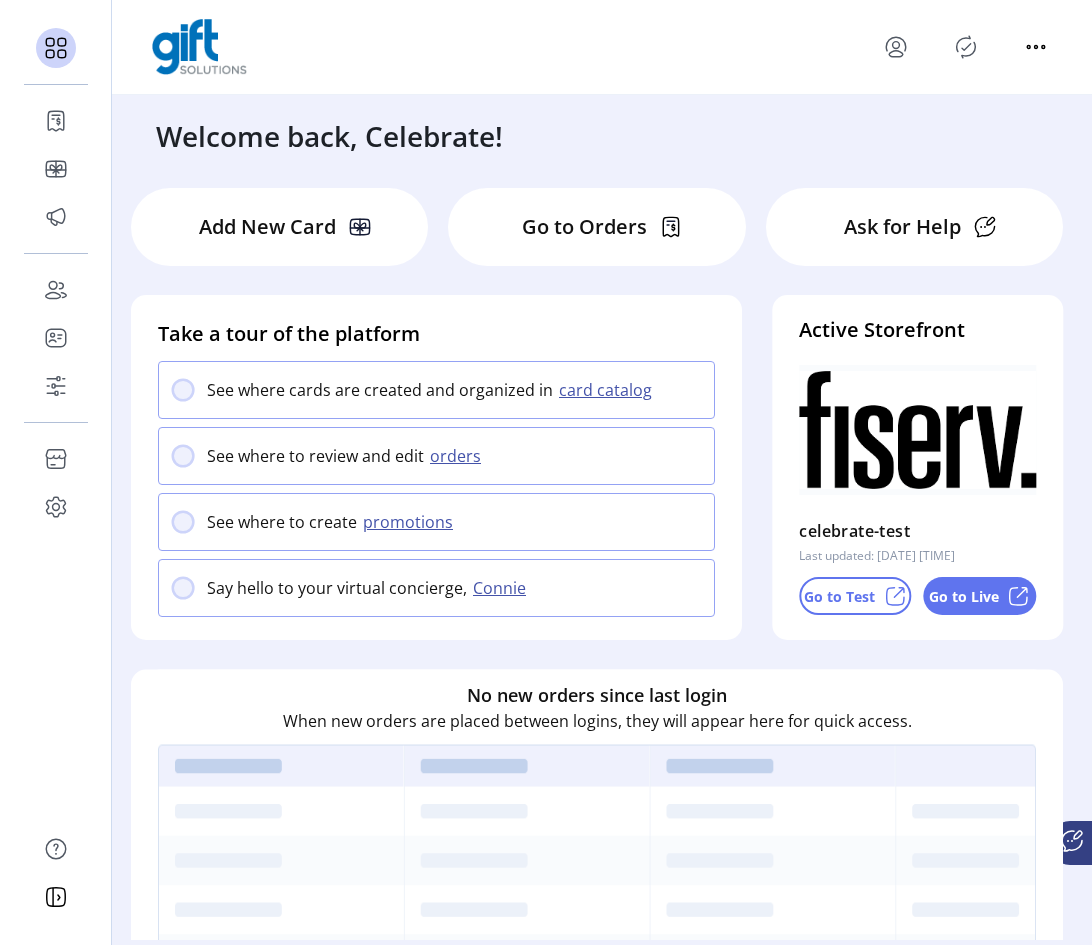 click 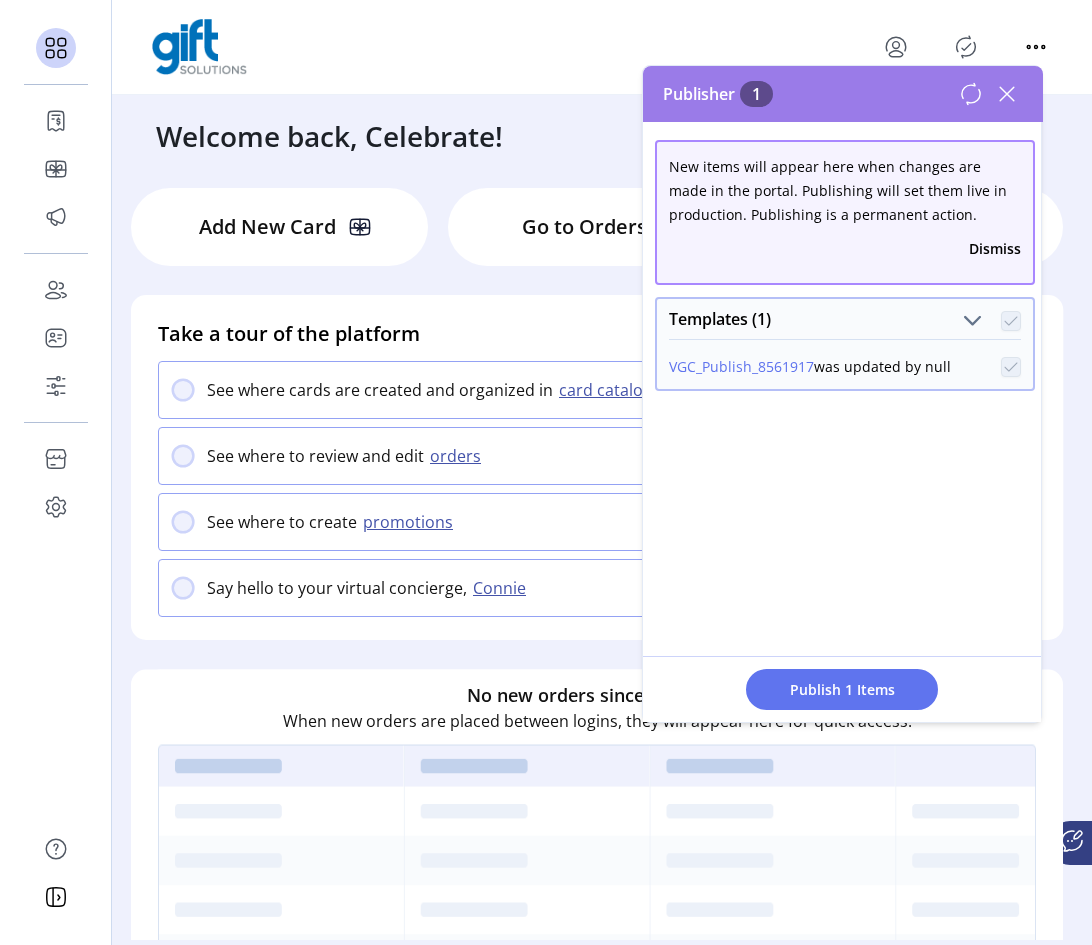 click 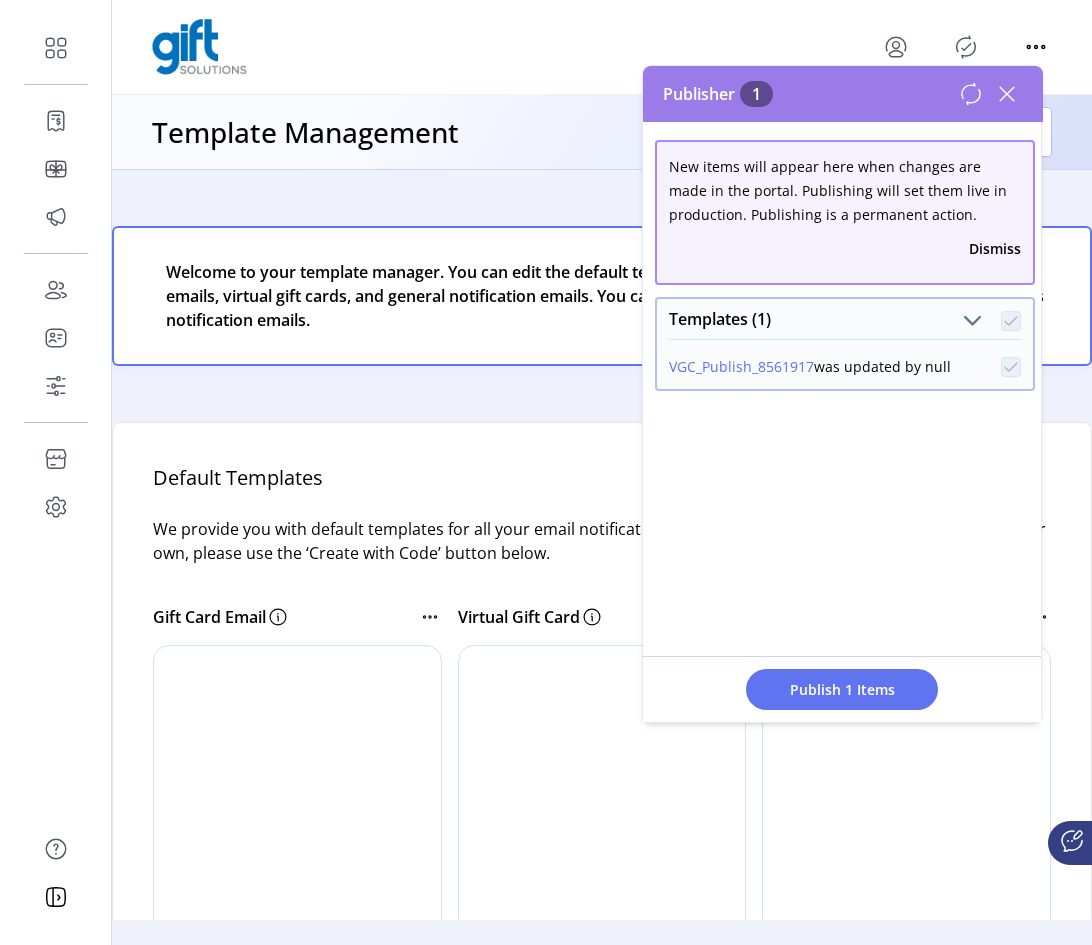 scroll, scrollTop: 0, scrollLeft: 0, axis: both 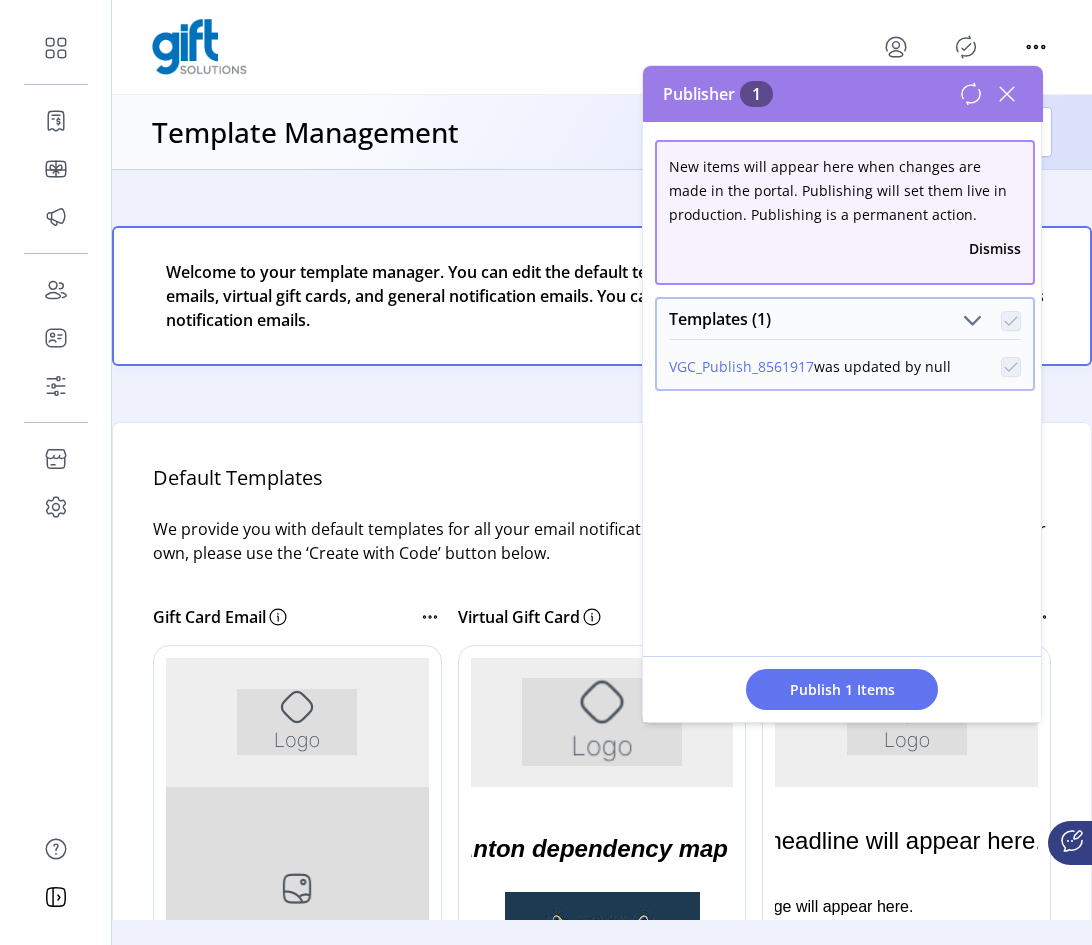 click 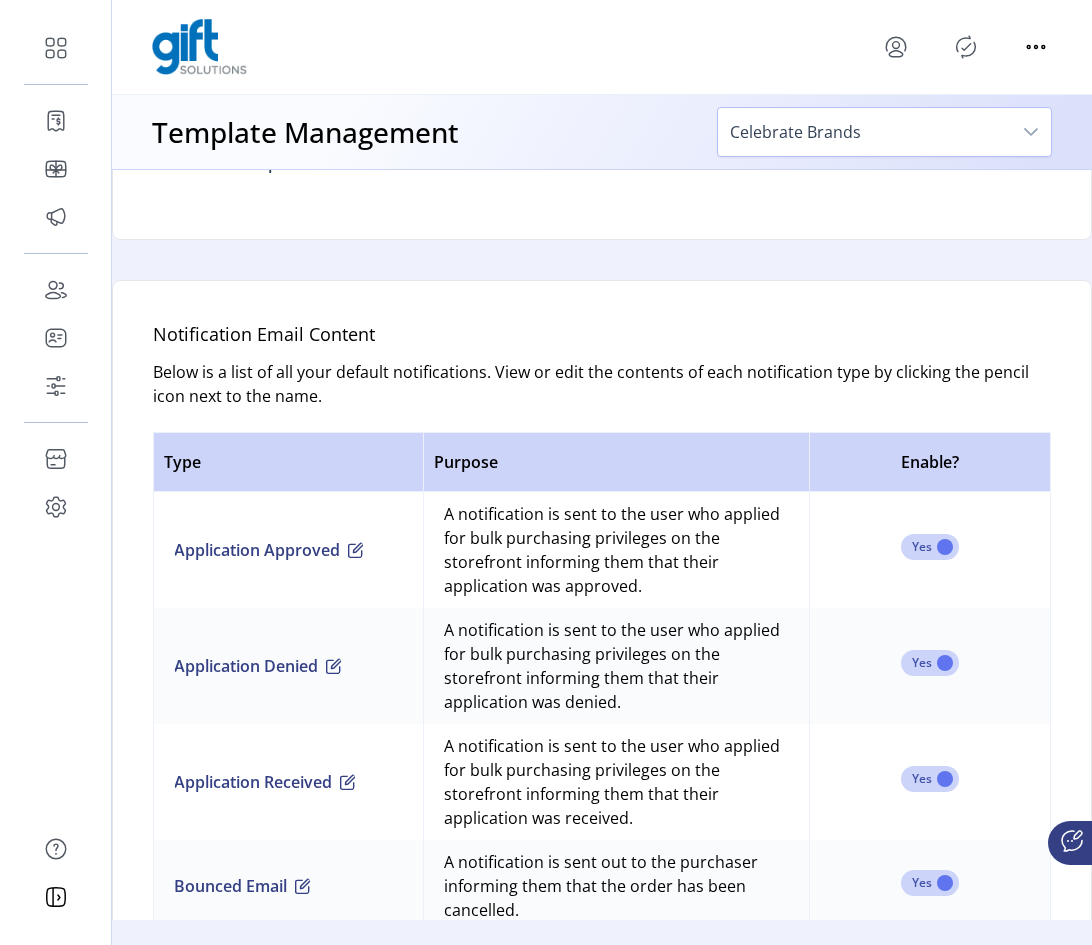 scroll, scrollTop: 800, scrollLeft: 0, axis: vertical 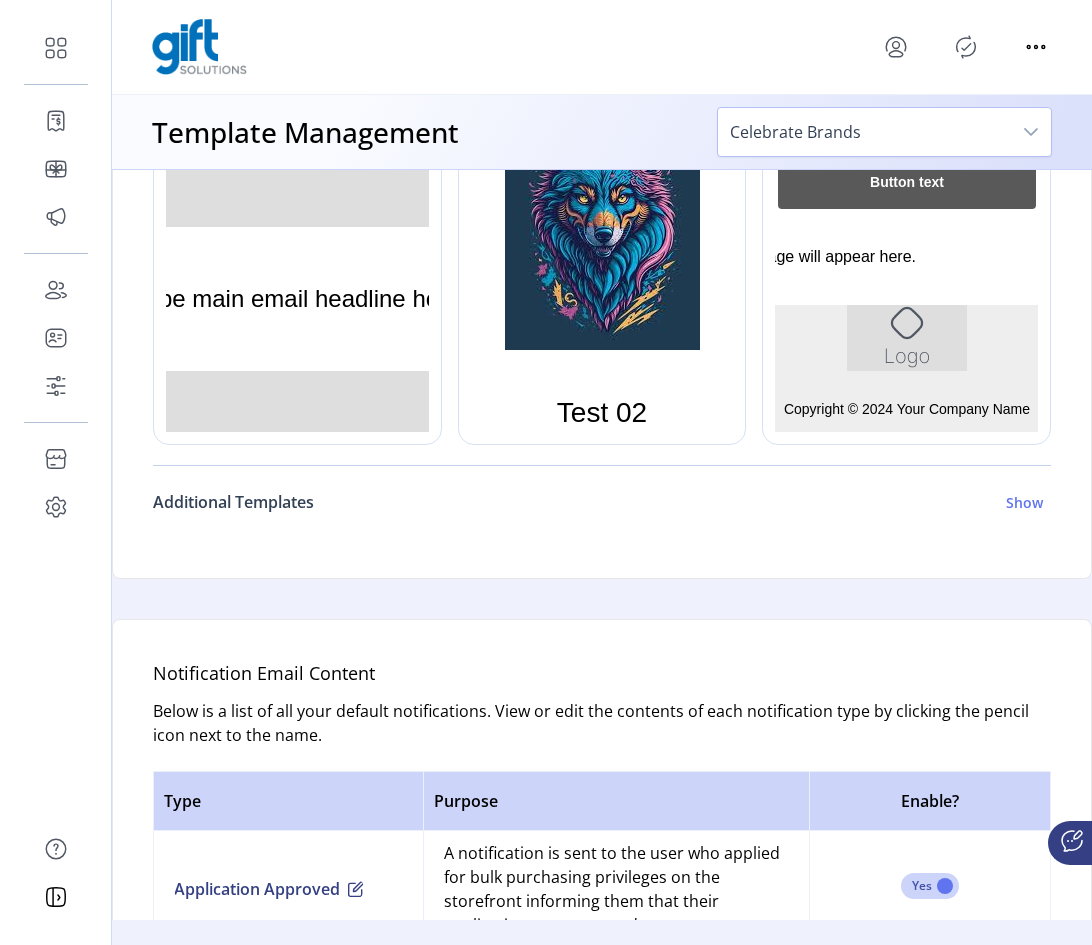 click on "Show" at bounding box center [1024, 502] 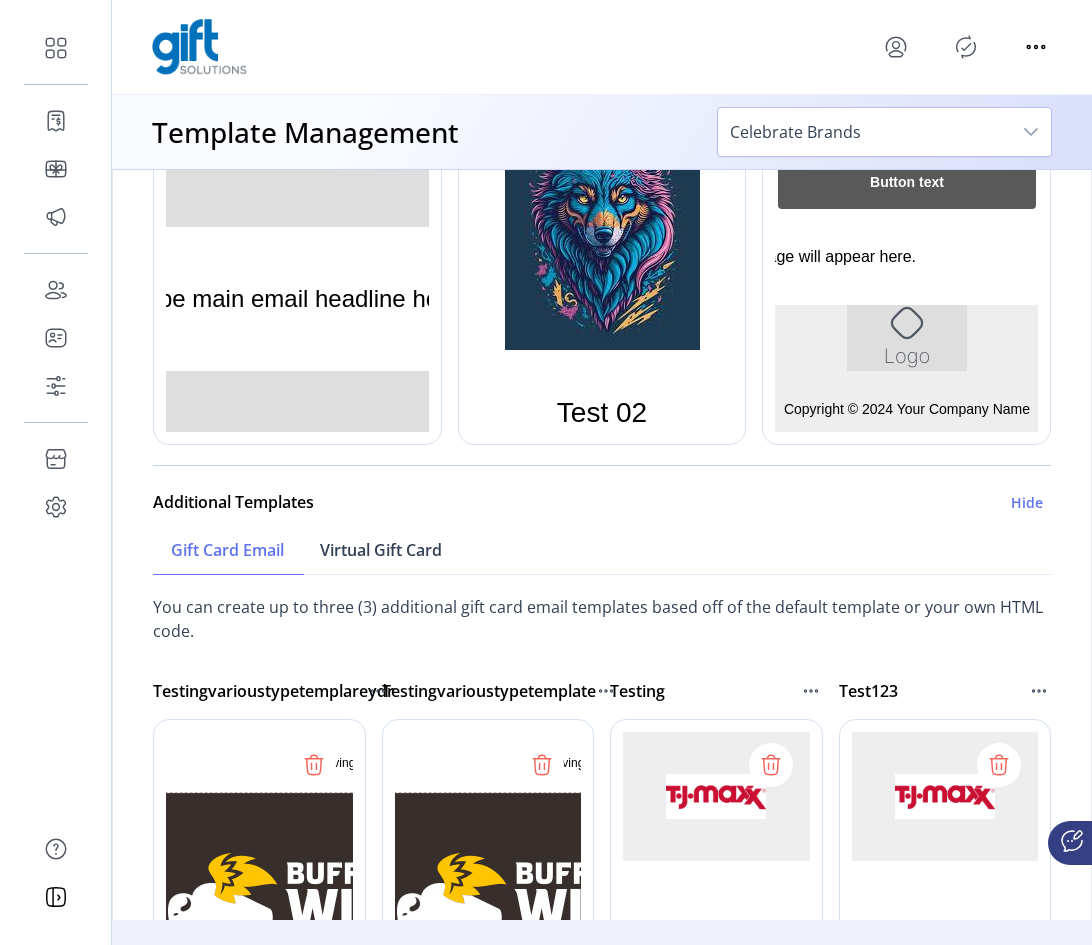 click on "Virtual Gift Card" at bounding box center (381, 550) 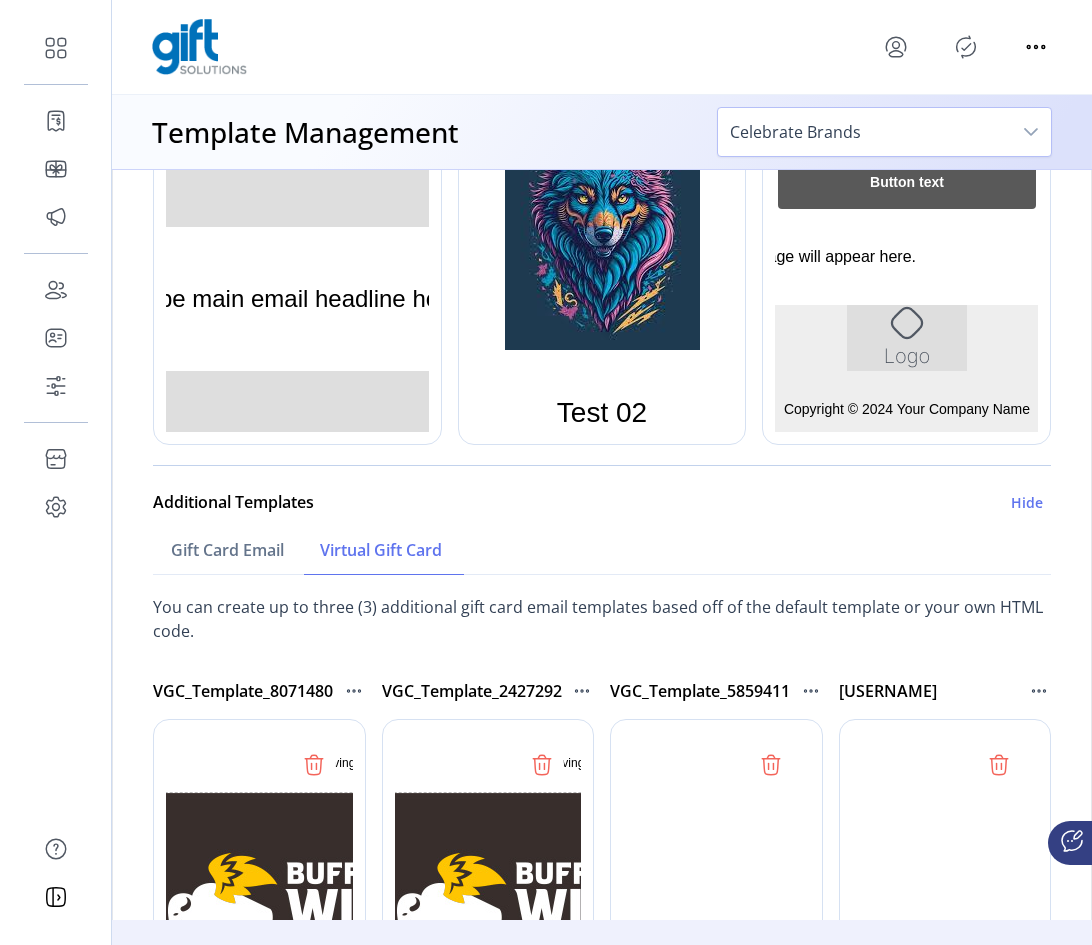 scroll, scrollTop: 1100, scrollLeft: 0, axis: vertical 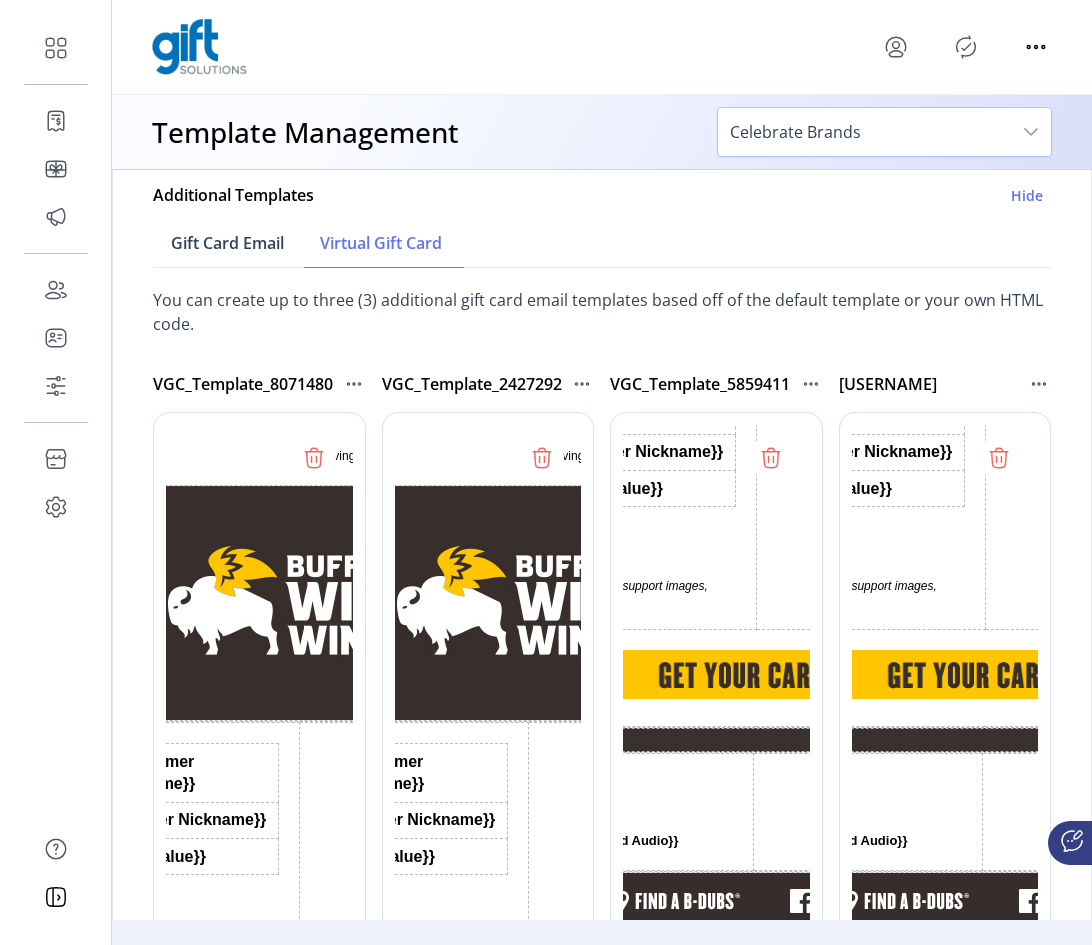 click on "Gift Card Email" at bounding box center (227, 243) 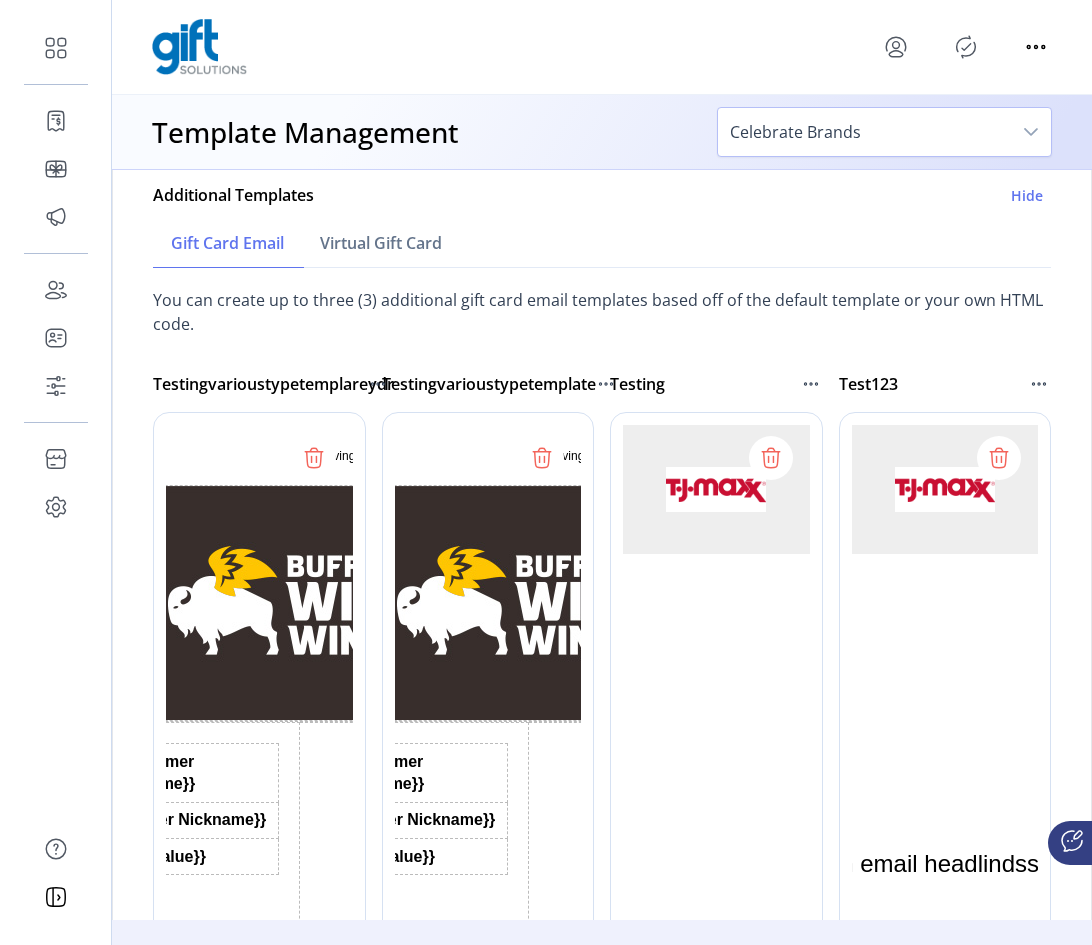 scroll, scrollTop: 0, scrollLeft: 0, axis: both 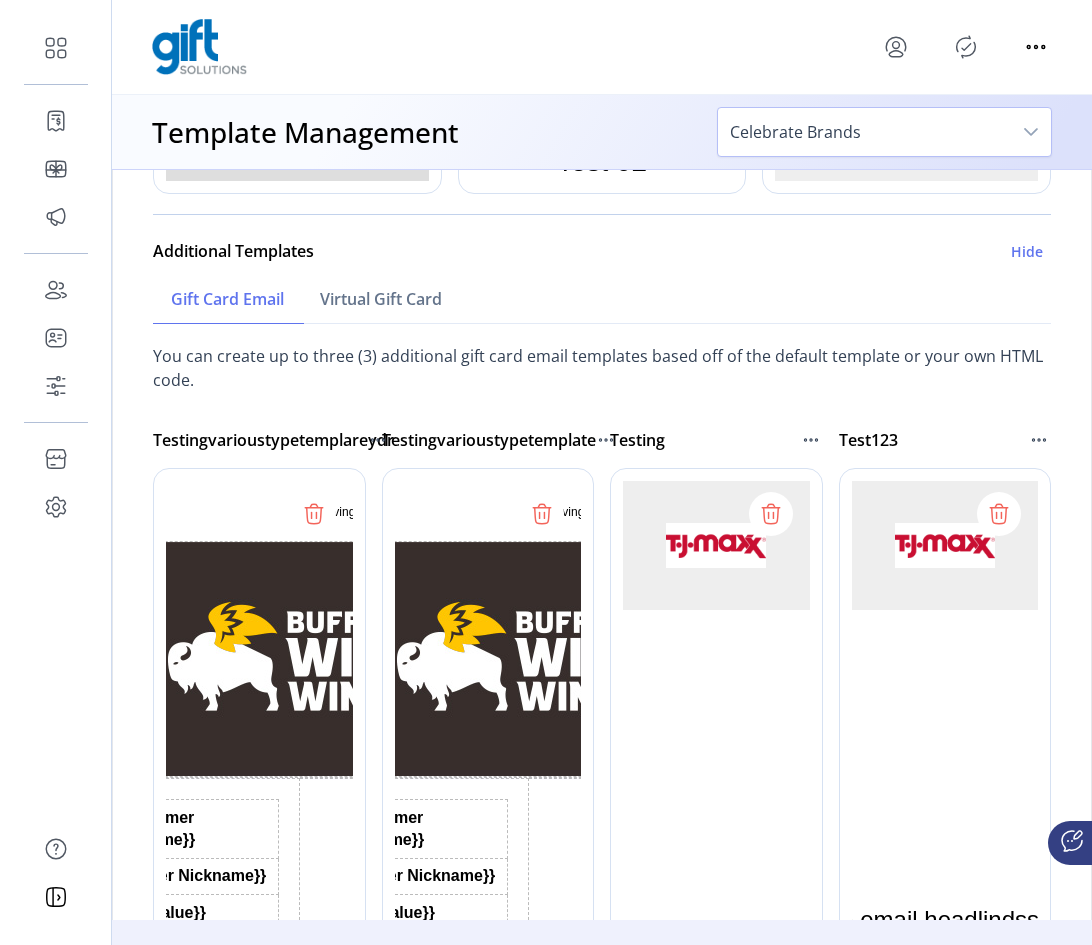 click 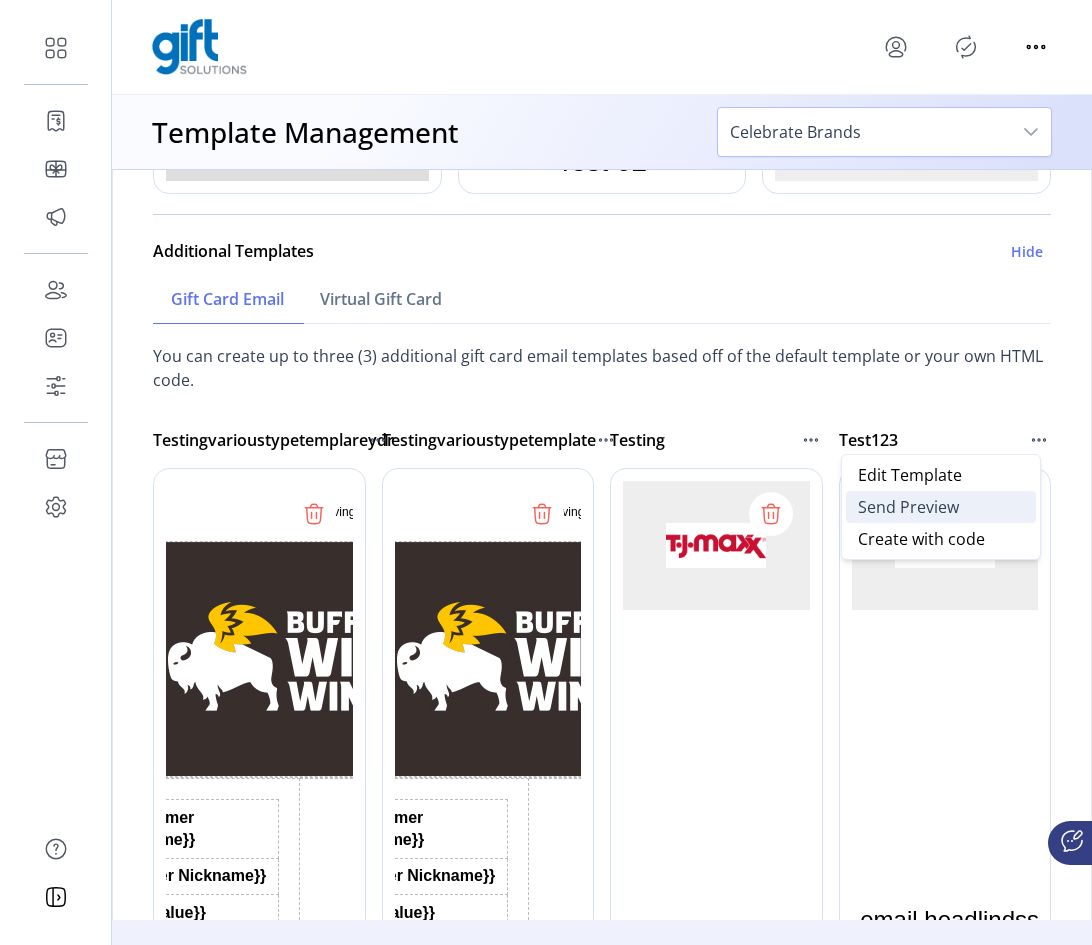 click on "Send Preview" at bounding box center (908, 507) 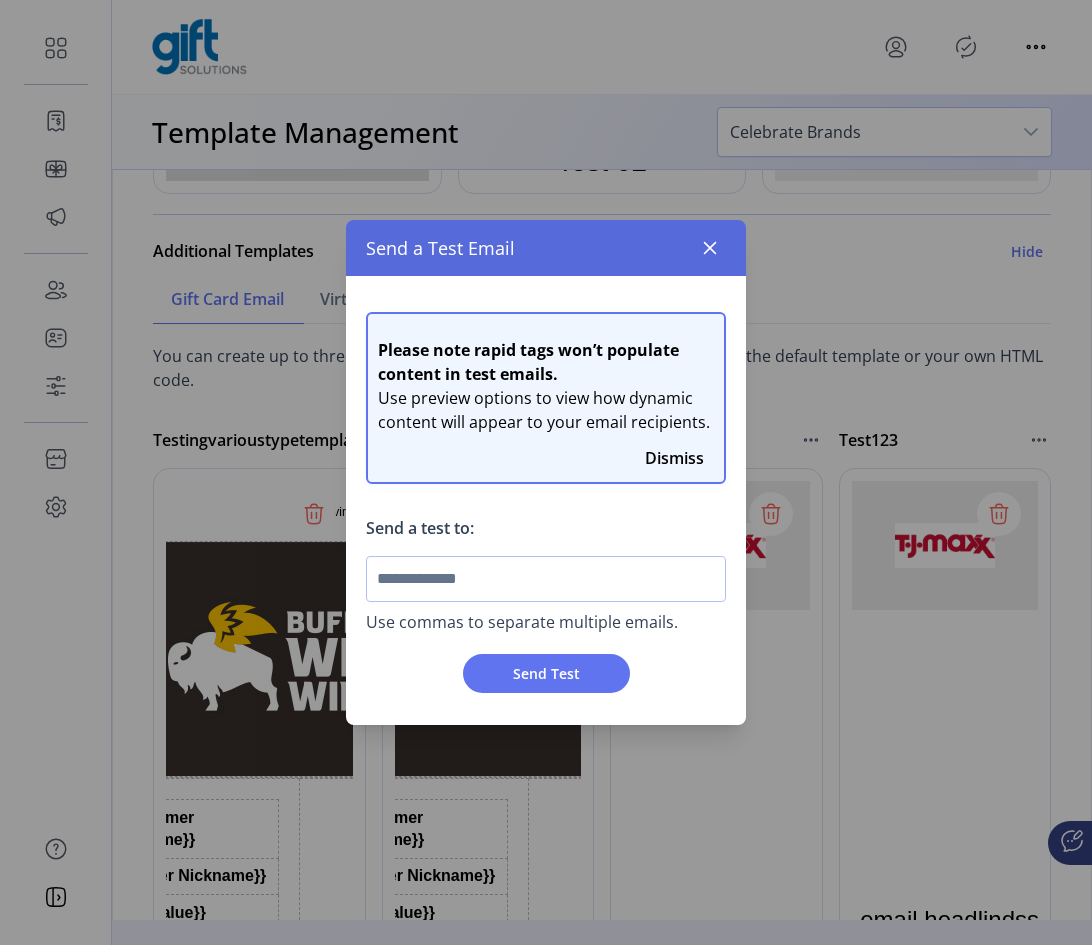 click at bounding box center (546, 579) 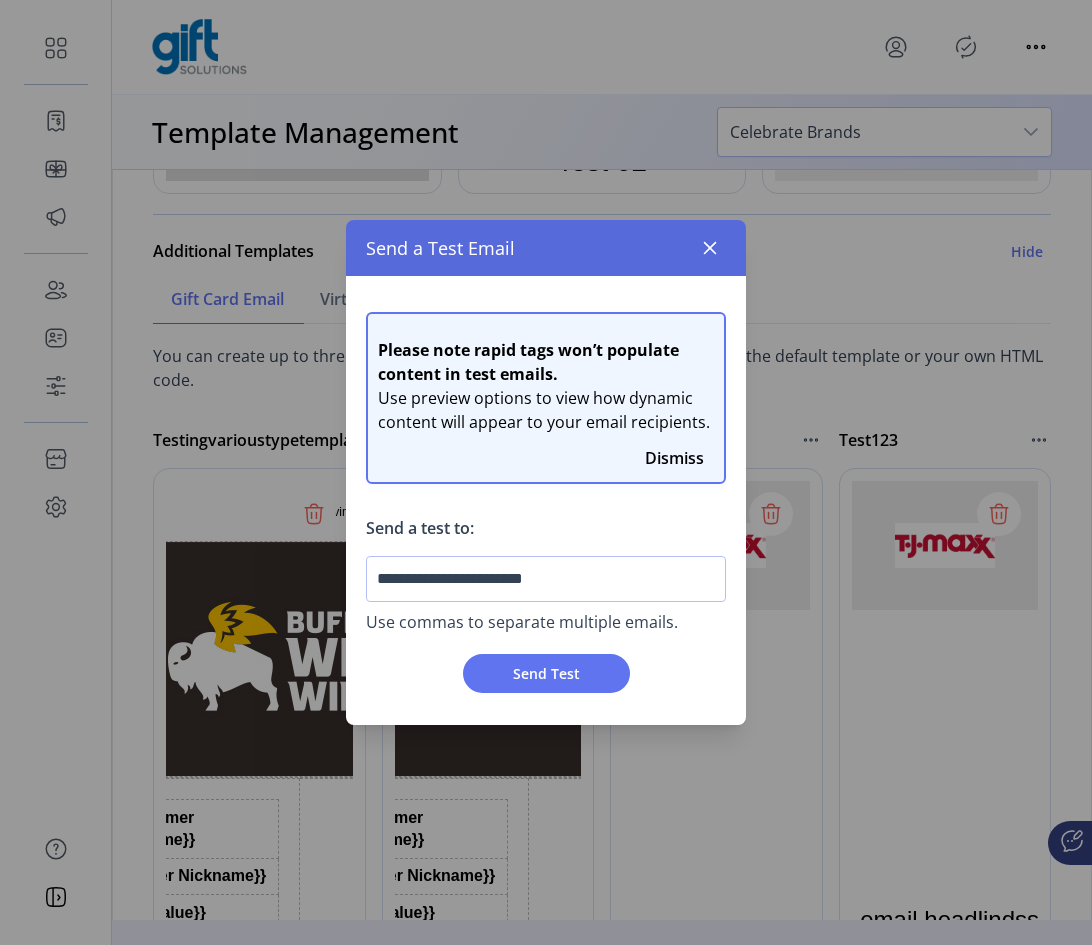 type on "**********" 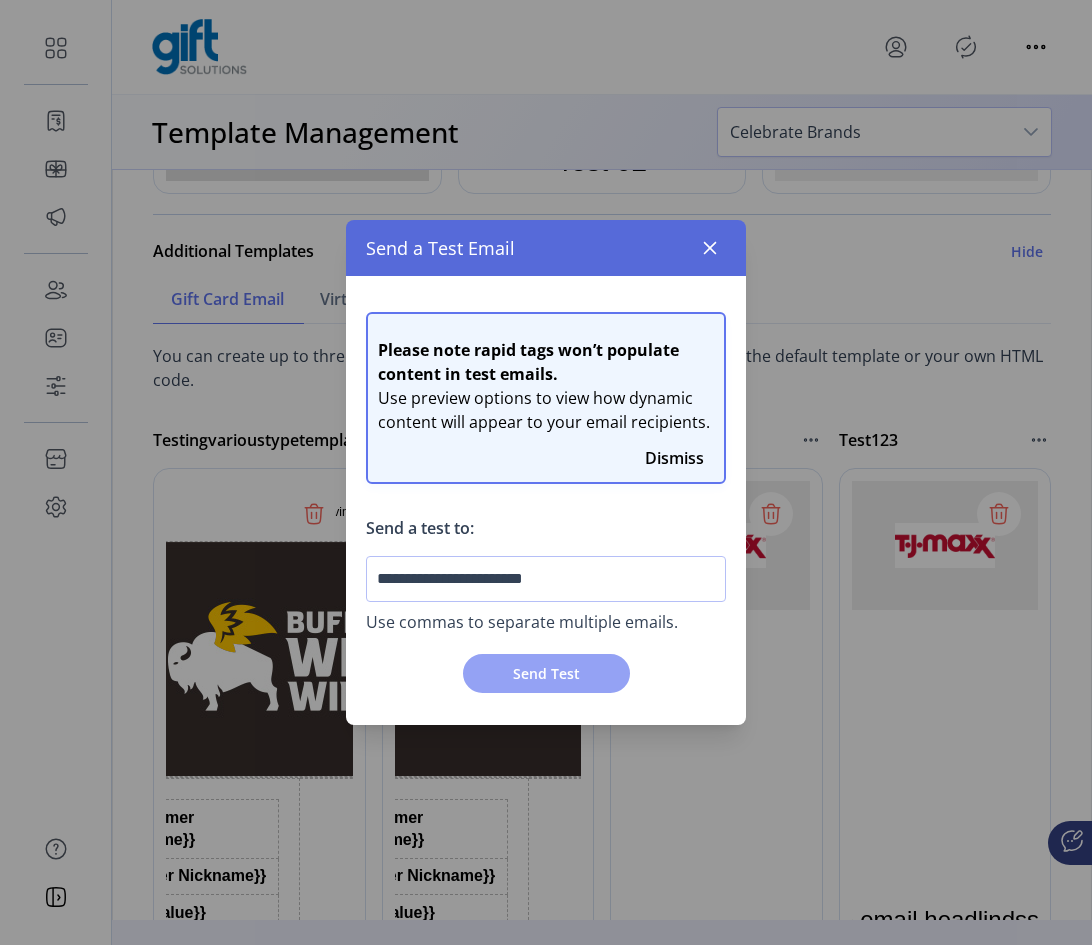click on "Send Test" at bounding box center [546, 673] 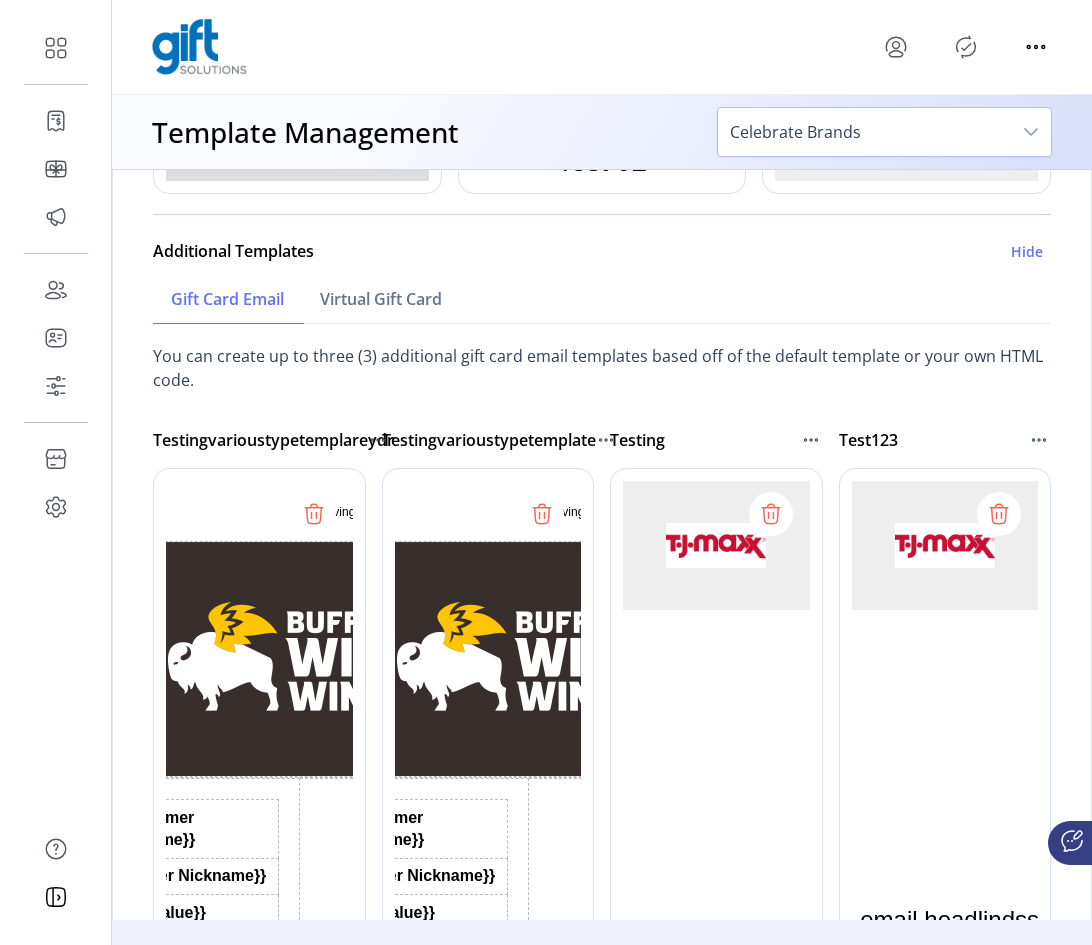 scroll, scrollTop: 100, scrollLeft: 0, axis: vertical 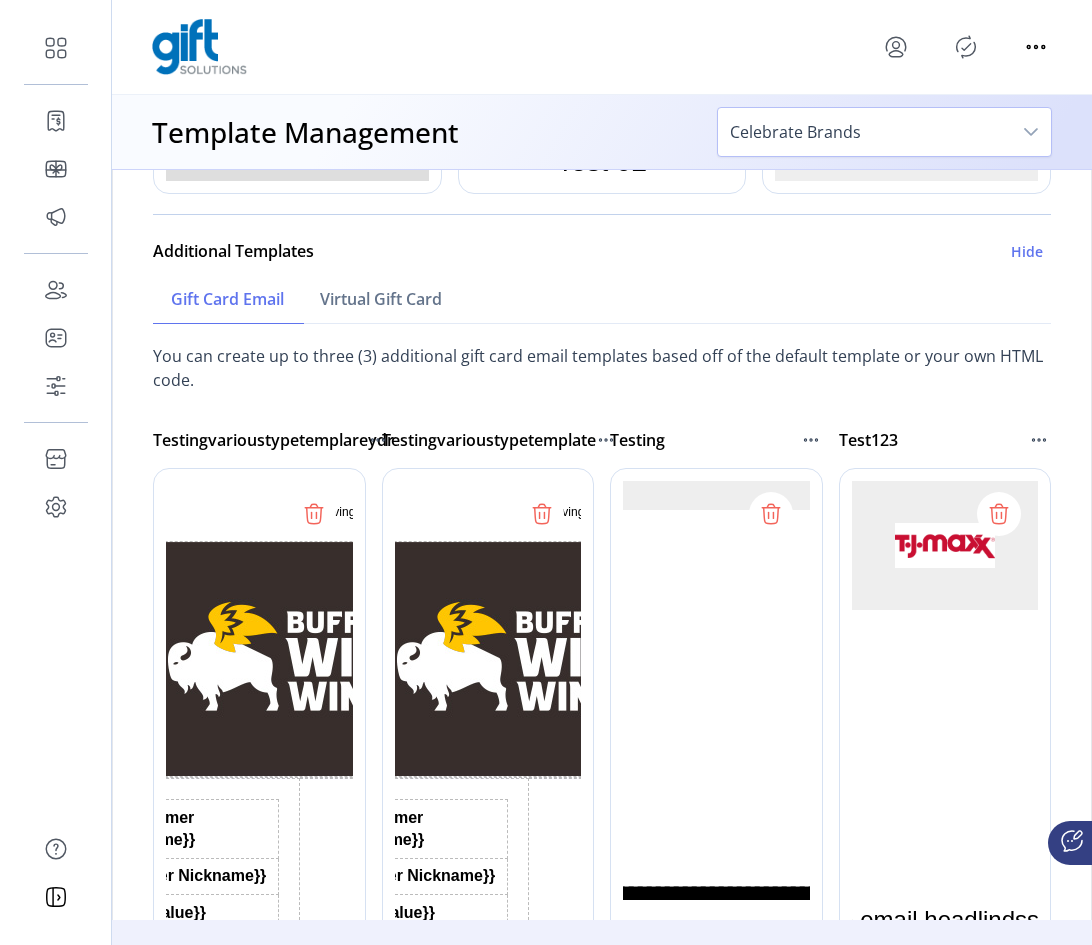click 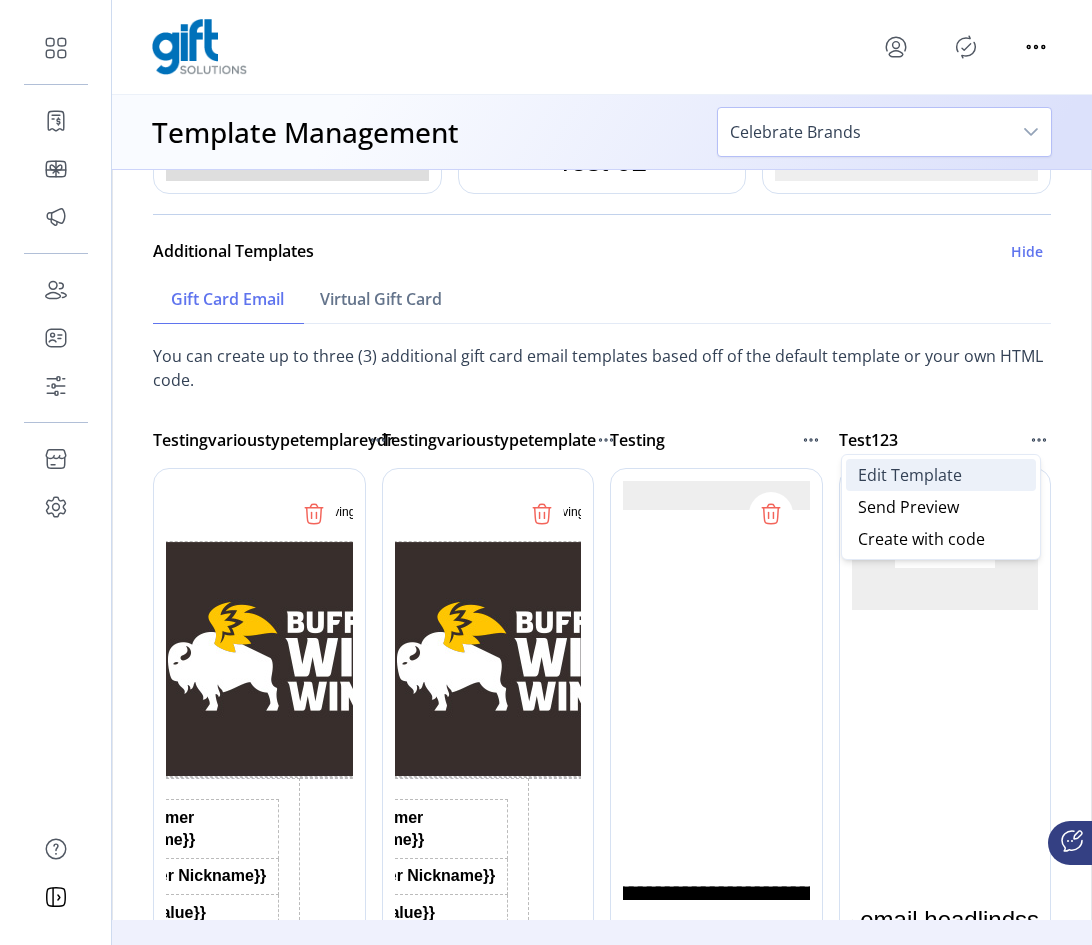 click on "Edit Template" at bounding box center (910, 475) 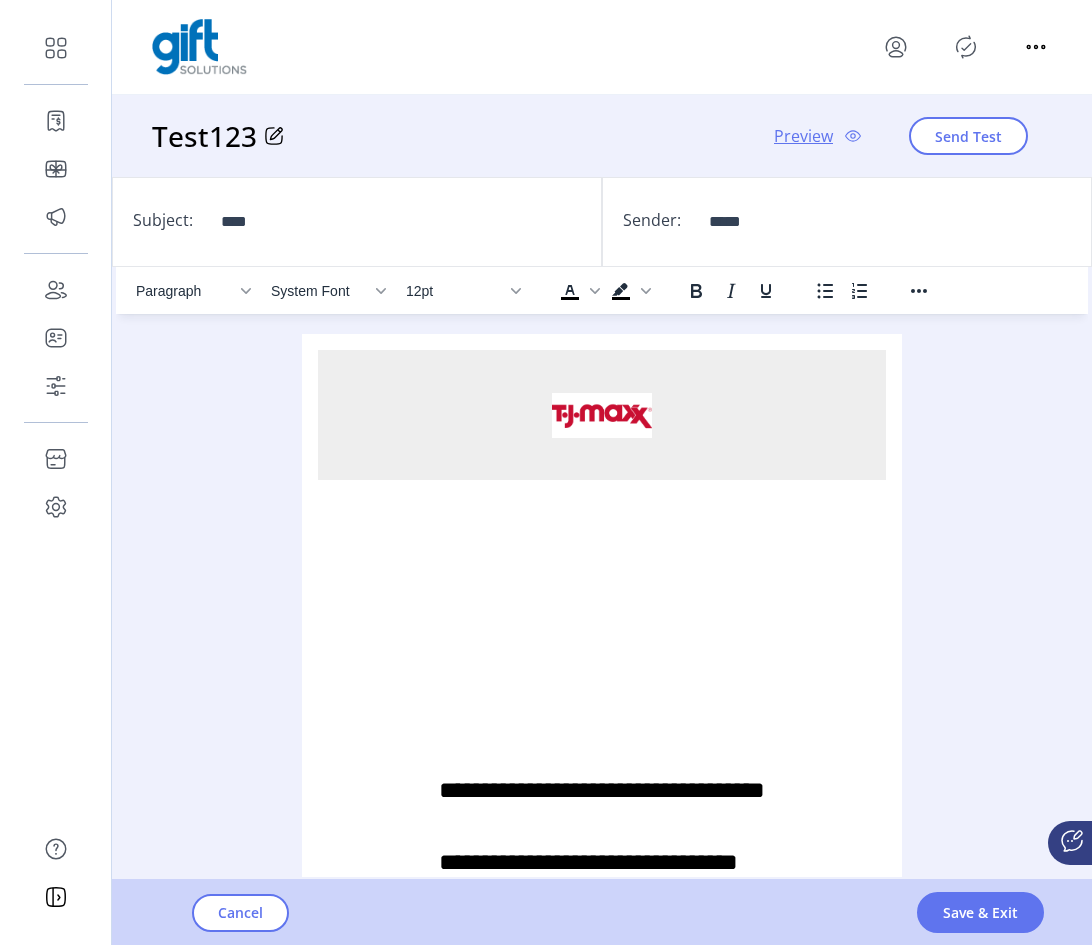 scroll, scrollTop: 0, scrollLeft: 0, axis: both 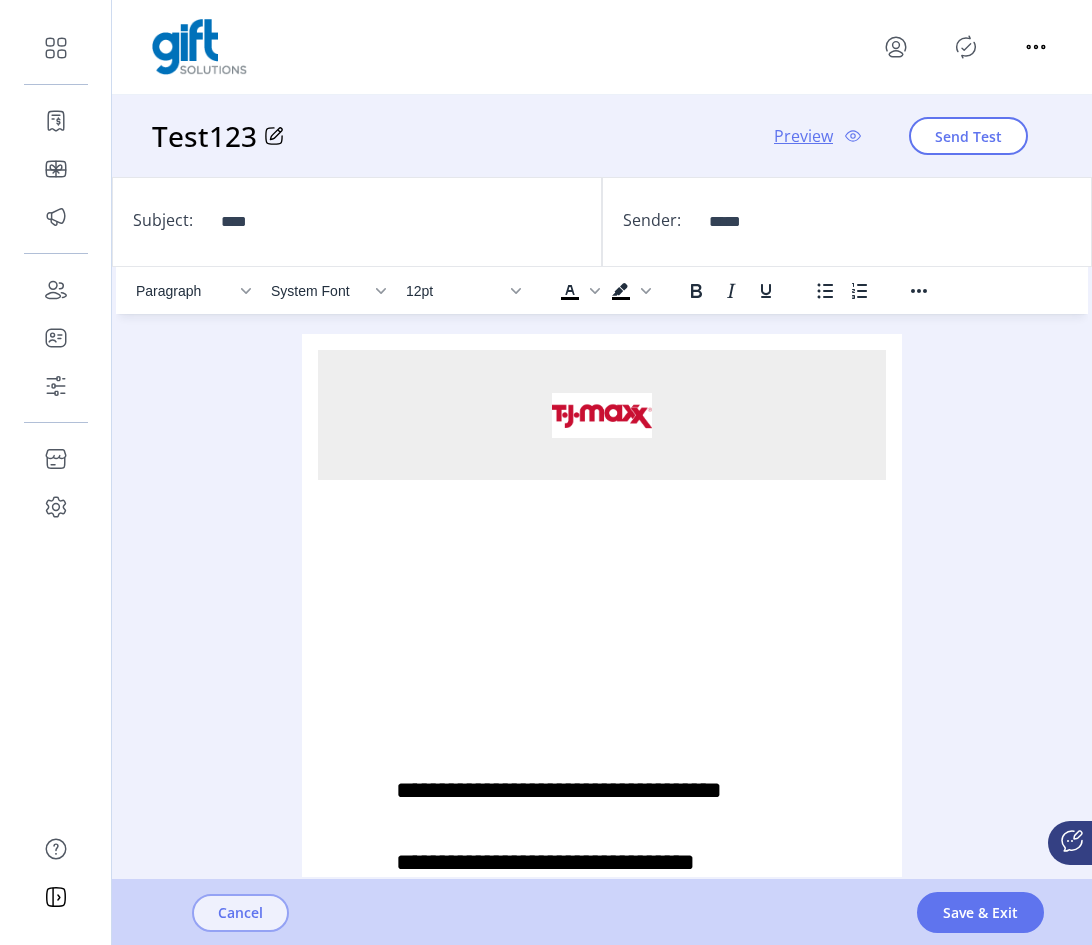 click on "Cancel" 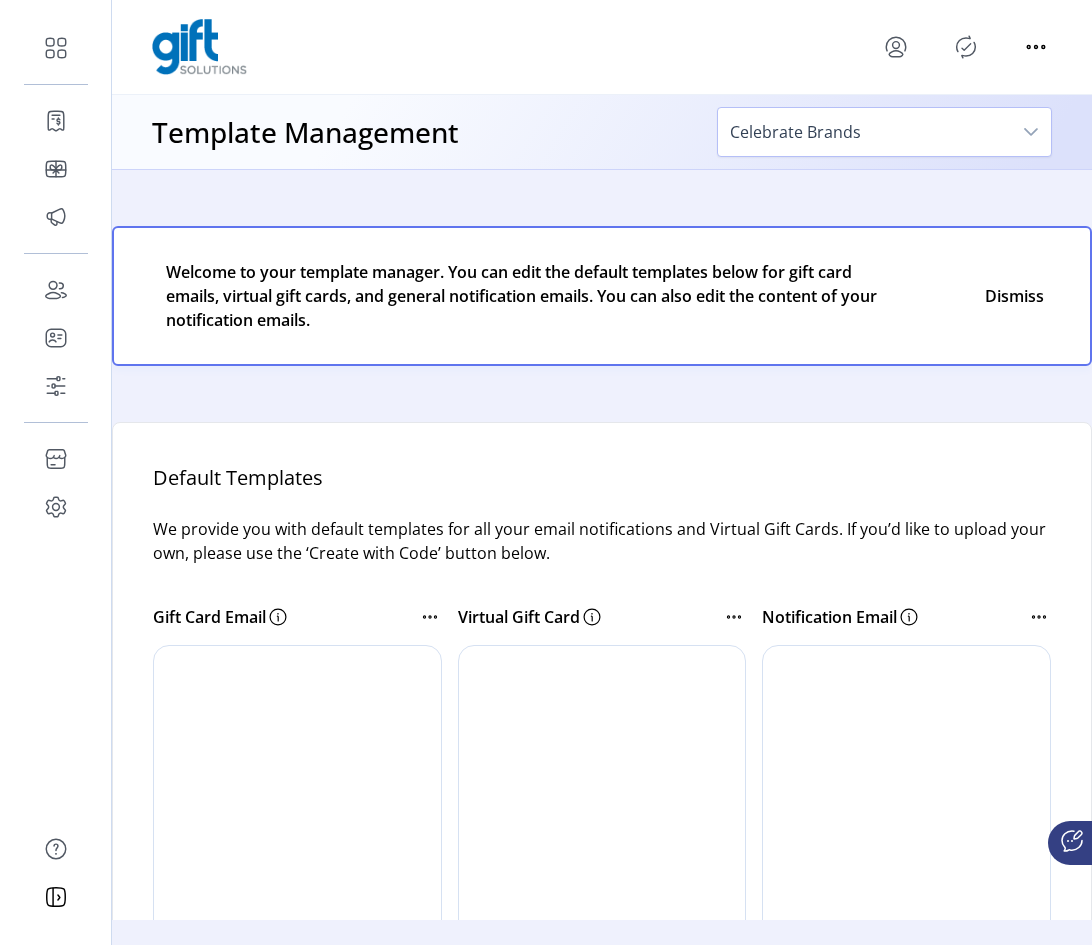 scroll, scrollTop: 427, scrollLeft: 0, axis: vertical 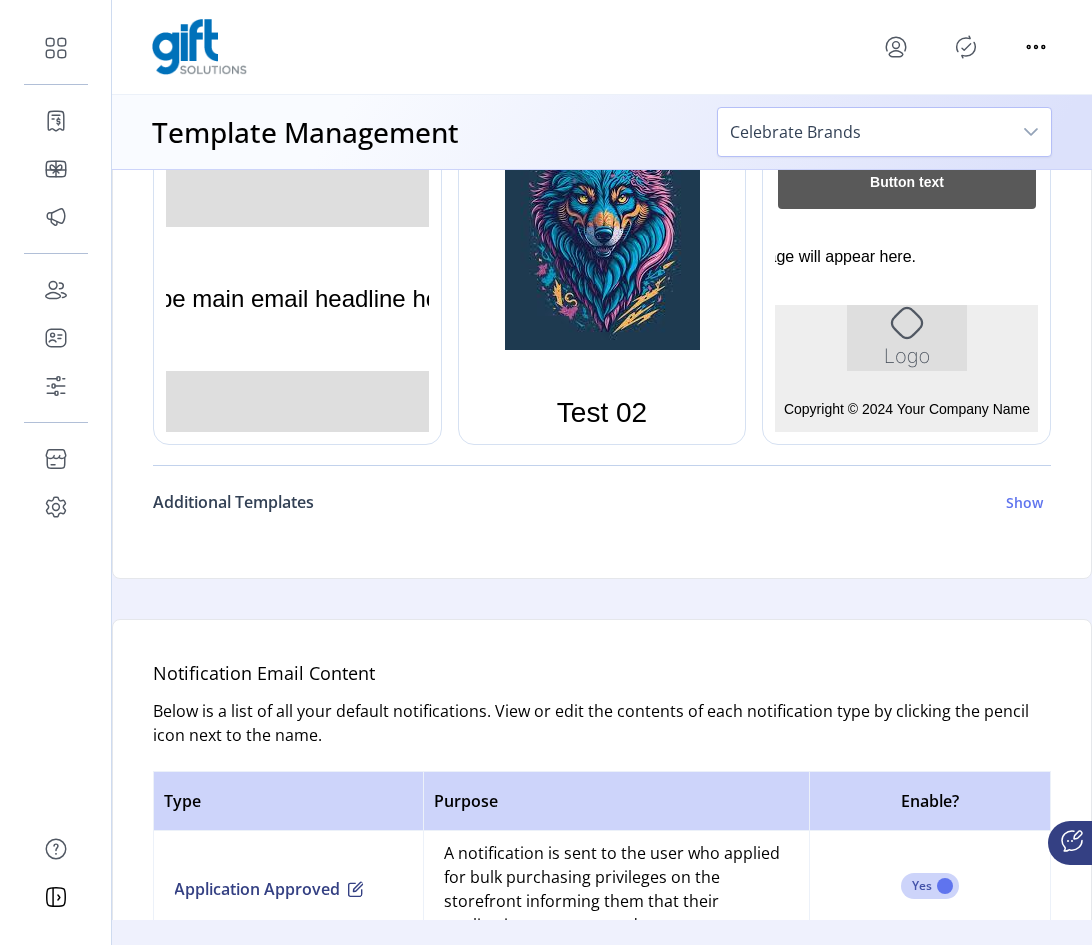 click on "Show" at bounding box center (1024, 502) 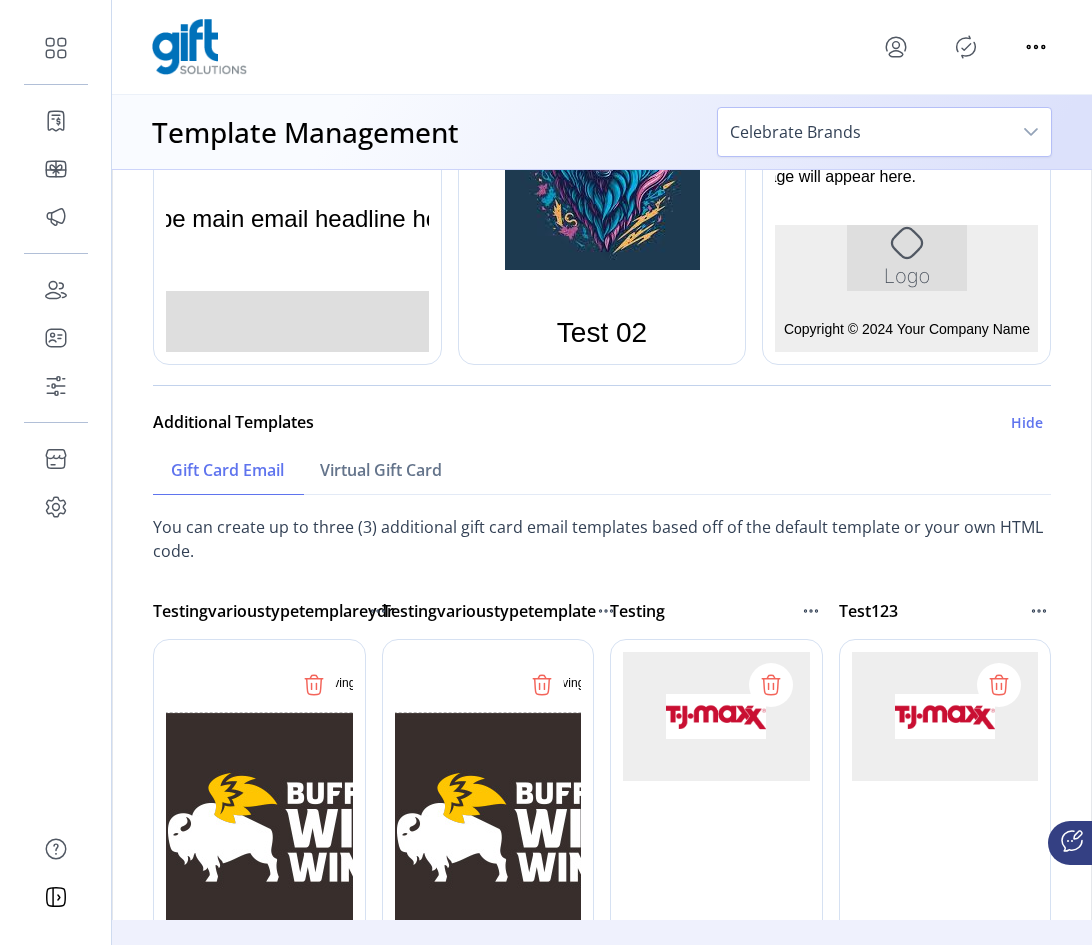 scroll, scrollTop: 1100, scrollLeft: 0, axis: vertical 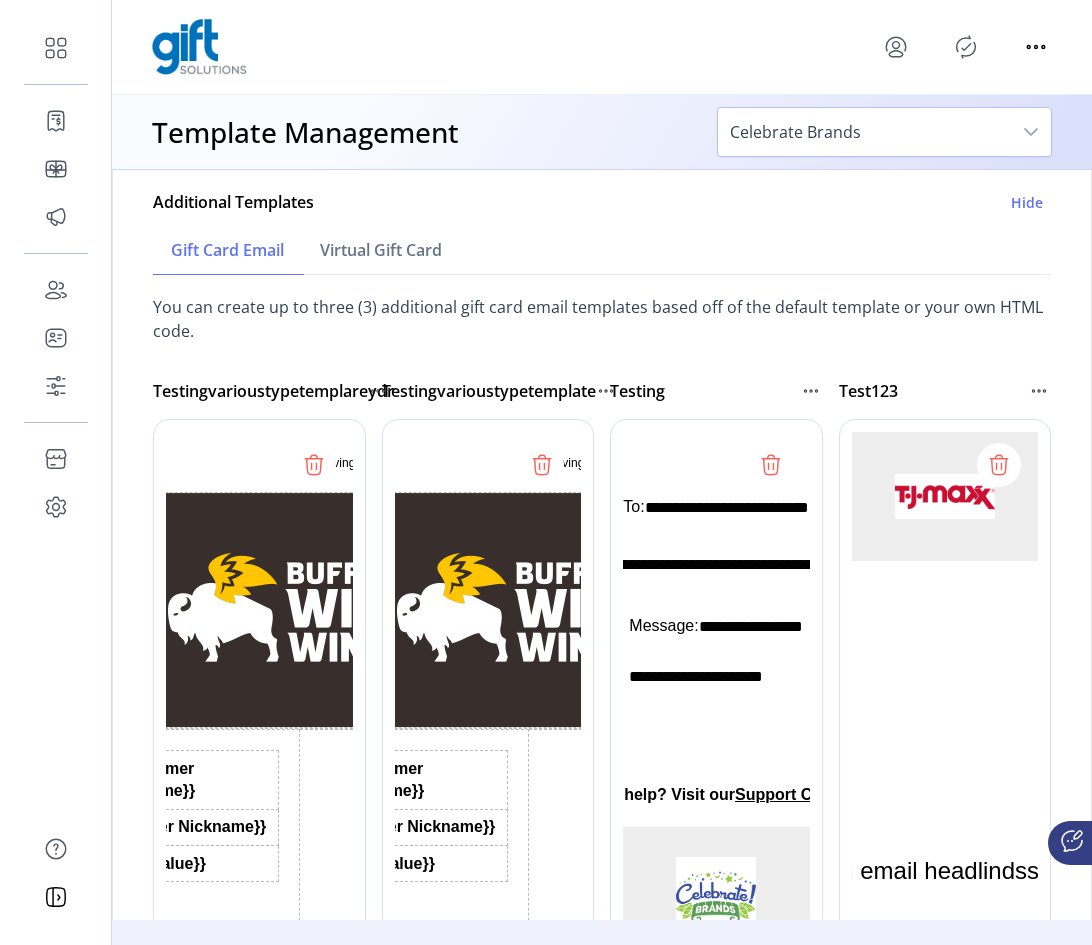 click 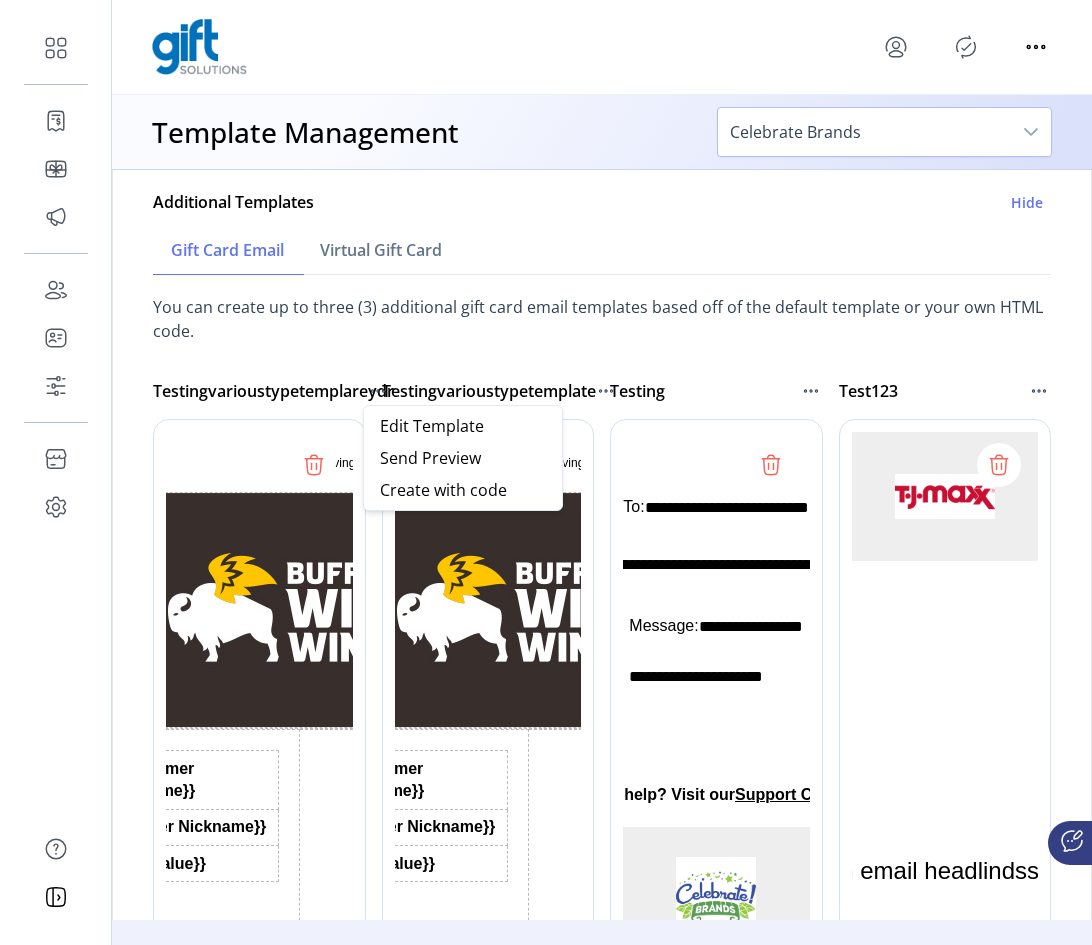 click 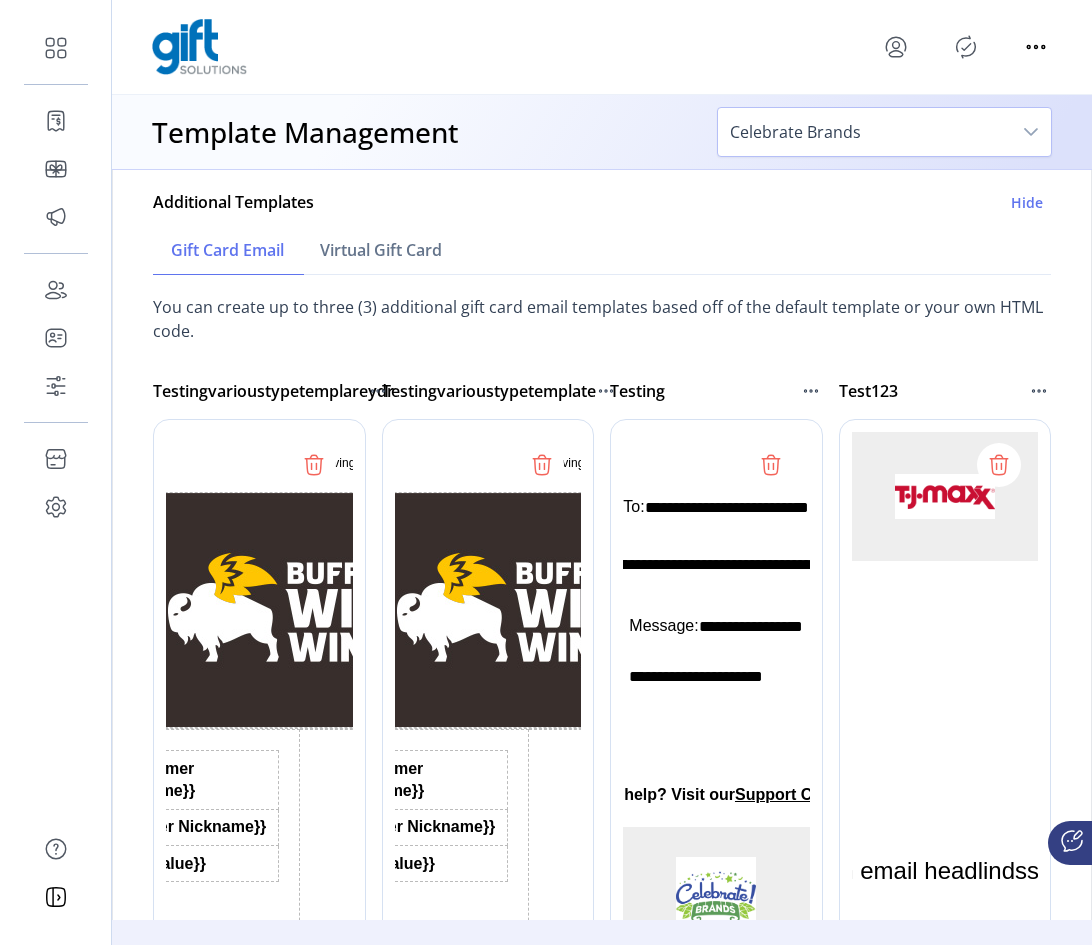 click 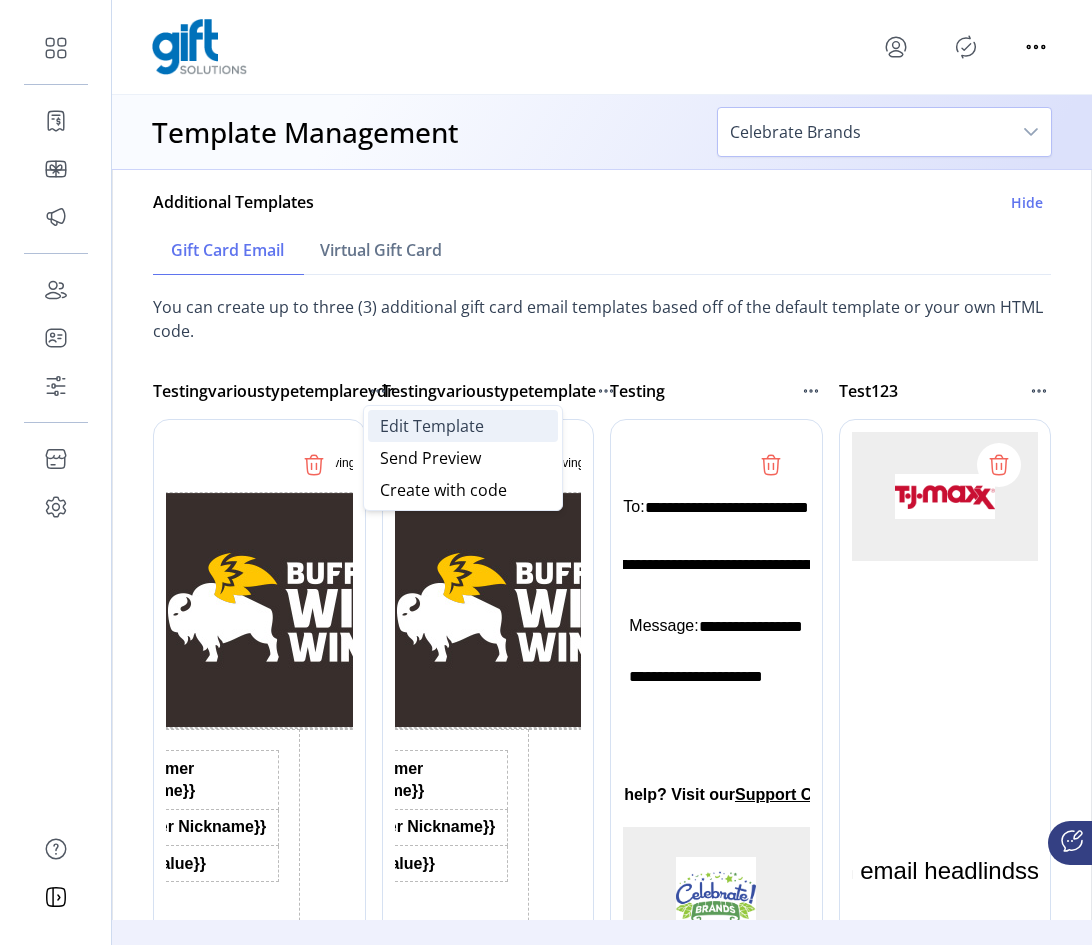 click on "Edit Template" at bounding box center (432, 426) 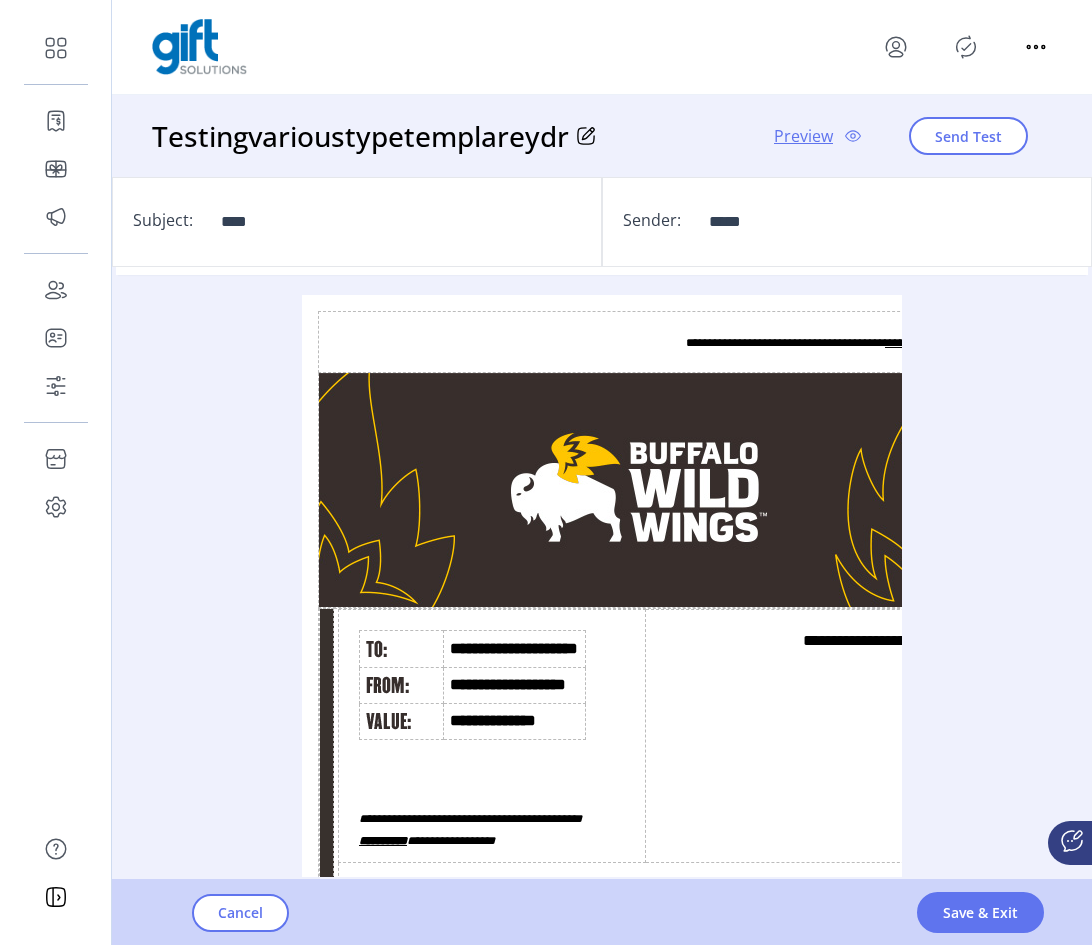 scroll, scrollTop: 0, scrollLeft: 0, axis: both 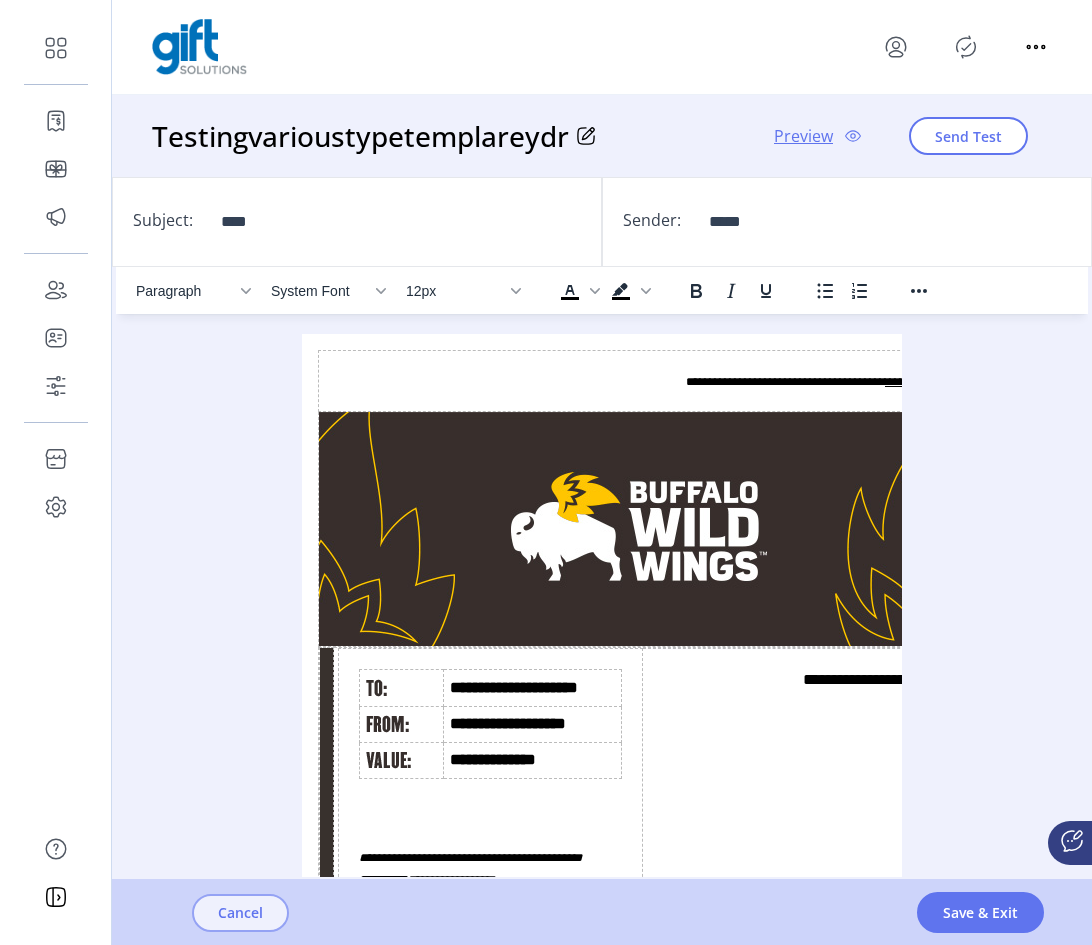 click on "Cancel" 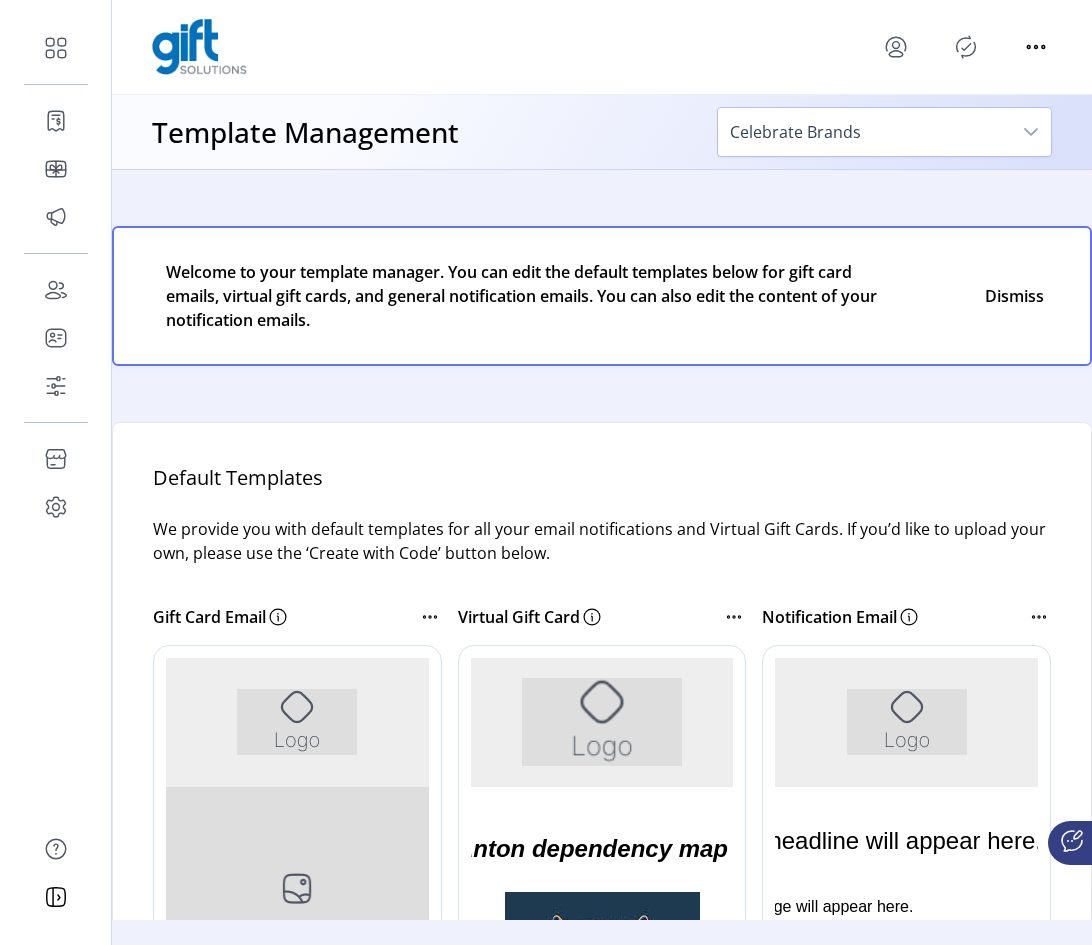 scroll, scrollTop: 0, scrollLeft: 0, axis: both 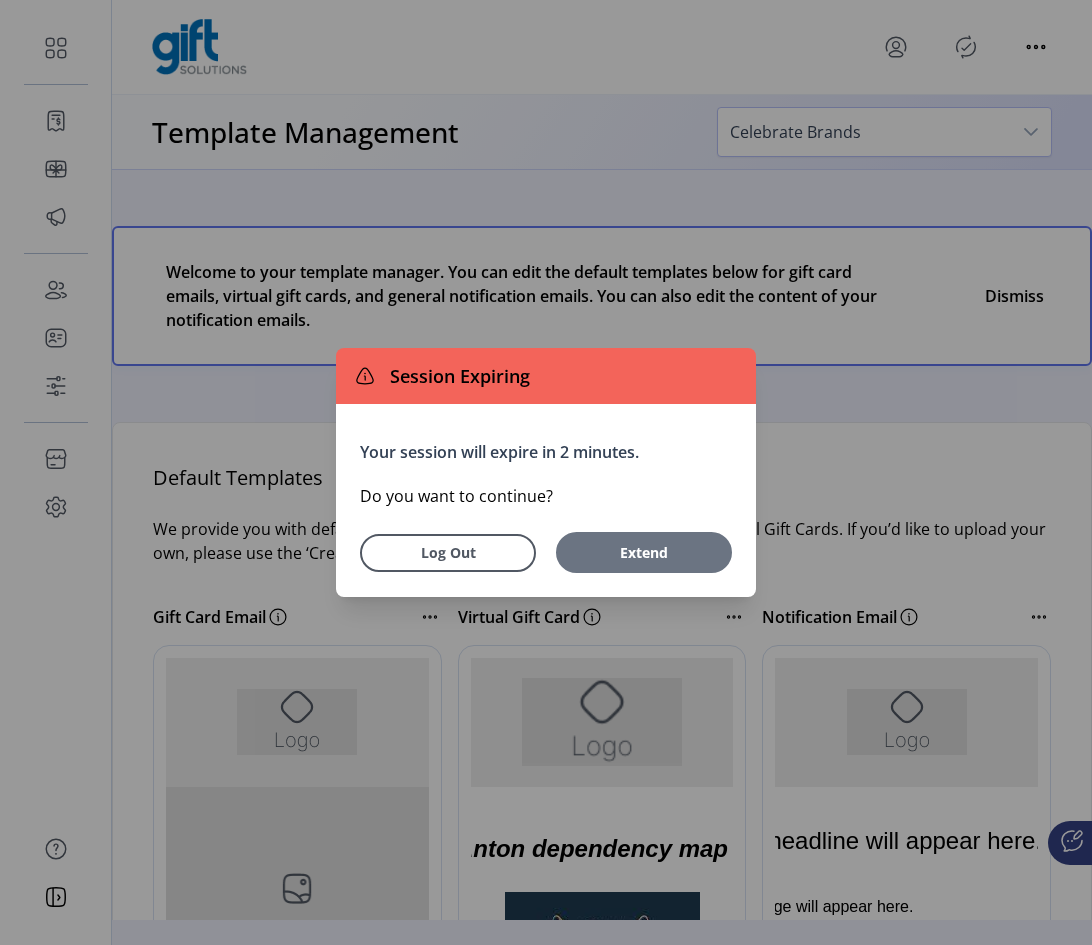 click on "Extend" at bounding box center [644, 552] 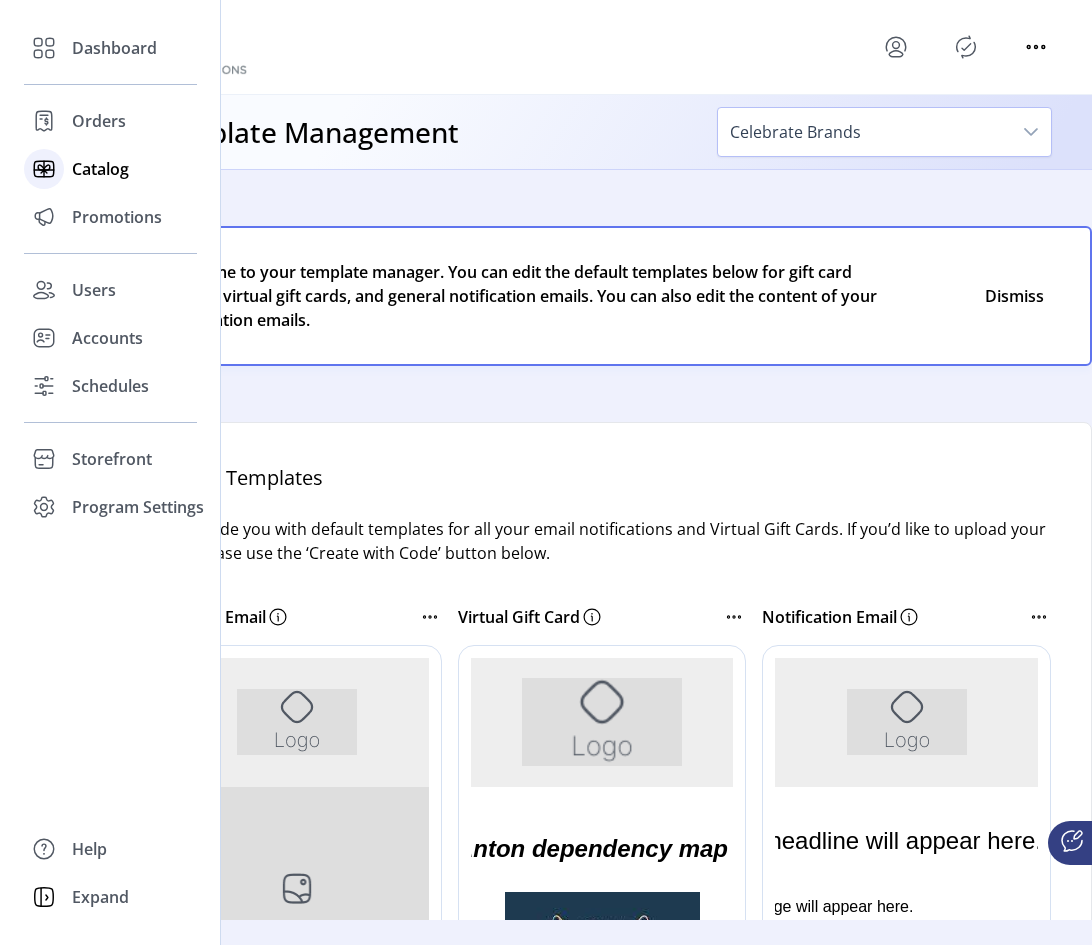 click on "Catalog" 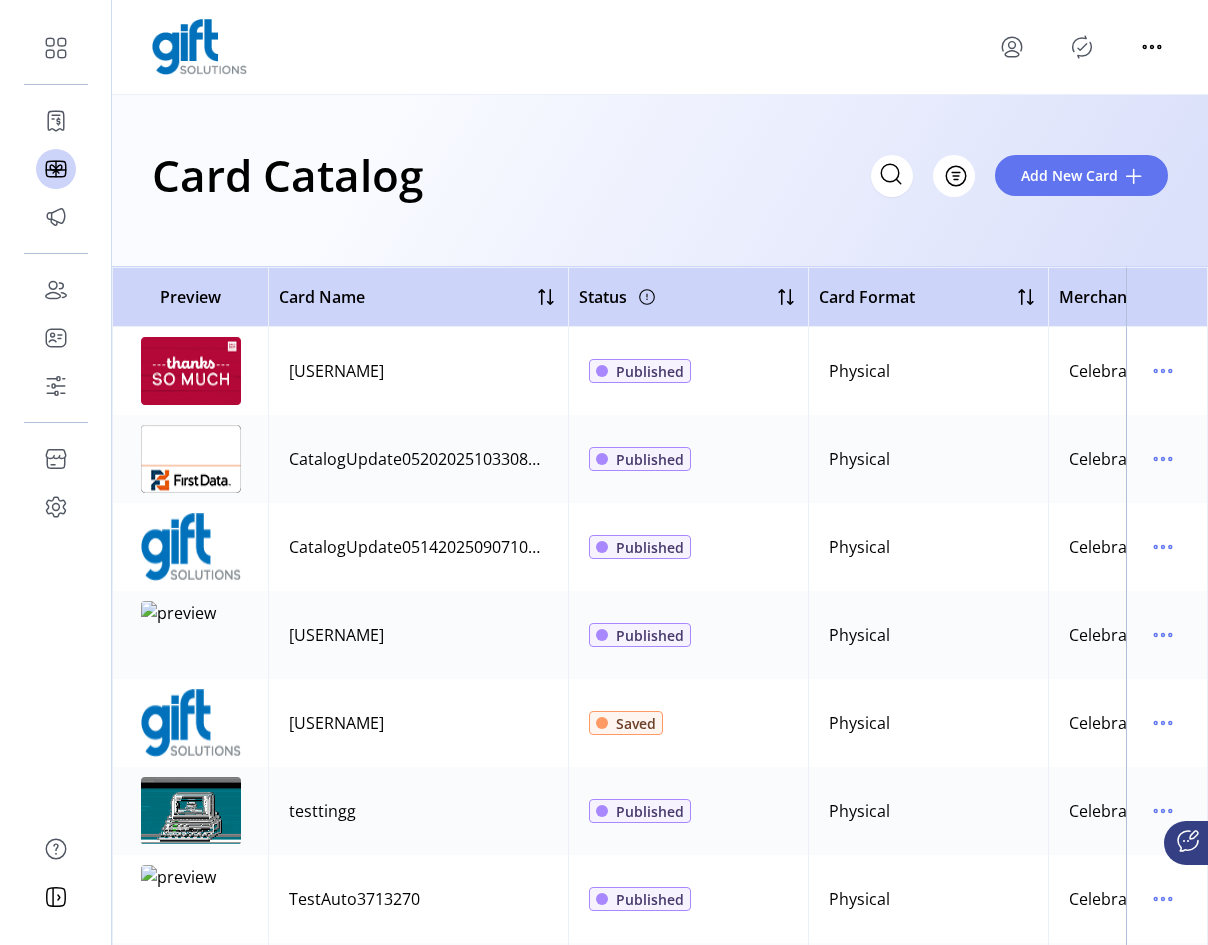 scroll, scrollTop: 4800, scrollLeft: 0, axis: vertical 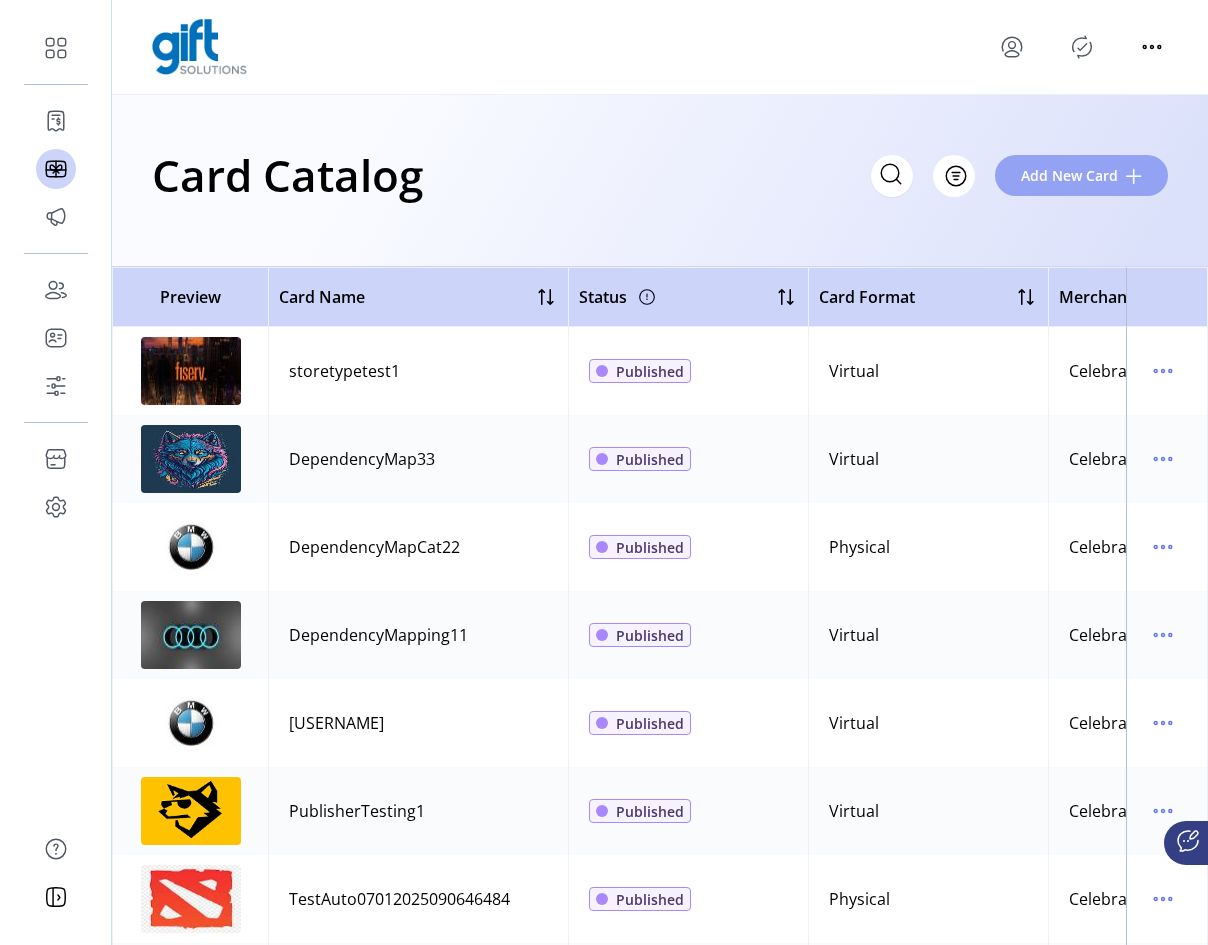 click on "Add New Card" 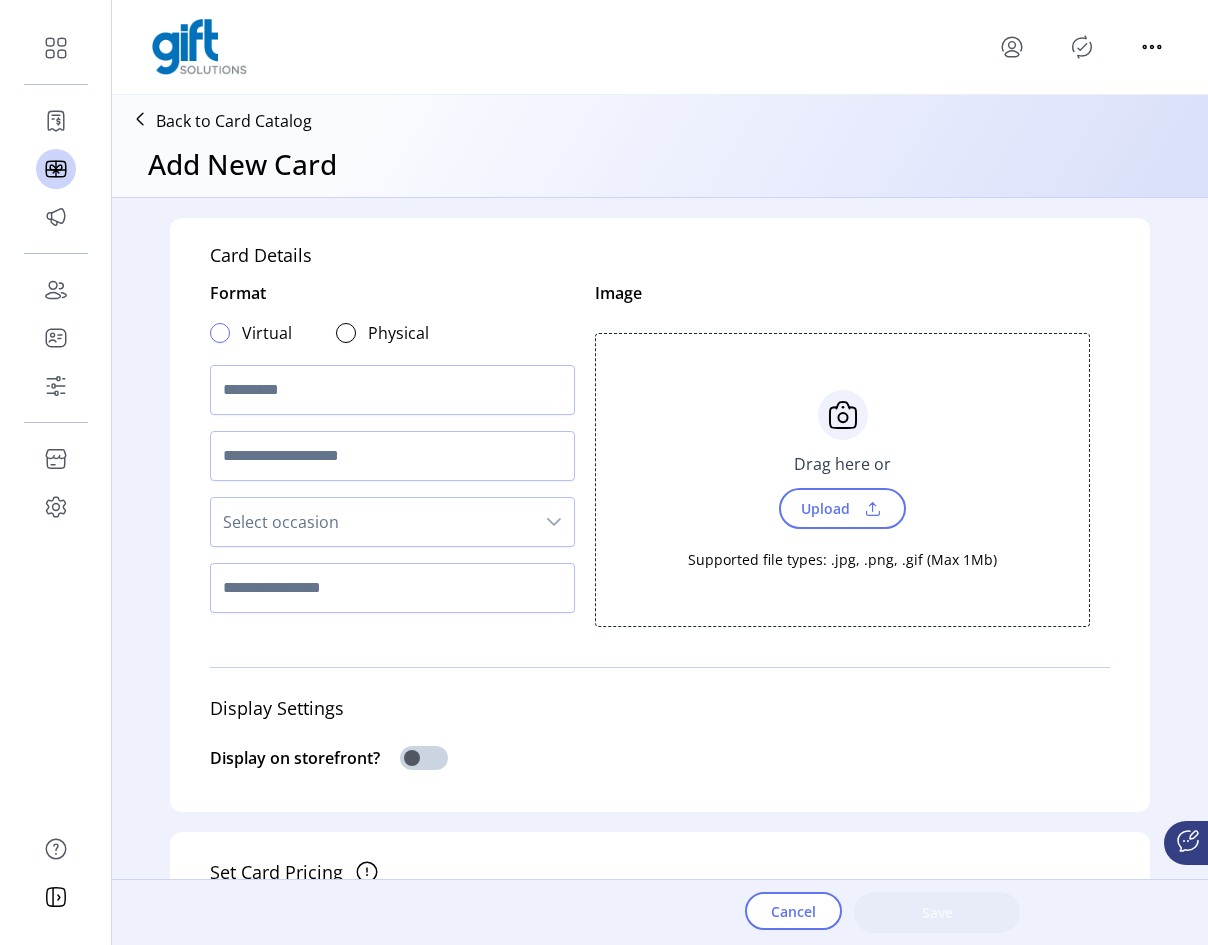 click 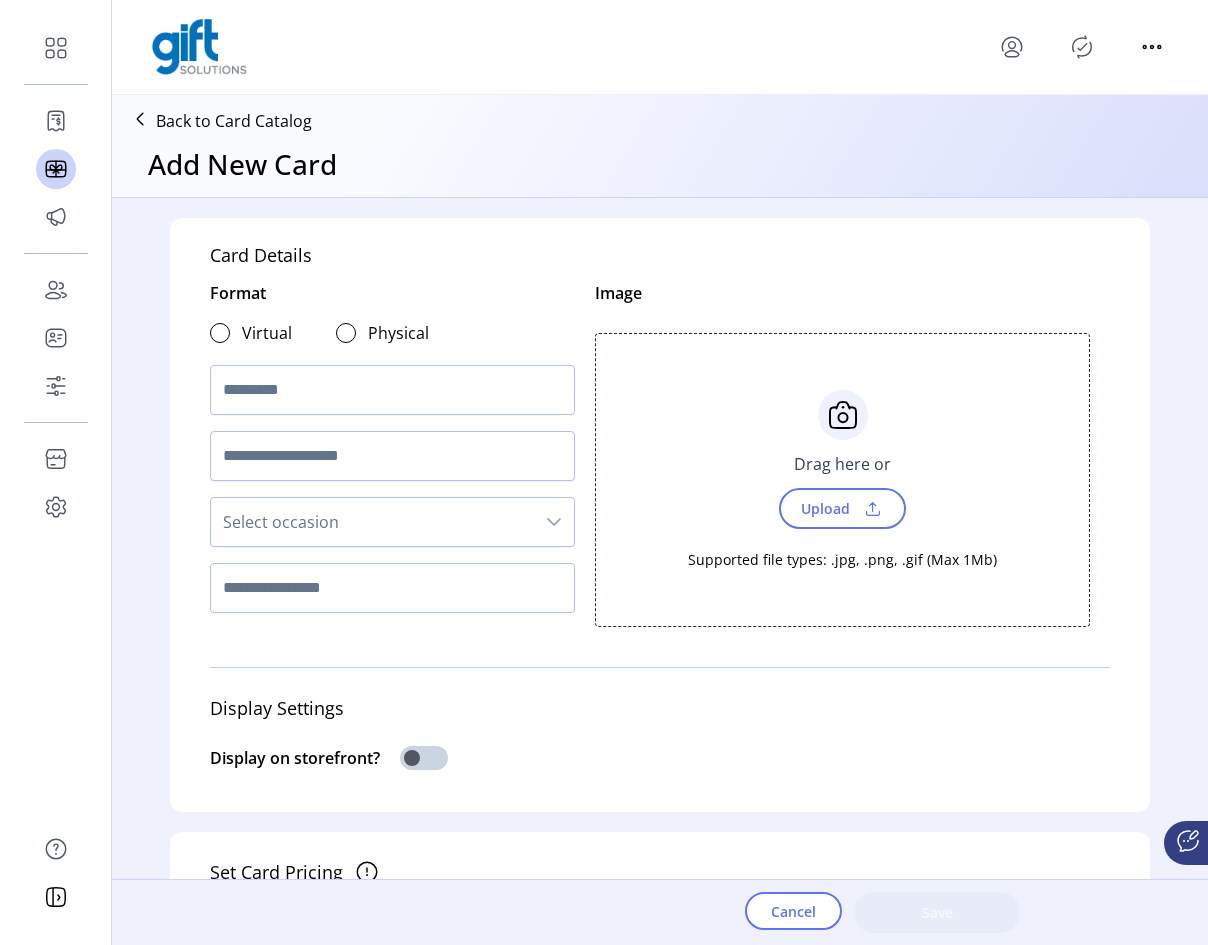scroll, scrollTop: 12, scrollLeft: 7, axis: both 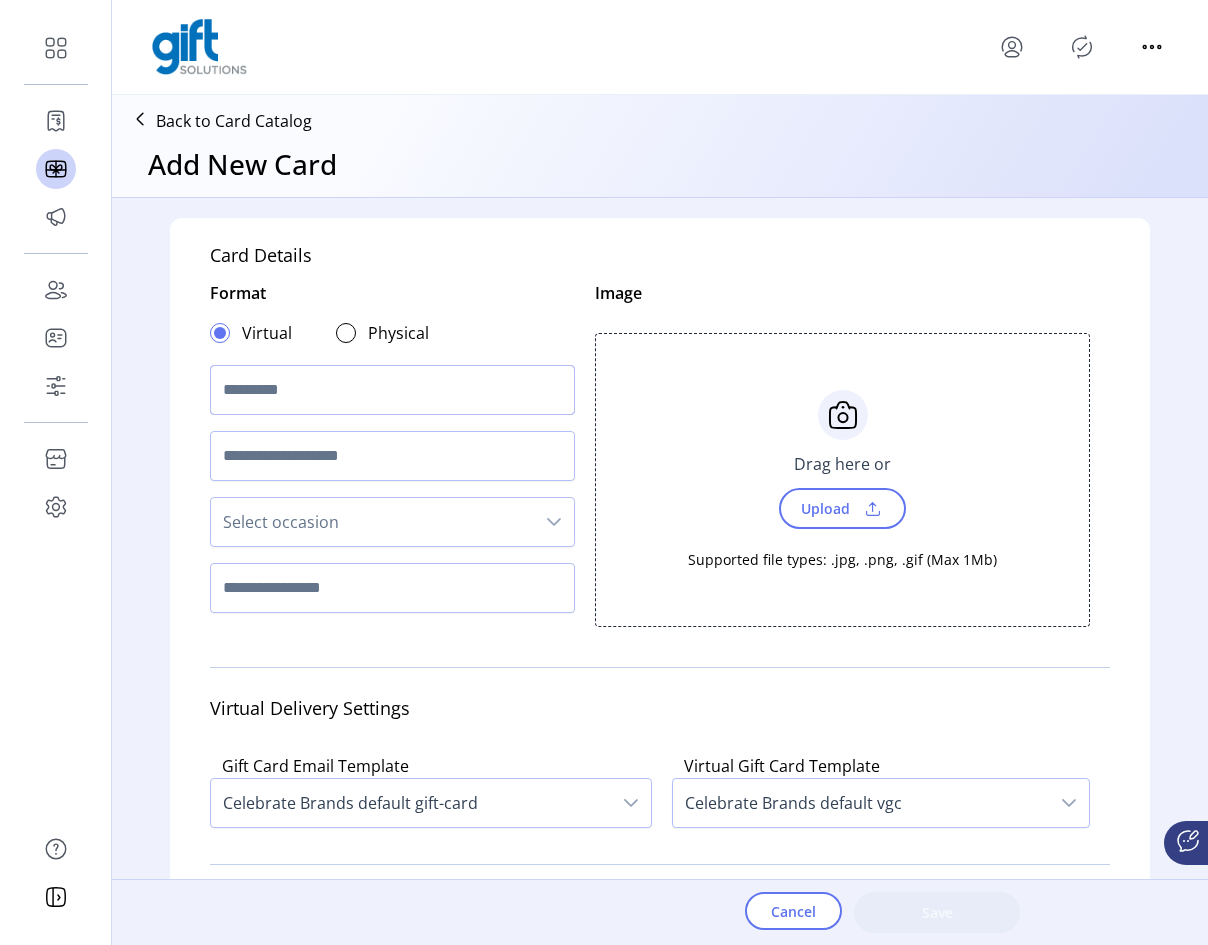 click 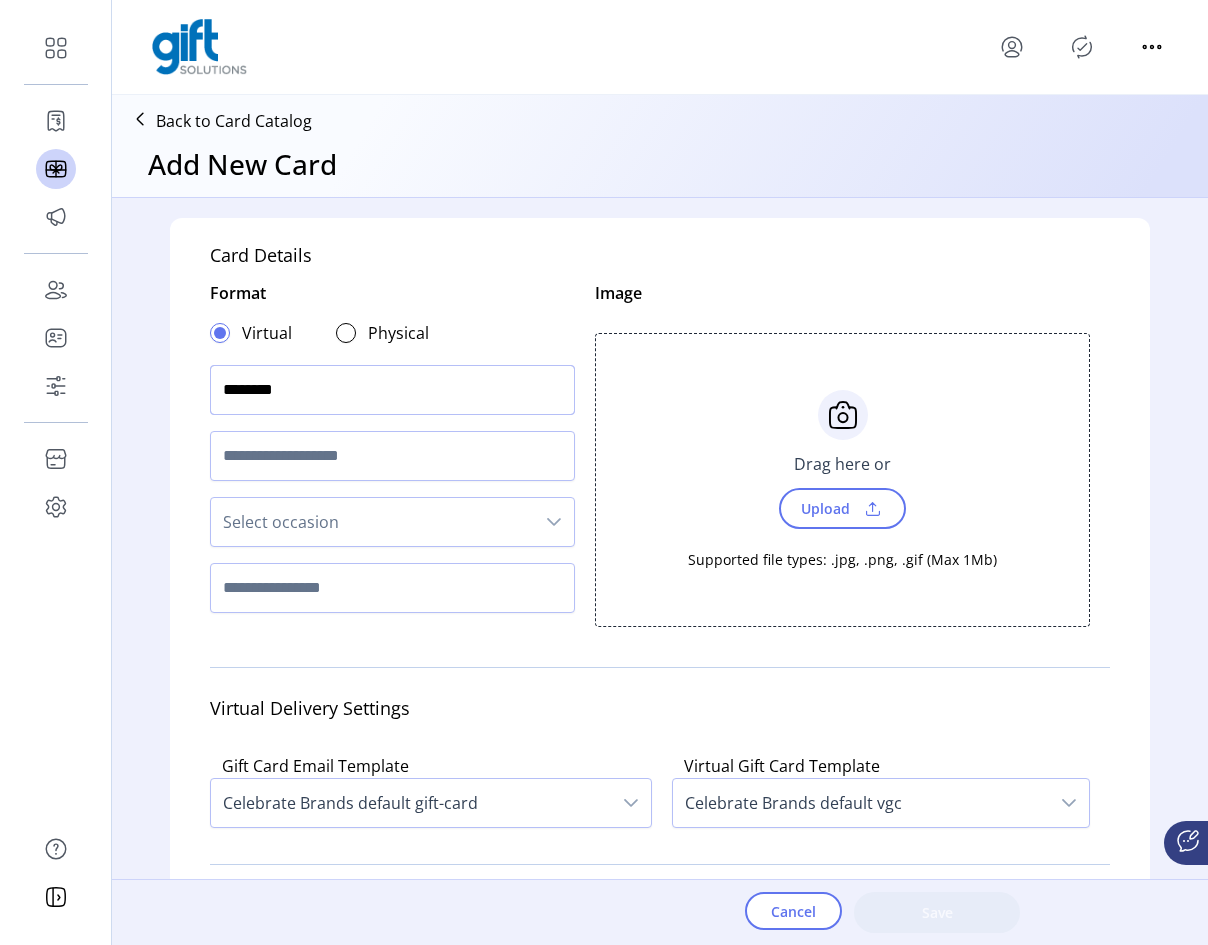 type on "********" 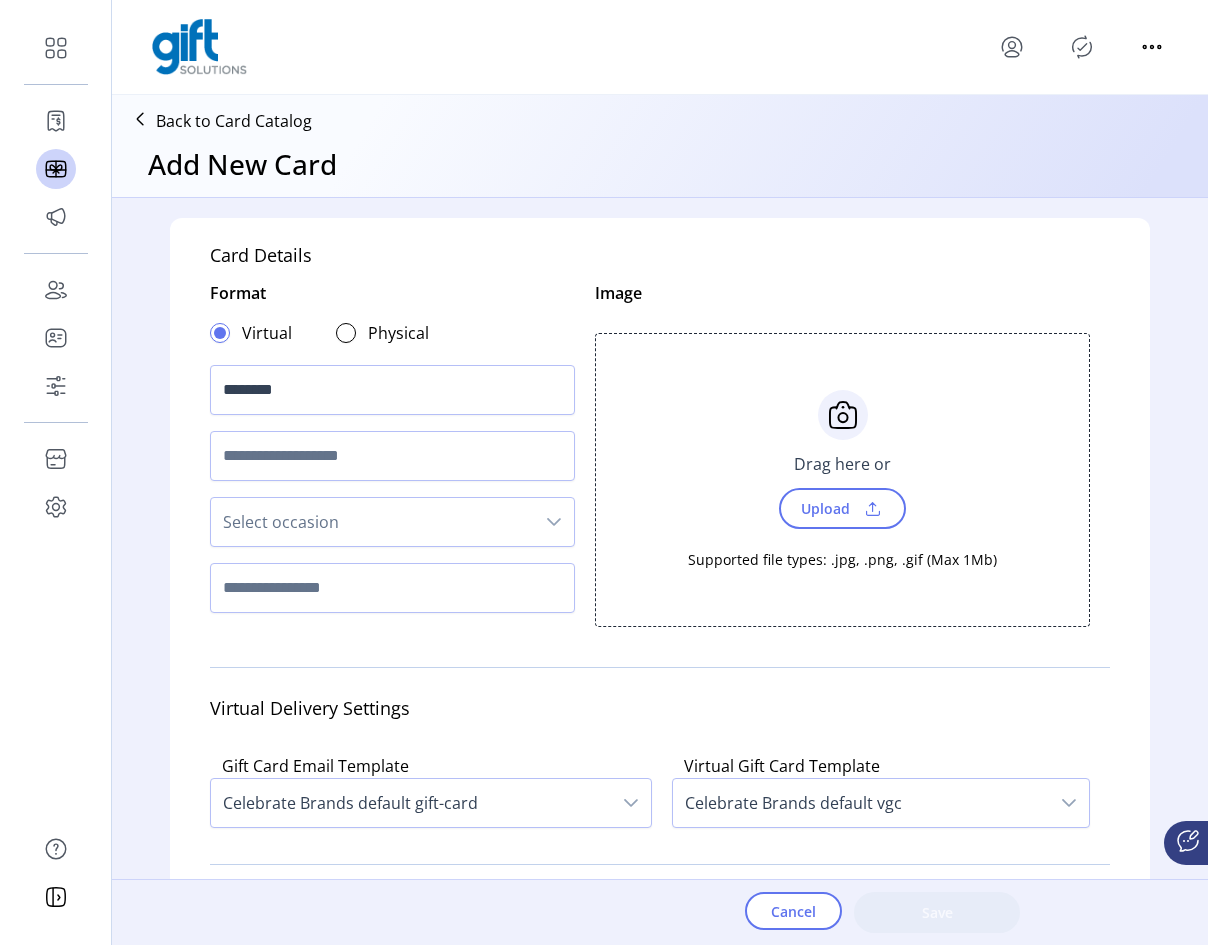 click on "Upload" 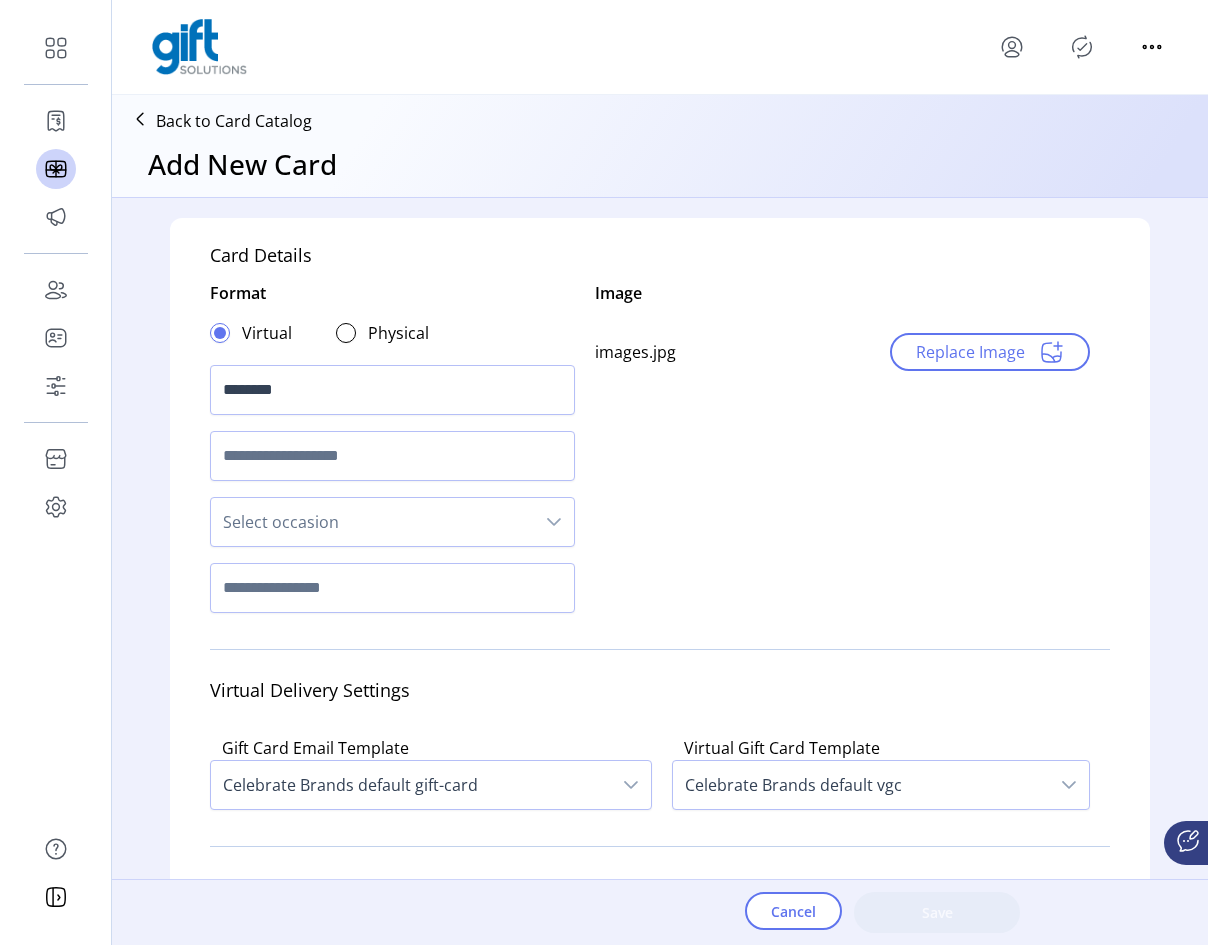 scroll, scrollTop: 200, scrollLeft: 0, axis: vertical 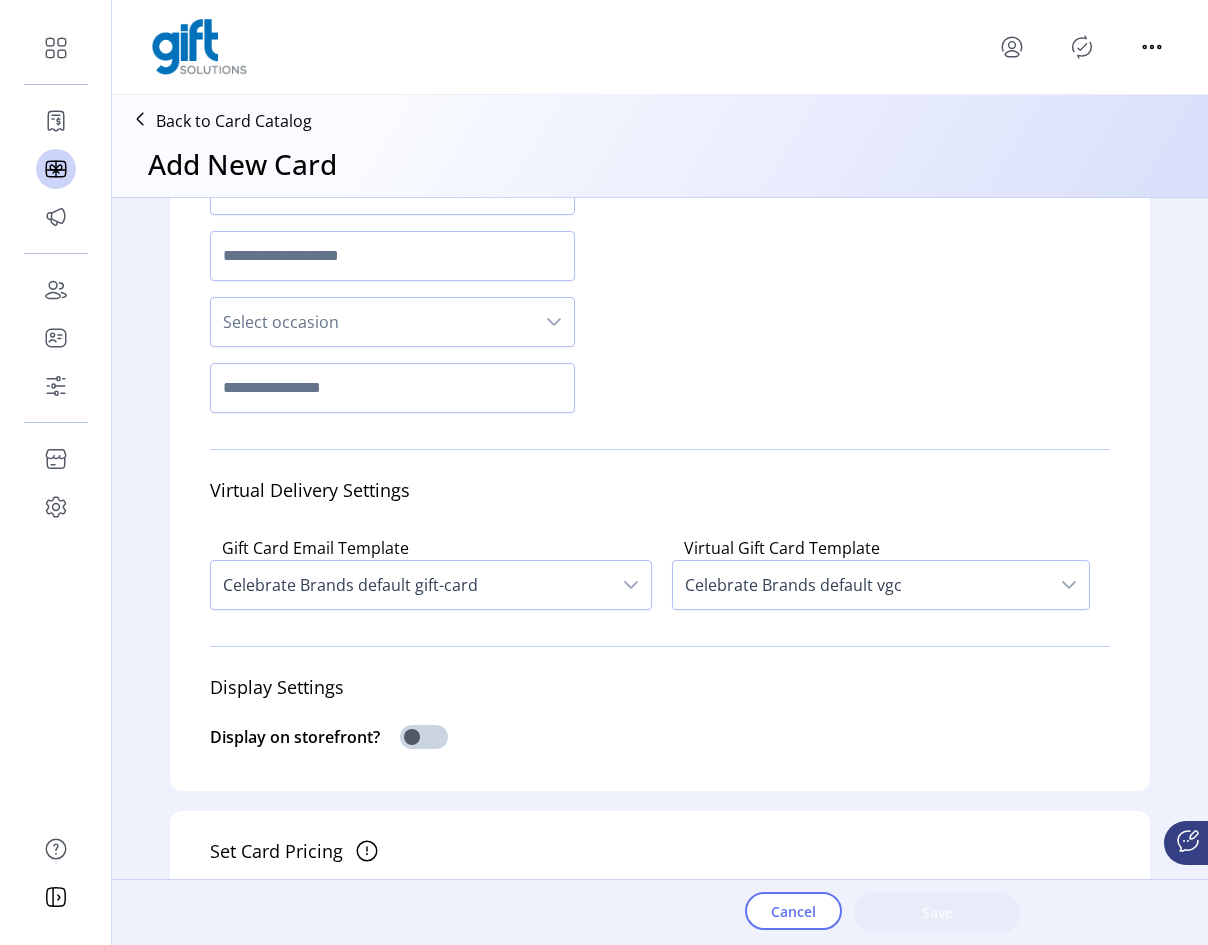 click 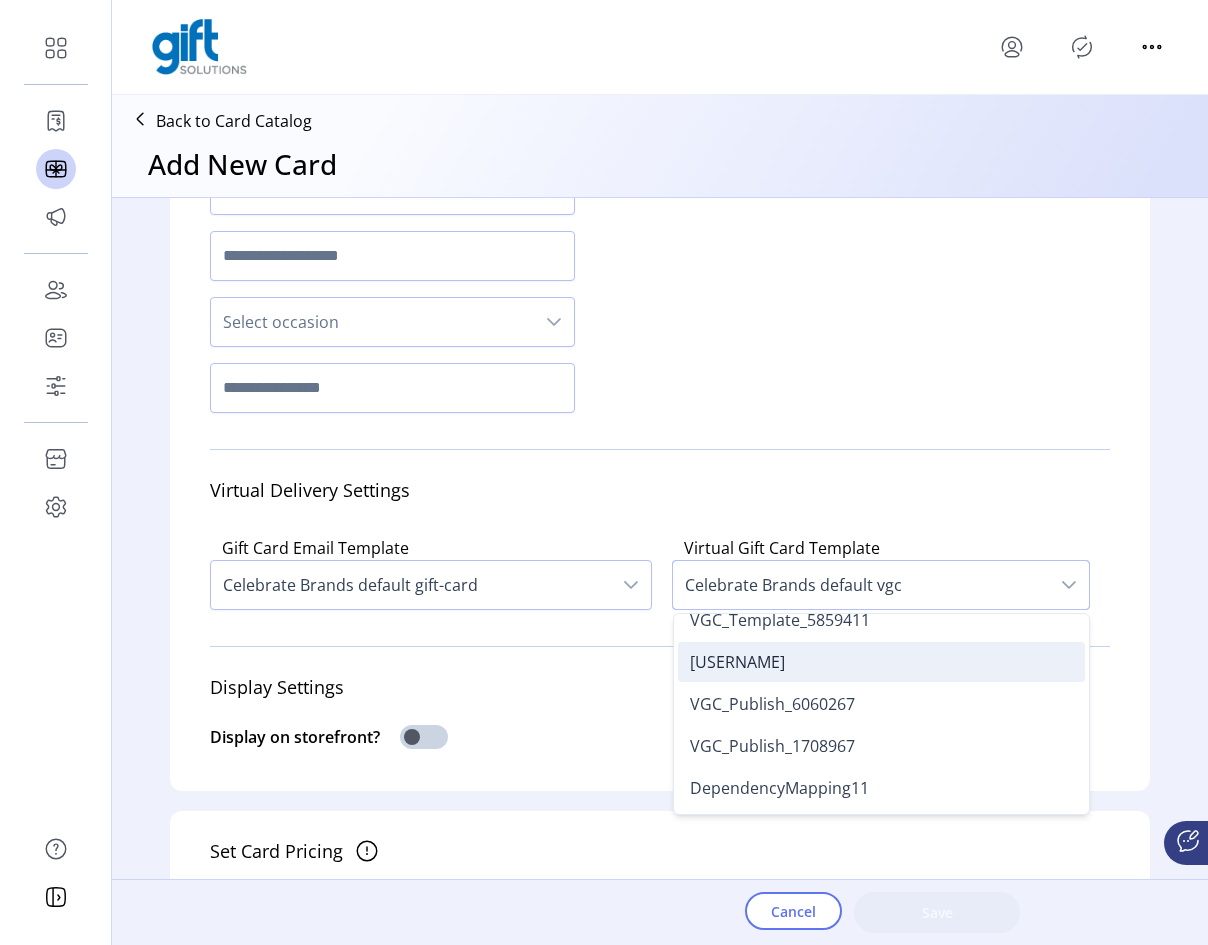 scroll, scrollTop: 0, scrollLeft: 0, axis: both 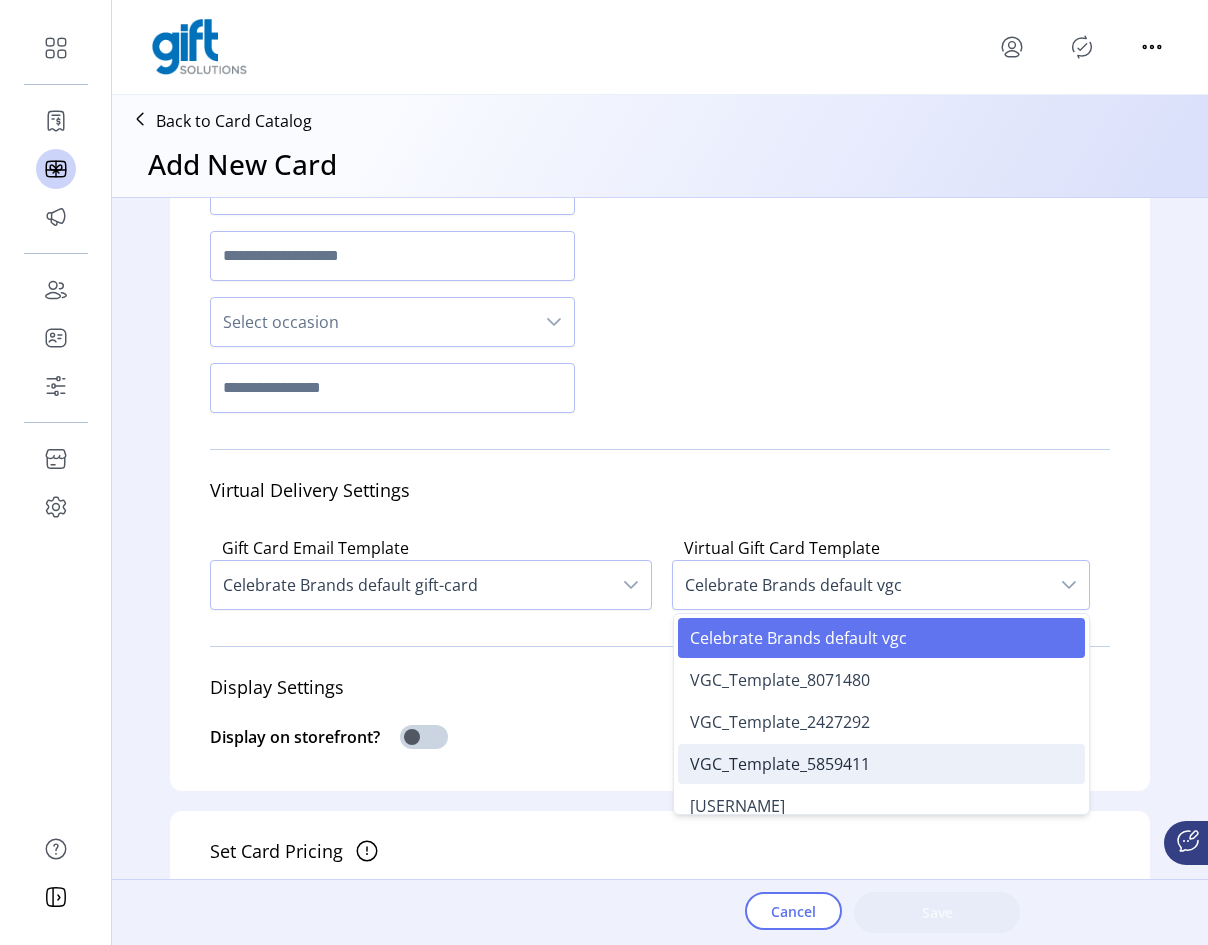 click on "VGC_Template_5859411" at bounding box center [881, 764] 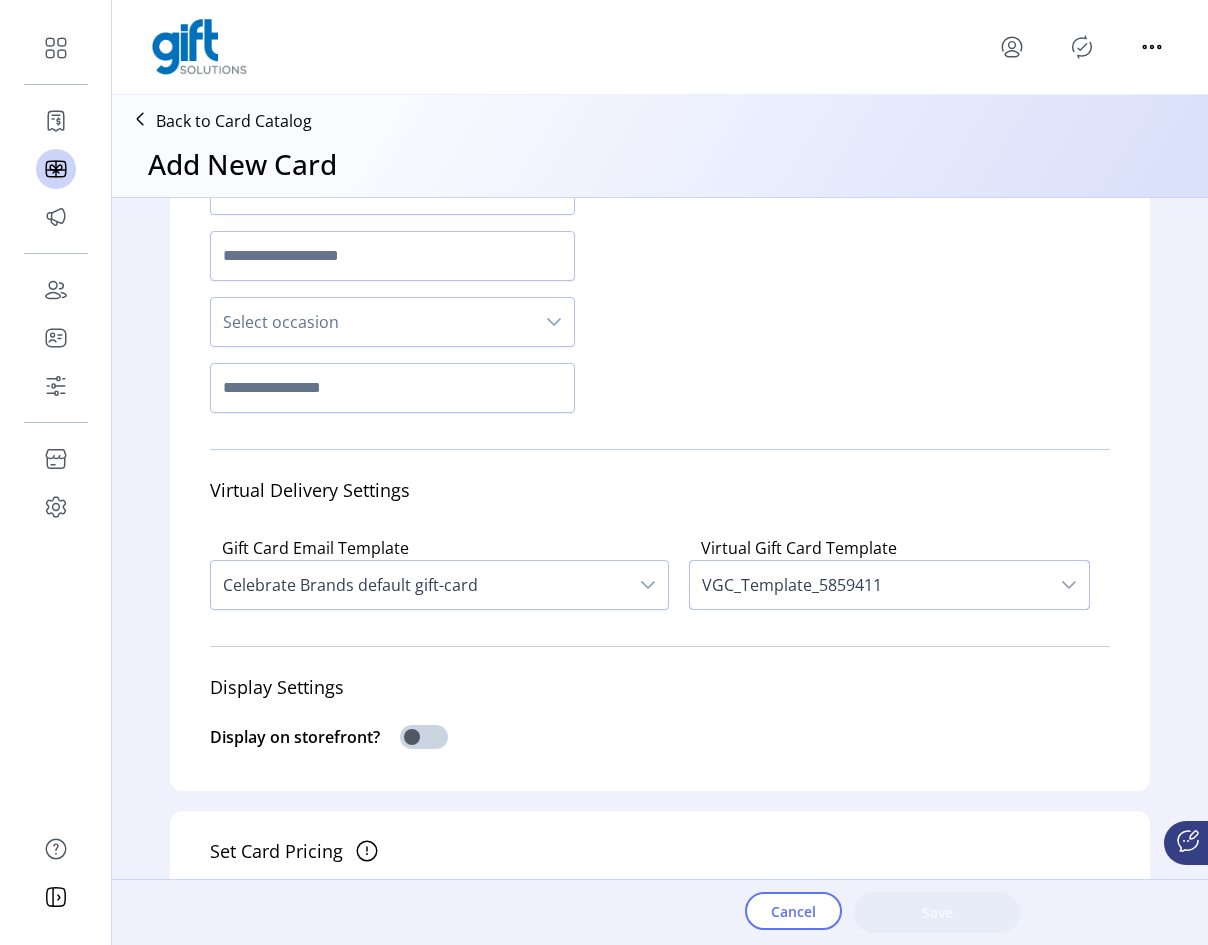 click on "Virtual Gift Card Template VGC_Template_5859411" 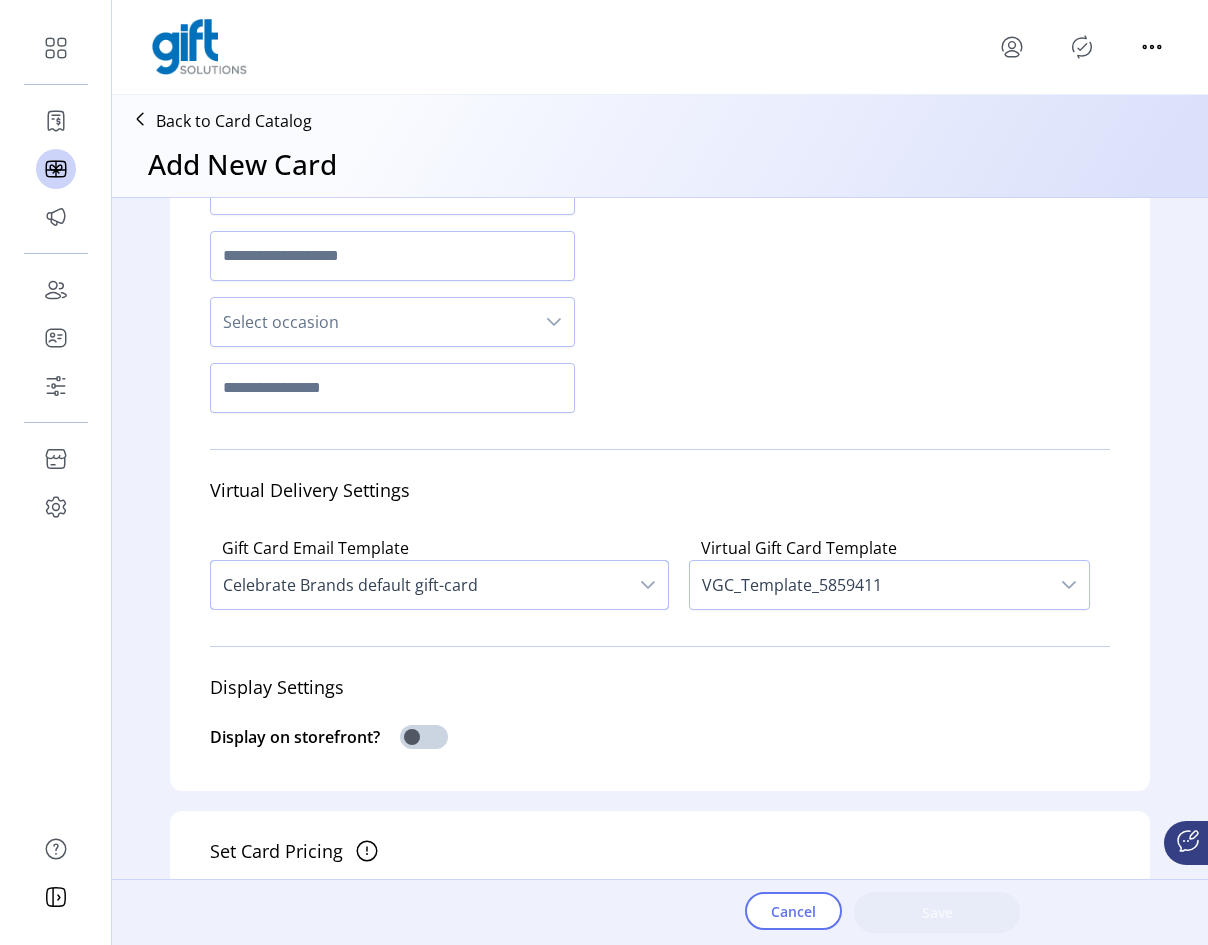 click on "Celebrate Brands default gift-card" at bounding box center [419, 585] 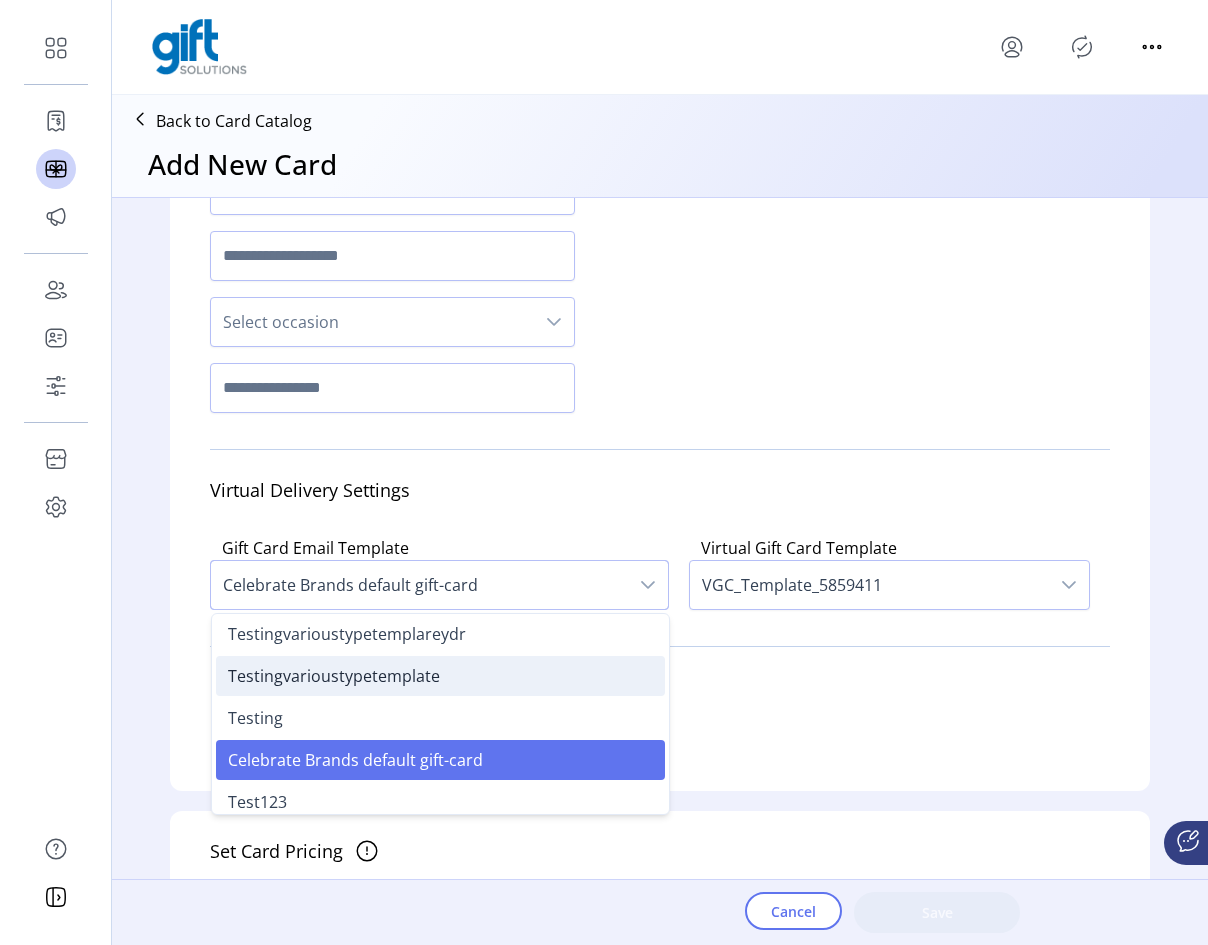 scroll, scrollTop: 0, scrollLeft: 0, axis: both 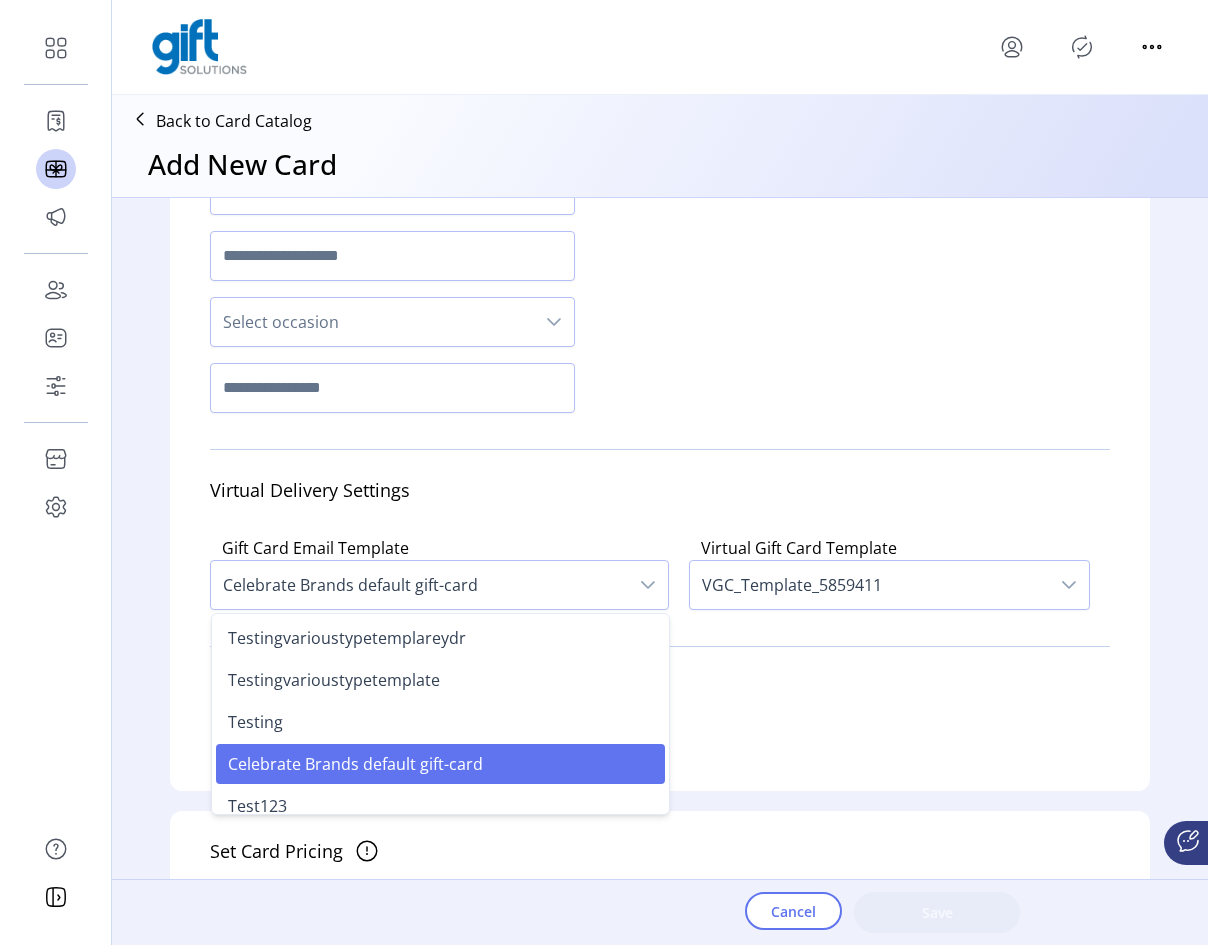 click on "Display Settings" 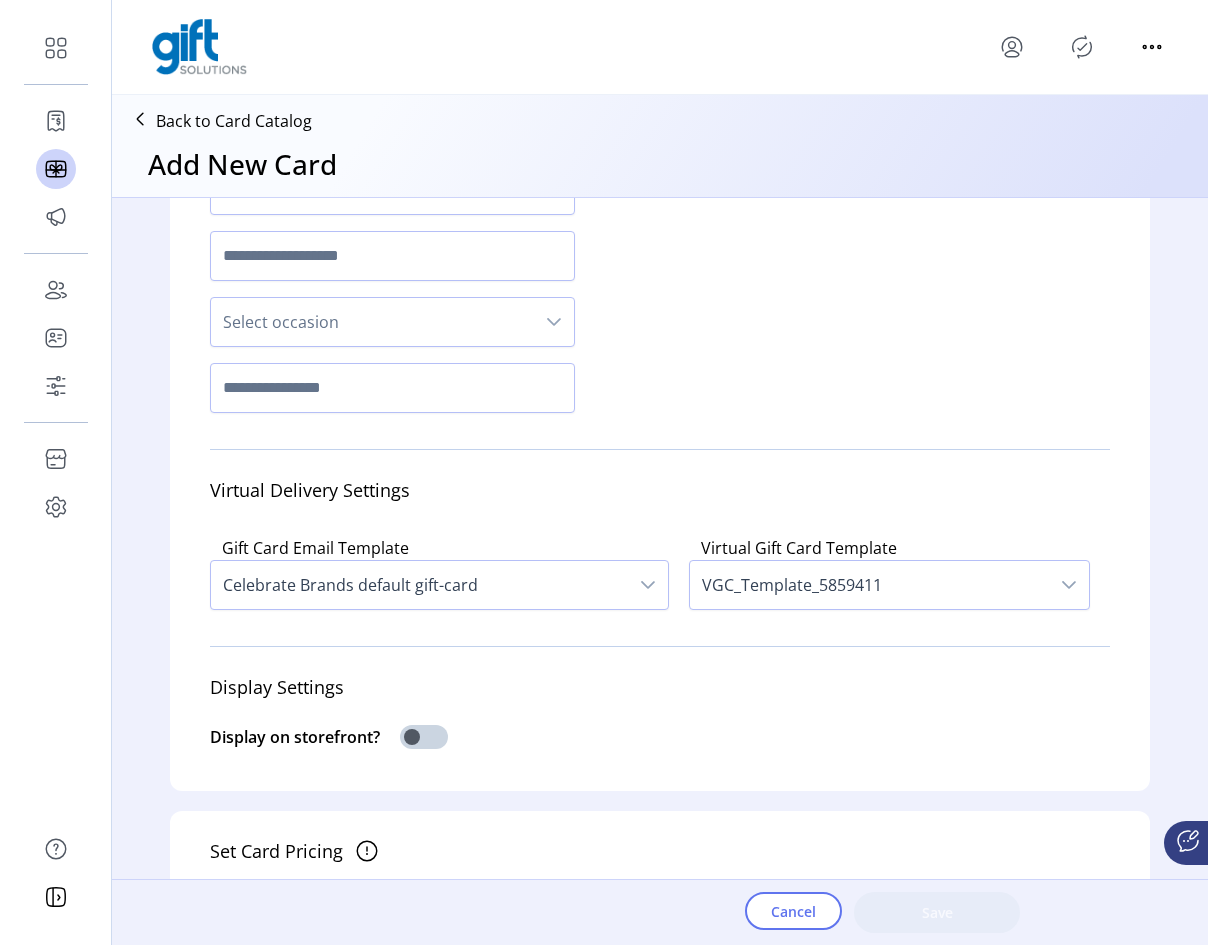 click 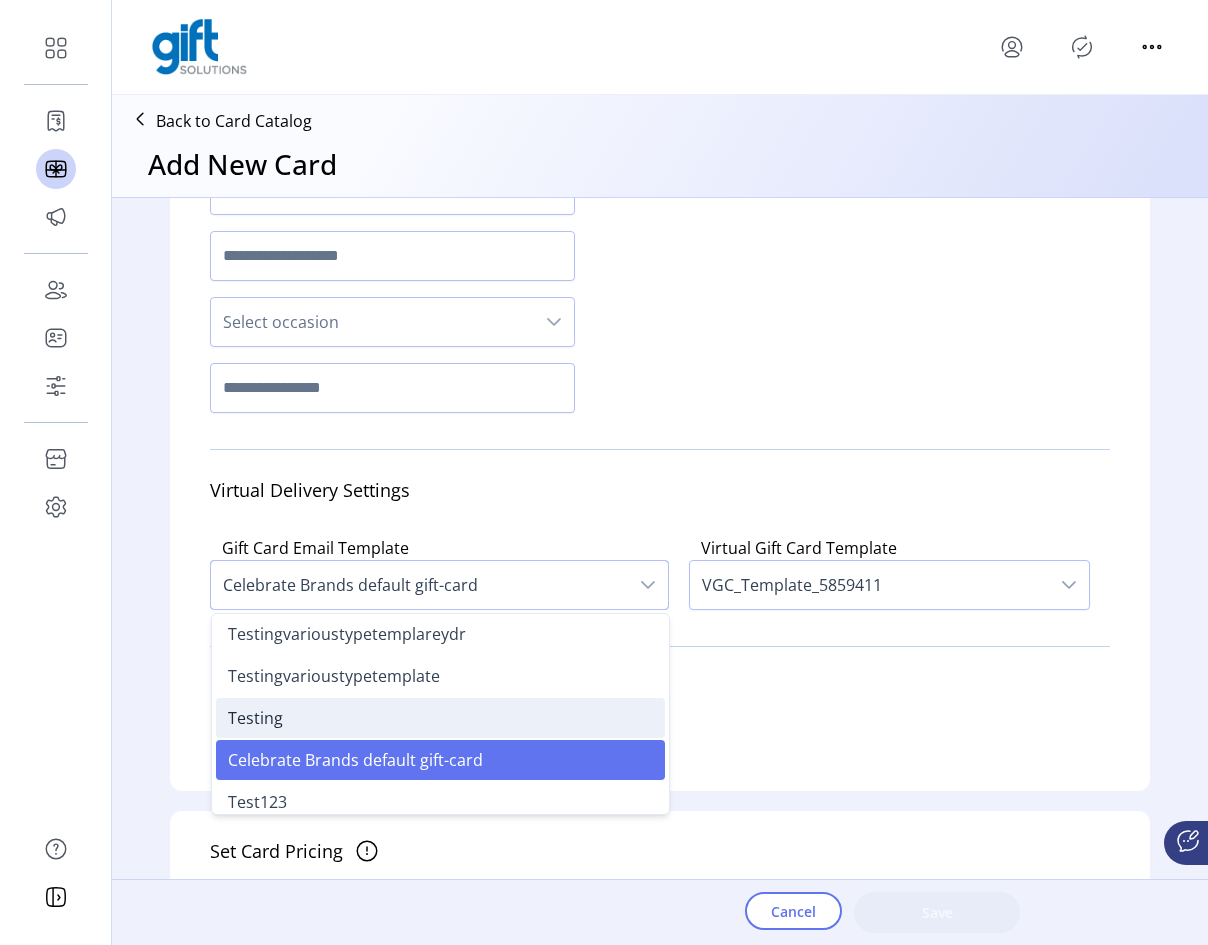 scroll, scrollTop: 0, scrollLeft: 0, axis: both 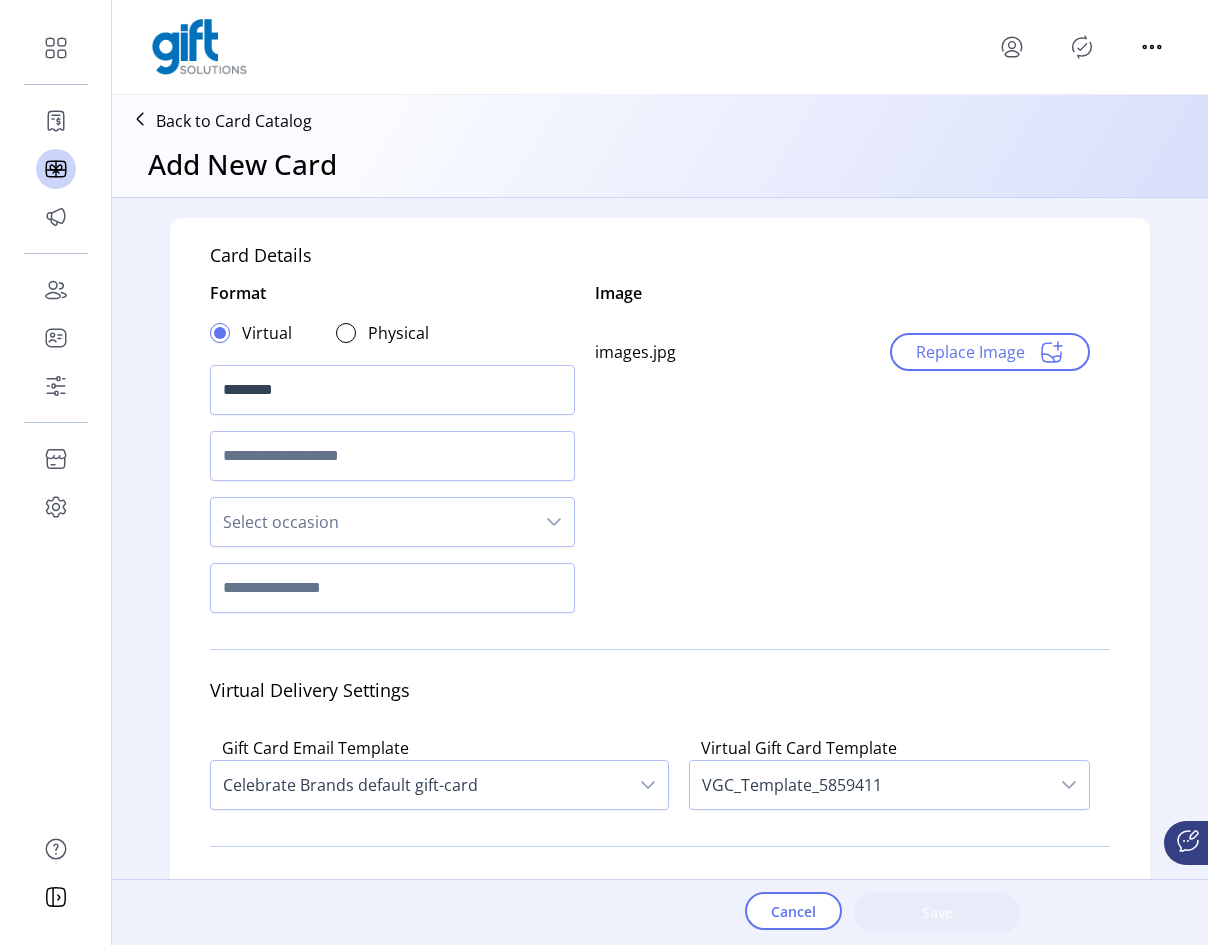 click on "Virtual Delivery Settings" 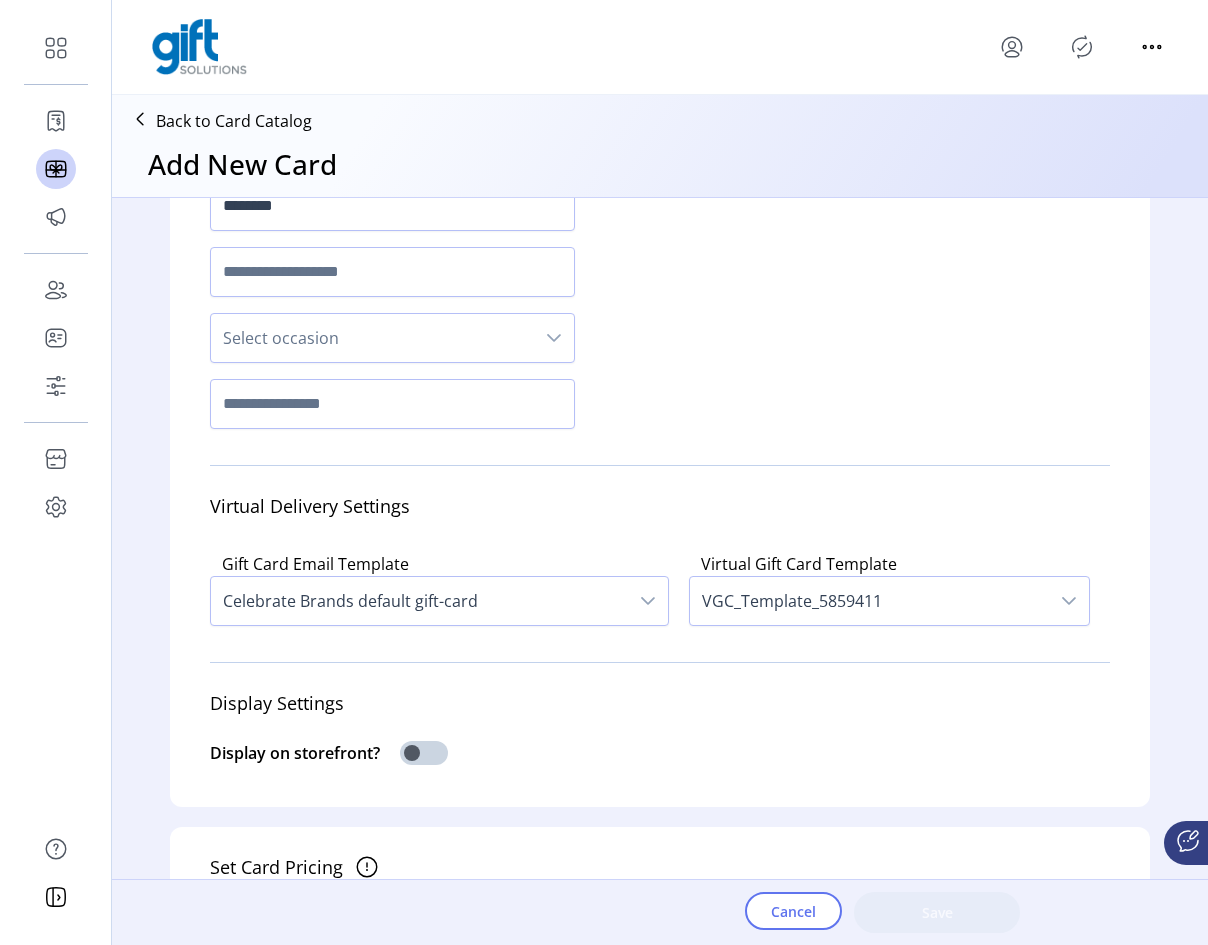 scroll, scrollTop: 400, scrollLeft: 0, axis: vertical 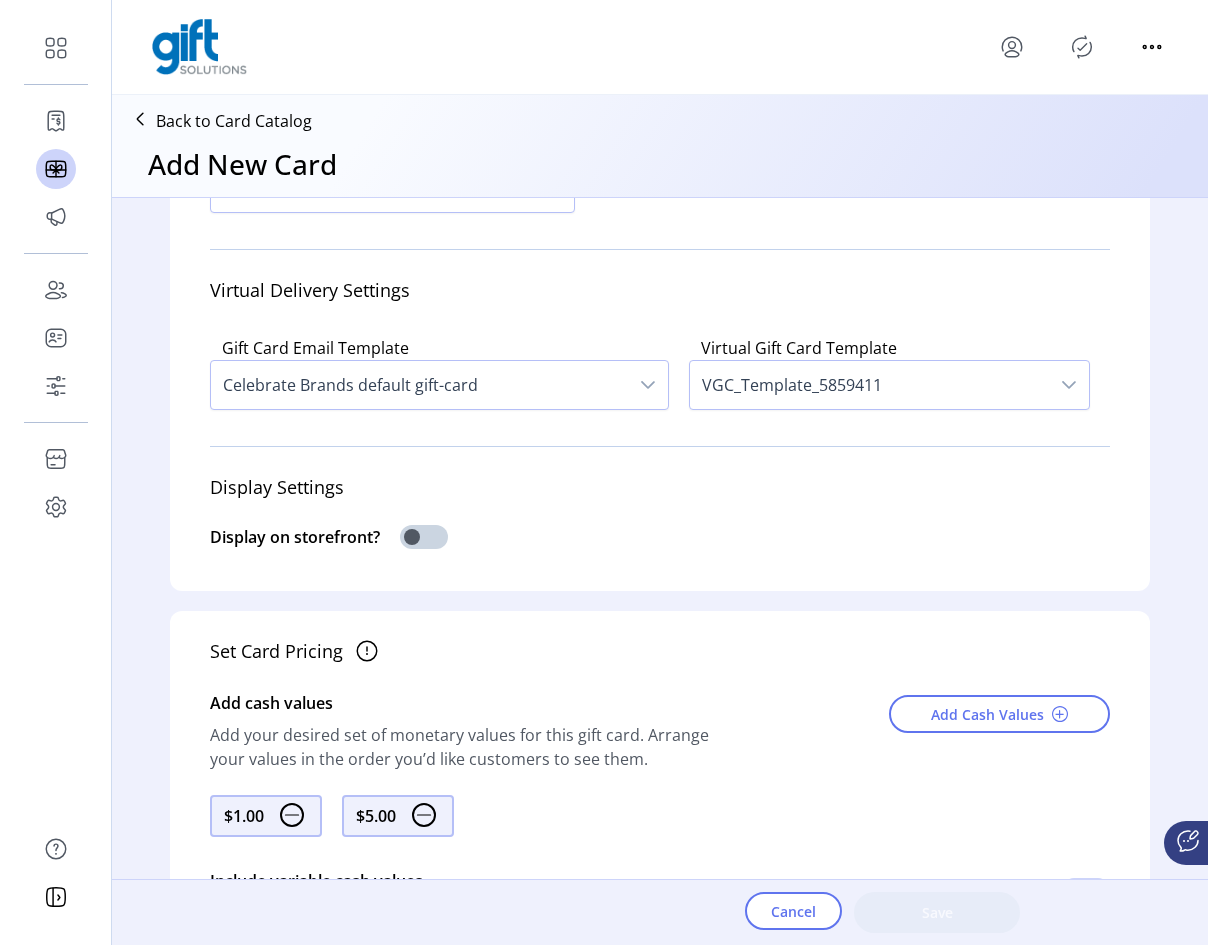 click on "VGC_Template_5859411" at bounding box center [869, 385] 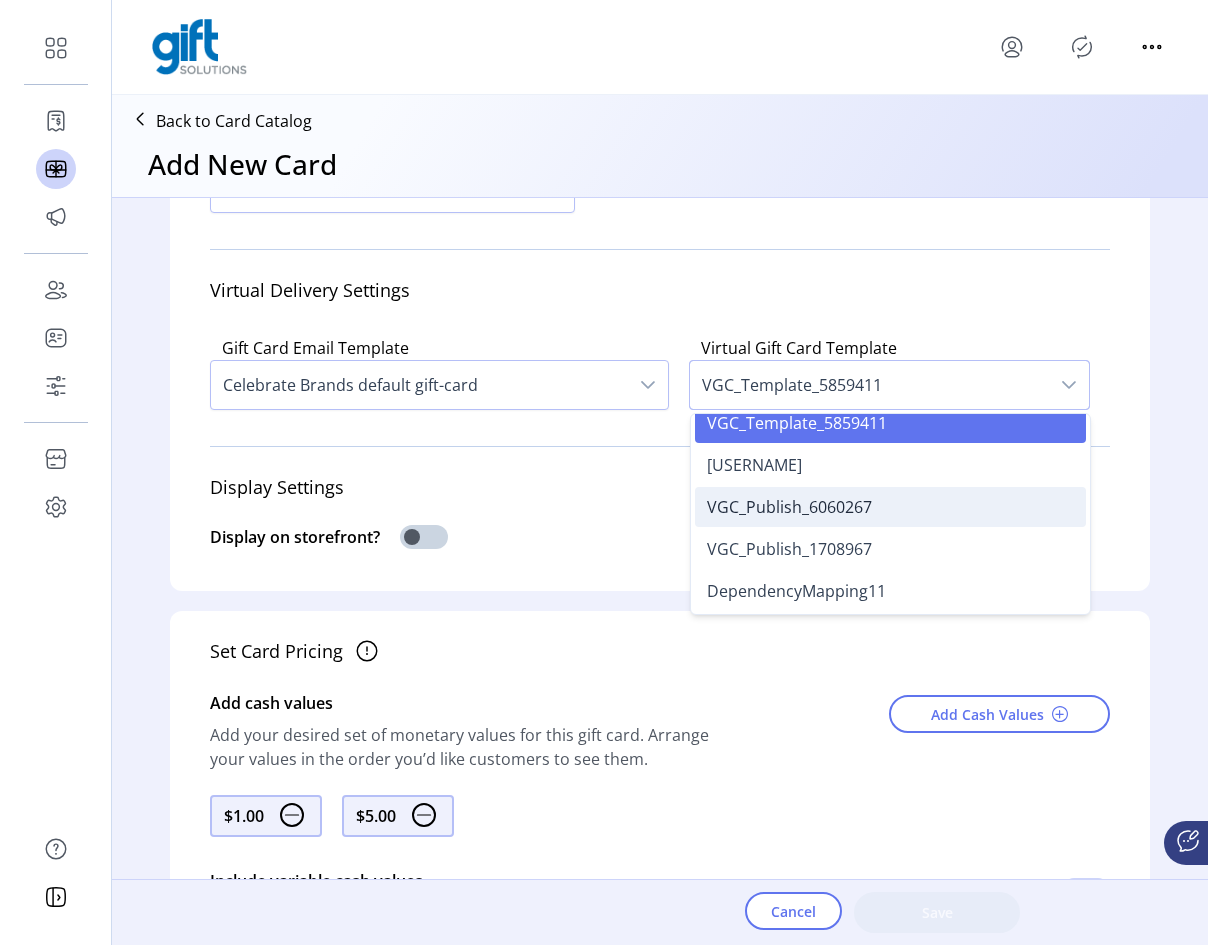 scroll, scrollTop: 144, scrollLeft: 0, axis: vertical 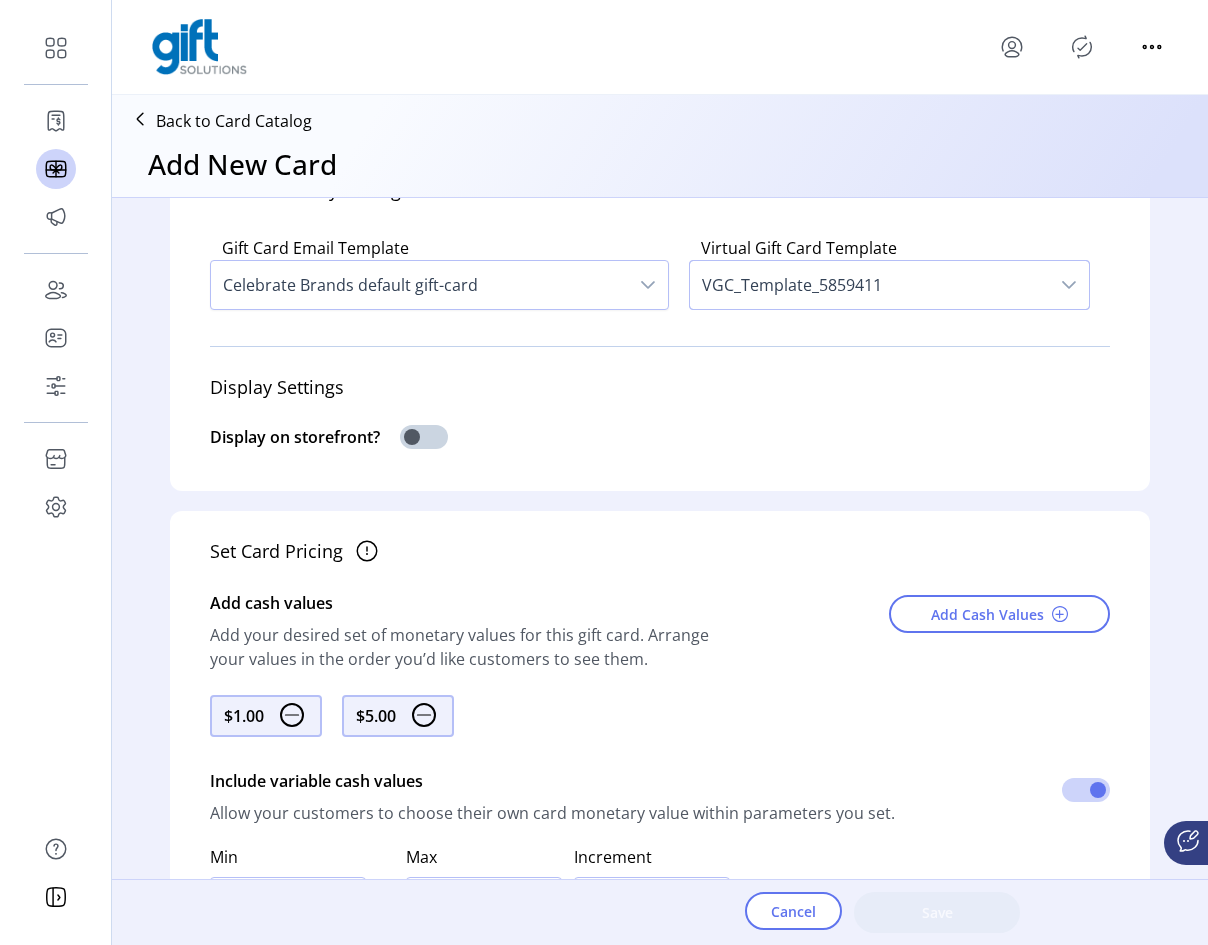 click on "Display on storefront?" 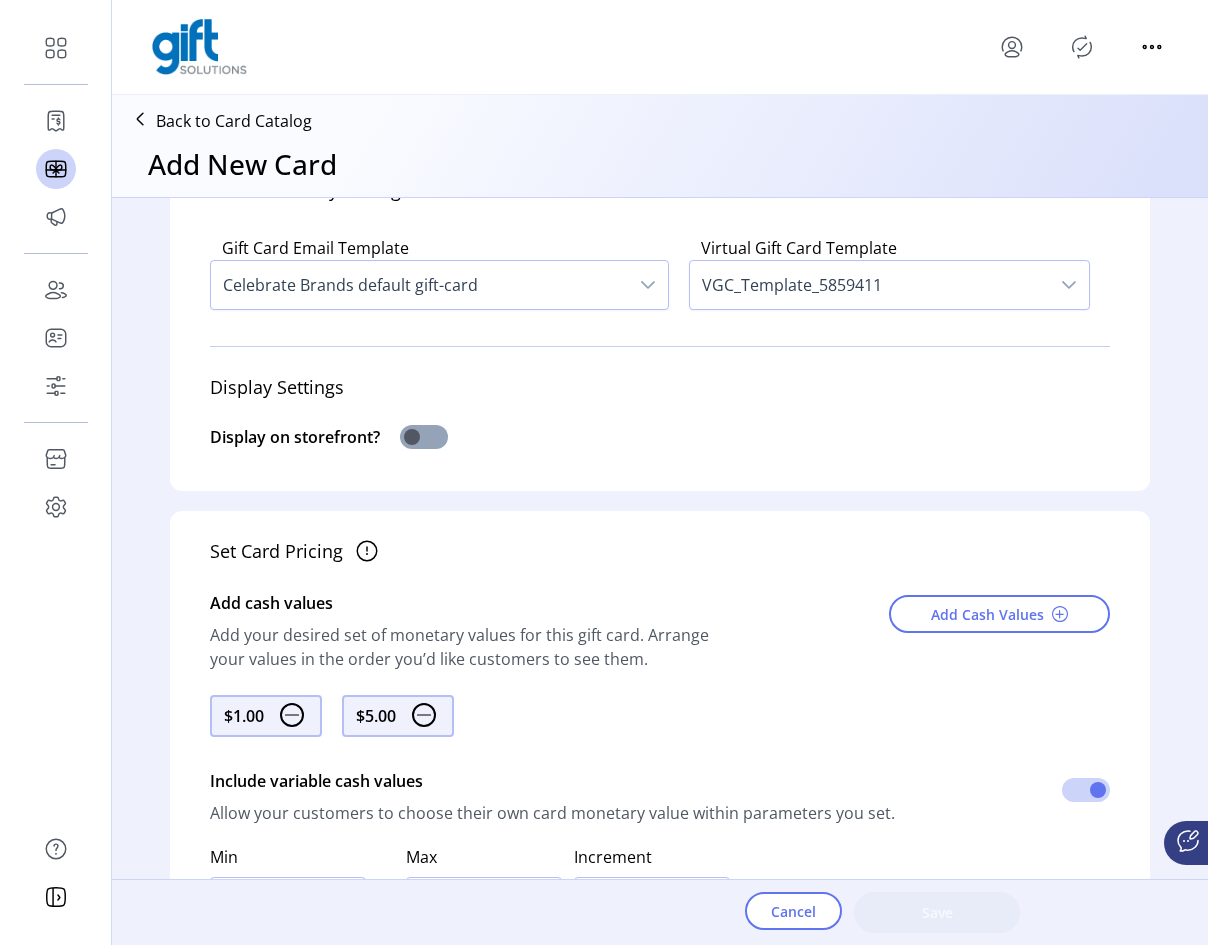 click 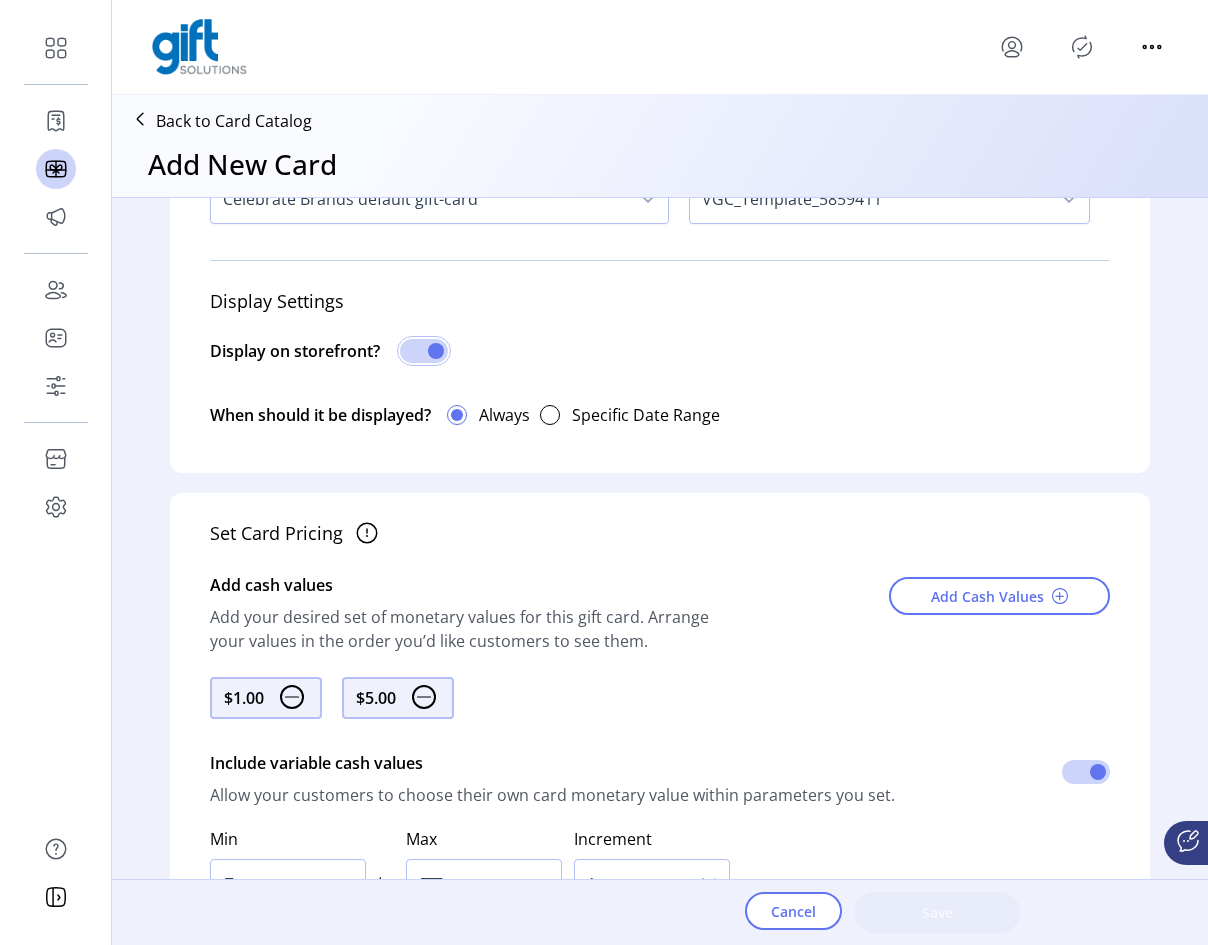 scroll, scrollTop: 800, scrollLeft: 0, axis: vertical 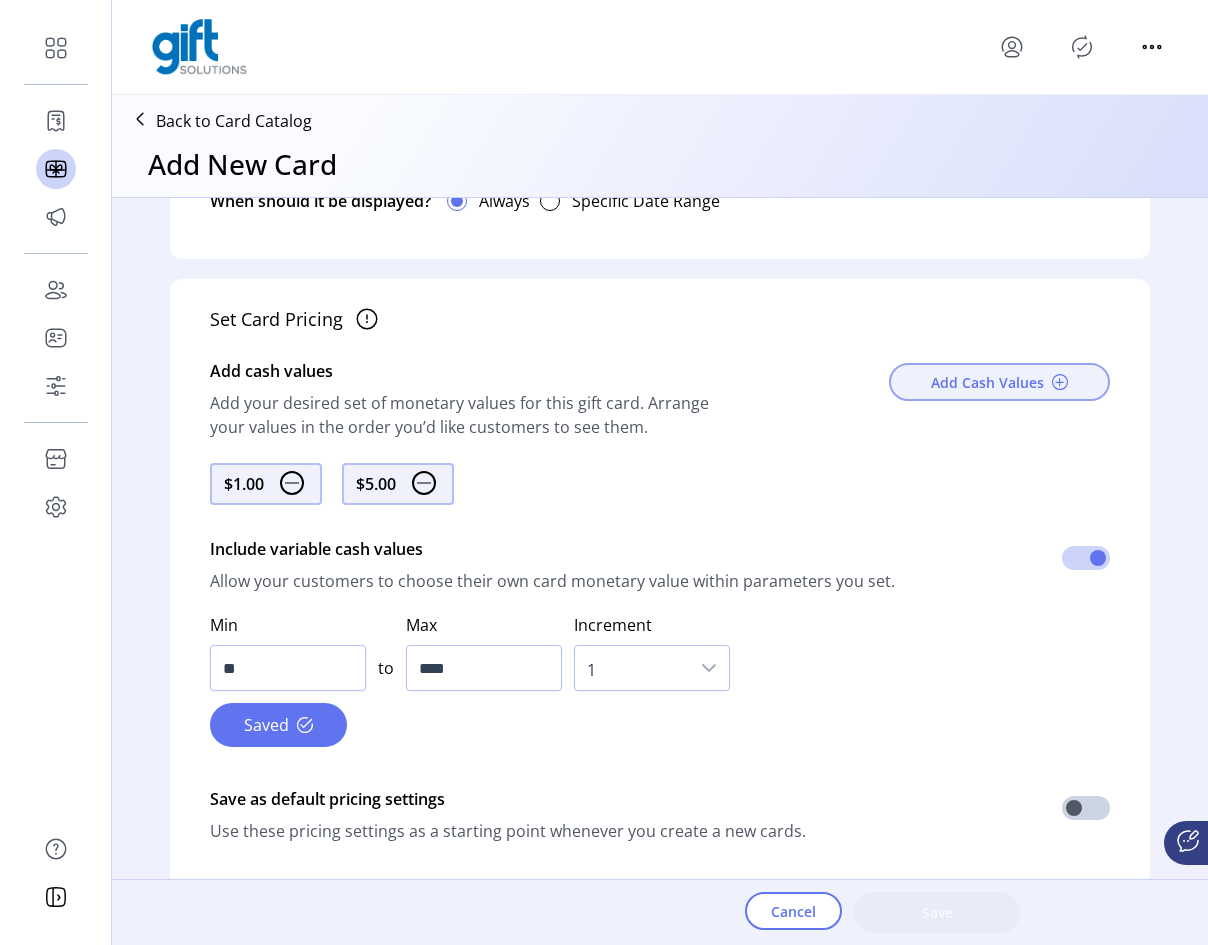 click on "Add Cash Values" 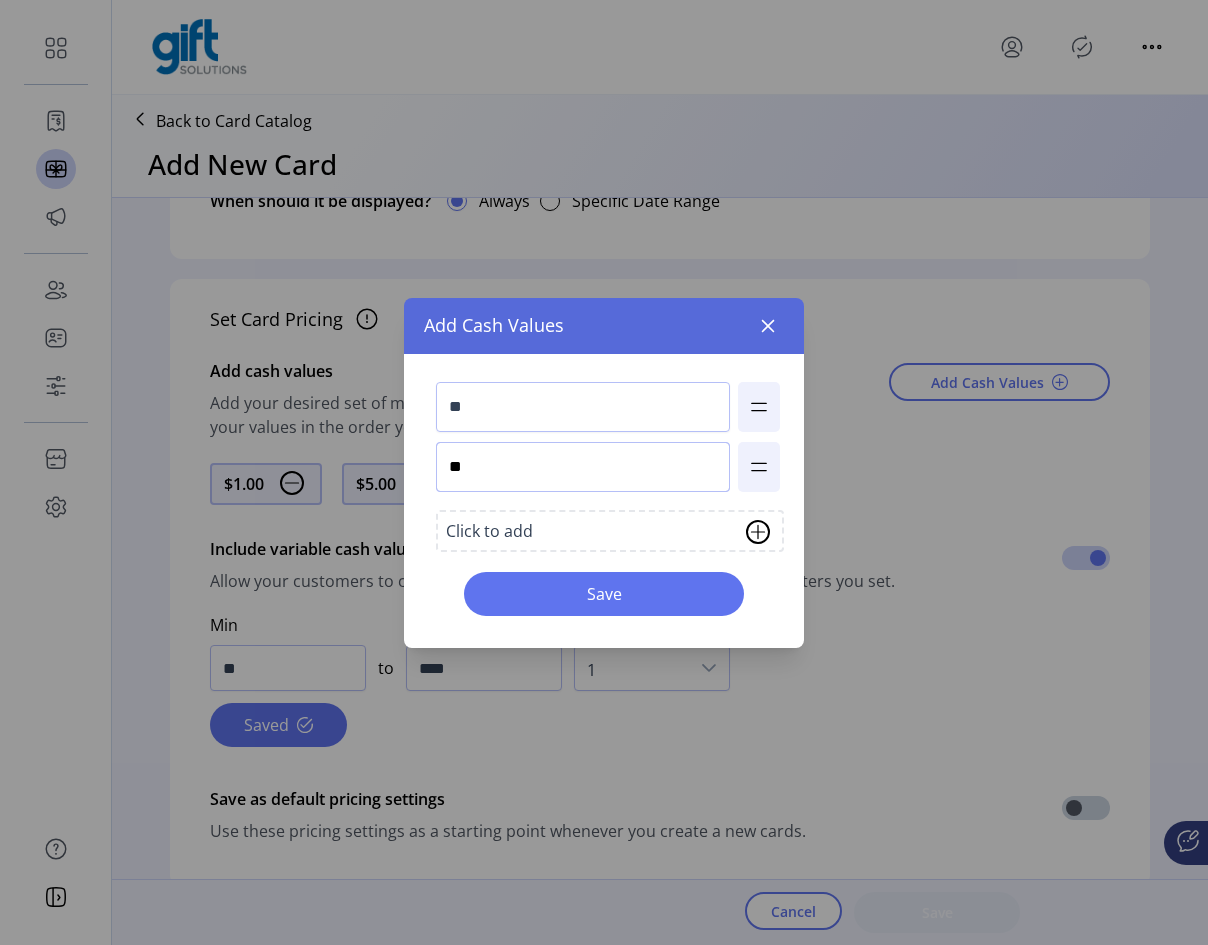 click on "**" at bounding box center (583, 467) 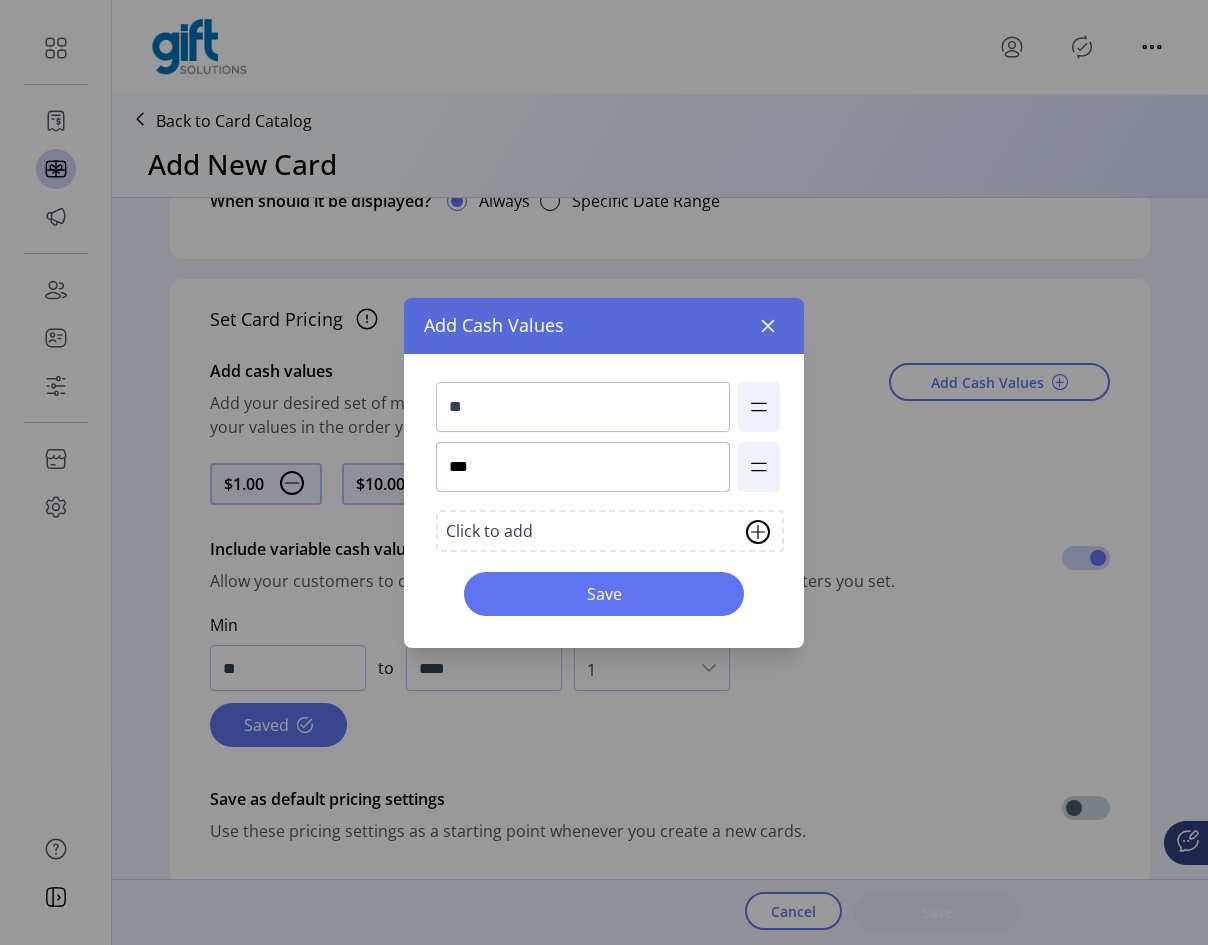 type on "****" 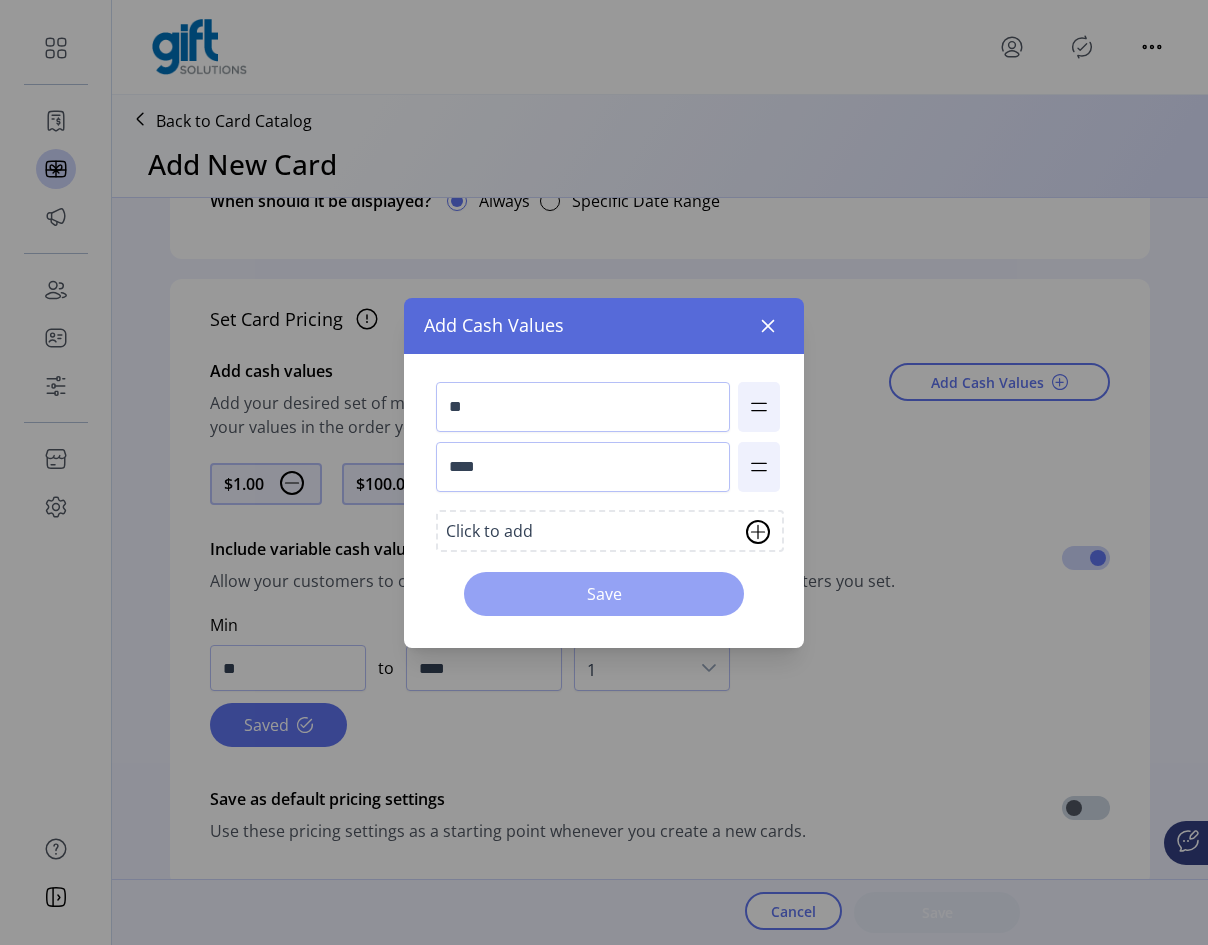 click on "Save" 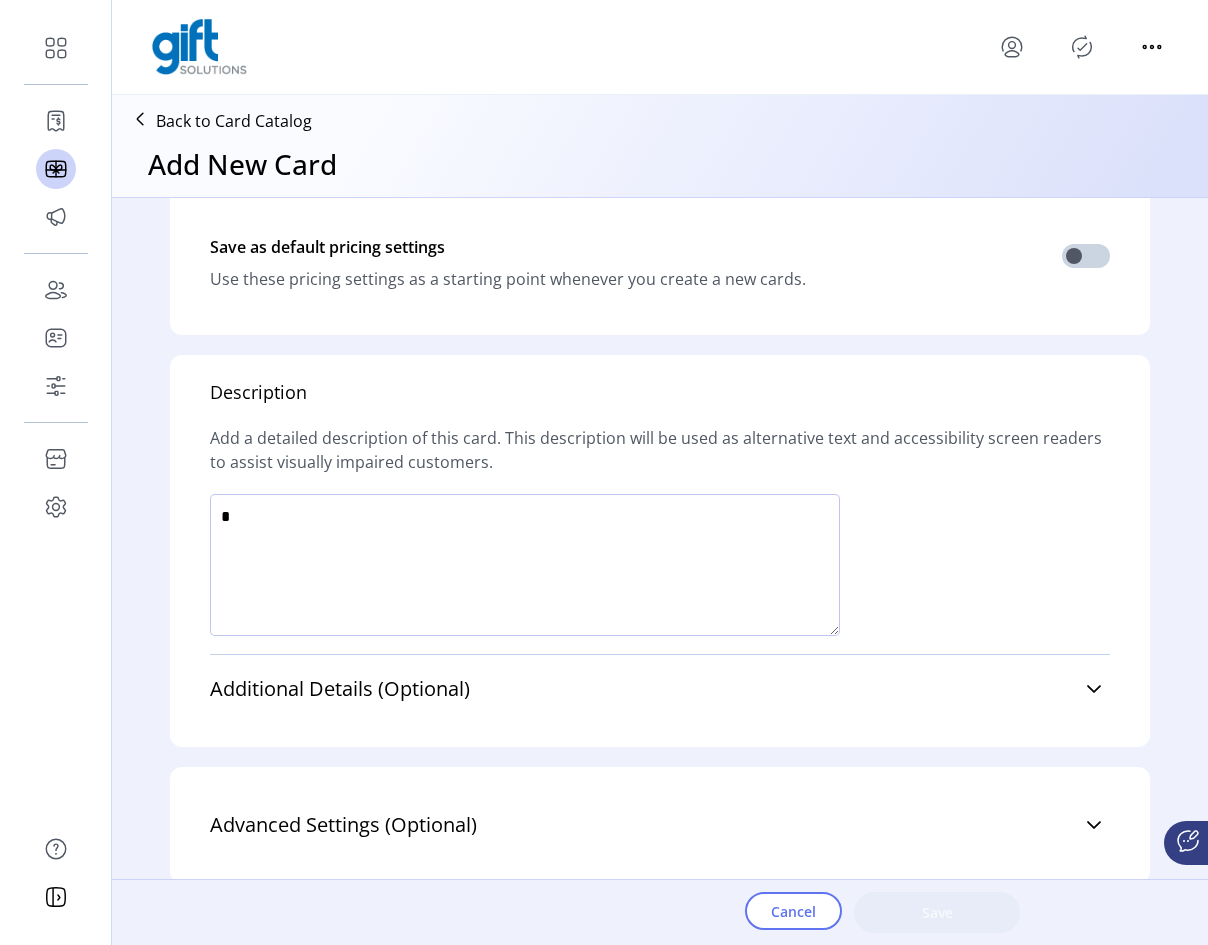 scroll, scrollTop: 1400, scrollLeft: 0, axis: vertical 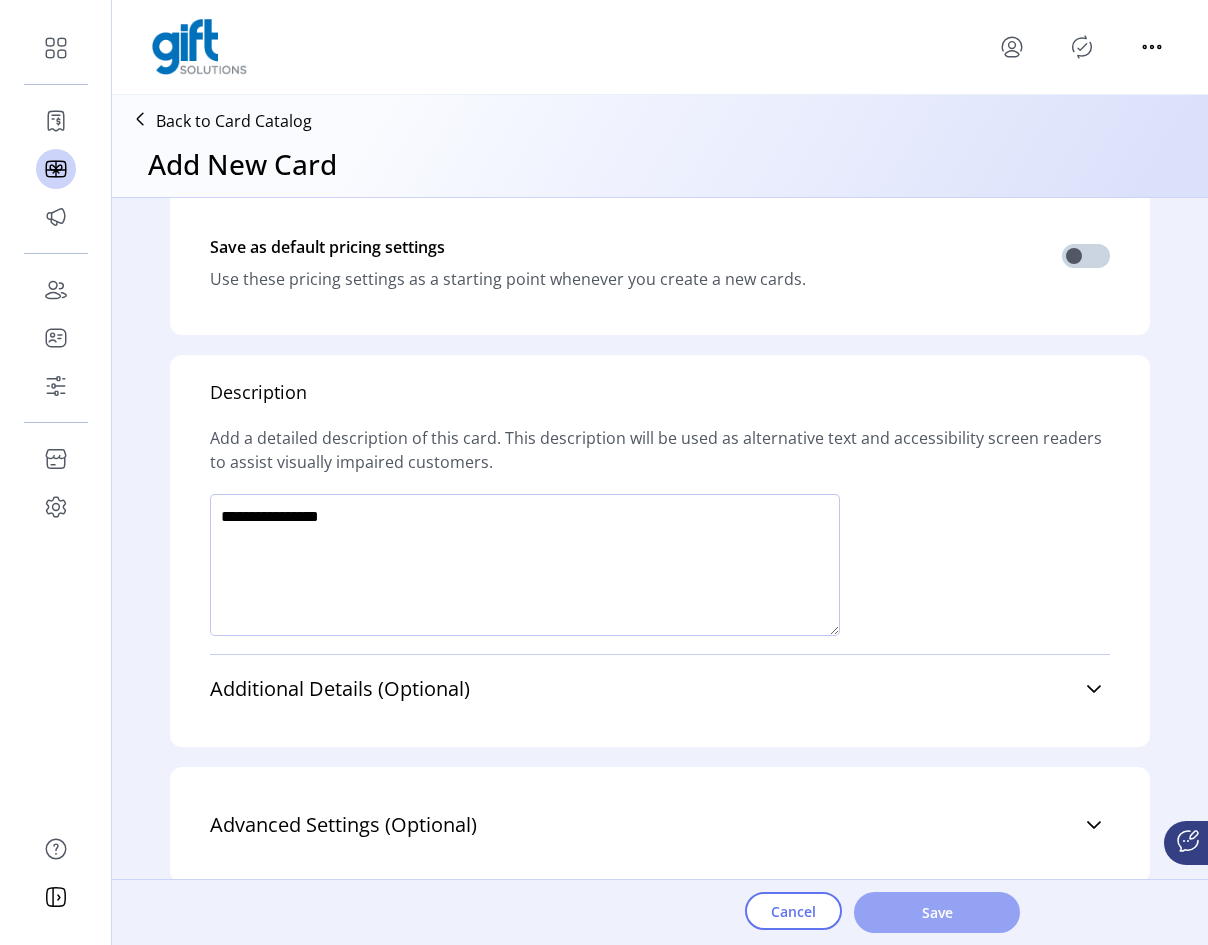 type on "**********" 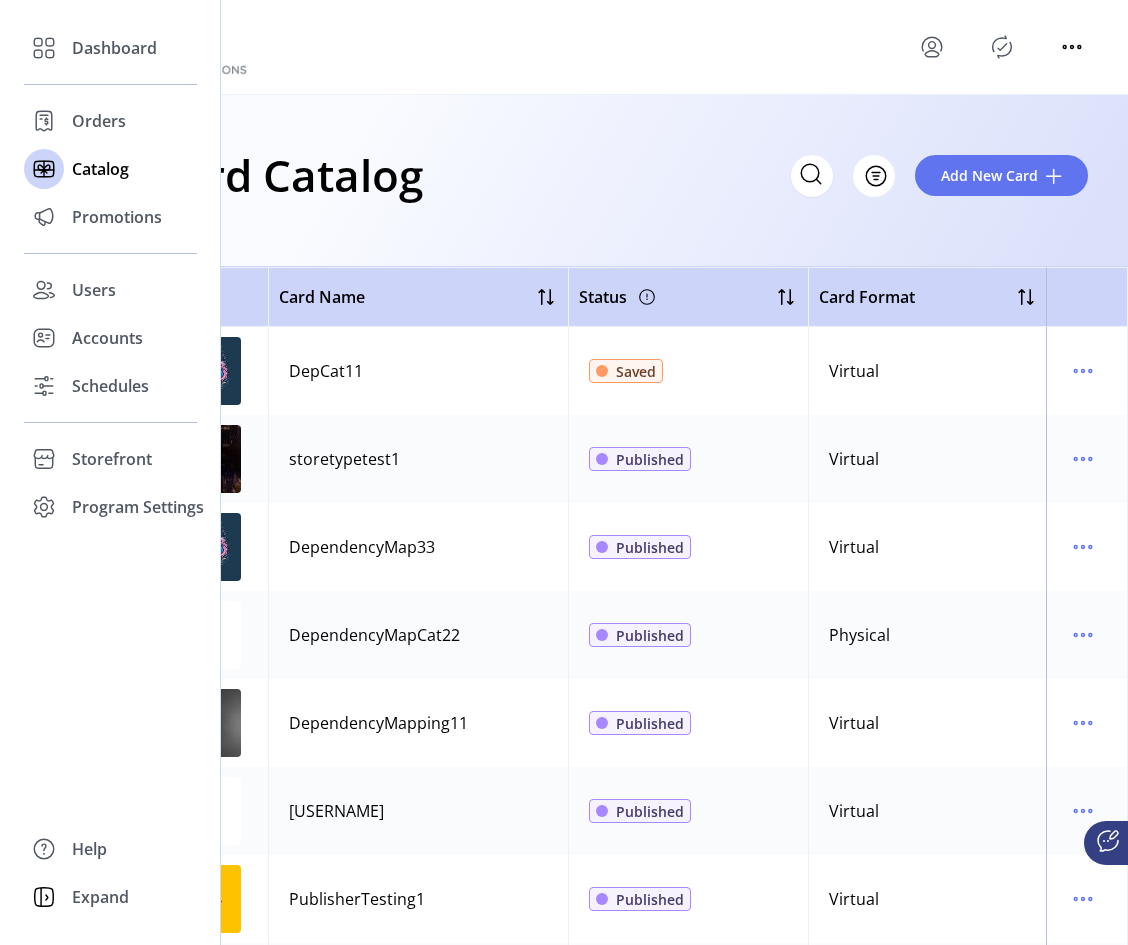 drag, startPoint x: 72, startPoint y: 508, endPoint x: 169, endPoint y: 541, distance: 102.45975 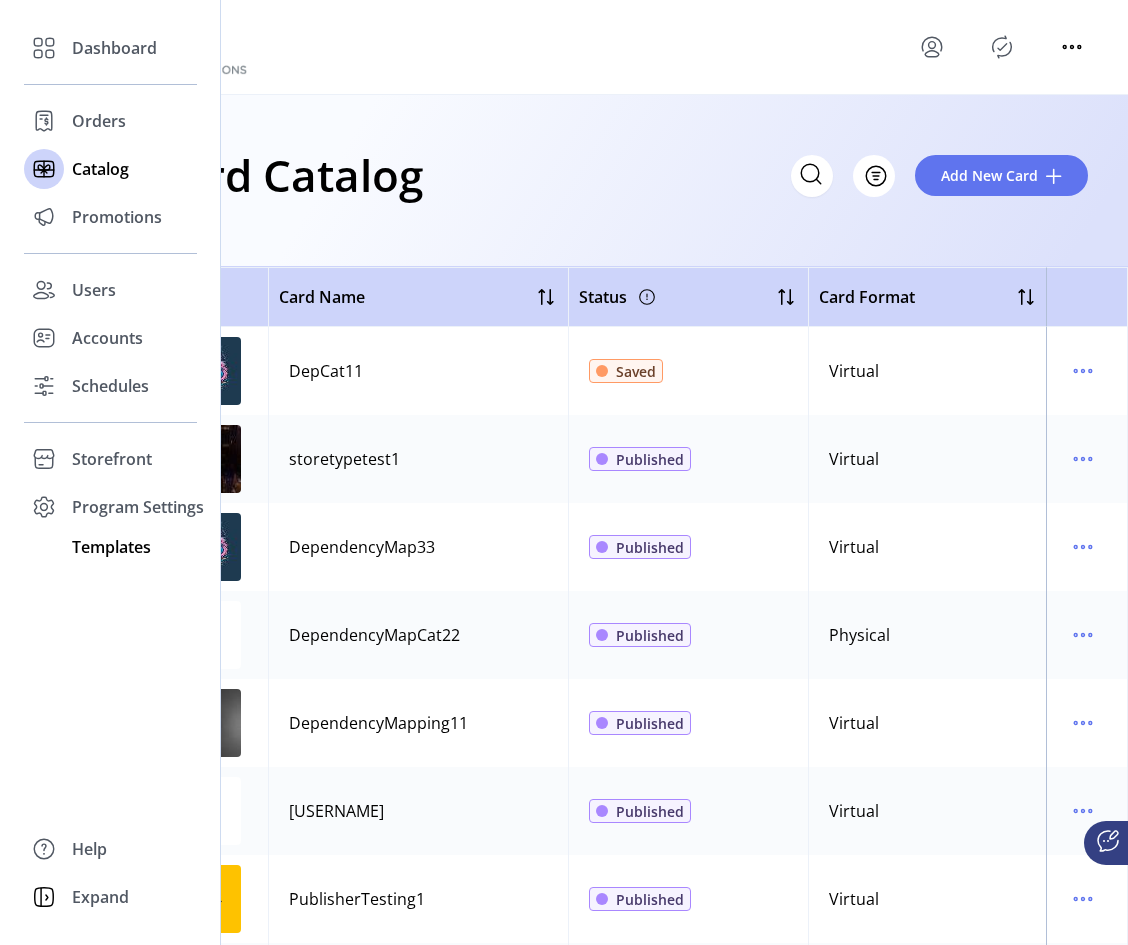 click on "Templates" 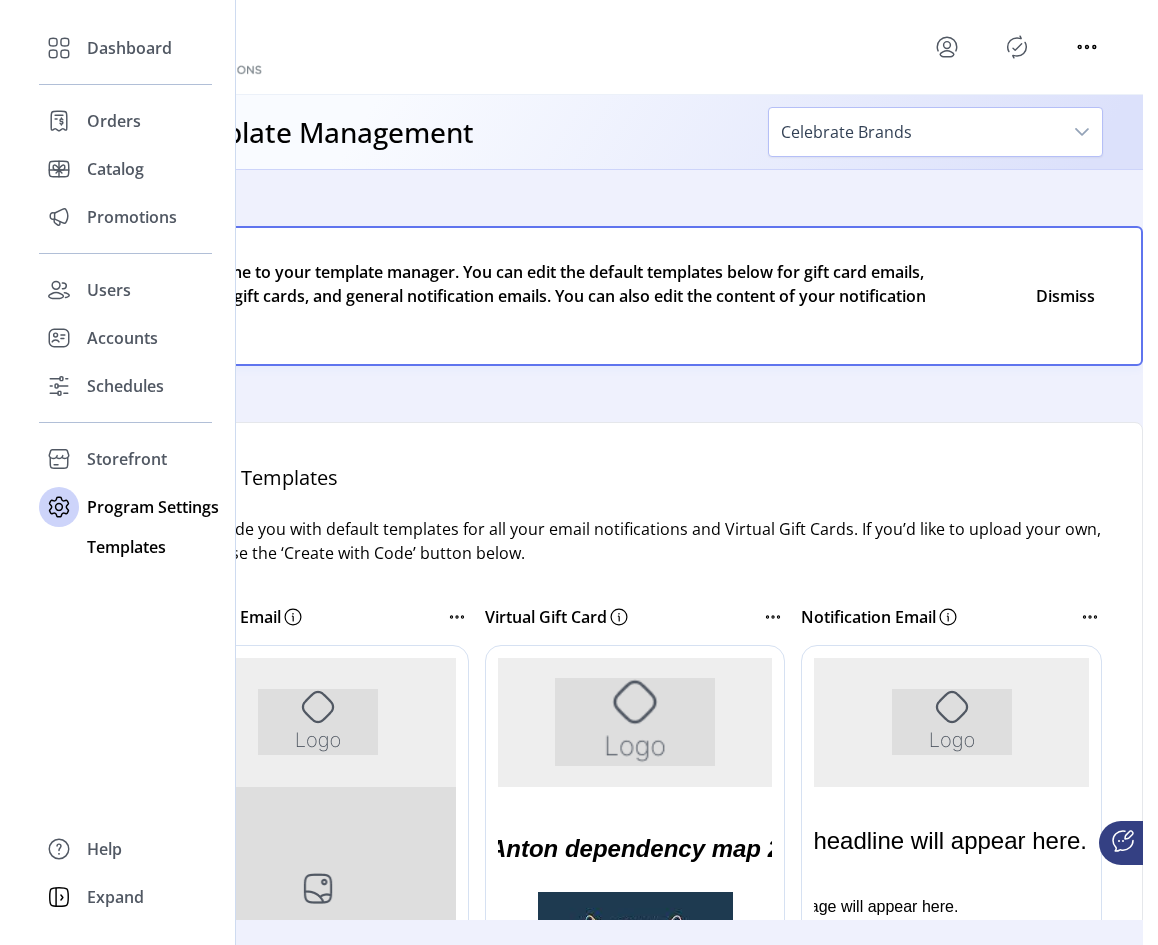 scroll, scrollTop: 0, scrollLeft: 0, axis: both 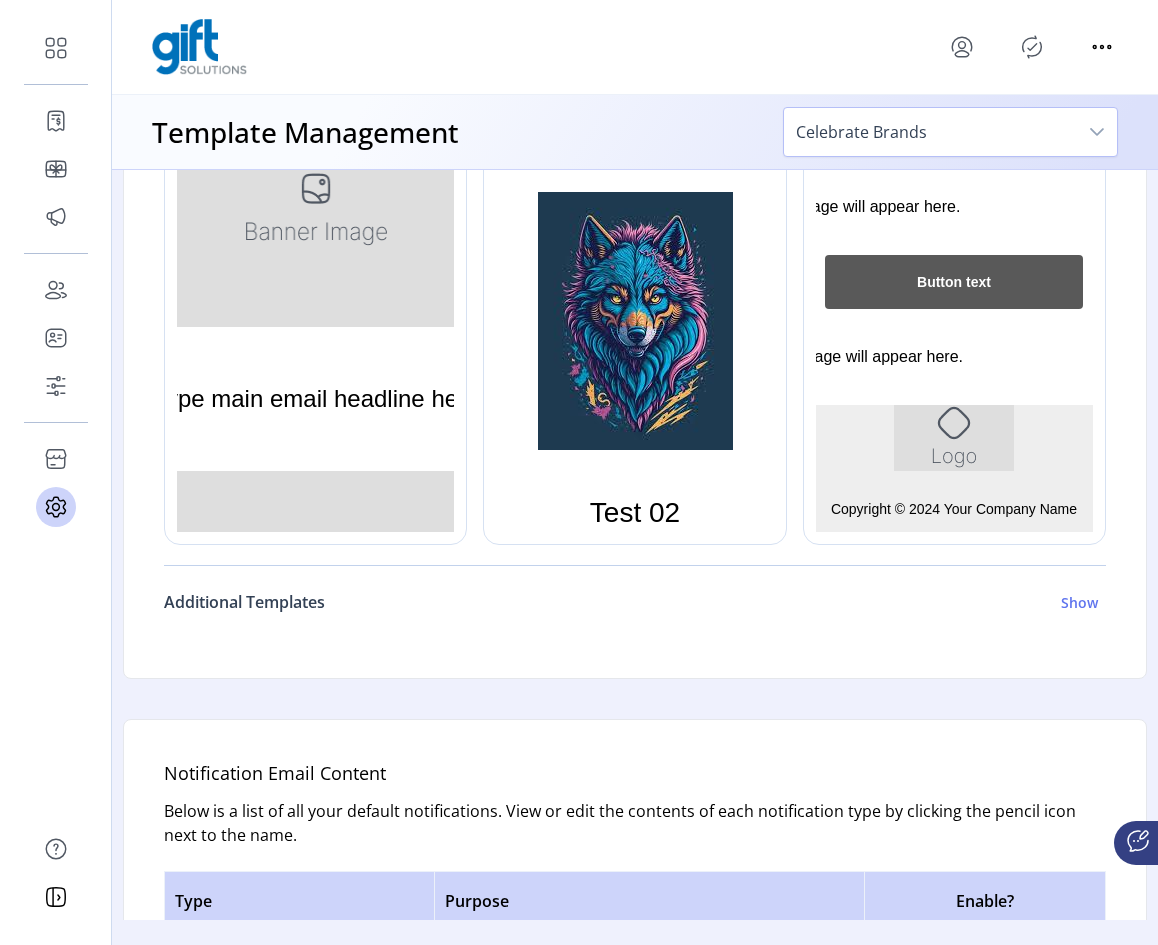 drag, startPoint x: 1080, startPoint y: 597, endPoint x: 1054, endPoint y: 602, distance: 26.476404 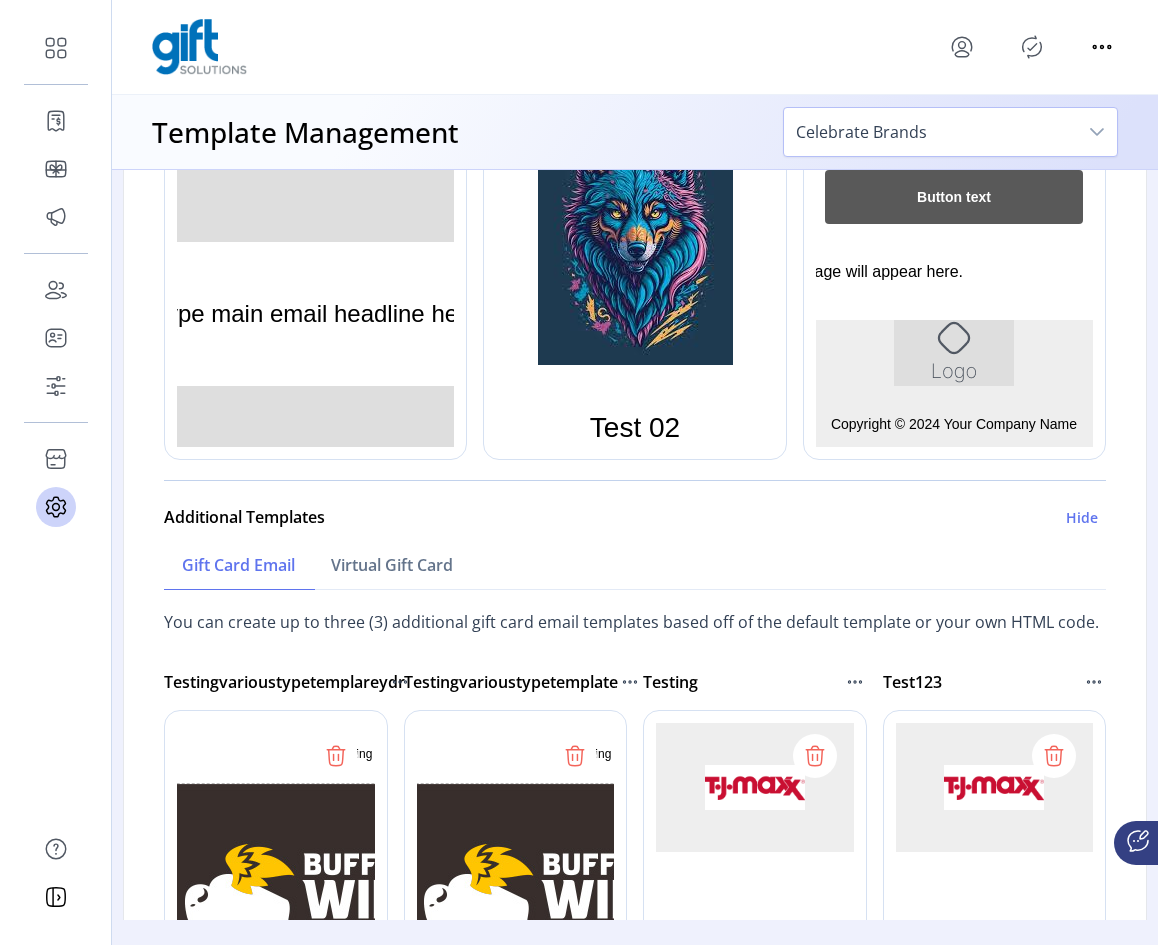 scroll, scrollTop: 1000, scrollLeft: 0, axis: vertical 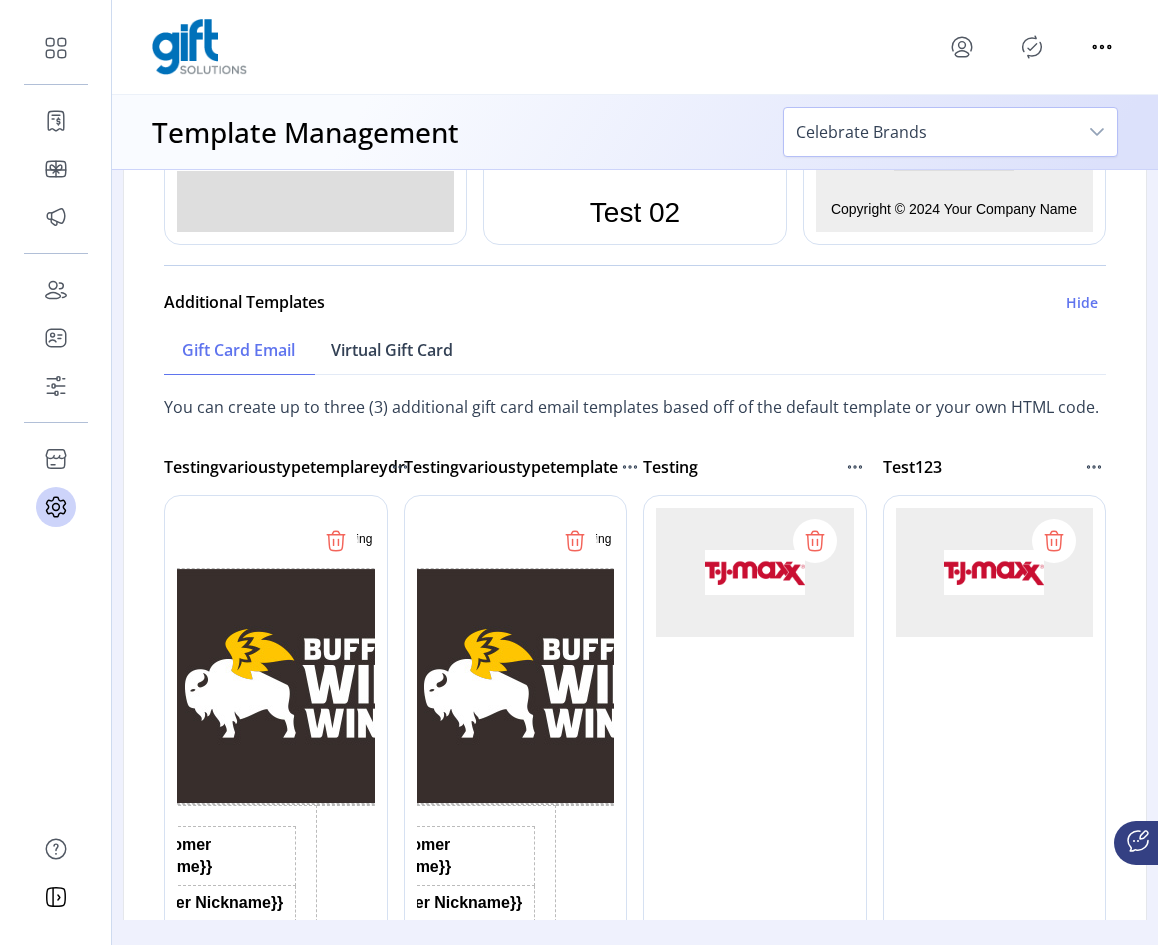 click on "Virtual Gift Card" at bounding box center [392, 350] 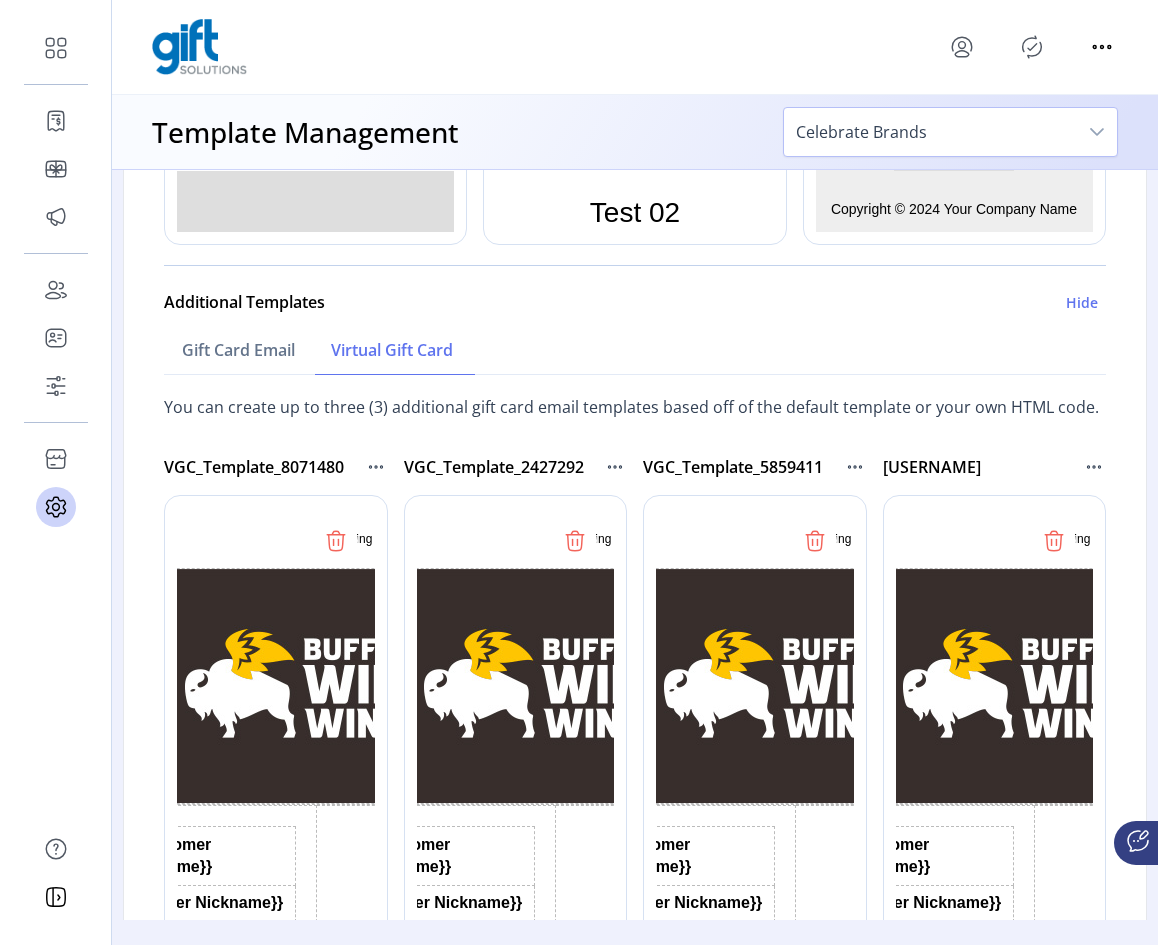 scroll, scrollTop: 0, scrollLeft: 0, axis: both 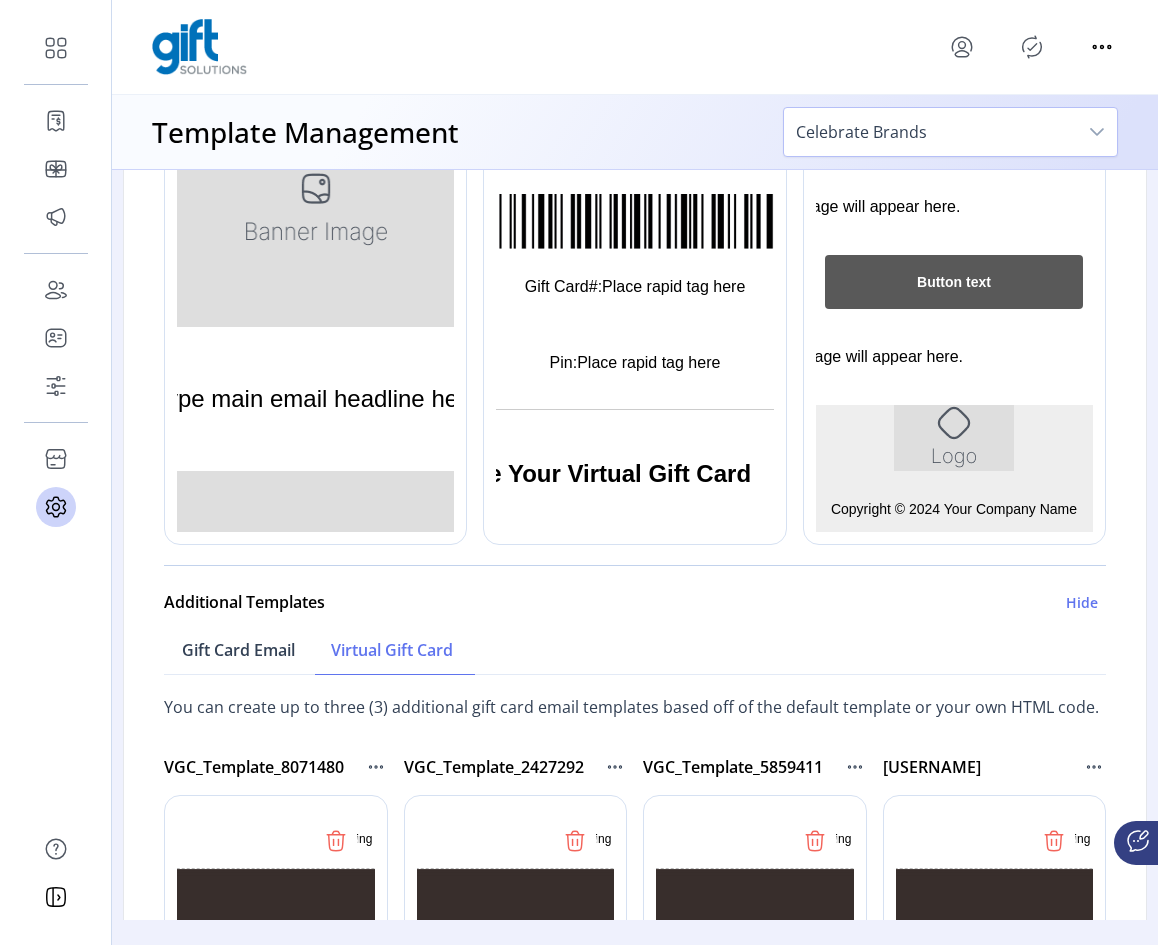 click on "Gift Card Email" at bounding box center [238, 650] 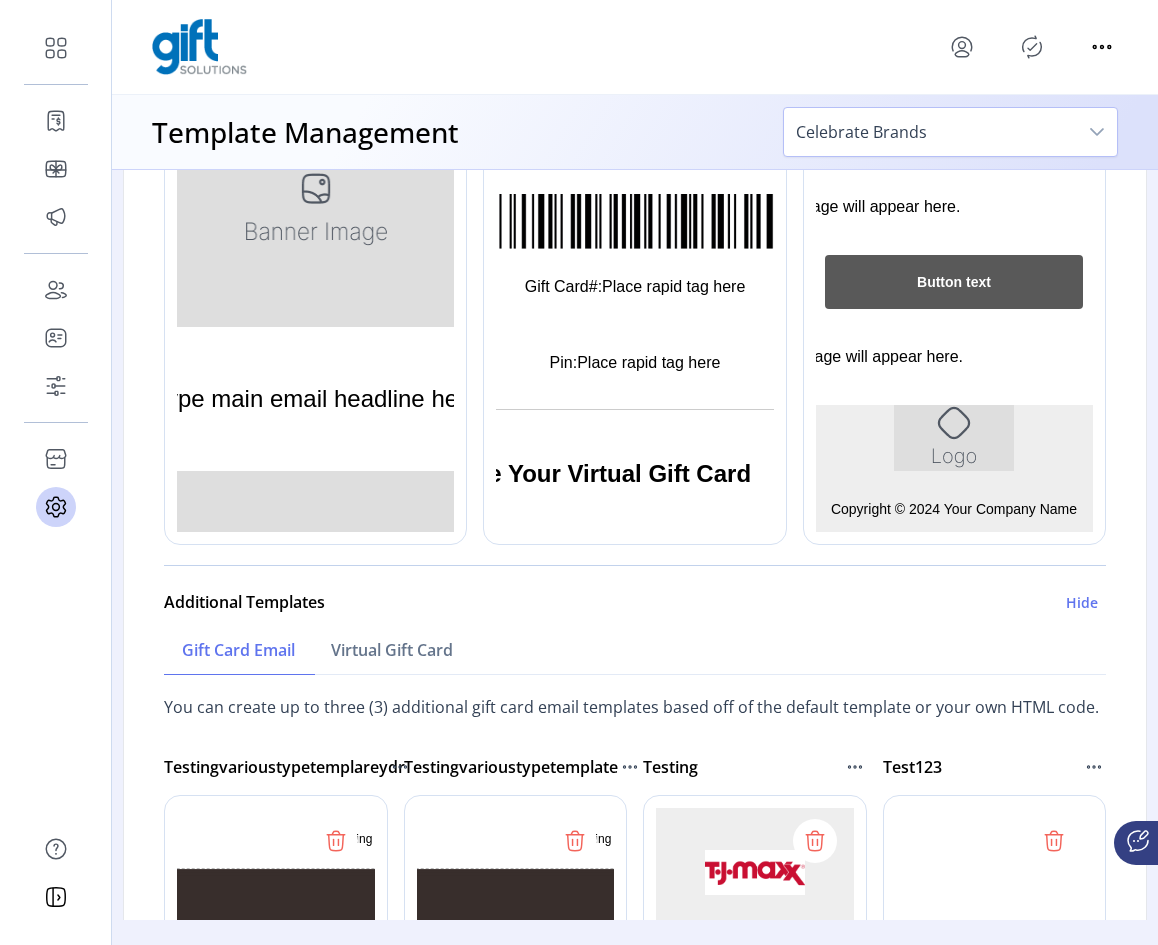 scroll, scrollTop: 0, scrollLeft: 0, axis: both 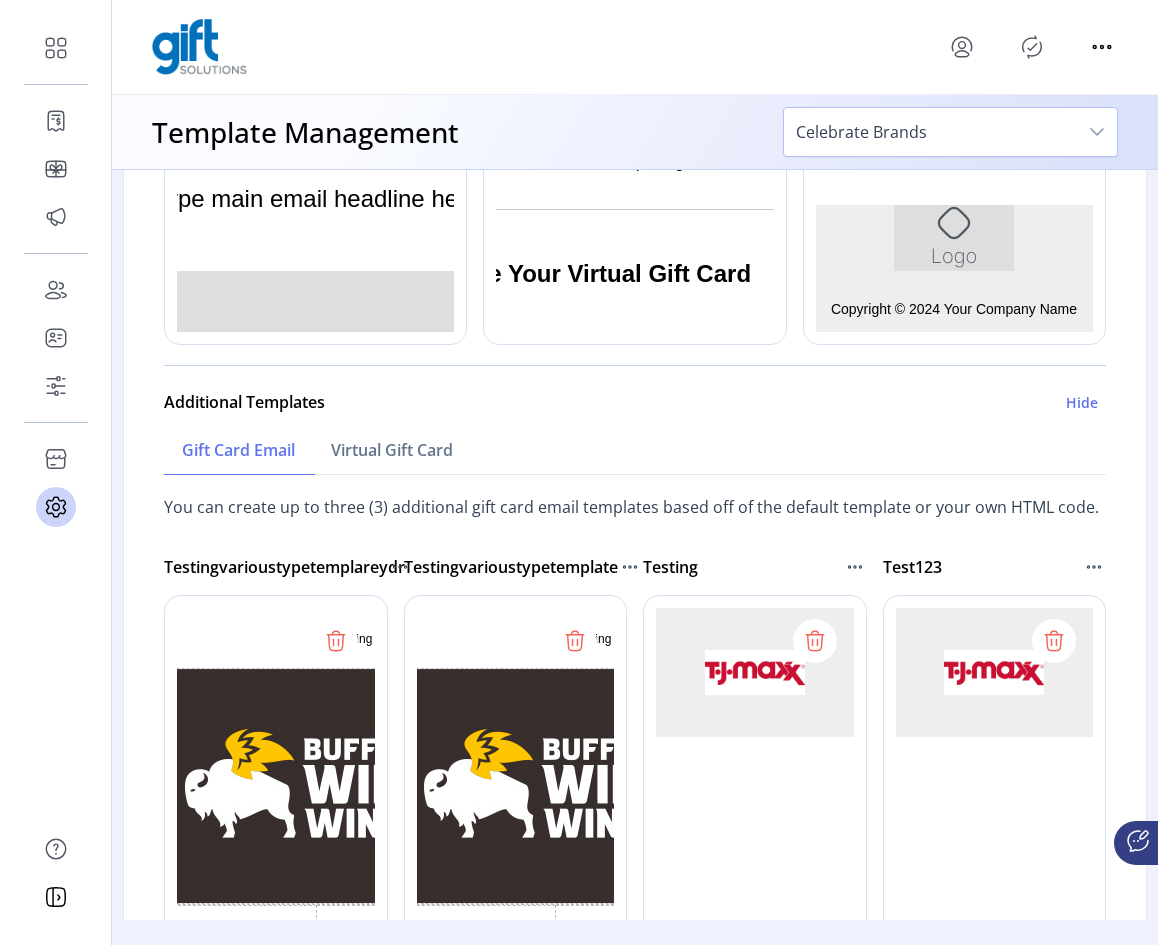 drag, startPoint x: 1027, startPoint y: 49, endPoint x: 1052, endPoint y: 51, distance: 25.079872 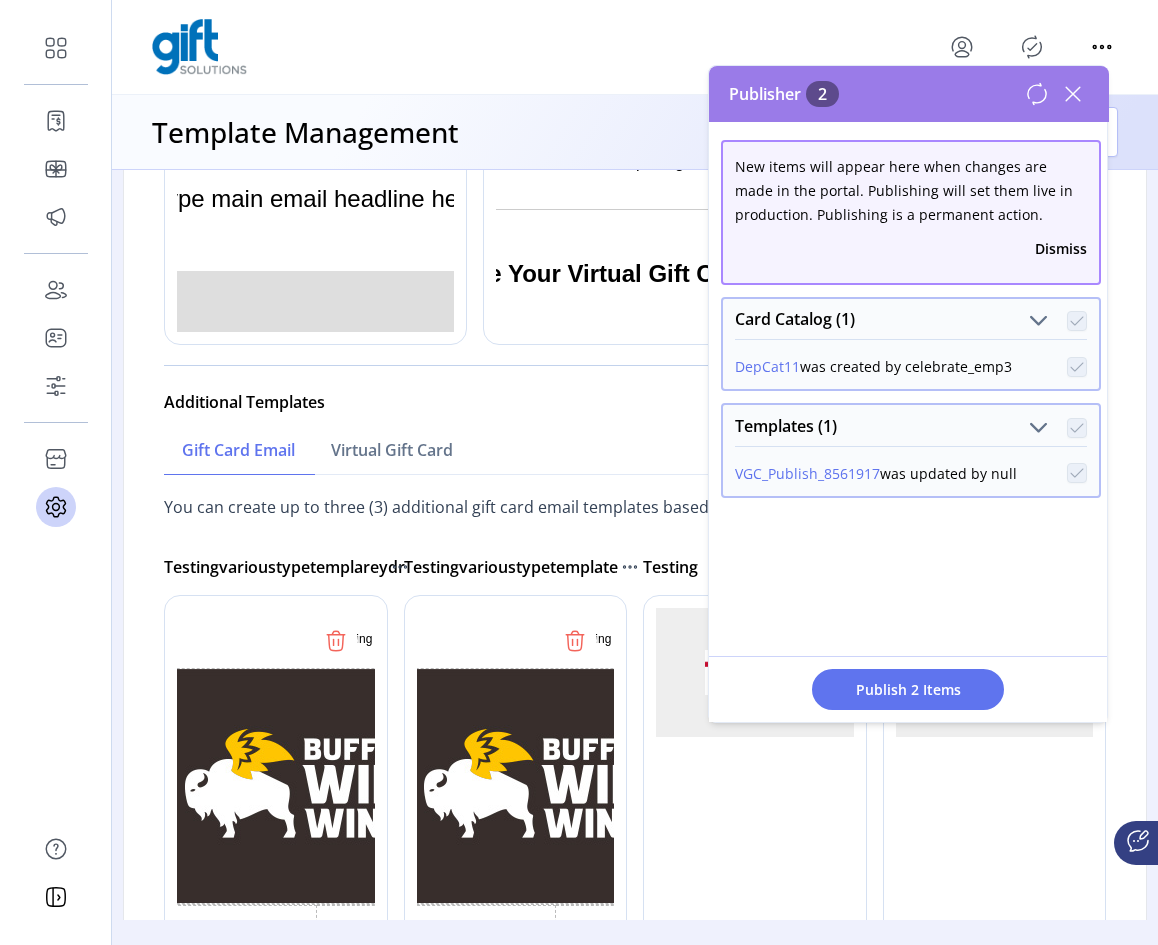 drag, startPoint x: 1035, startPoint y: 97, endPoint x: 1144, endPoint y: 217, distance: 162.11415 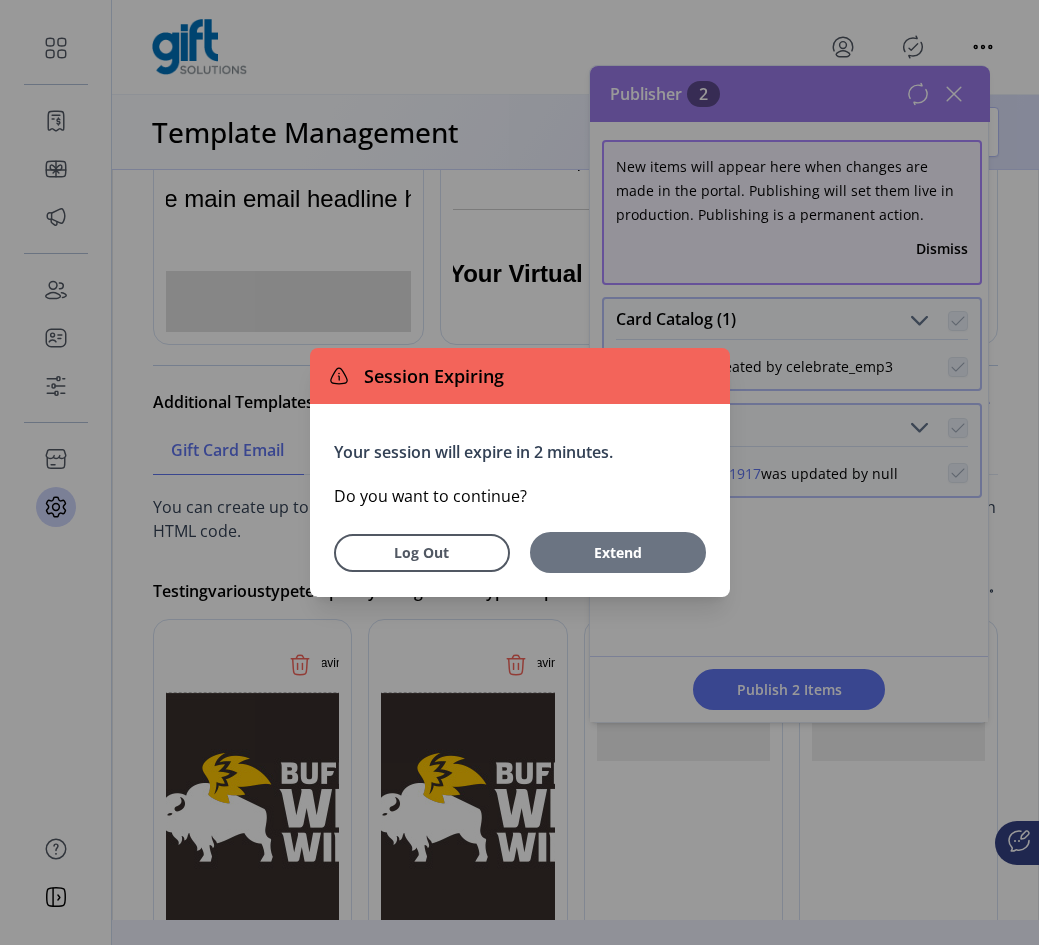 click on "Extend" at bounding box center (618, 552) 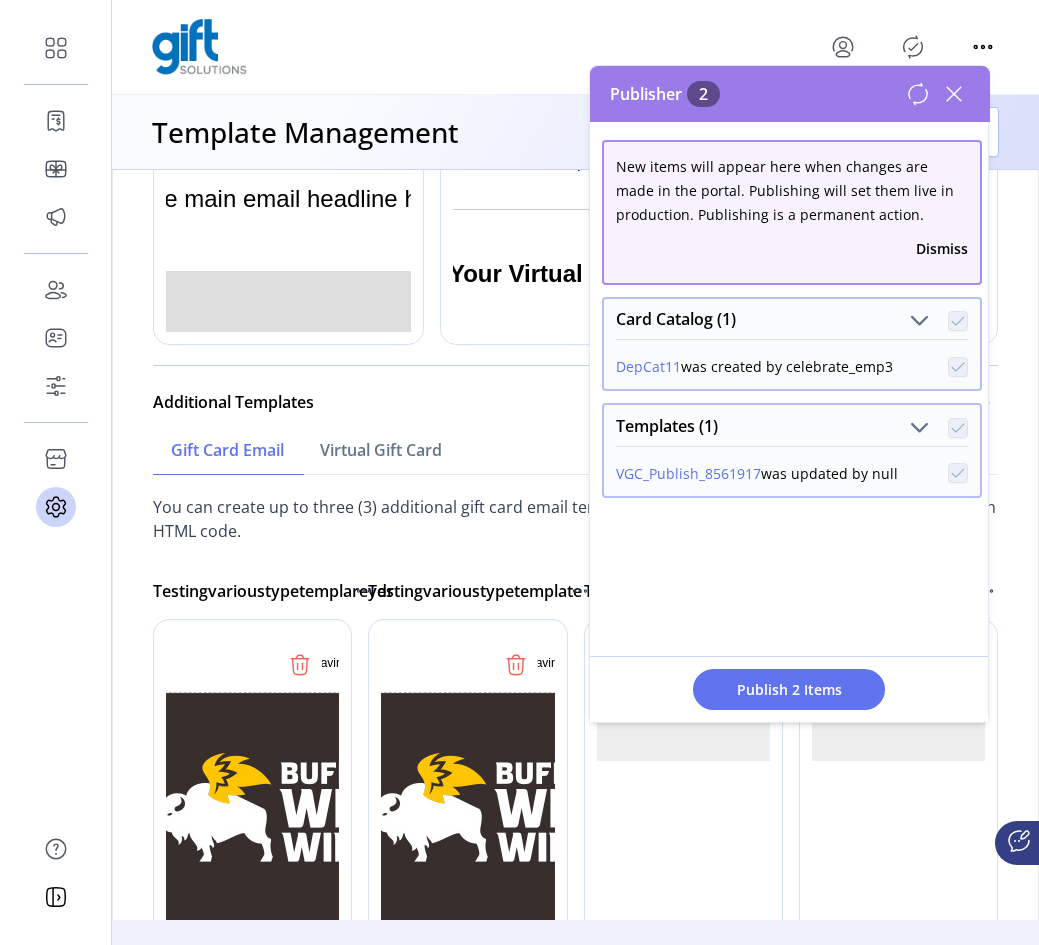drag, startPoint x: 820, startPoint y: 684, endPoint x: 1035, endPoint y: 530, distance: 264.46362 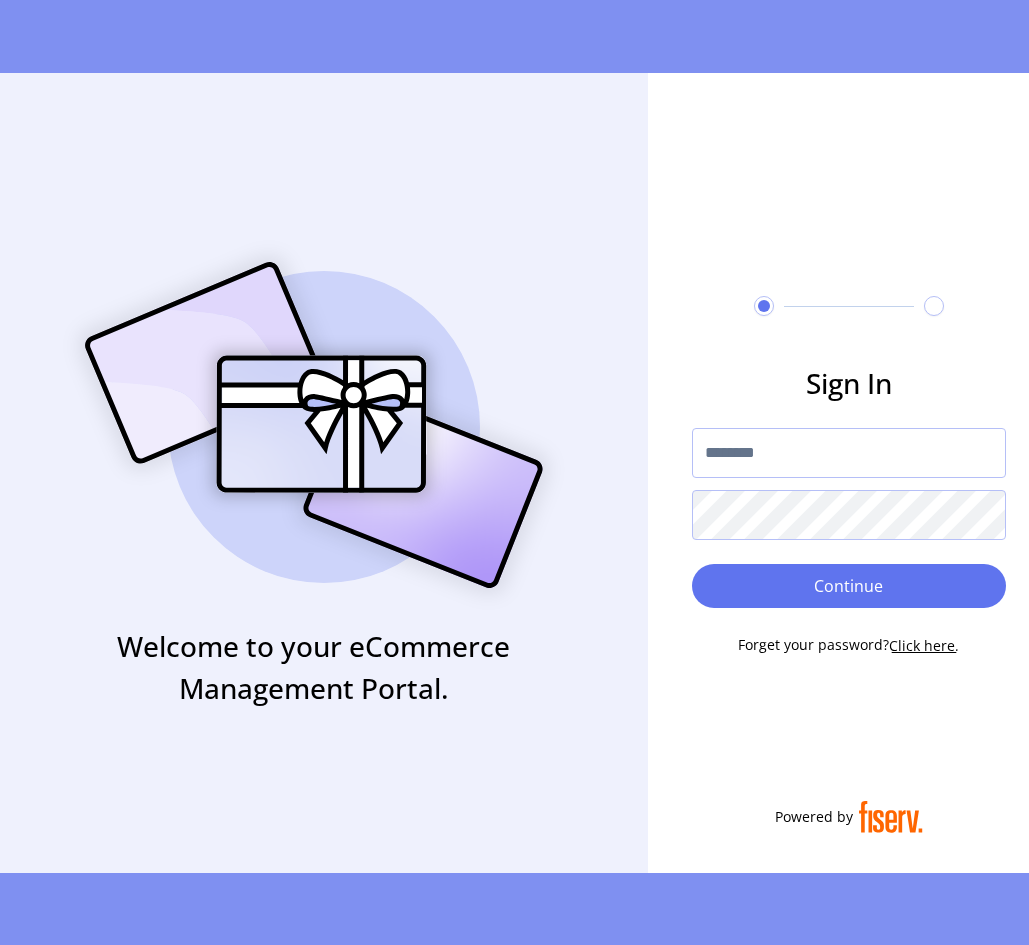 click at bounding box center [849, 453] 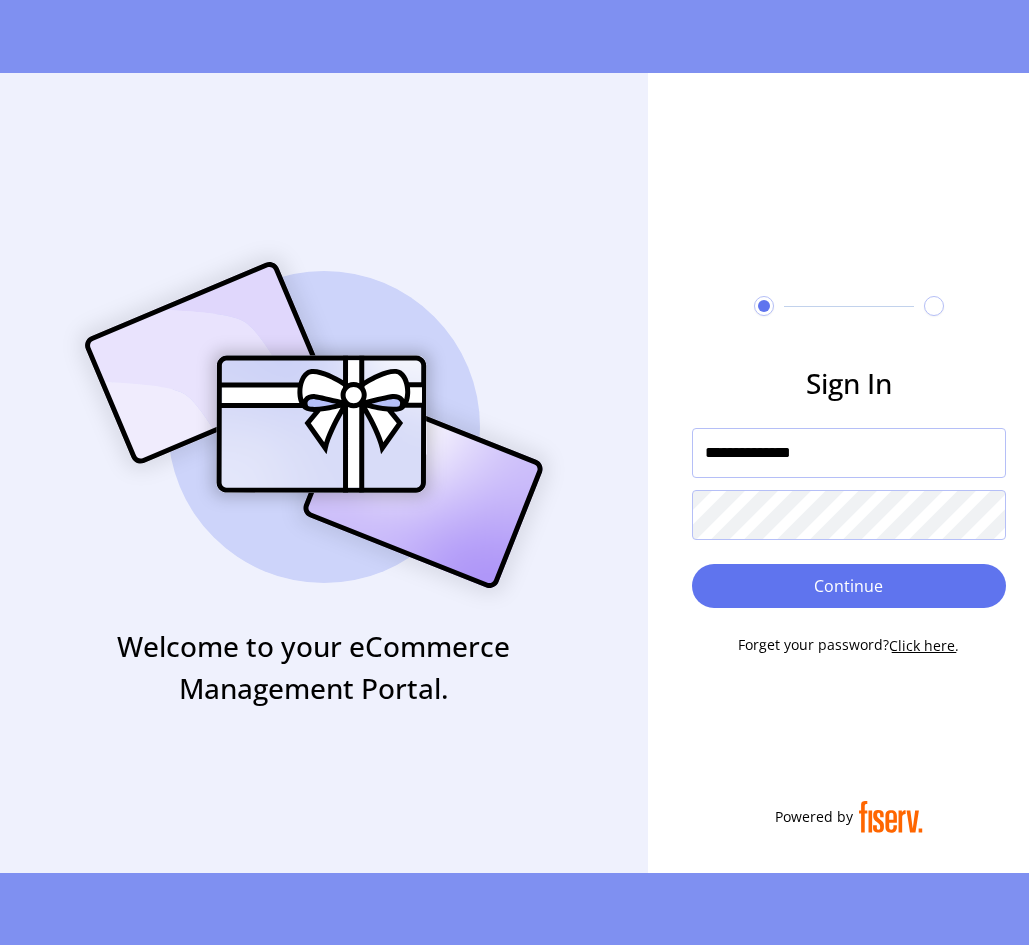 type on "**********" 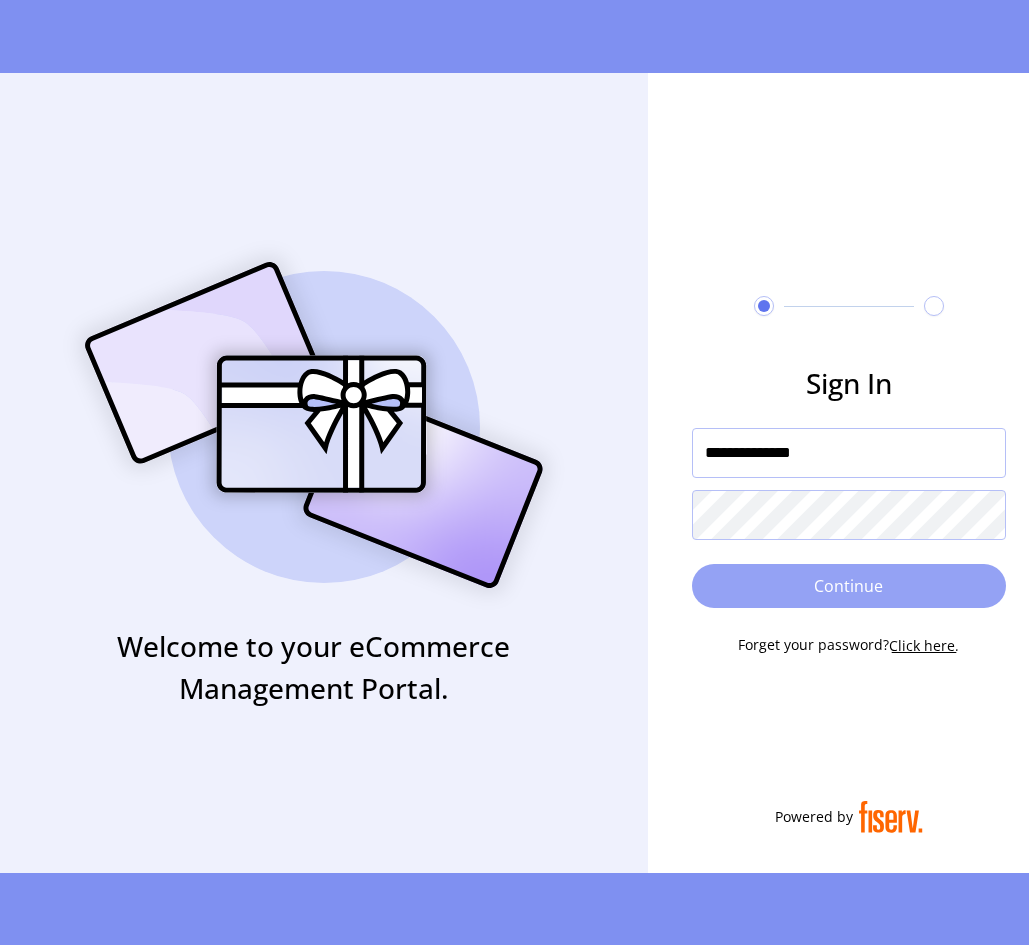 click on "Continue" at bounding box center (849, 586) 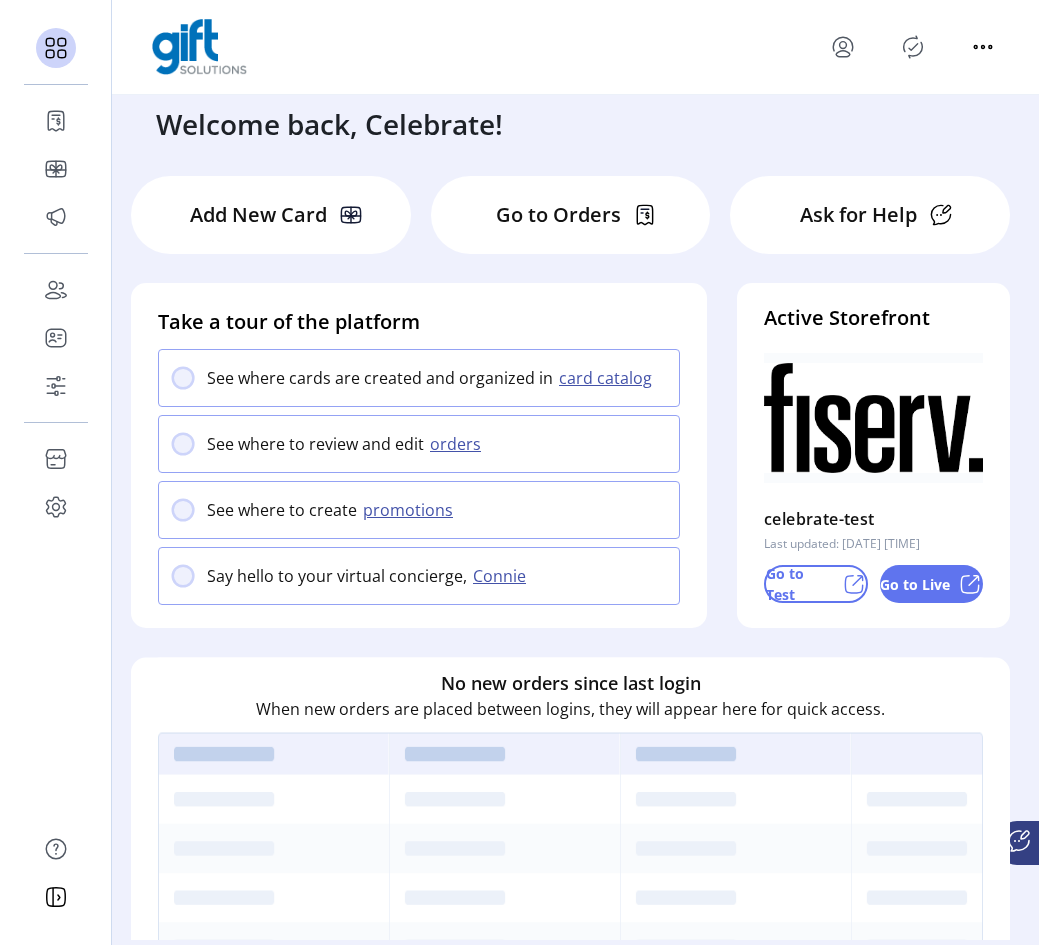 scroll, scrollTop: 0, scrollLeft: 0, axis: both 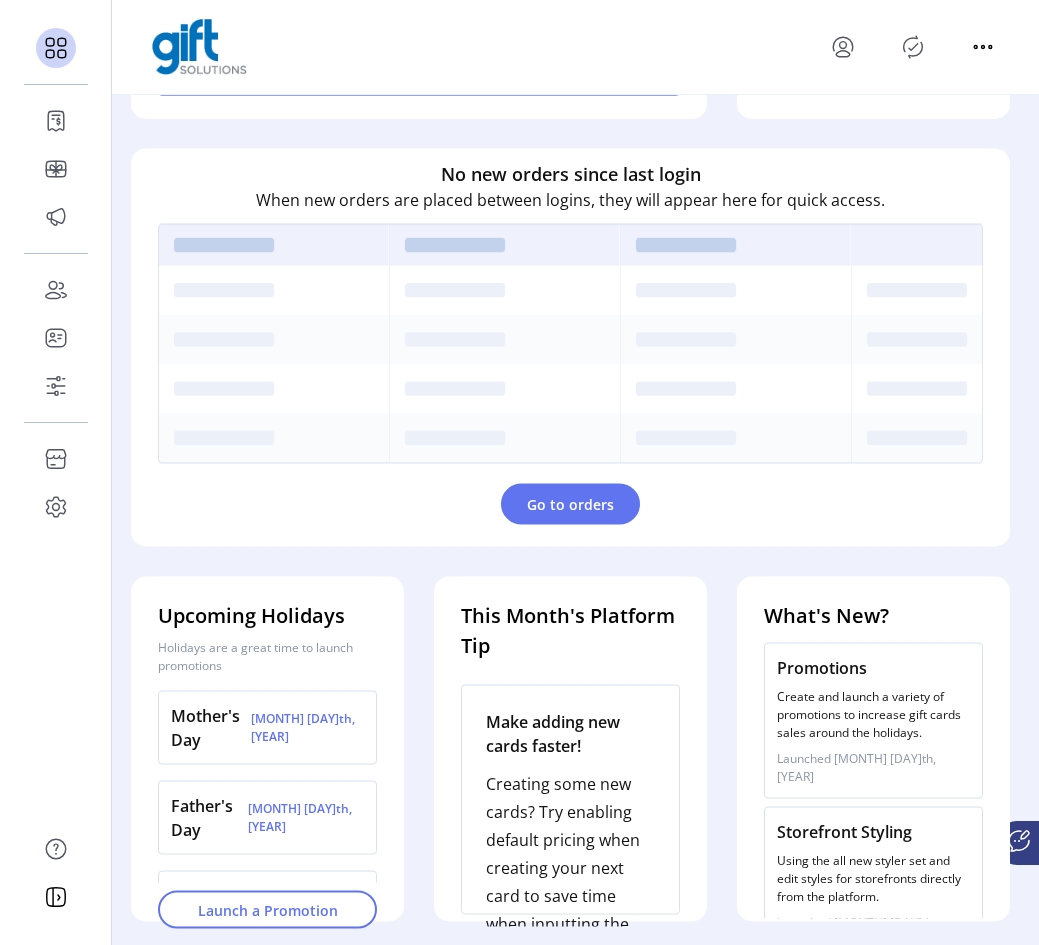 drag, startPoint x: 916, startPoint y: 69, endPoint x: 913, endPoint y: 52, distance: 17.262676 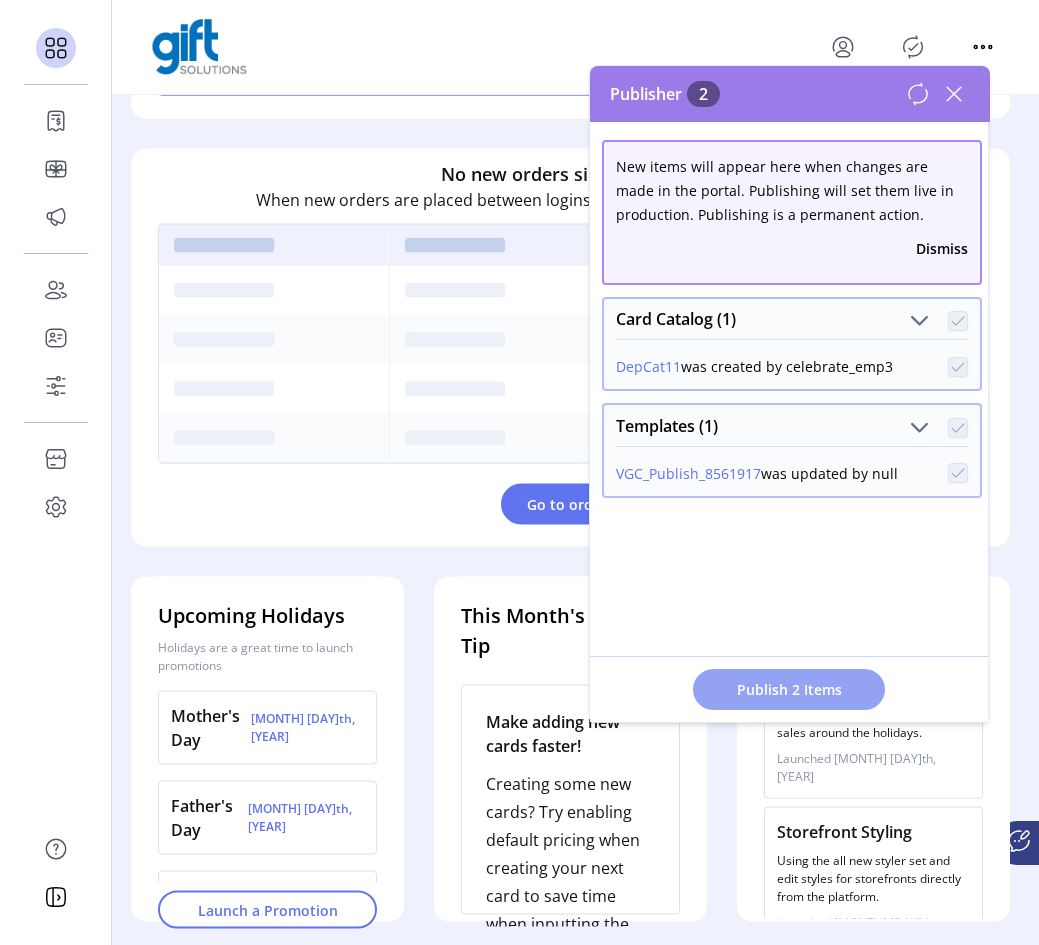 click on "Publish 2 Items" at bounding box center (789, 689) 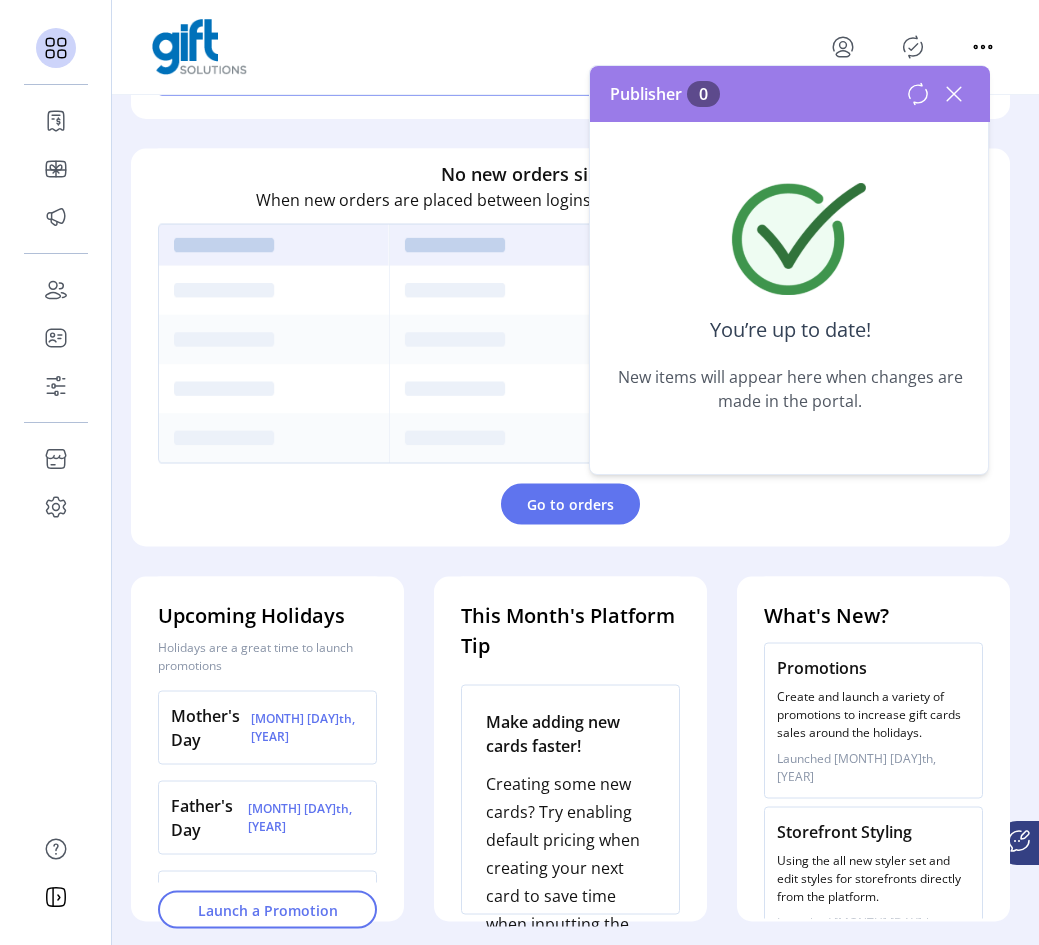 click 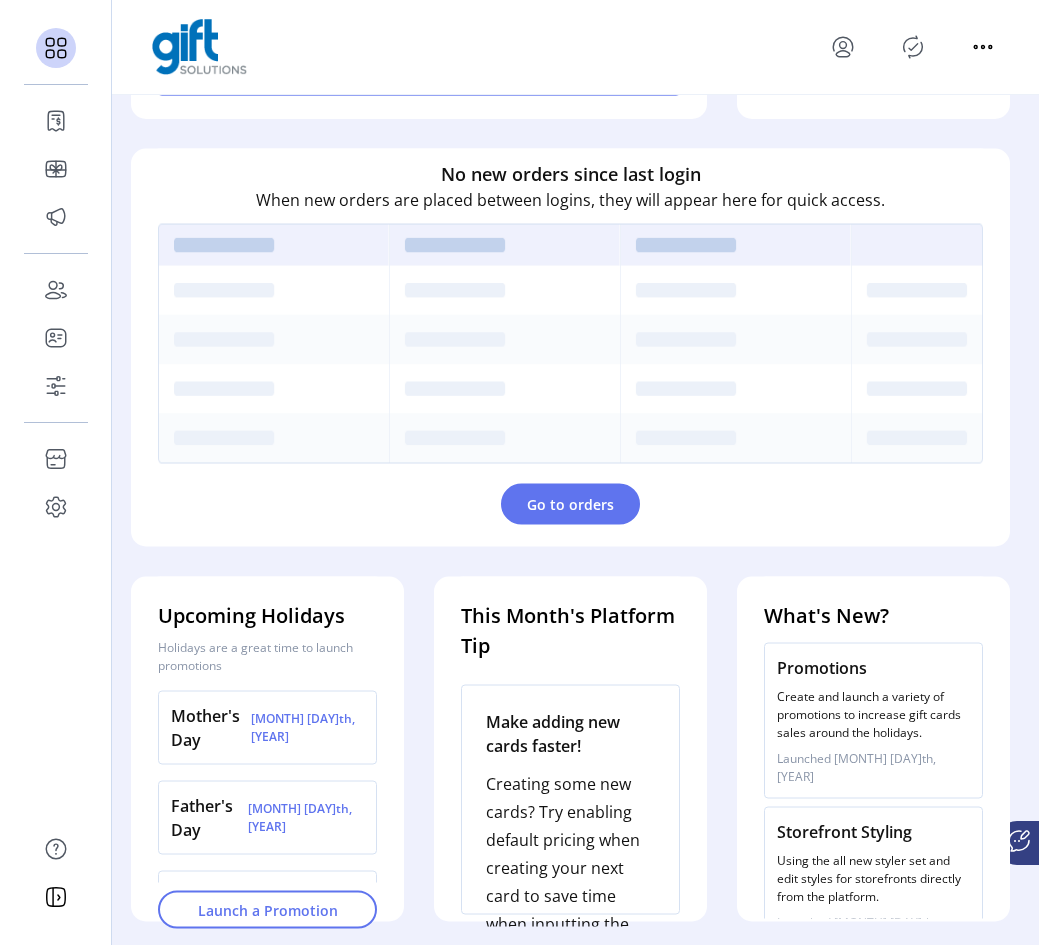 click 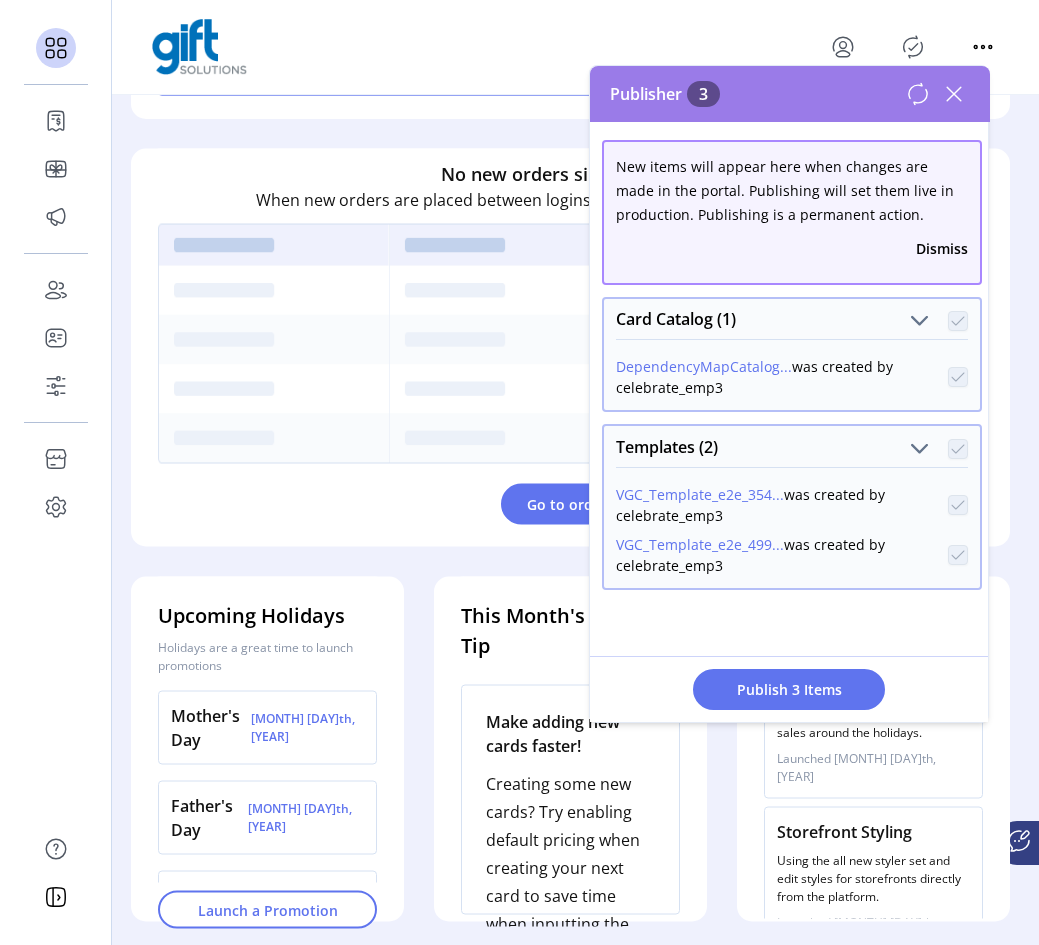 click on "Publish 3 Items" at bounding box center (789, 689) 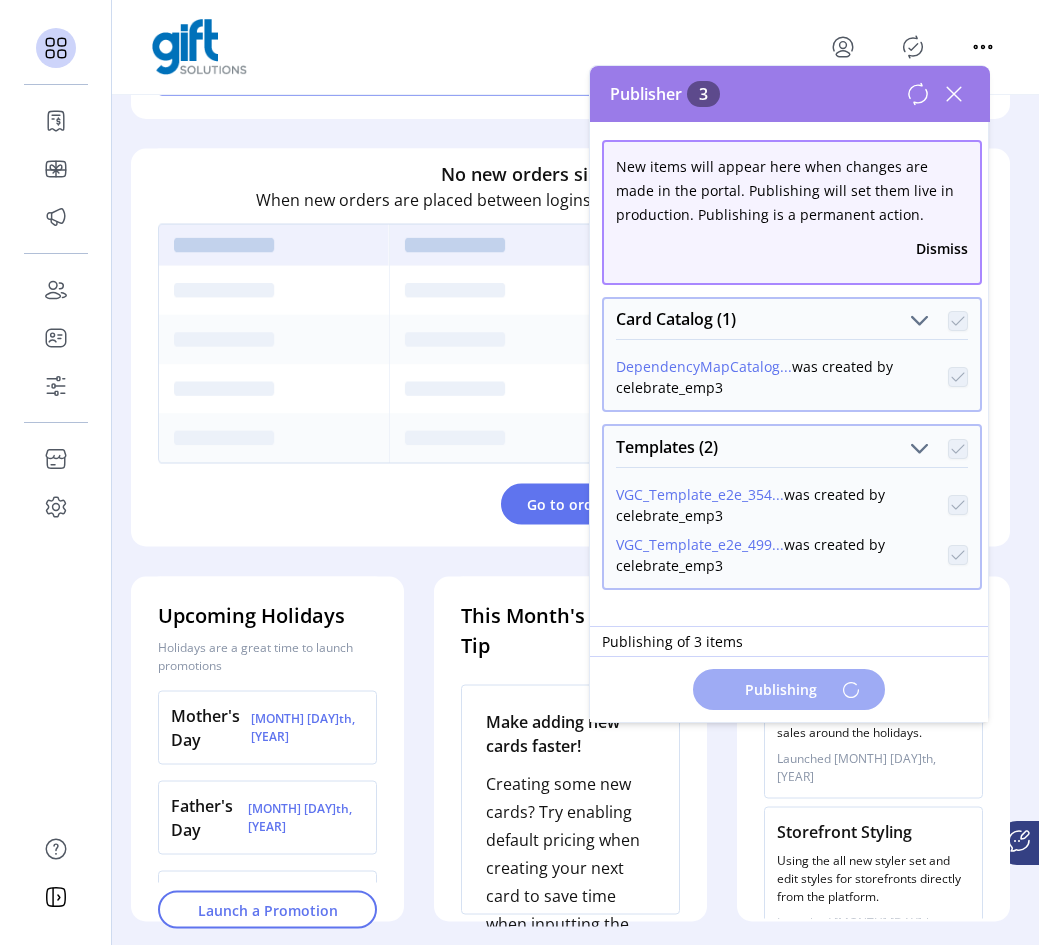 click 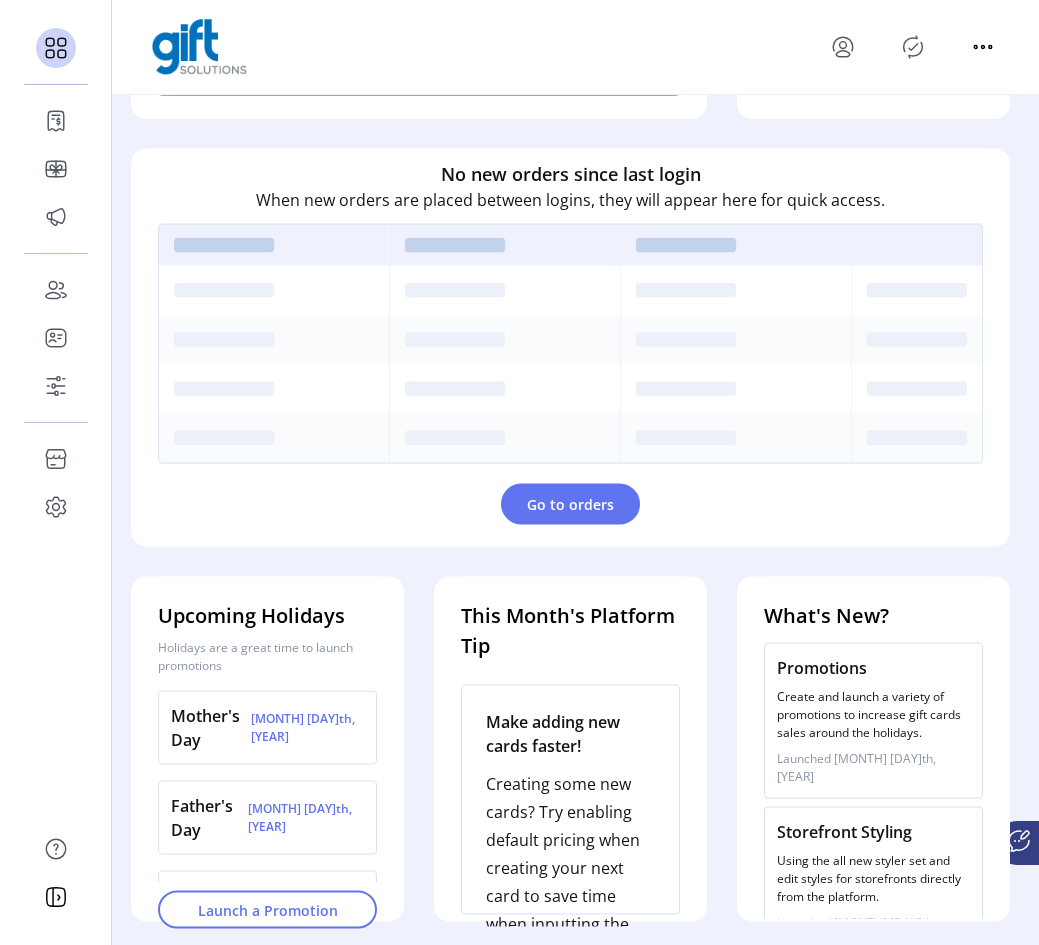 click 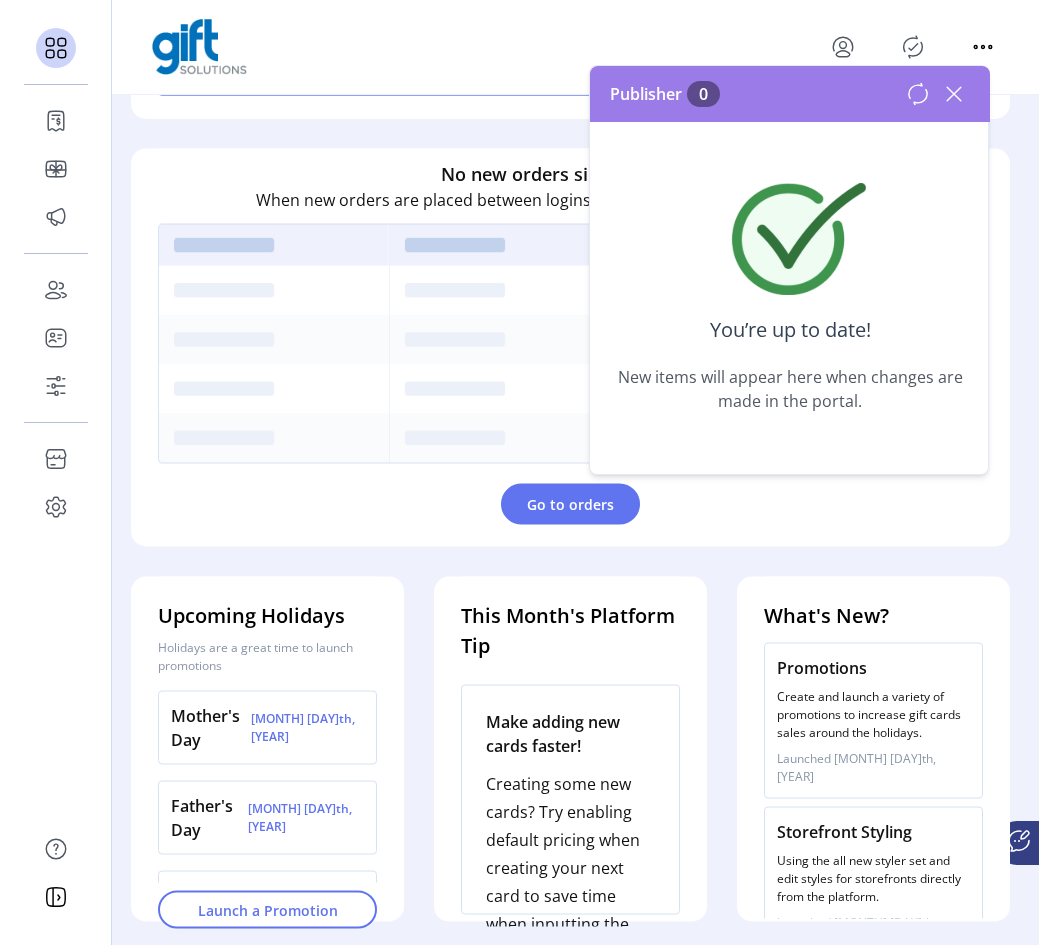 click 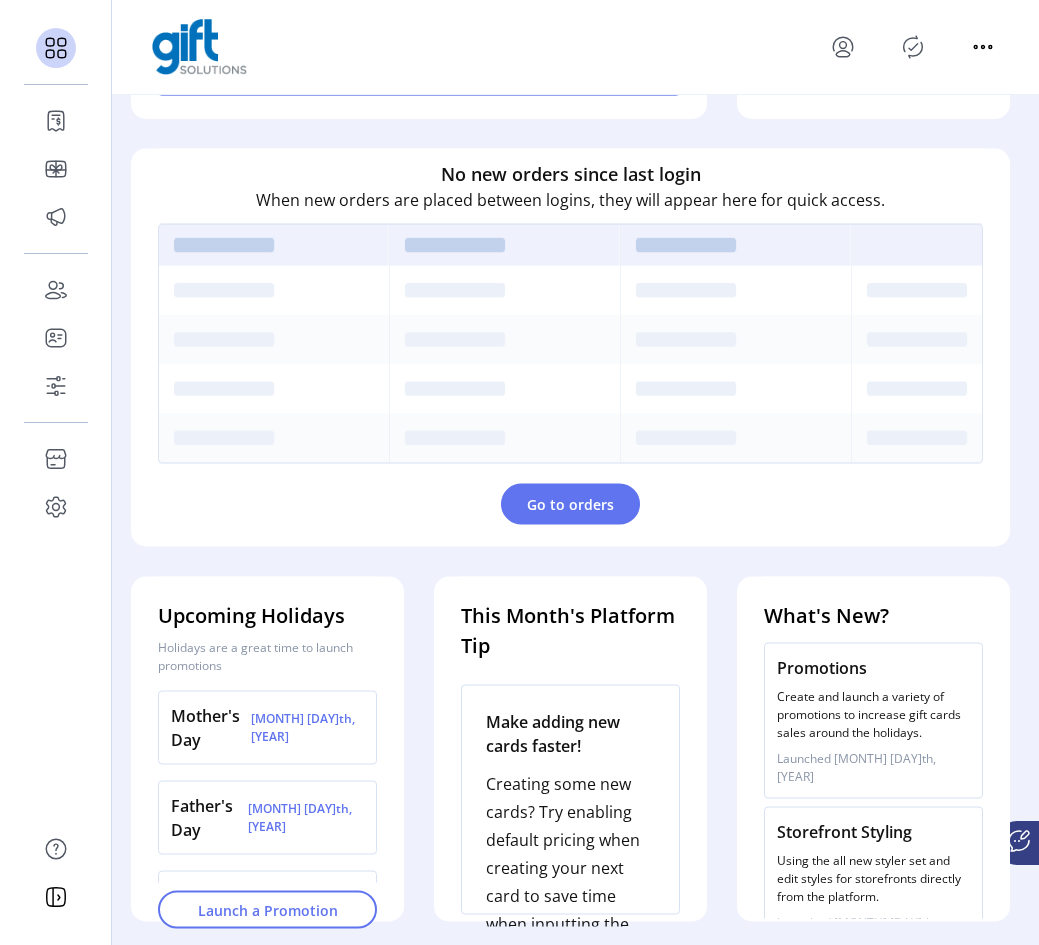 click 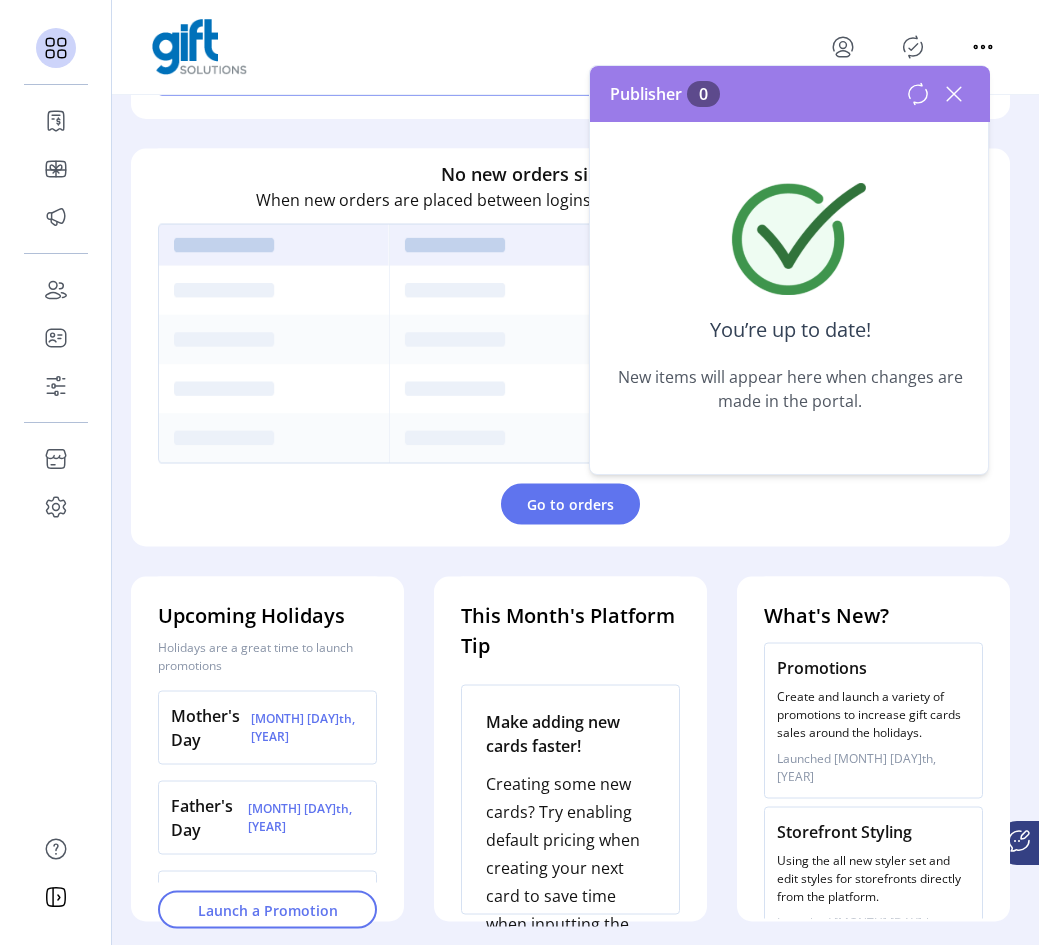 click 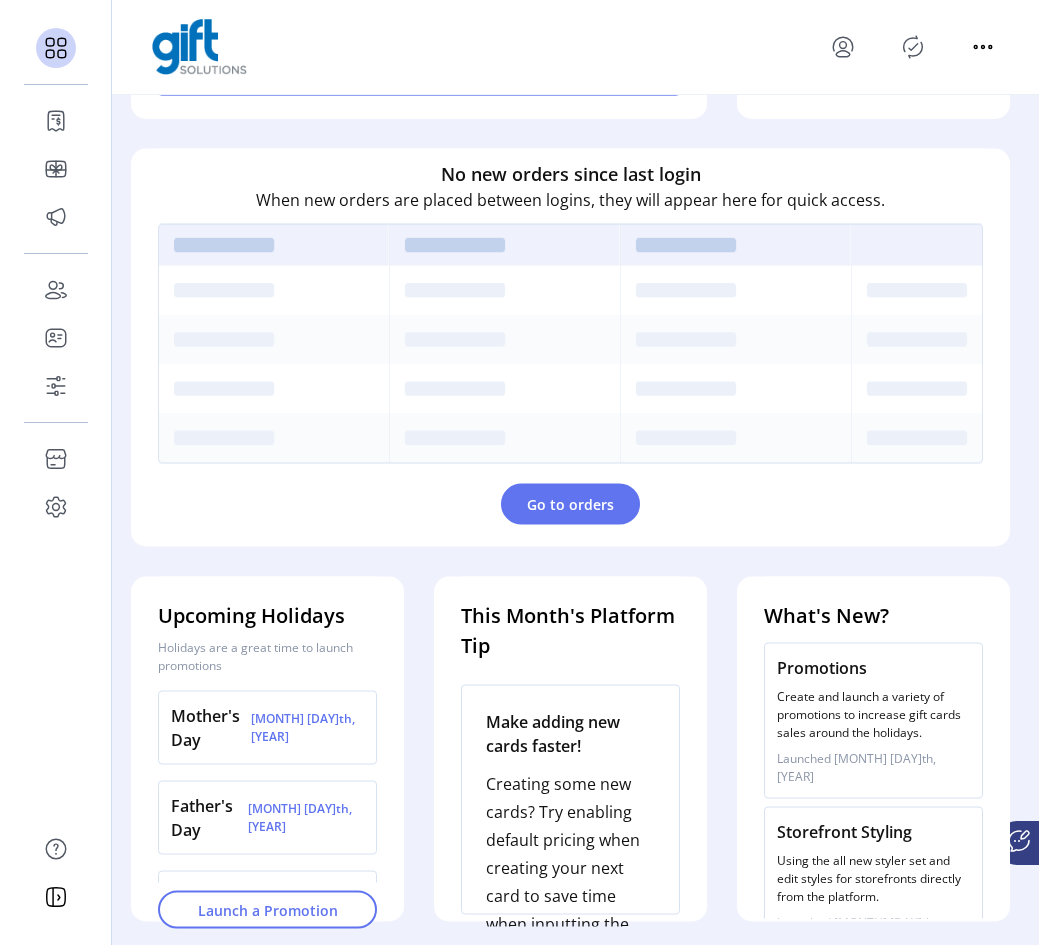 click 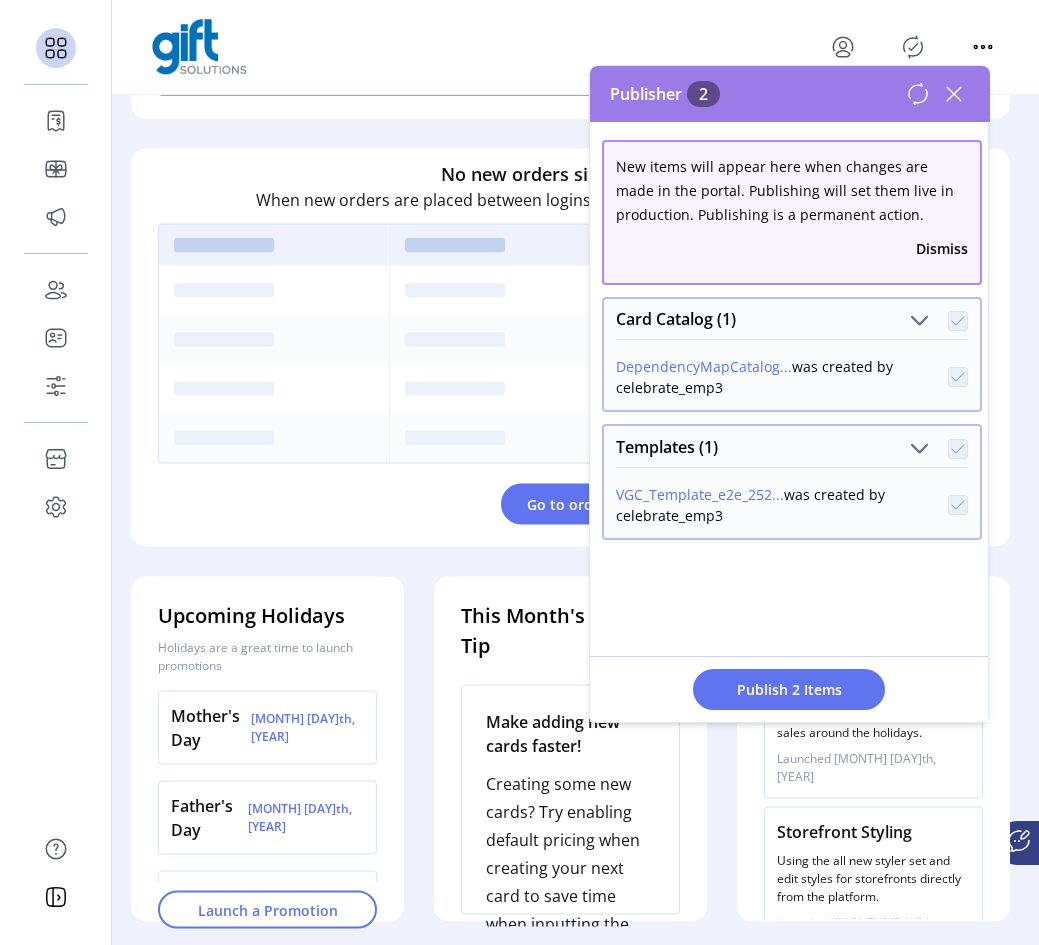 click on "DependencyMapCatalog..." at bounding box center (704, 366) 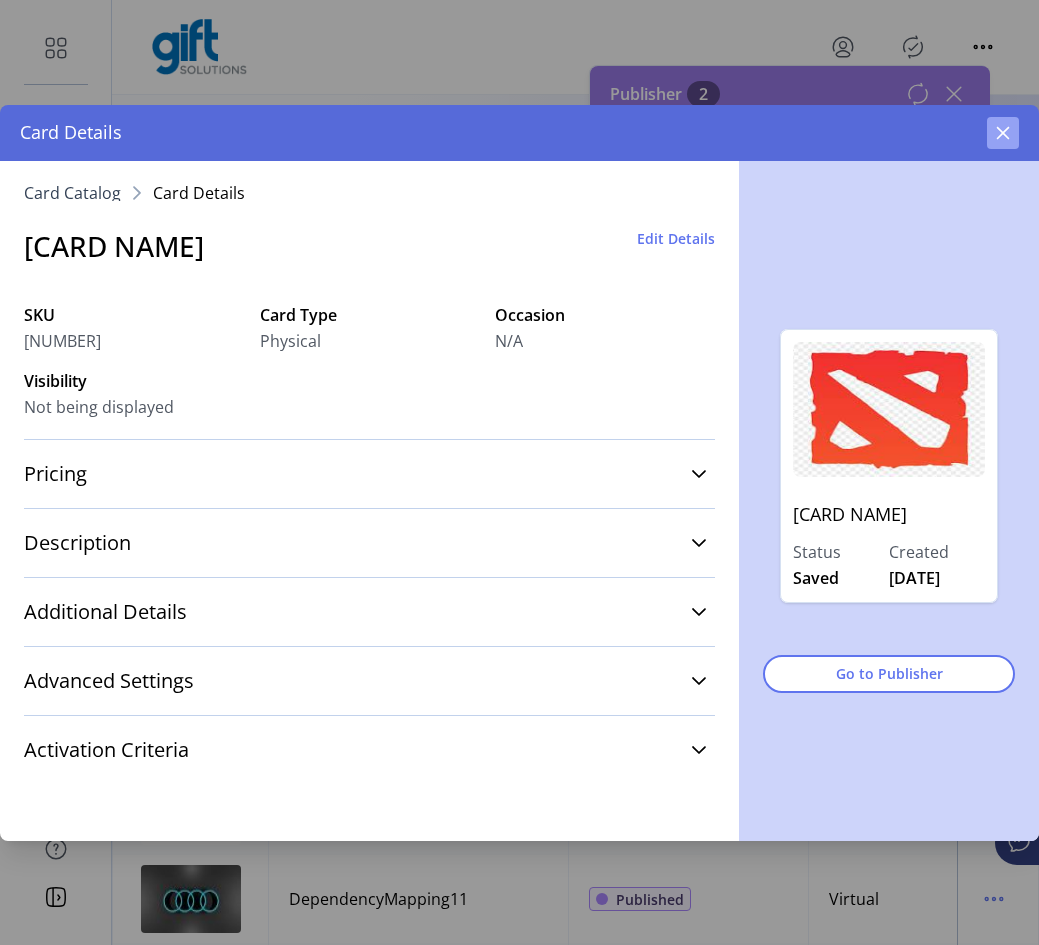click 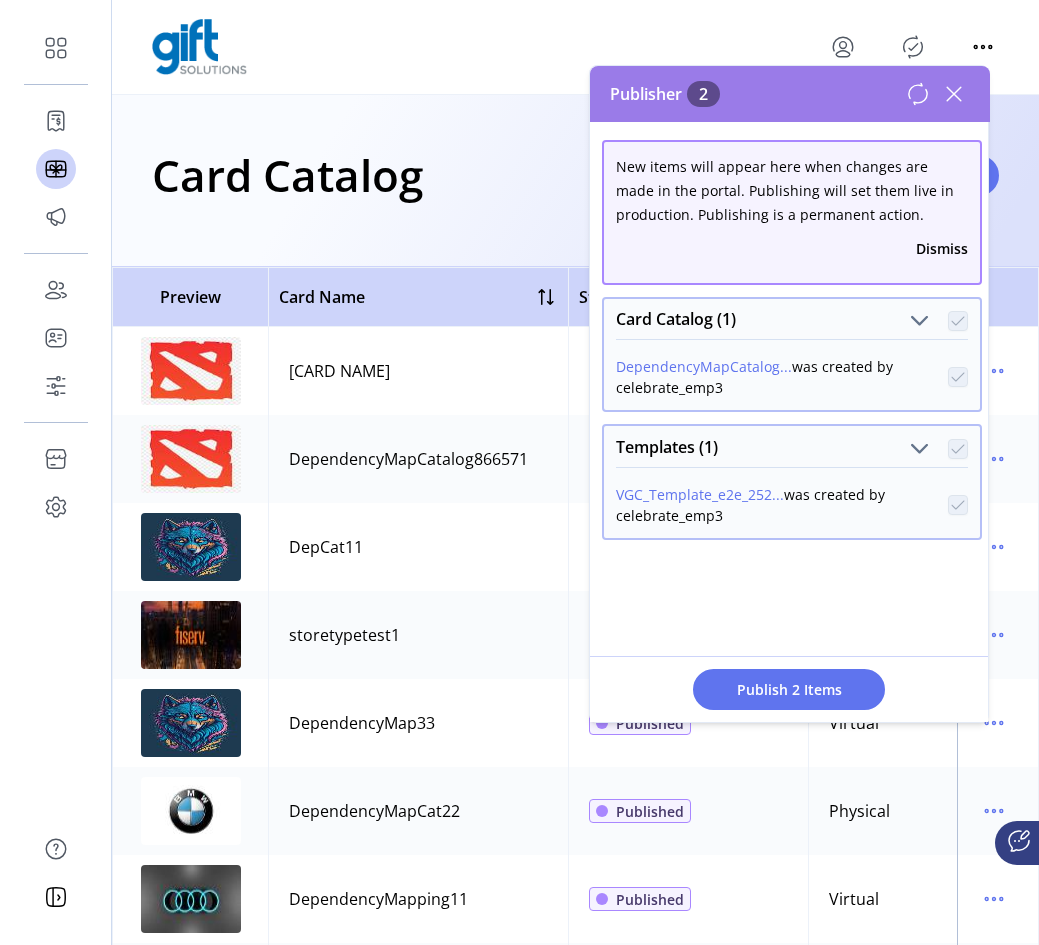 click 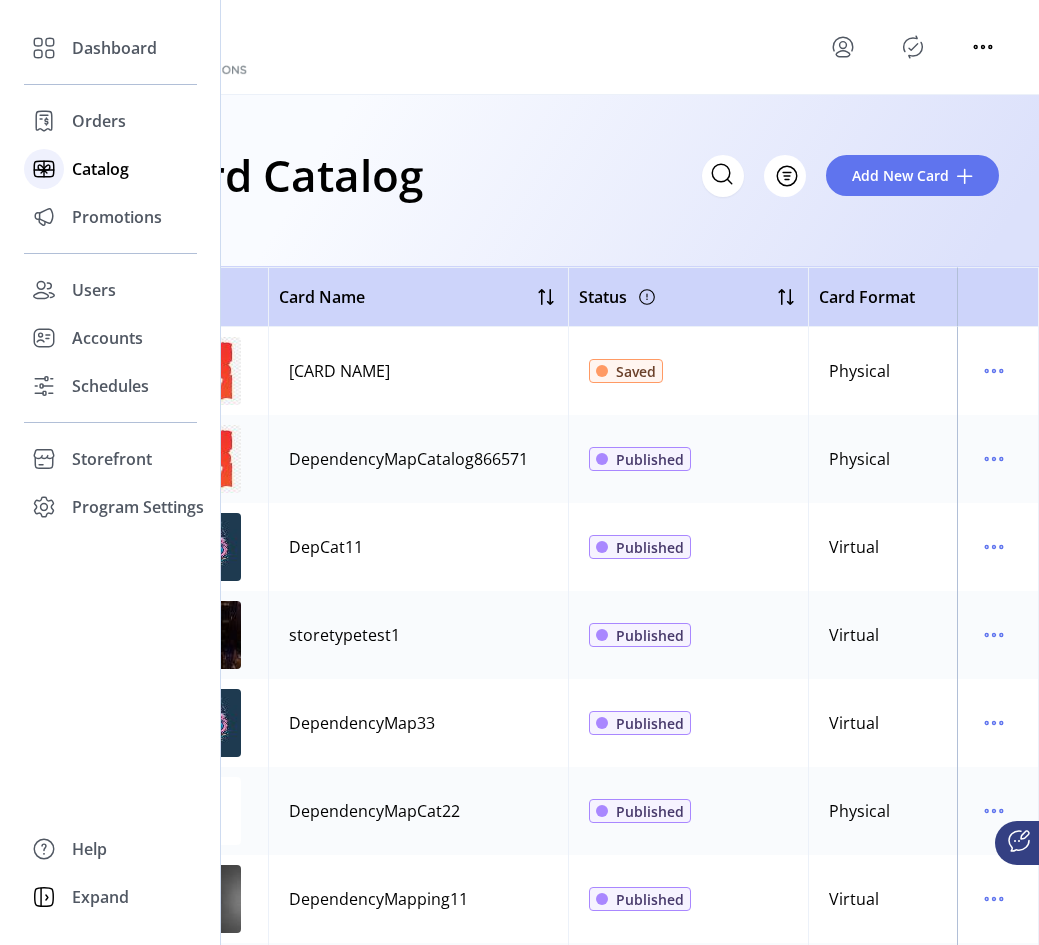 click on "Catalog" 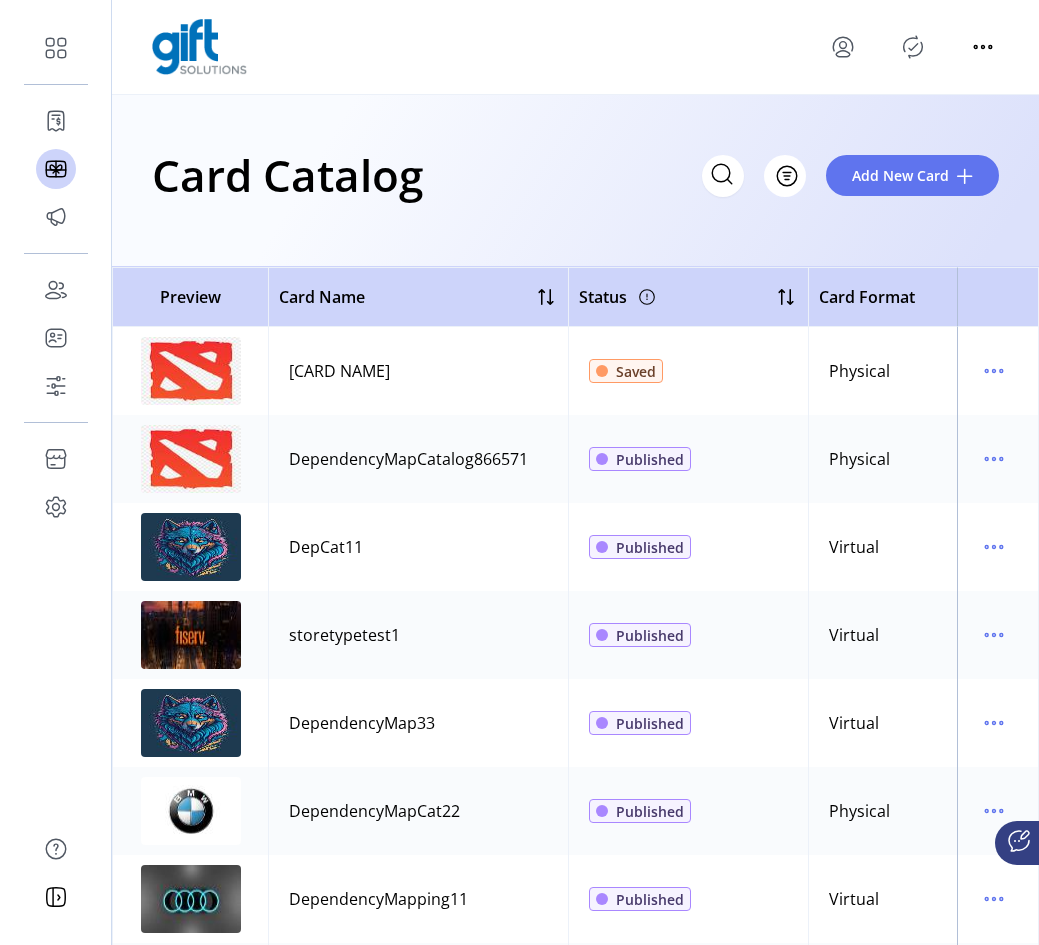 click 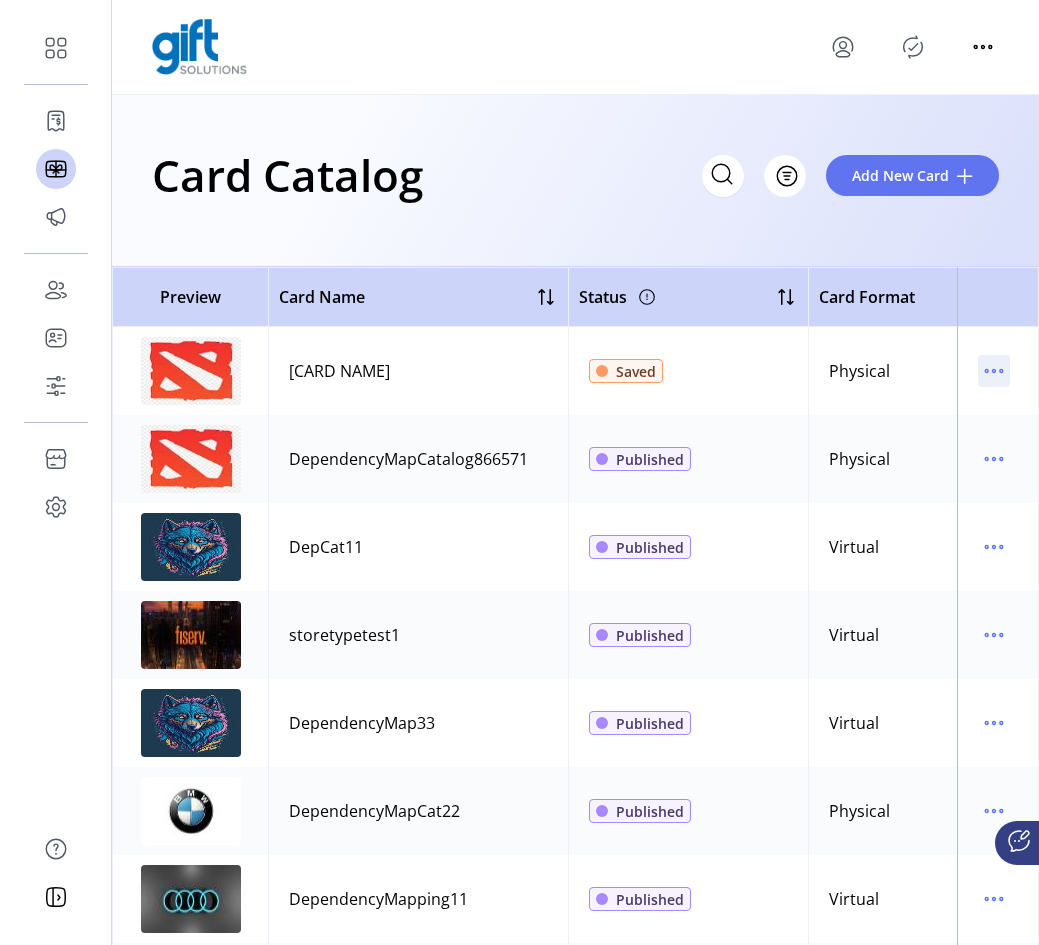 click 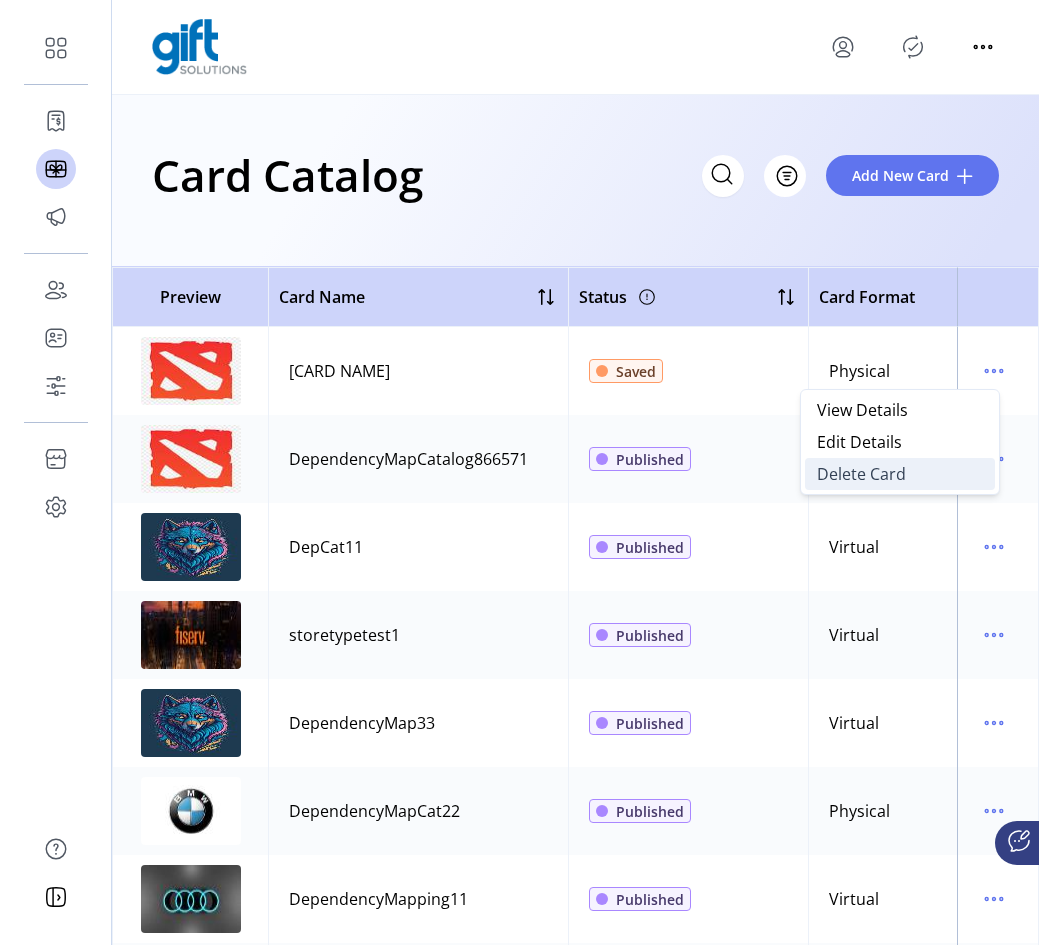 click on "Delete Card" at bounding box center (900, 474) 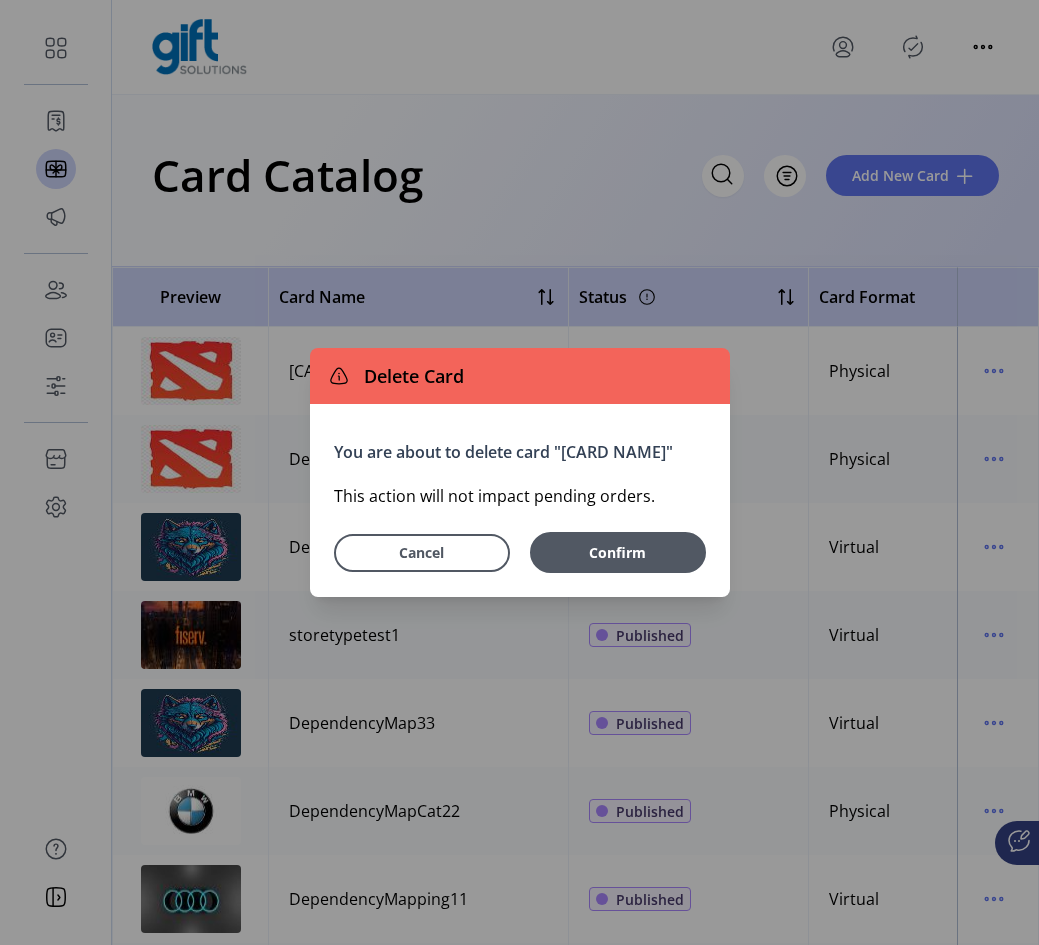 click on "Delete Card  You are about to delete card "DependencyMapCatalog5068801" This action will not impact pending orders. Cancel Confirm" at bounding box center [519, 472] 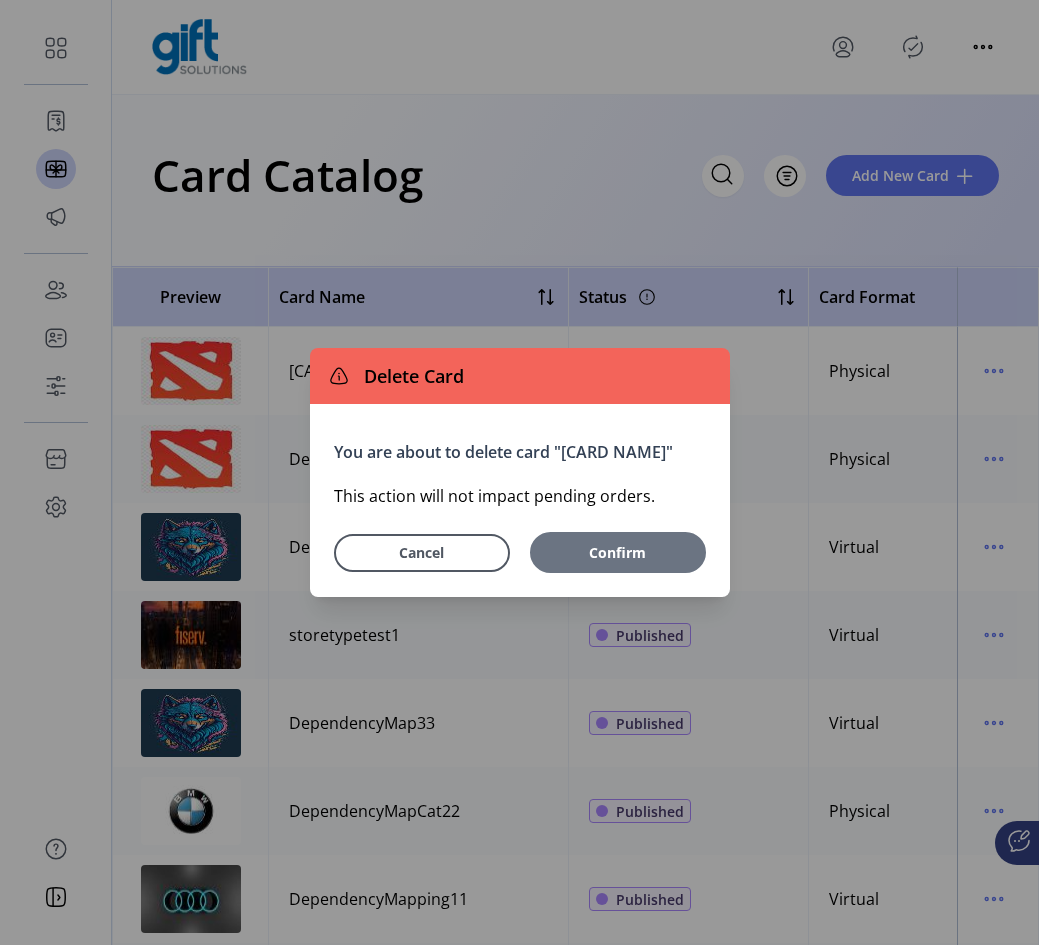 click on "Confirm" at bounding box center [618, 552] 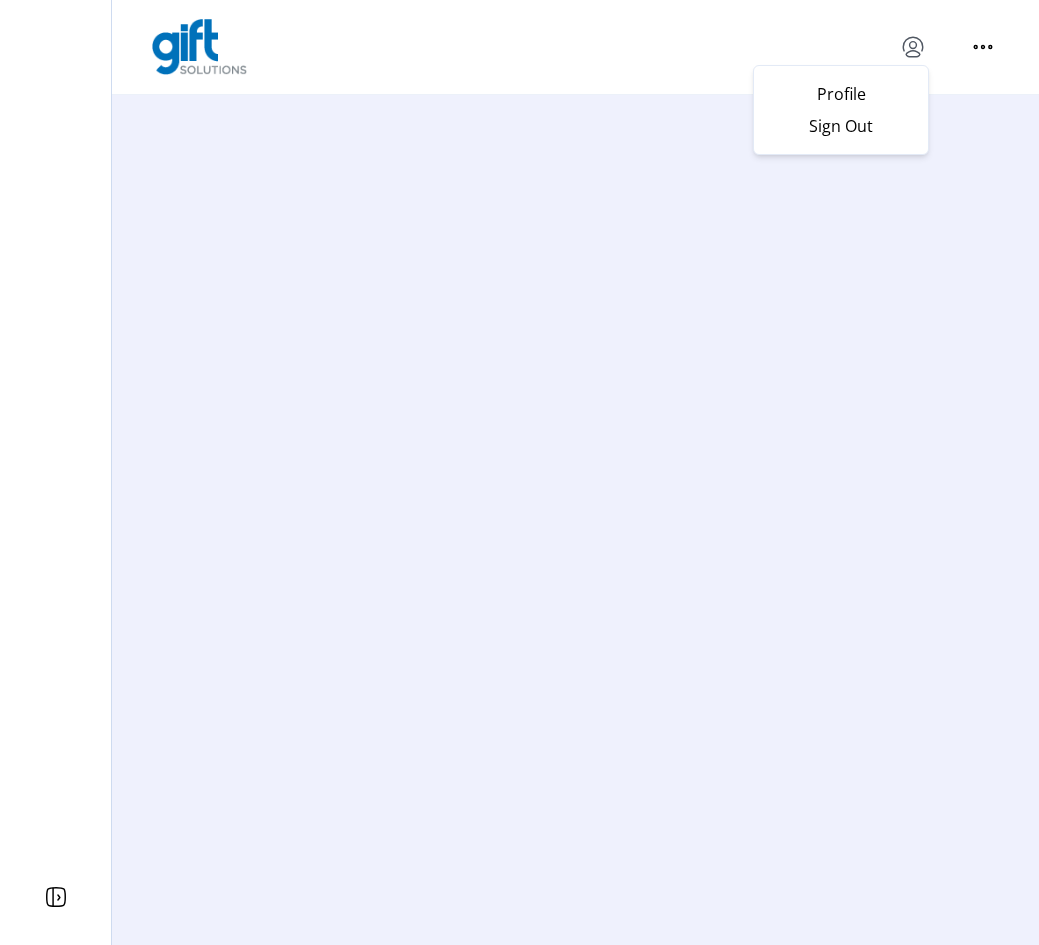 scroll, scrollTop: 0, scrollLeft: 0, axis: both 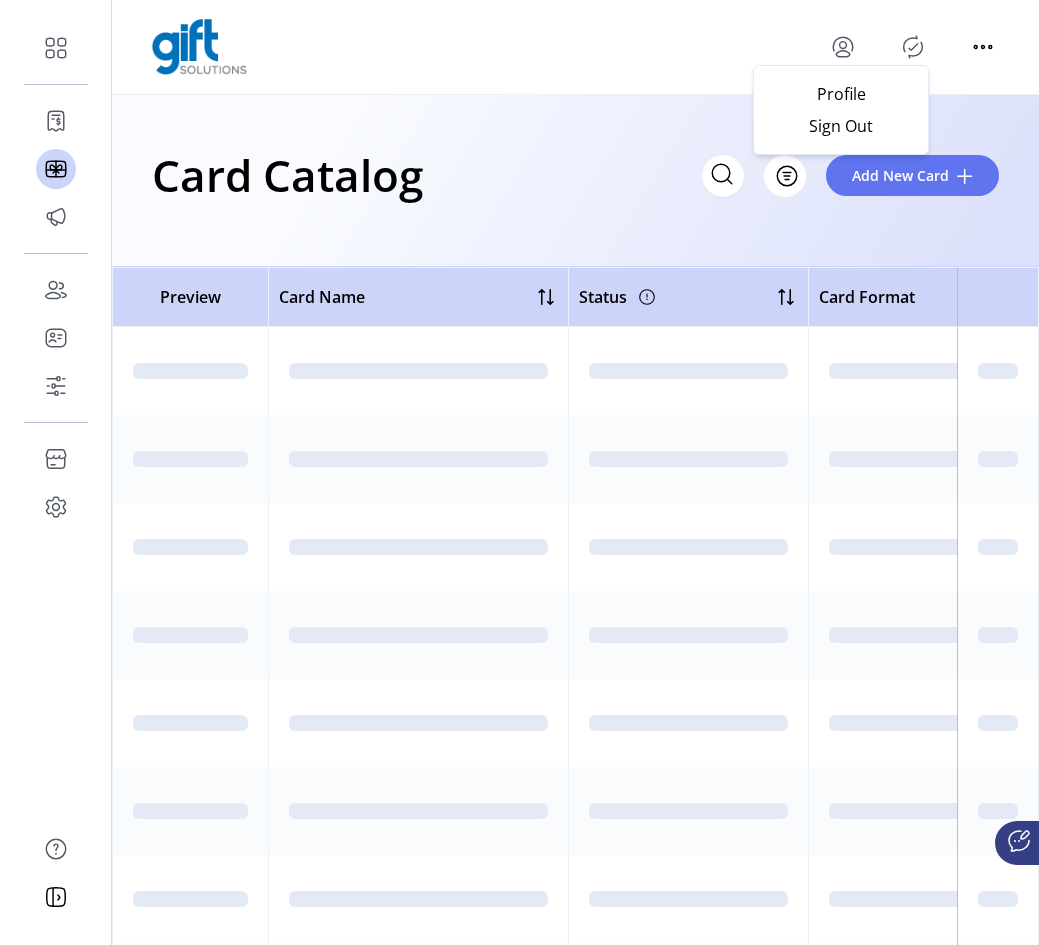 click 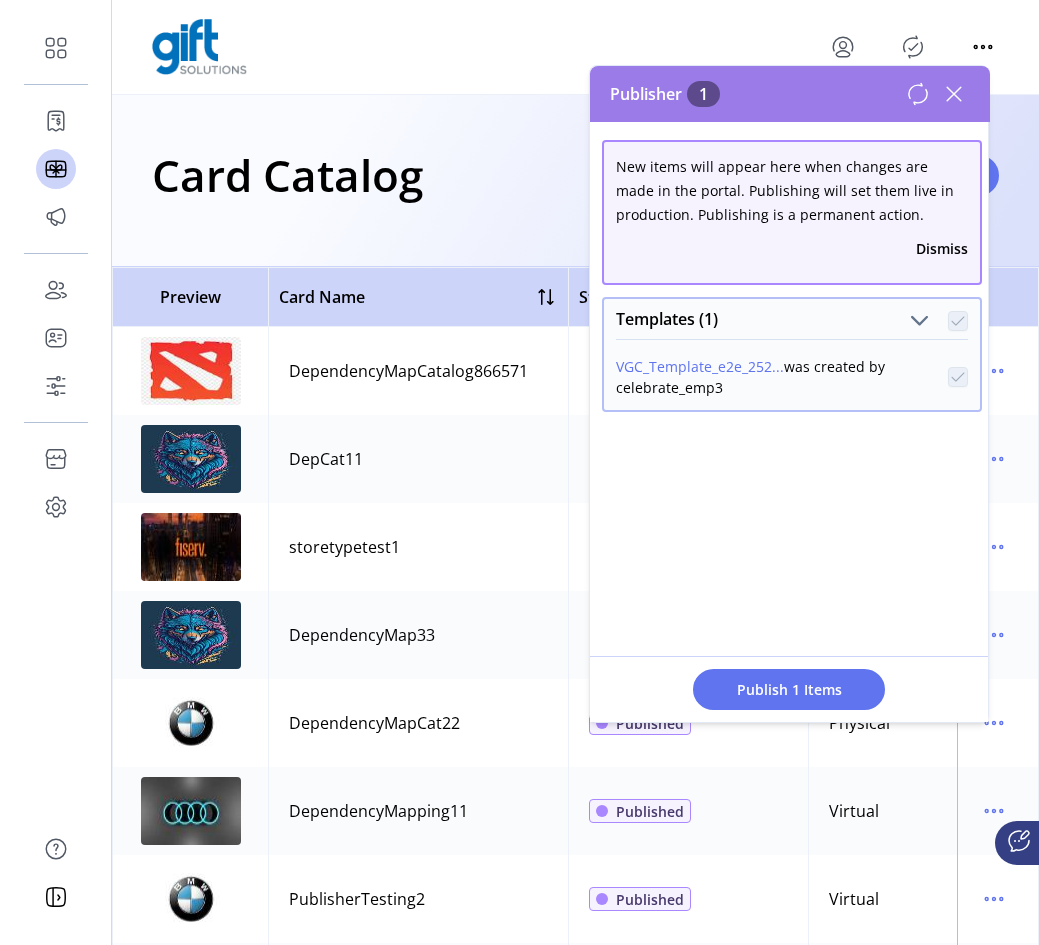 click 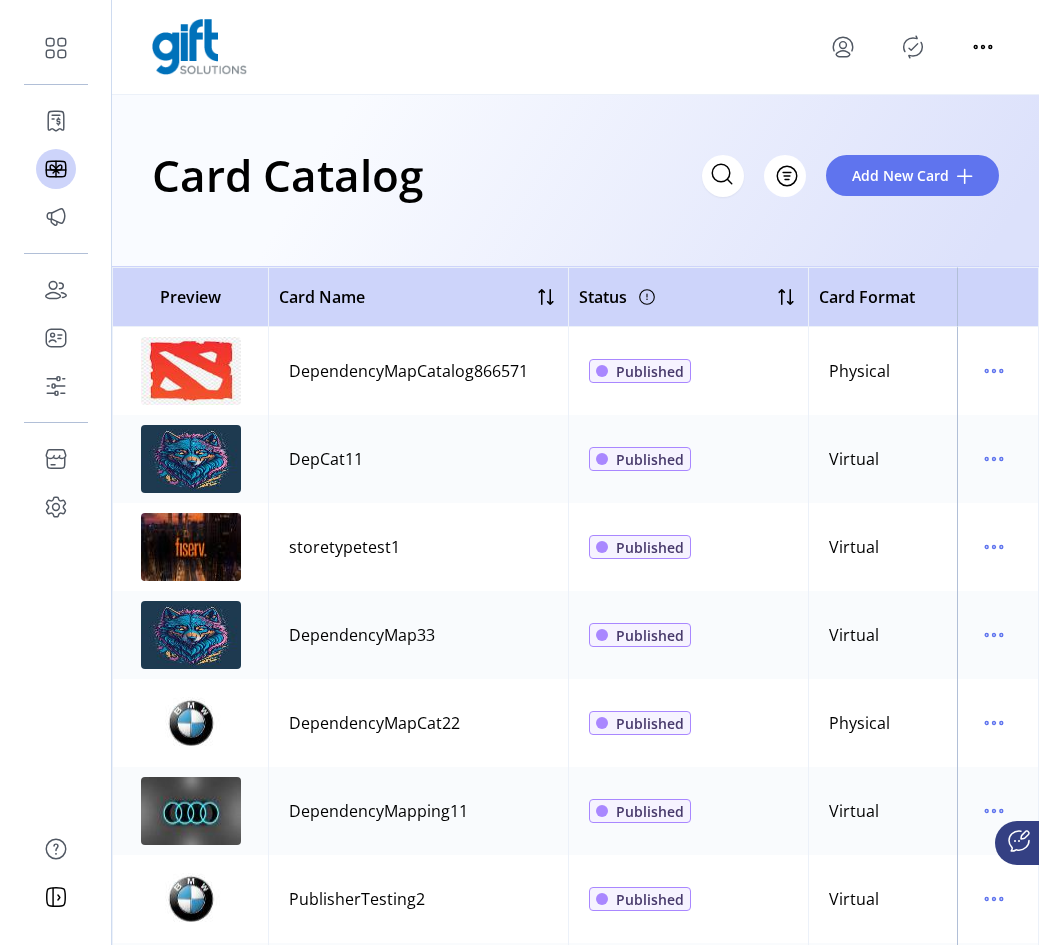 click 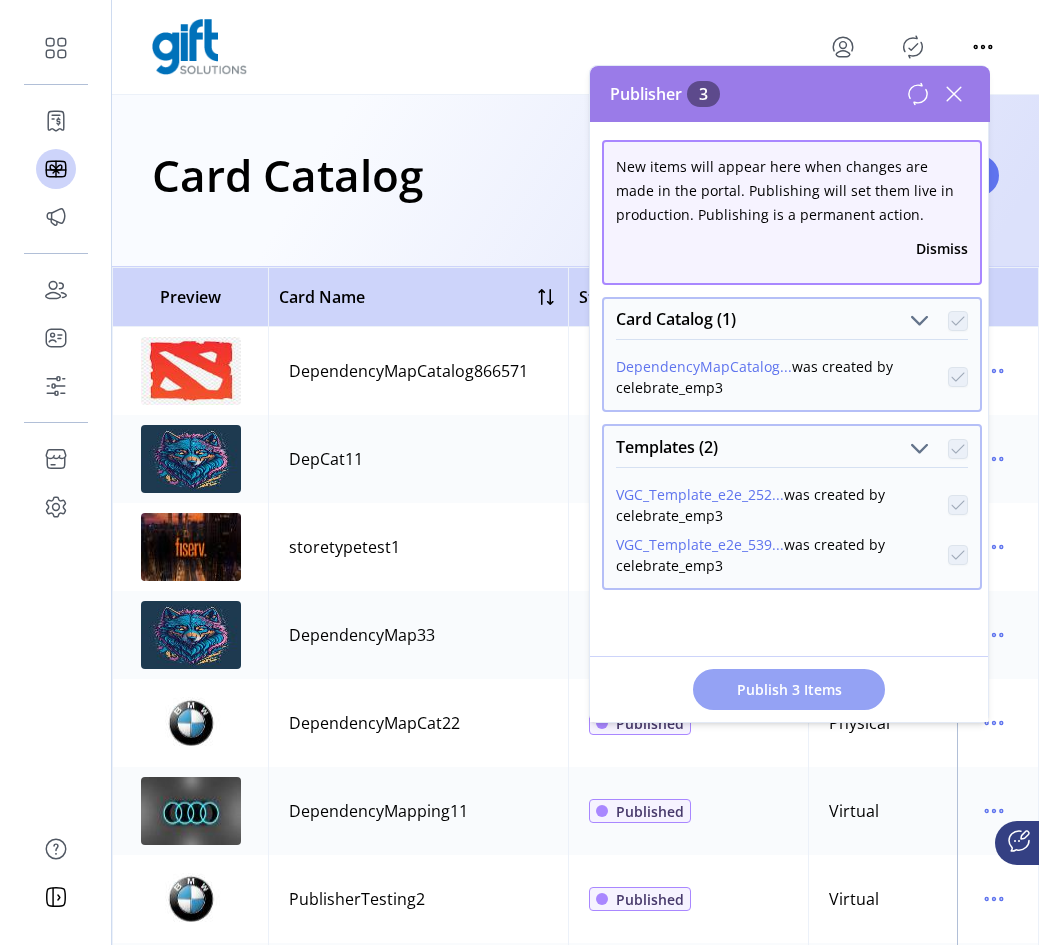 click on "Publish 3 Items" at bounding box center (789, 689) 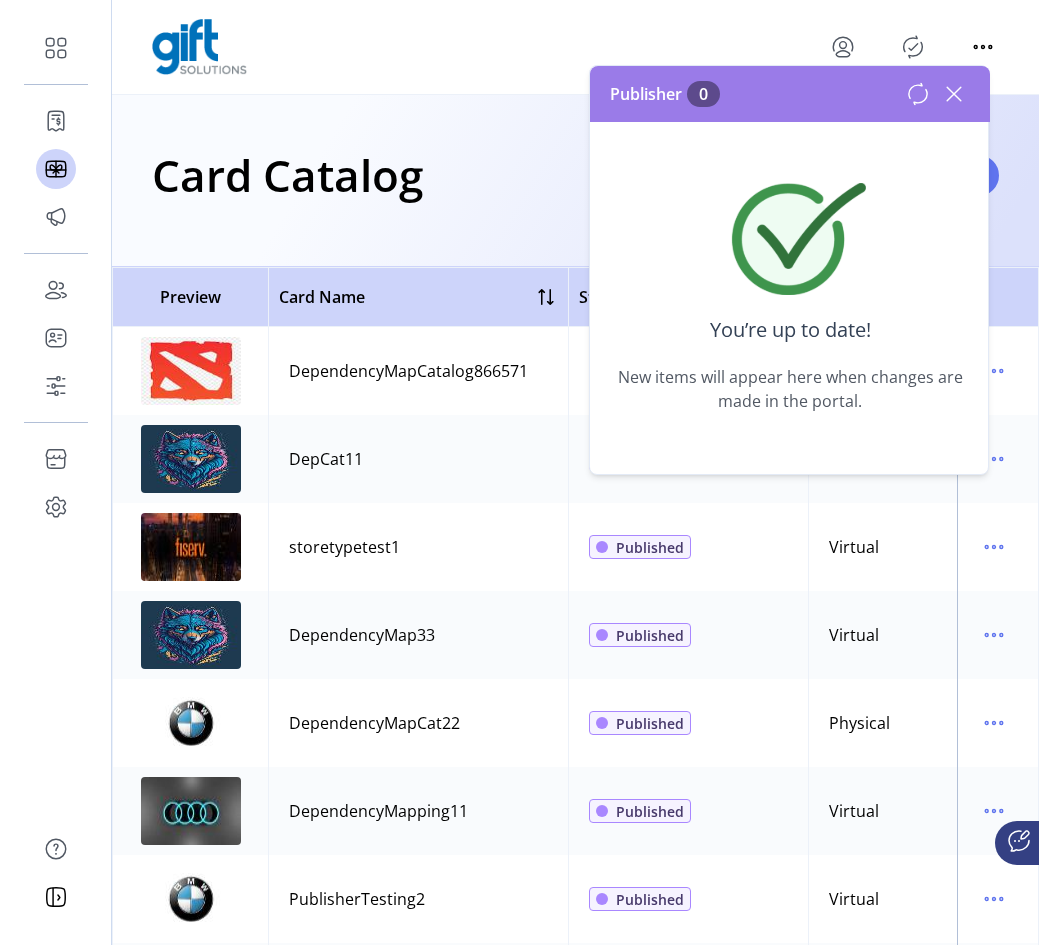 click 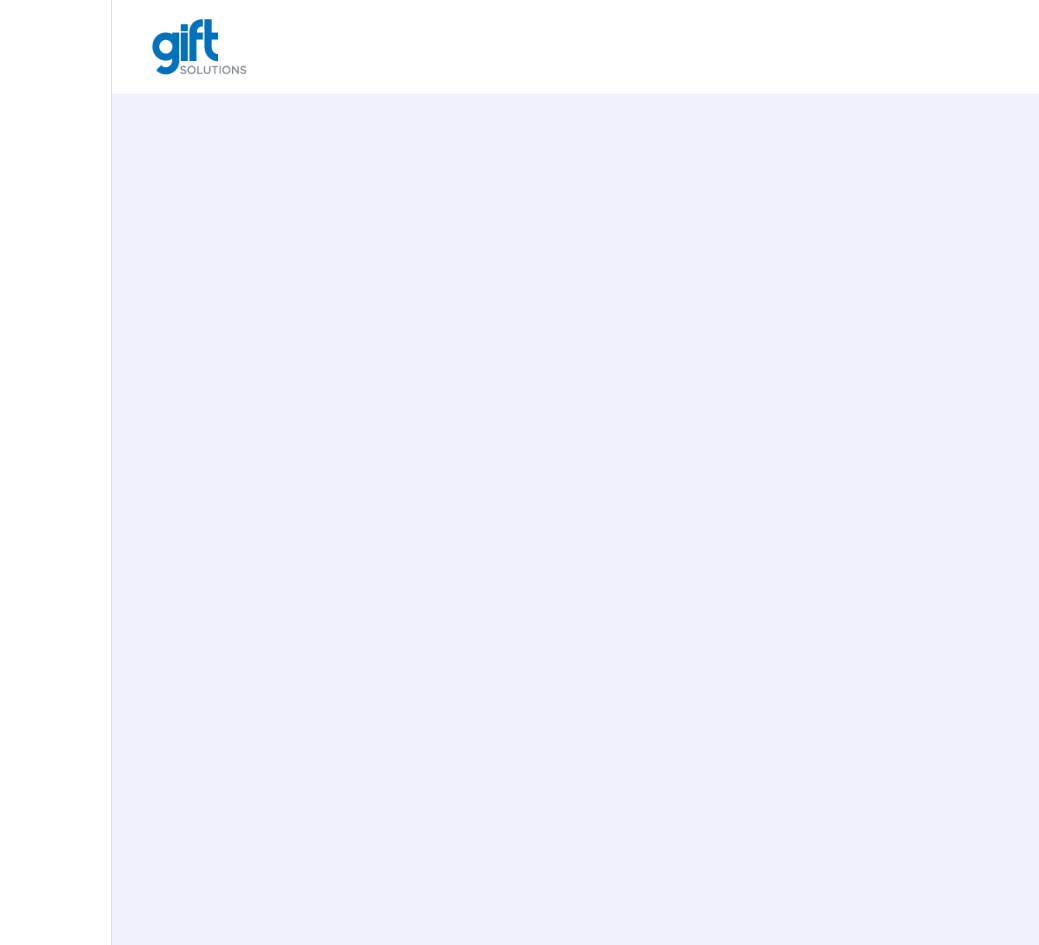 scroll, scrollTop: 0, scrollLeft: 0, axis: both 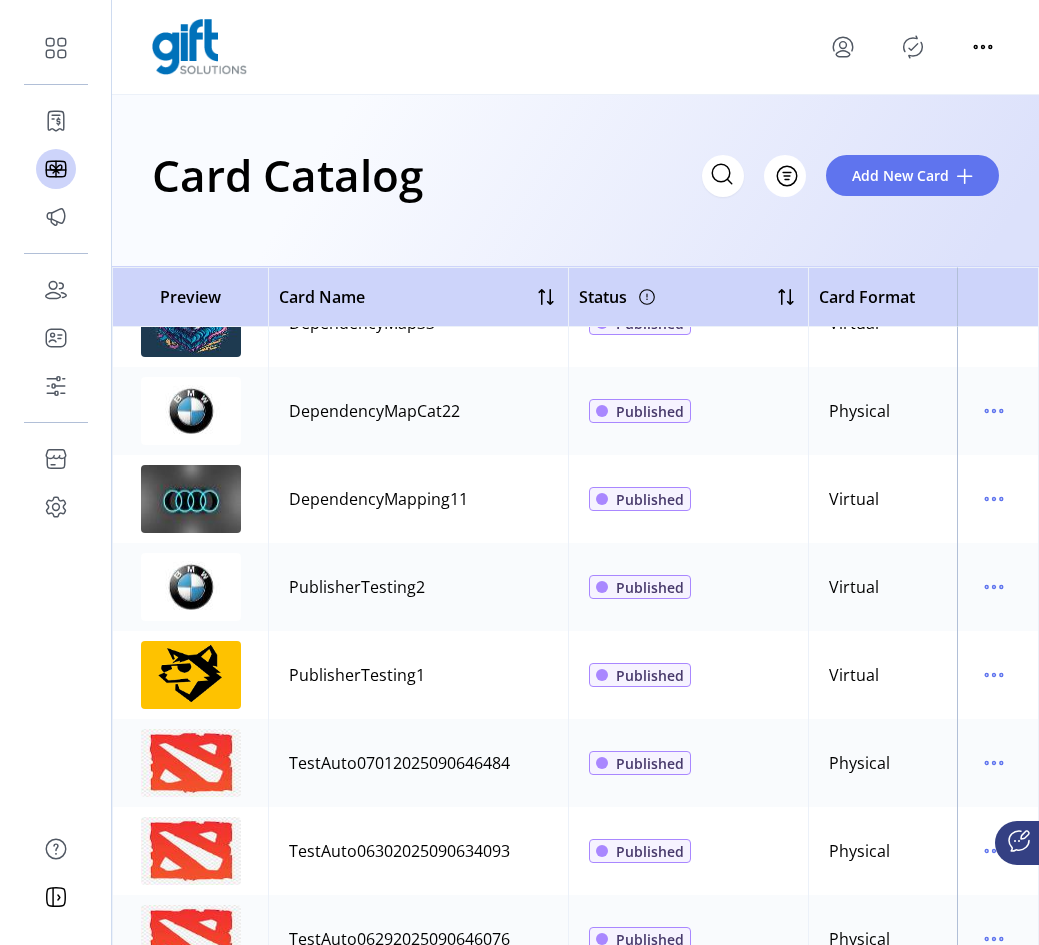 click 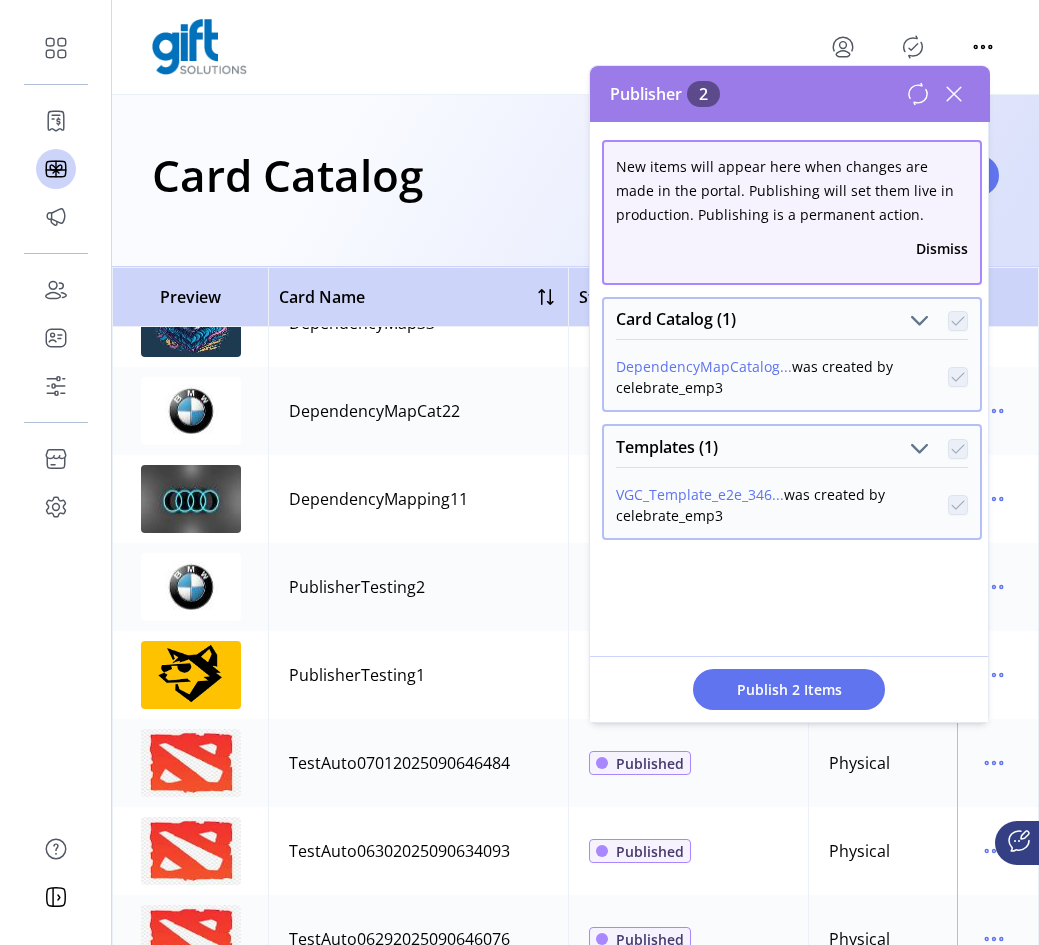 click 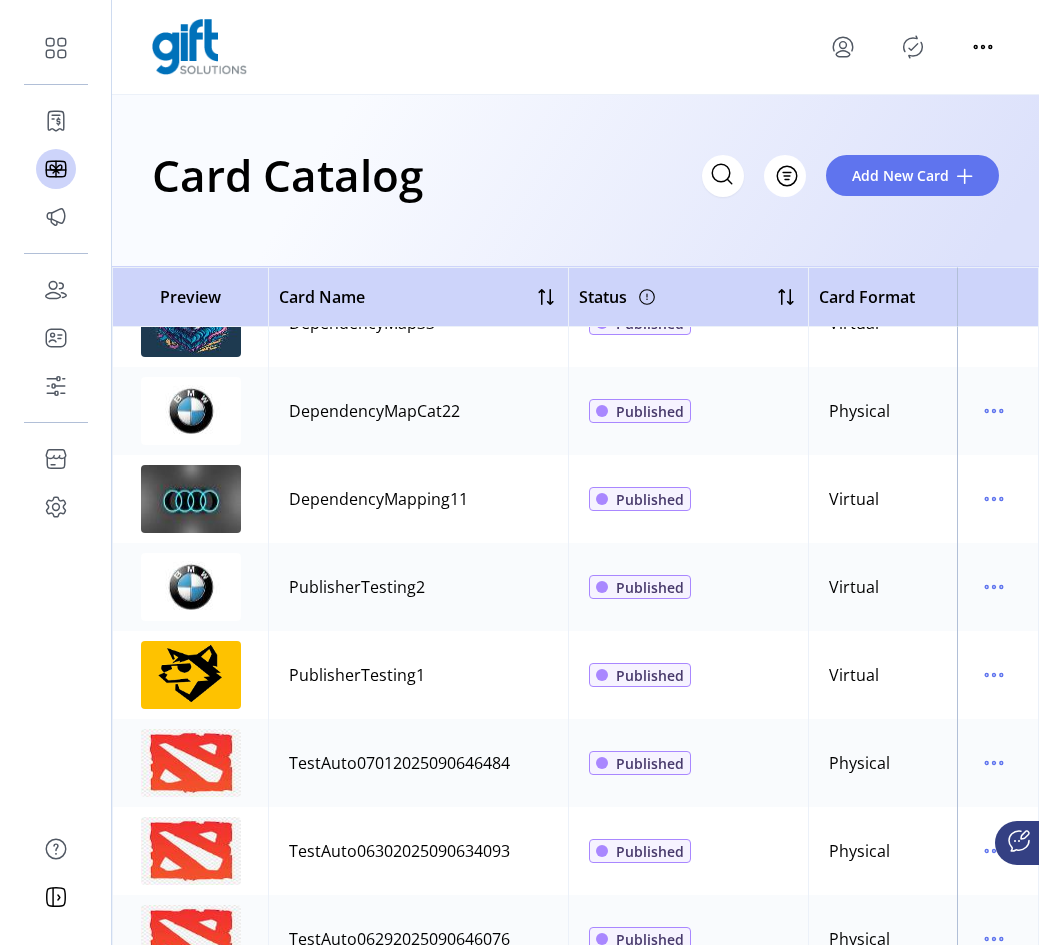 click 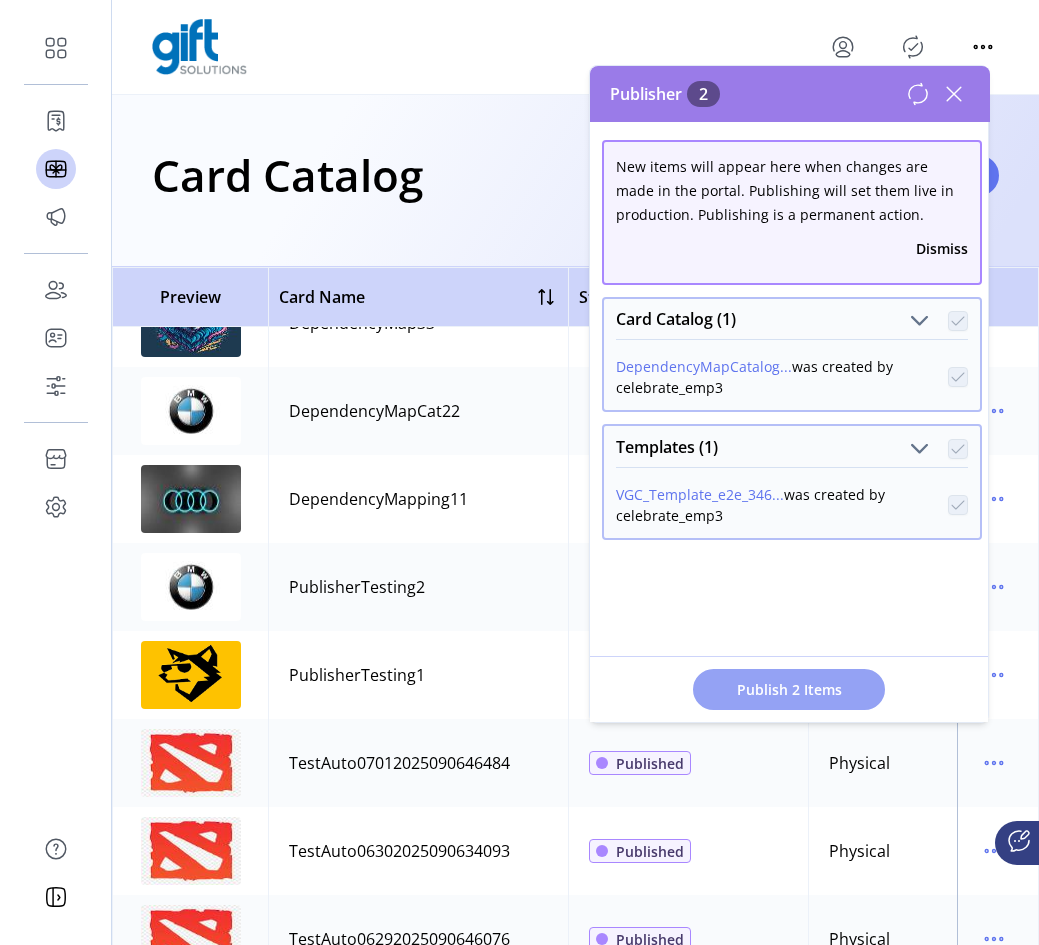 click on "Publish 2 Items" at bounding box center [789, 689] 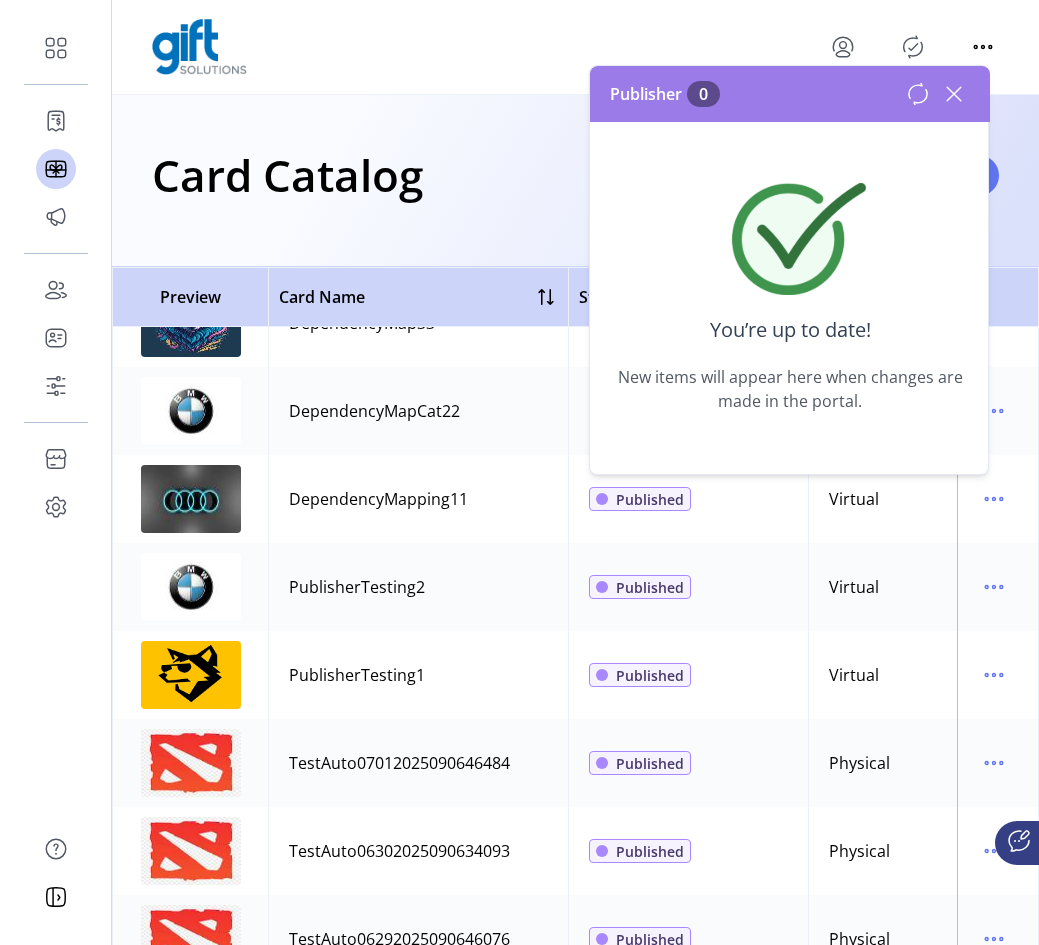 click 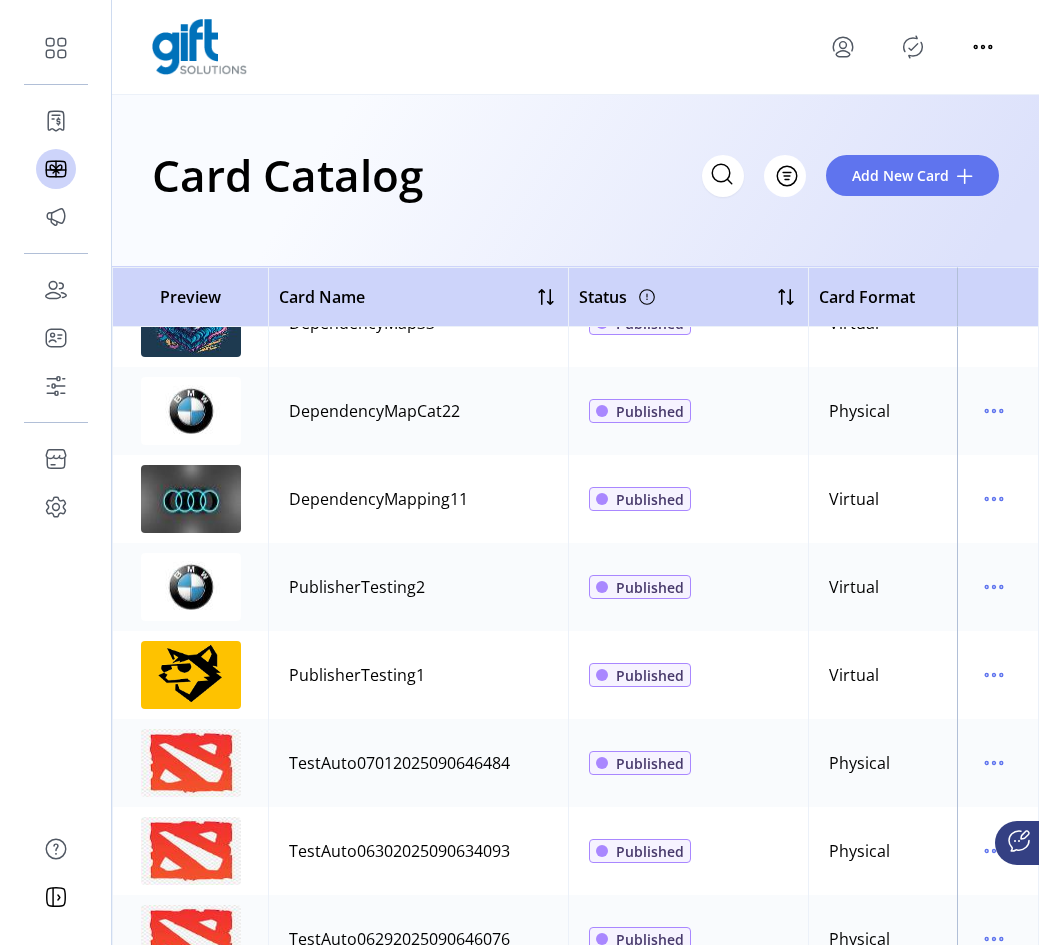 click 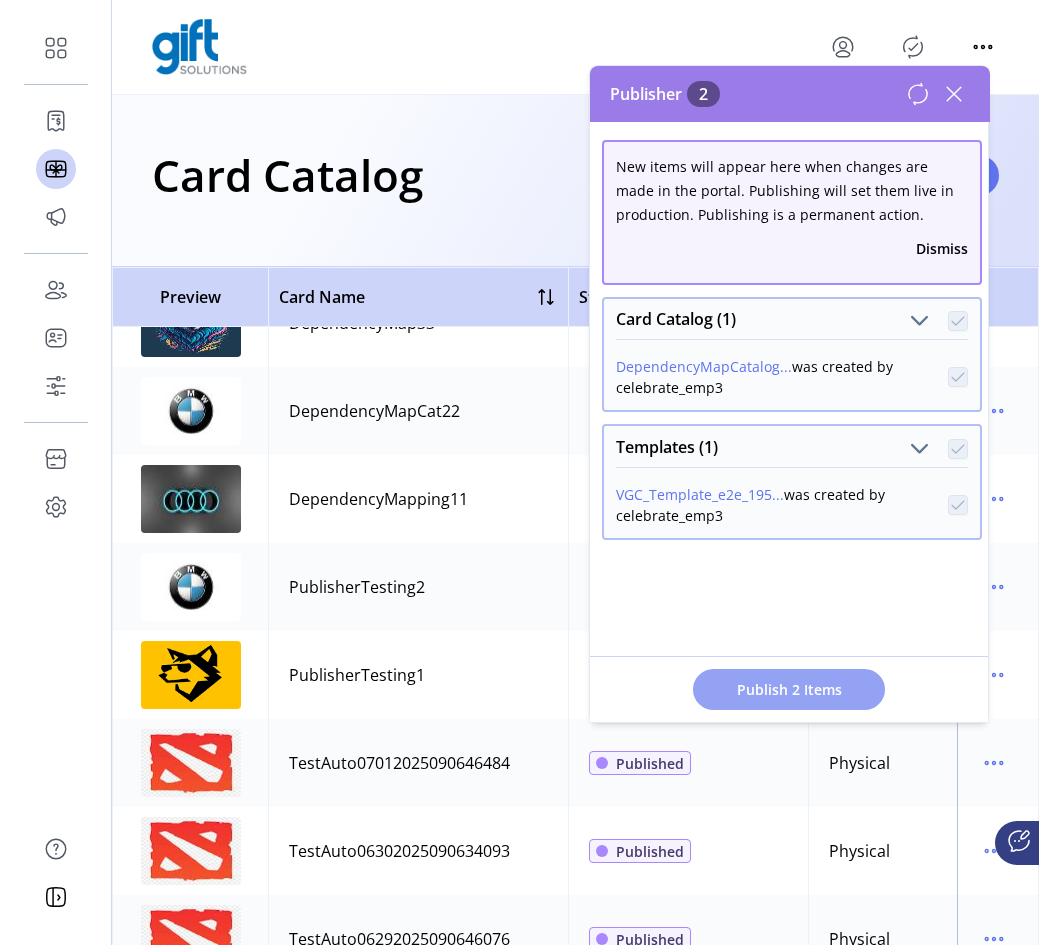 click on "Publish 2 Items" at bounding box center [789, 689] 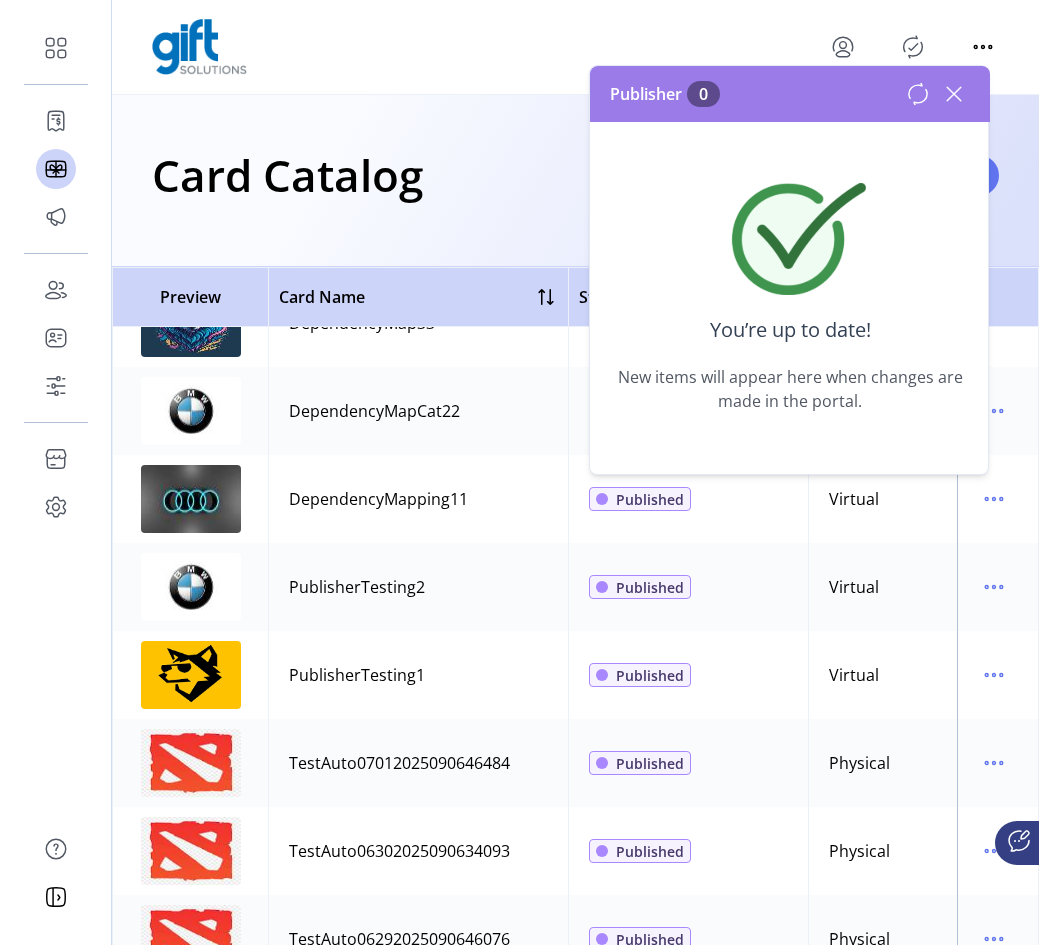 click 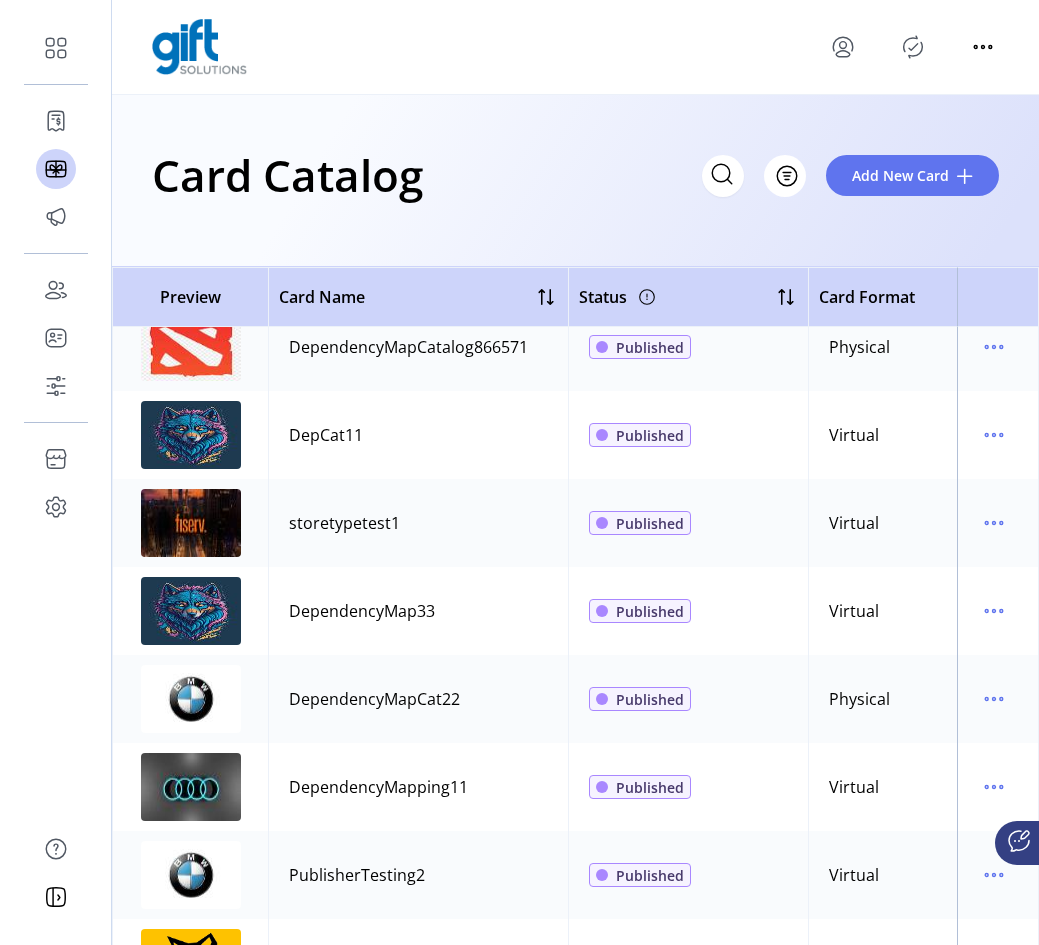scroll, scrollTop: 0, scrollLeft: 0, axis: both 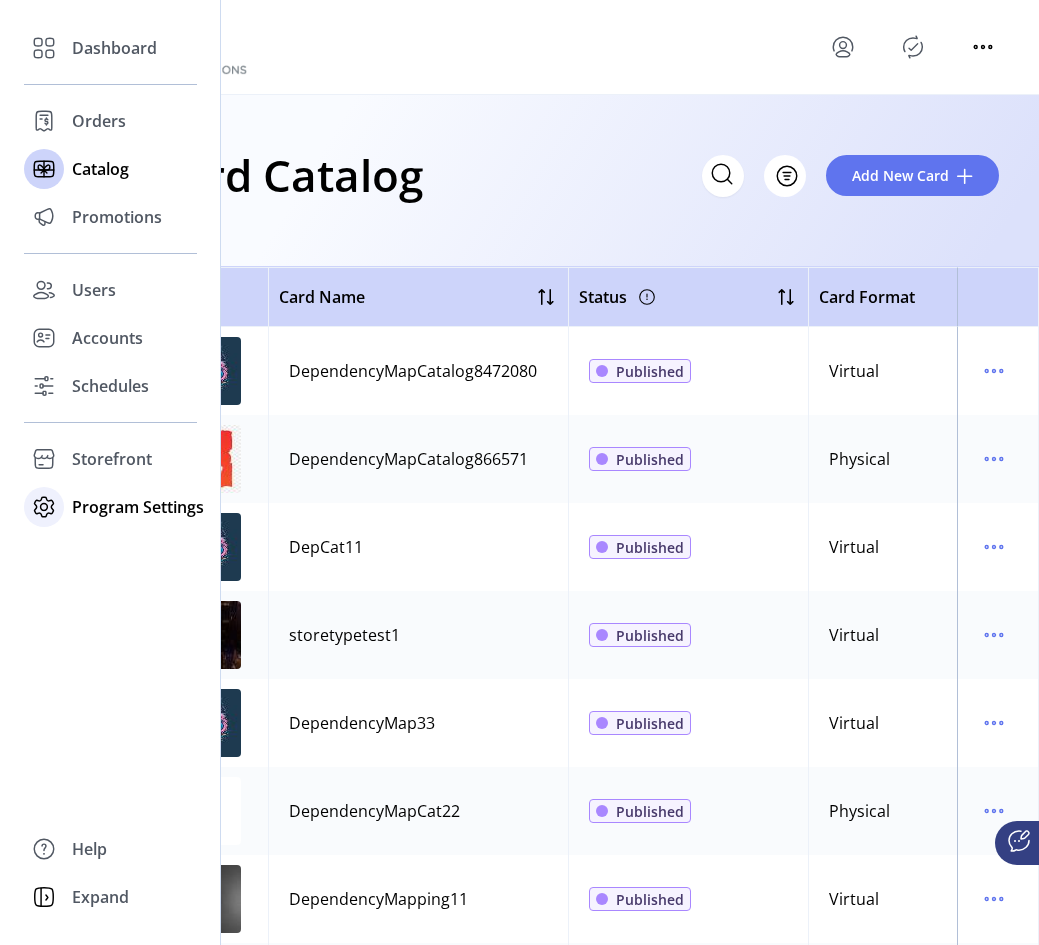 click on "Program Settings" 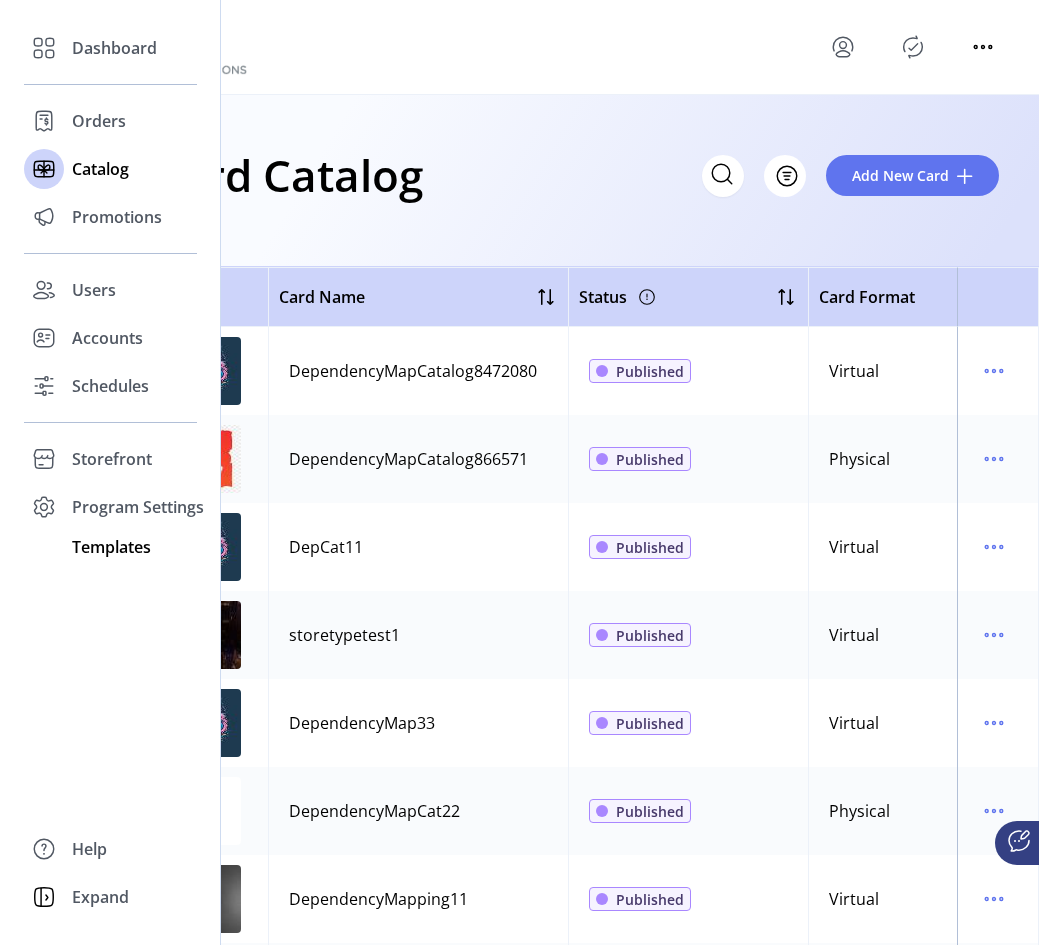 click on "Templates" 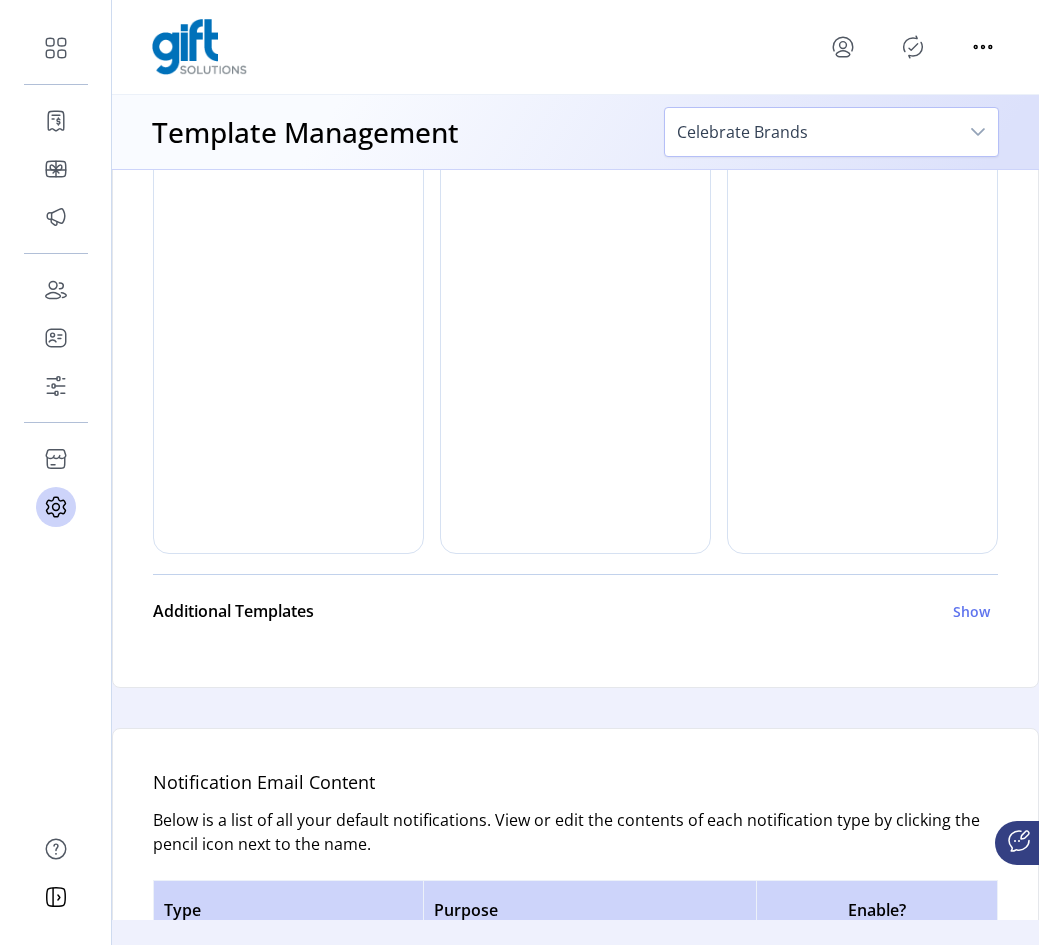 scroll, scrollTop: 900, scrollLeft: 0, axis: vertical 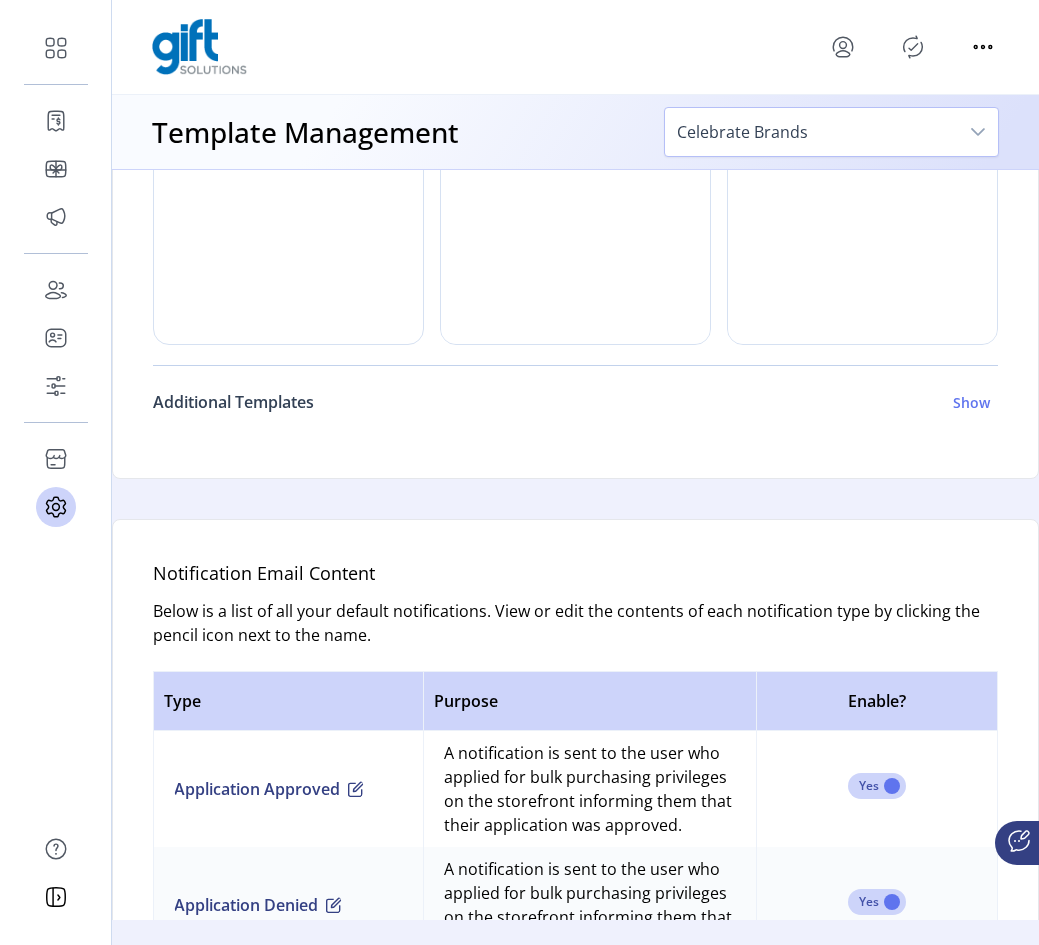 click on "Show" at bounding box center [971, 402] 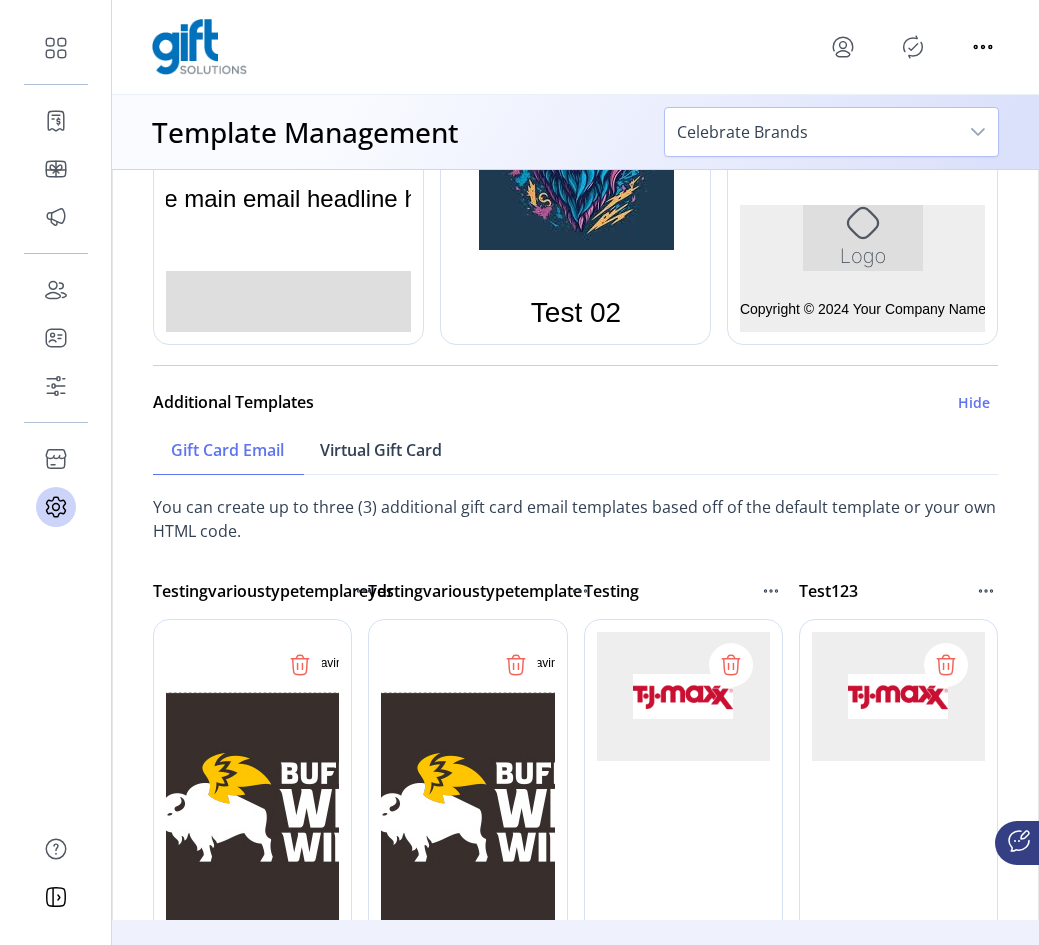 click on "Virtual Gift Card" at bounding box center (381, 450) 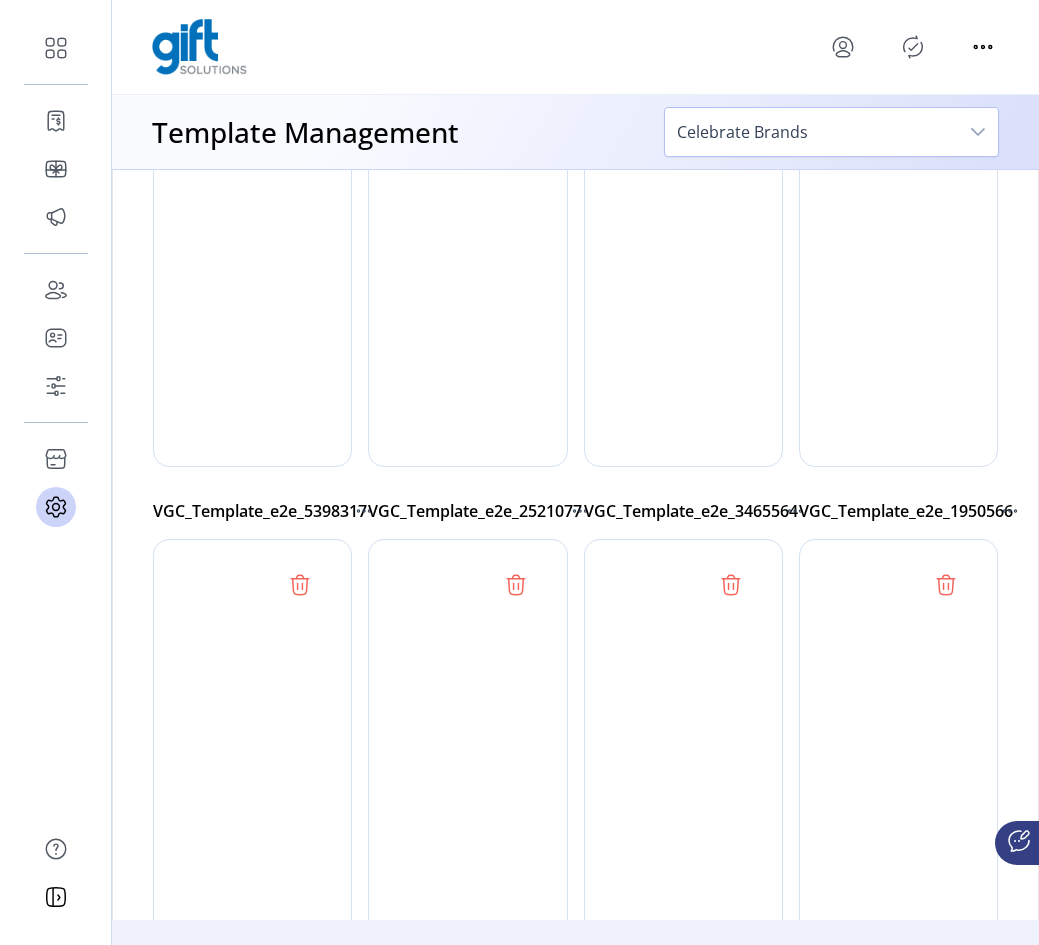 scroll, scrollTop: 0, scrollLeft: 0, axis: both 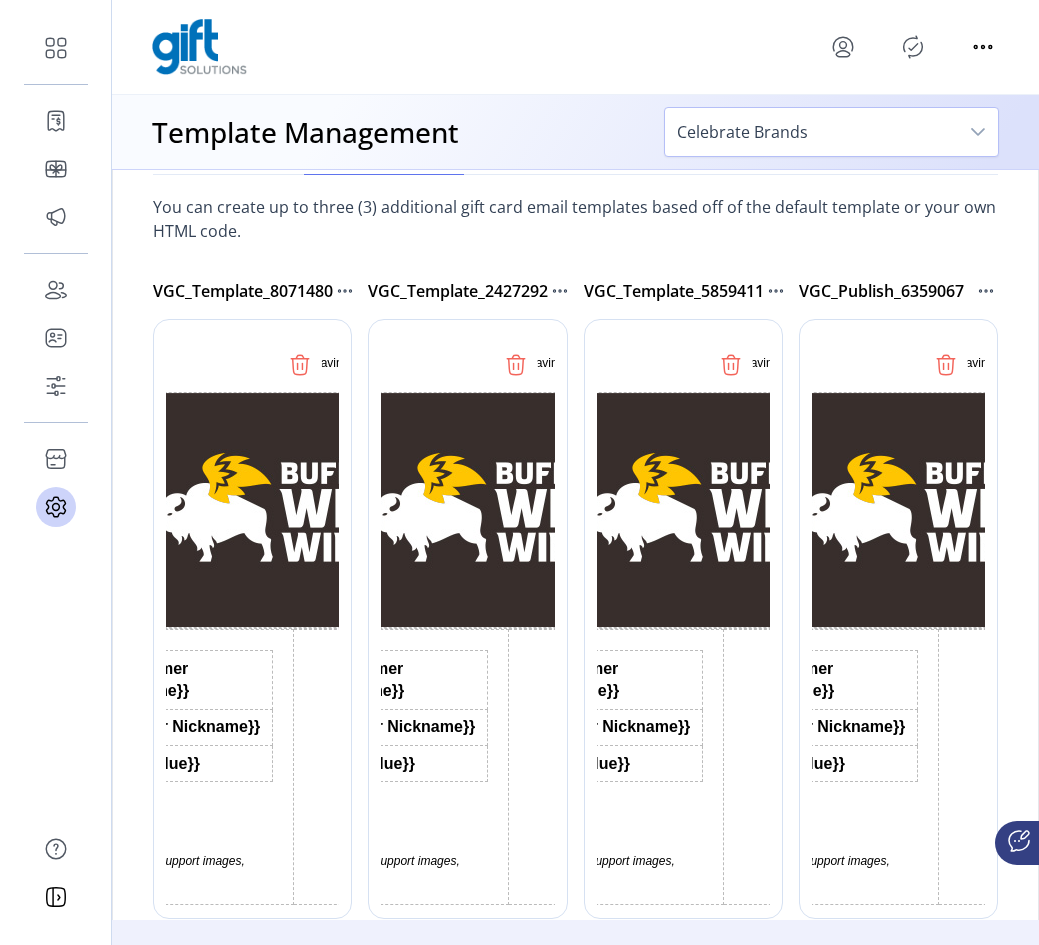 click 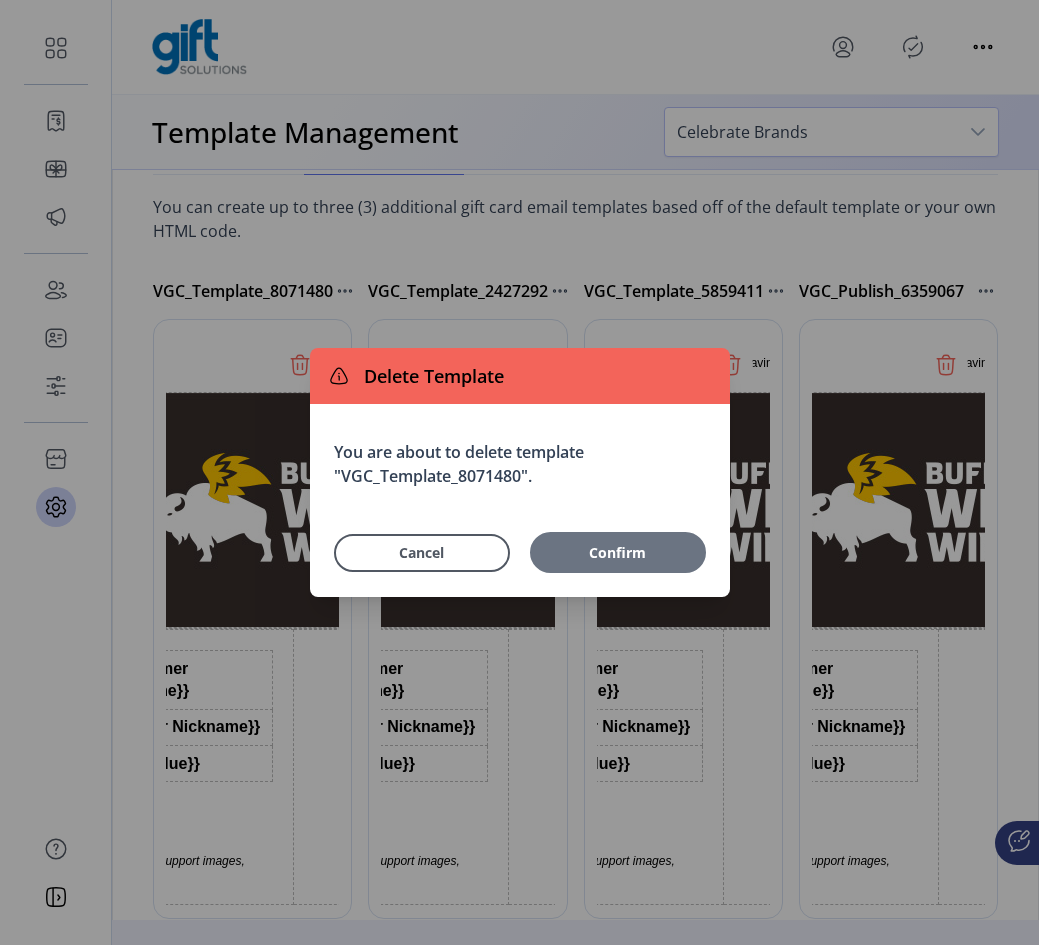 click on "Confirm" at bounding box center [618, 552] 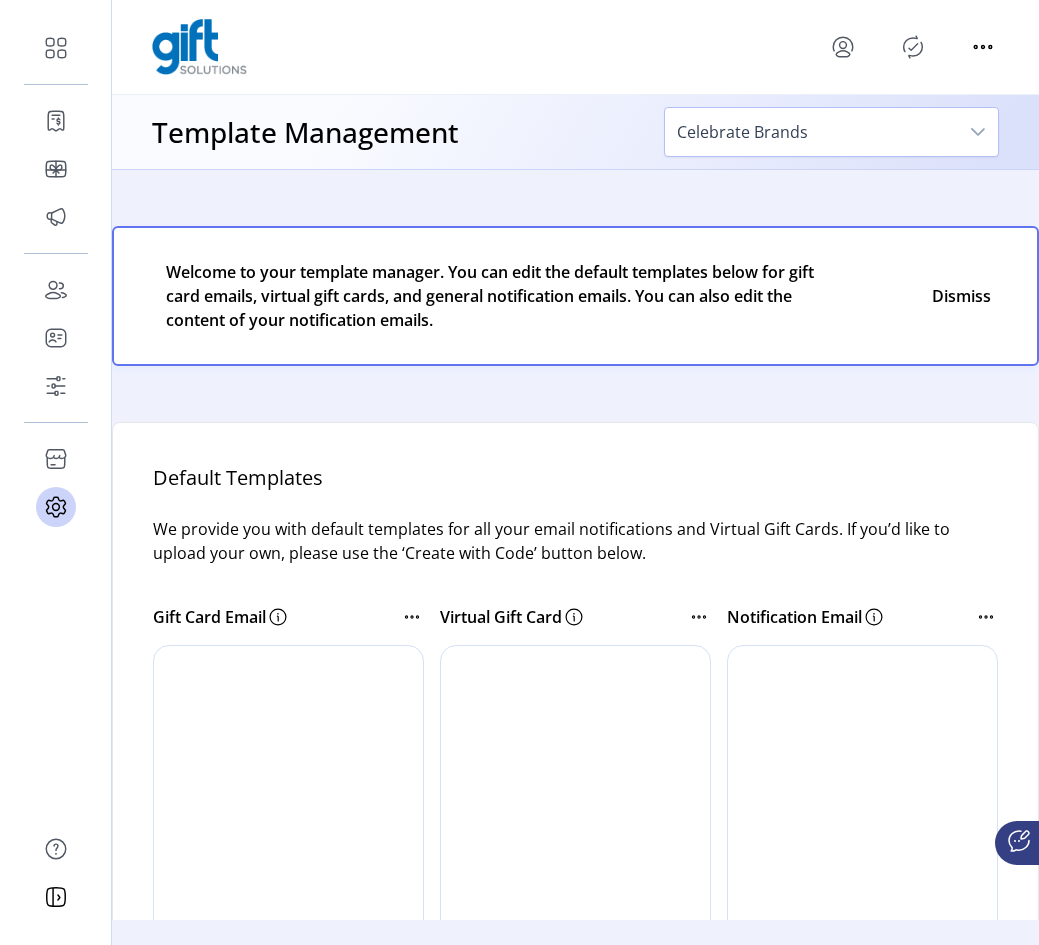 scroll, scrollTop: 500, scrollLeft: 0, axis: vertical 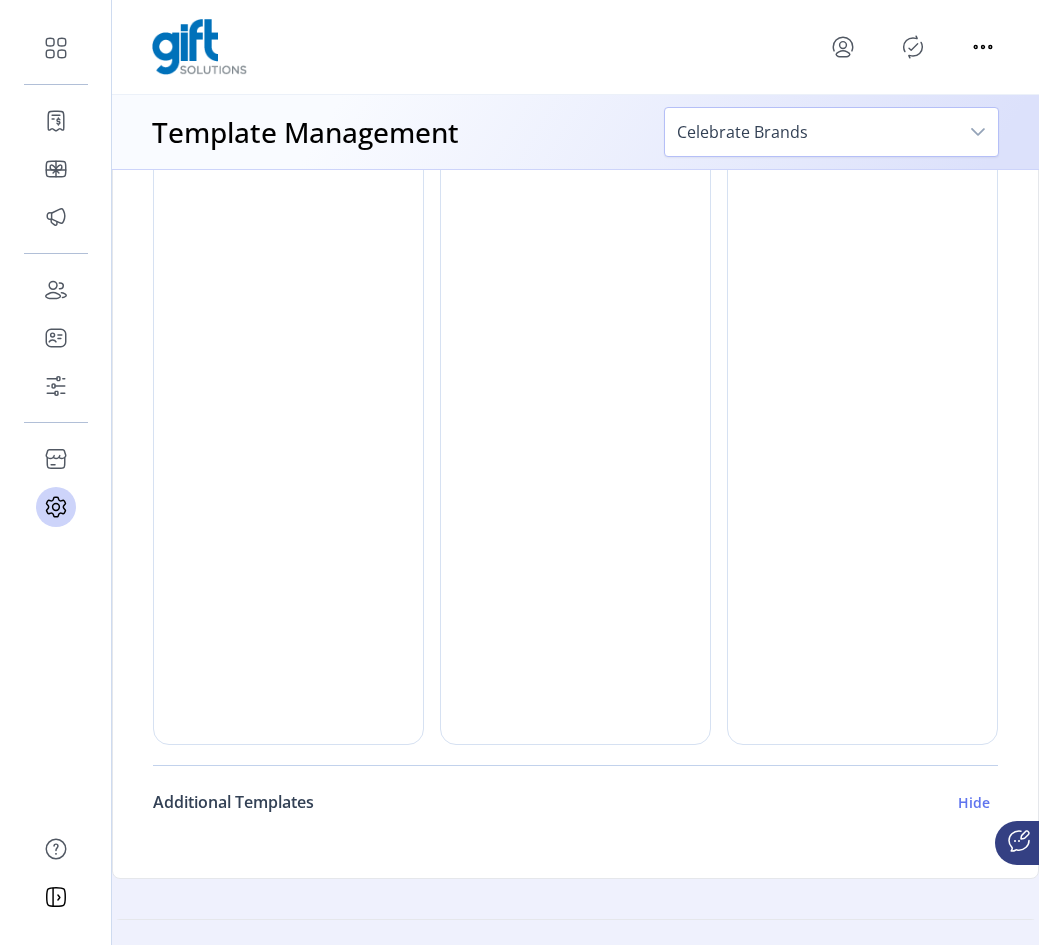 click on "Hide" at bounding box center (974, 802) 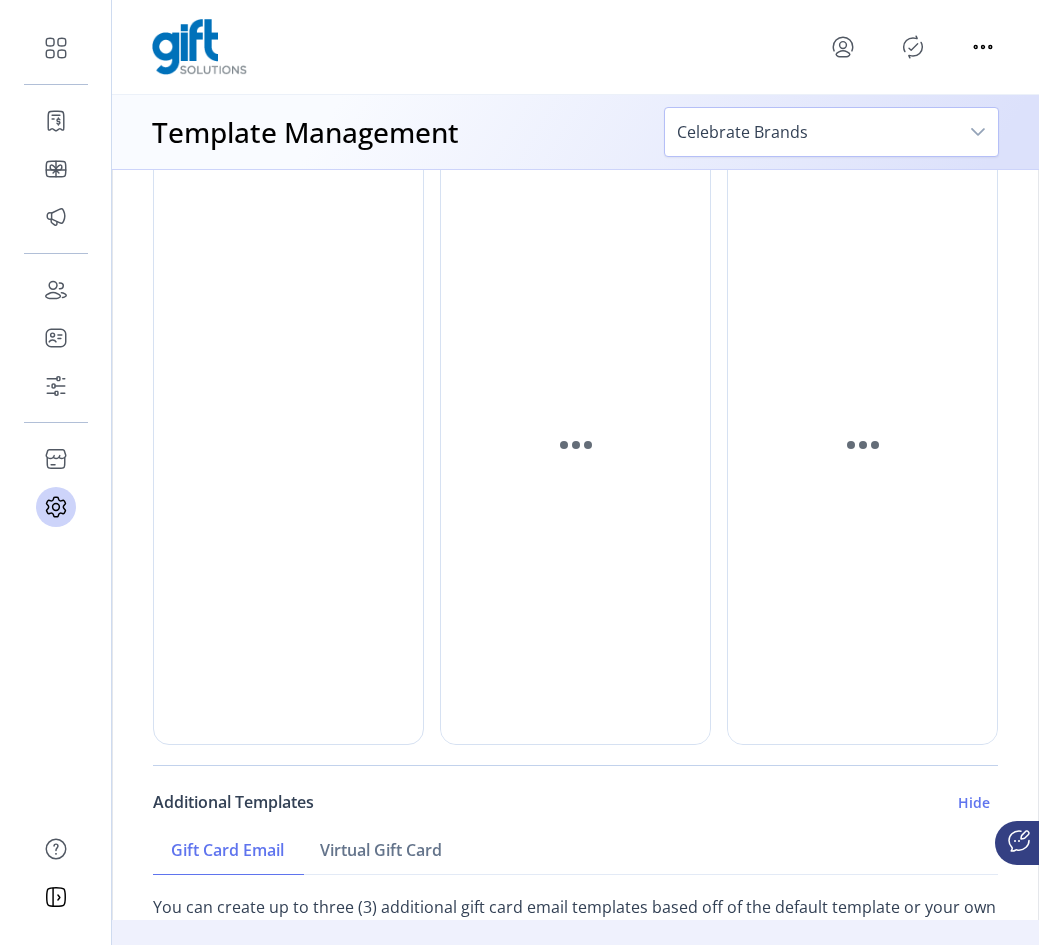scroll, scrollTop: 0, scrollLeft: 0, axis: both 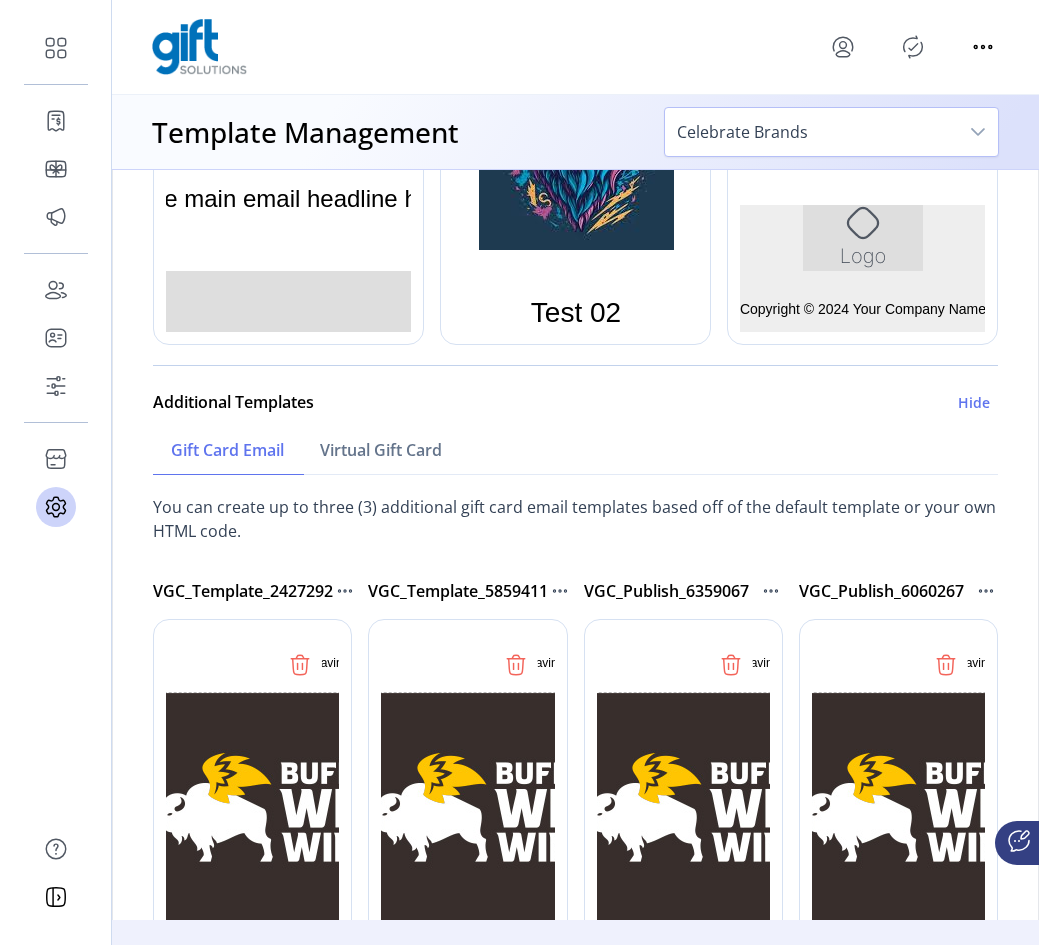 click 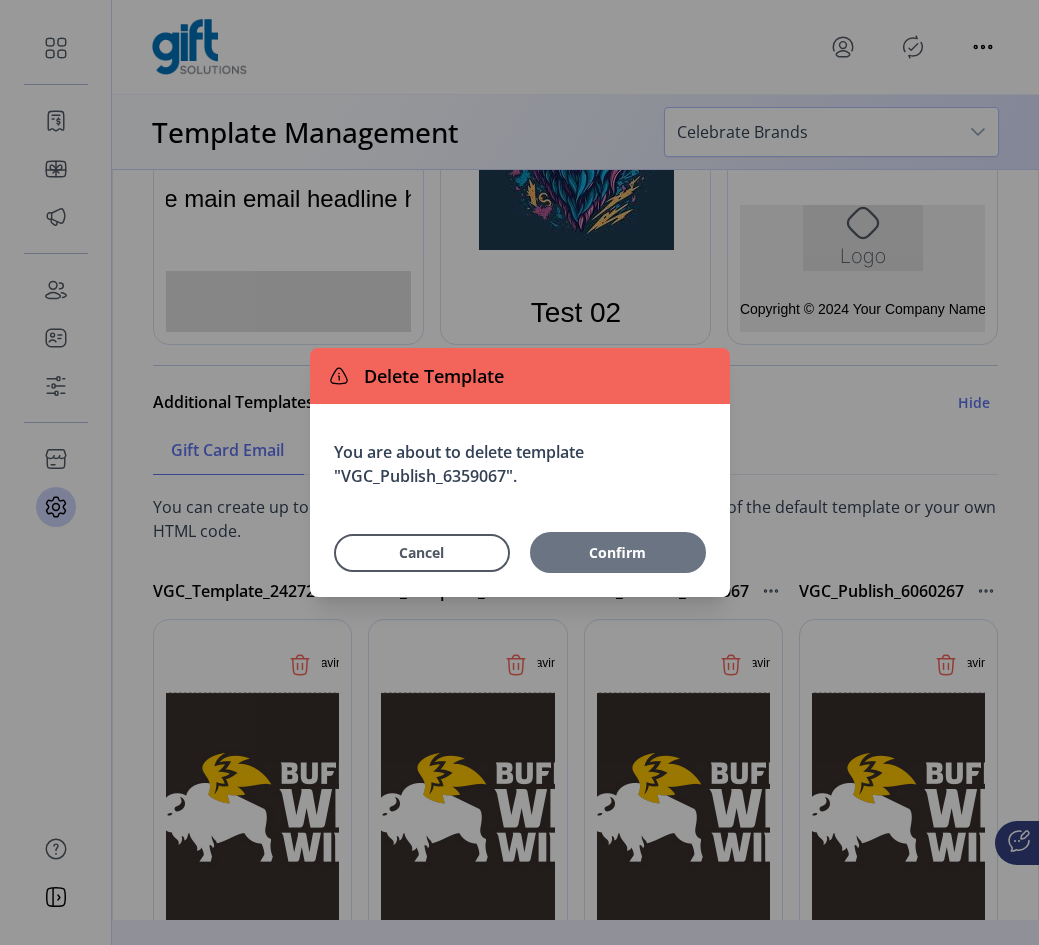 click on "Confirm" at bounding box center [618, 552] 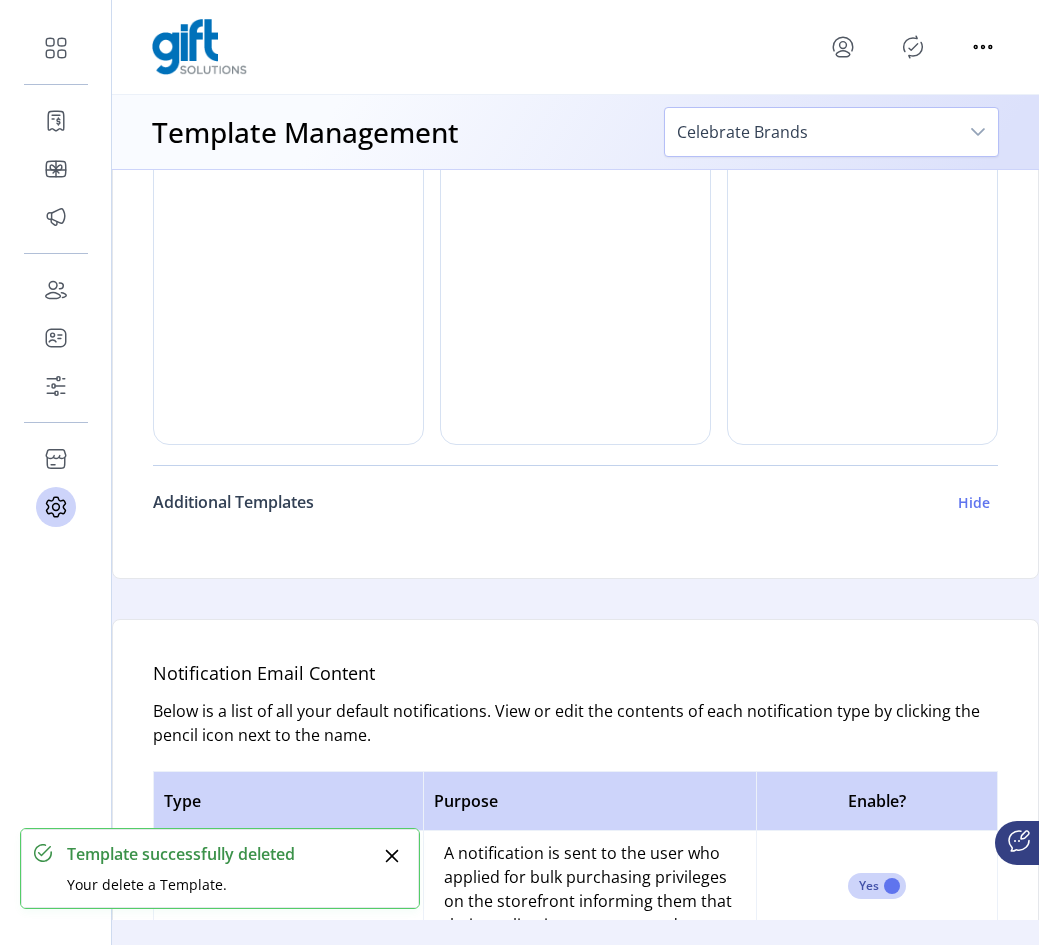 click on "Hide" at bounding box center (974, 502) 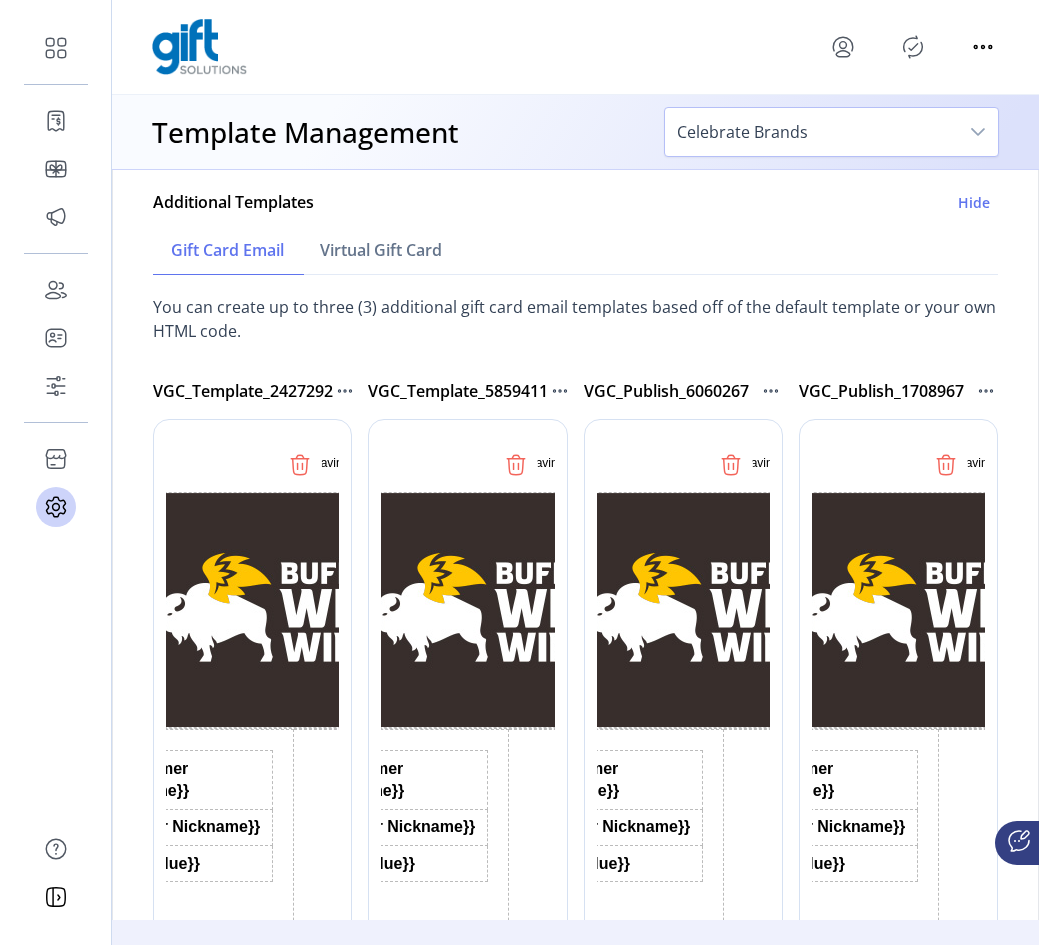 click 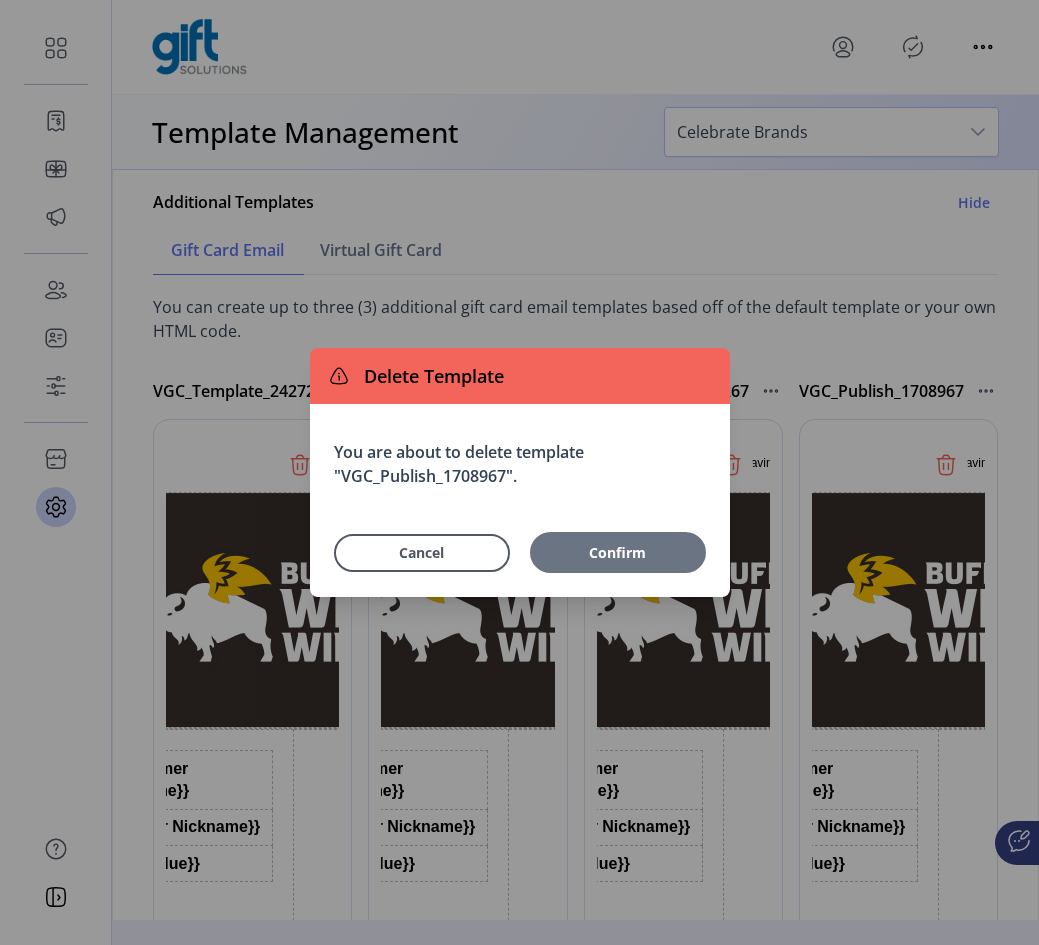 click on "Confirm" at bounding box center [618, 552] 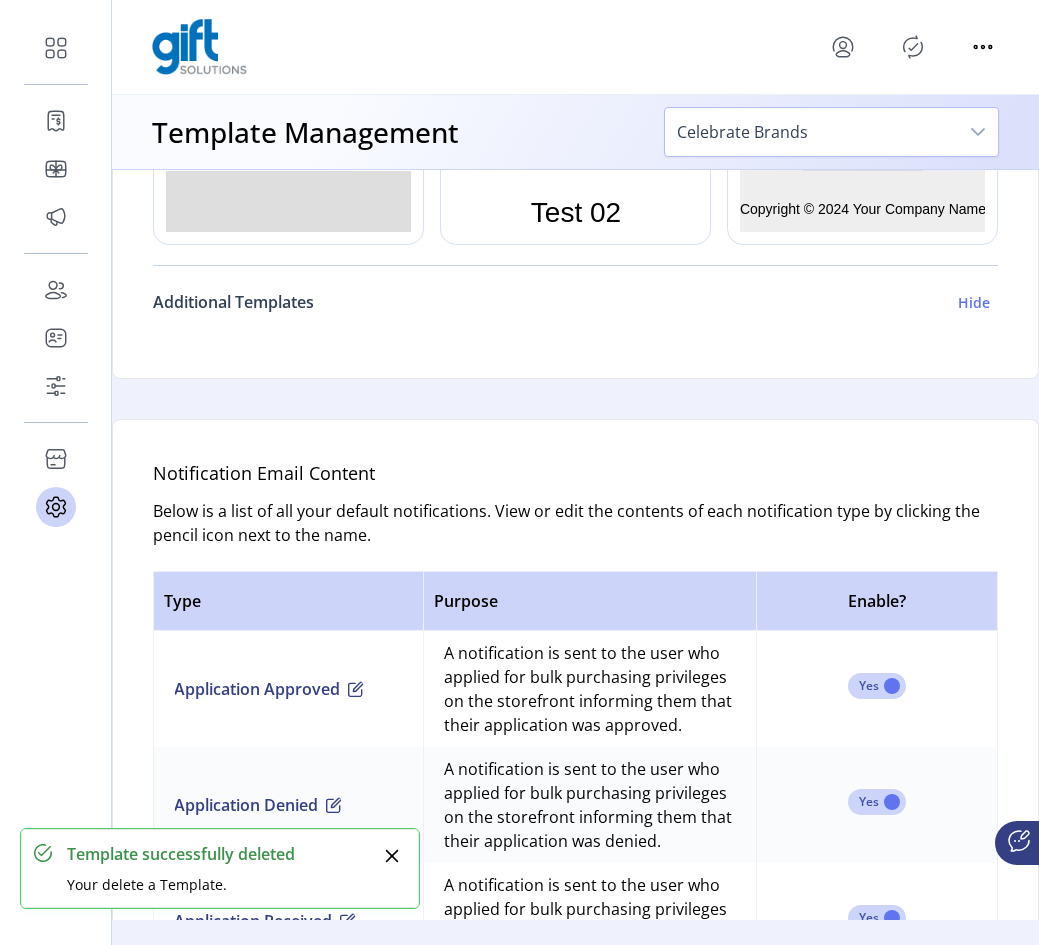 click on "Hide" at bounding box center [974, 302] 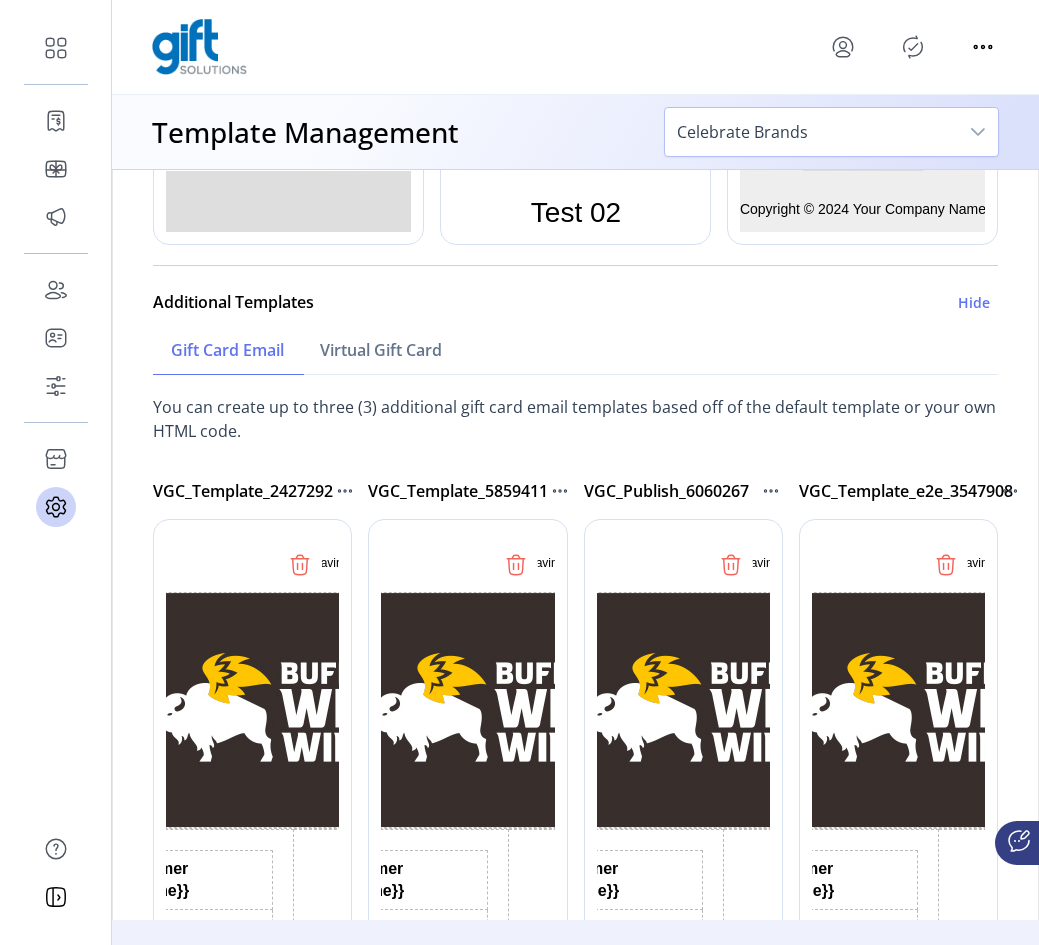 click 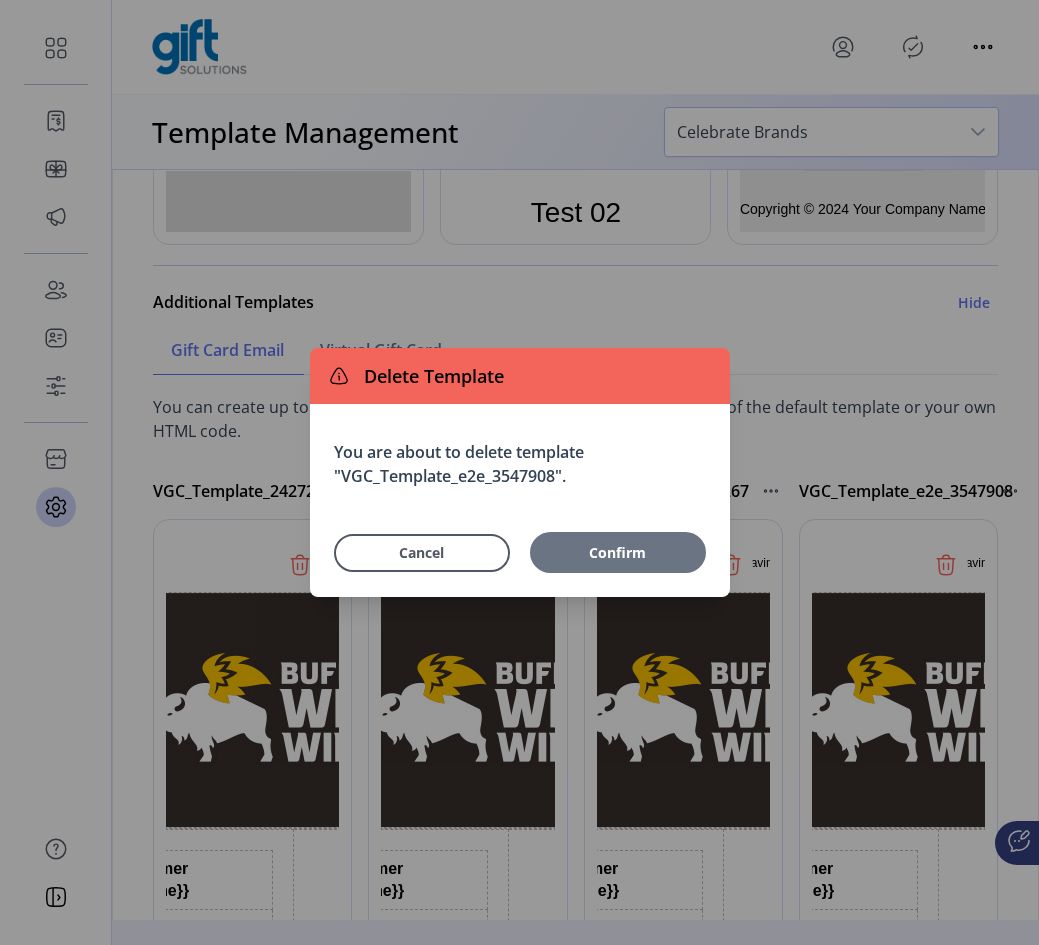 drag, startPoint x: 669, startPoint y: 557, endPoint x: 681, endPoint y: 554, distance: 12.369317 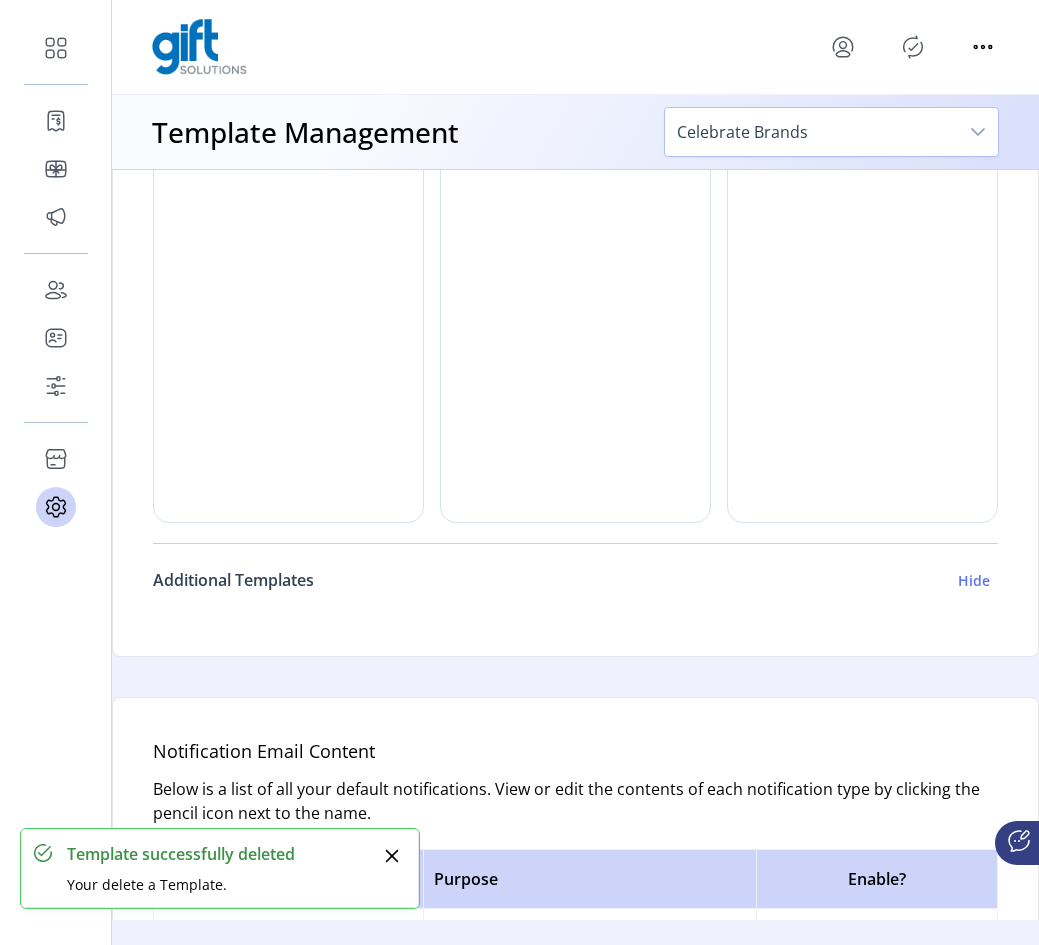 click on "Hide" at bounding box center (974, 580) 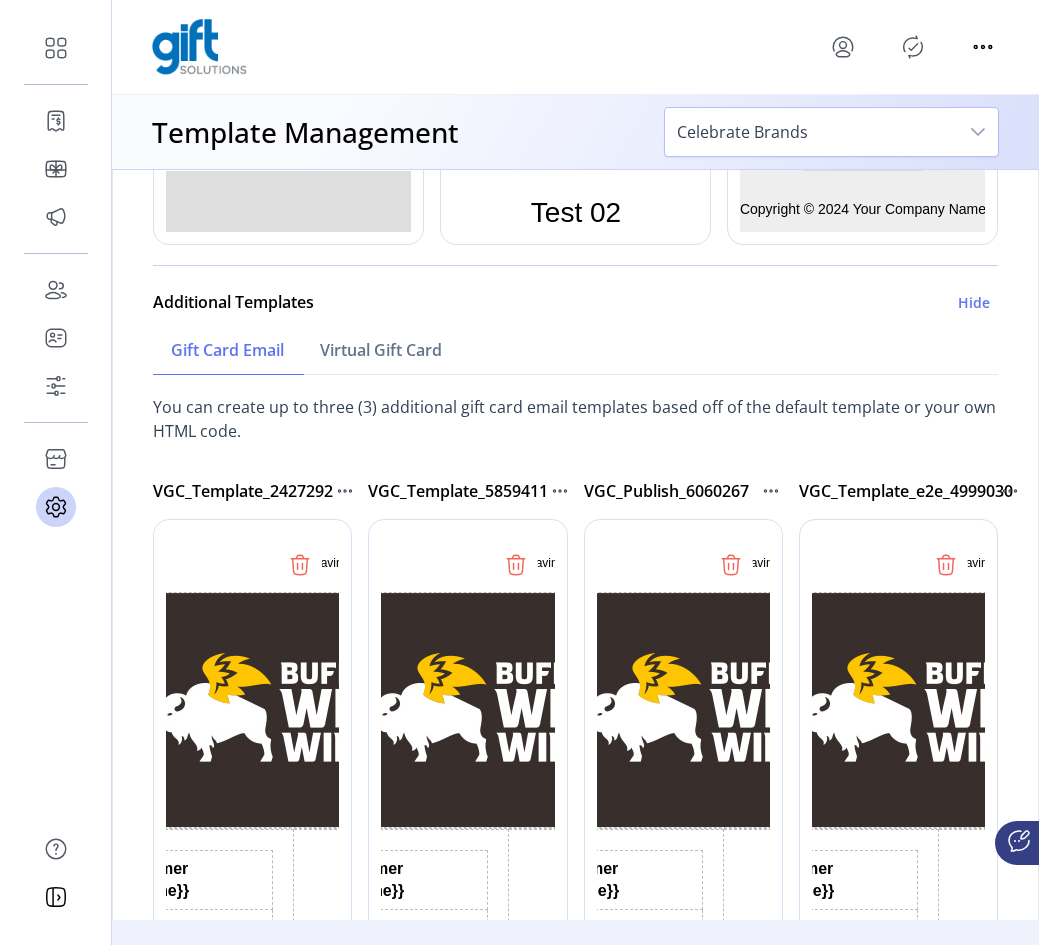 click 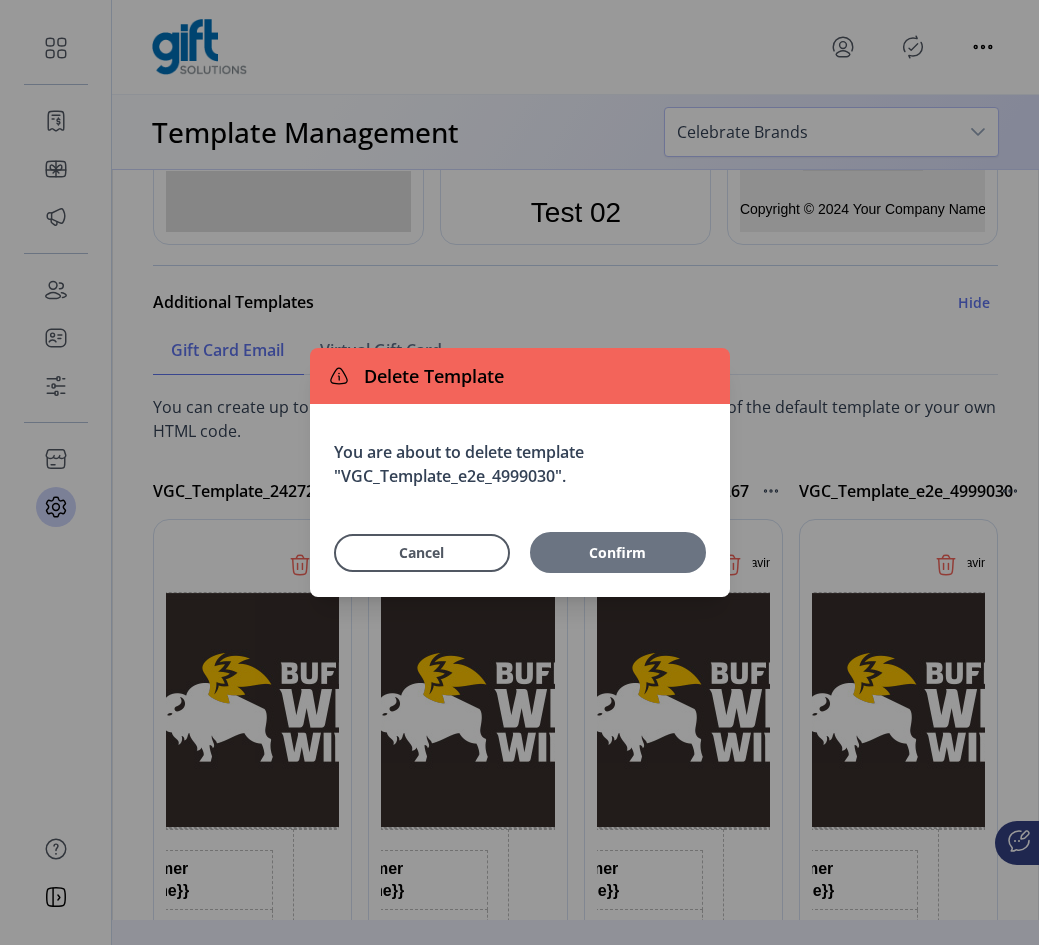 click on "Confirm" at bounding box center (618, 552) 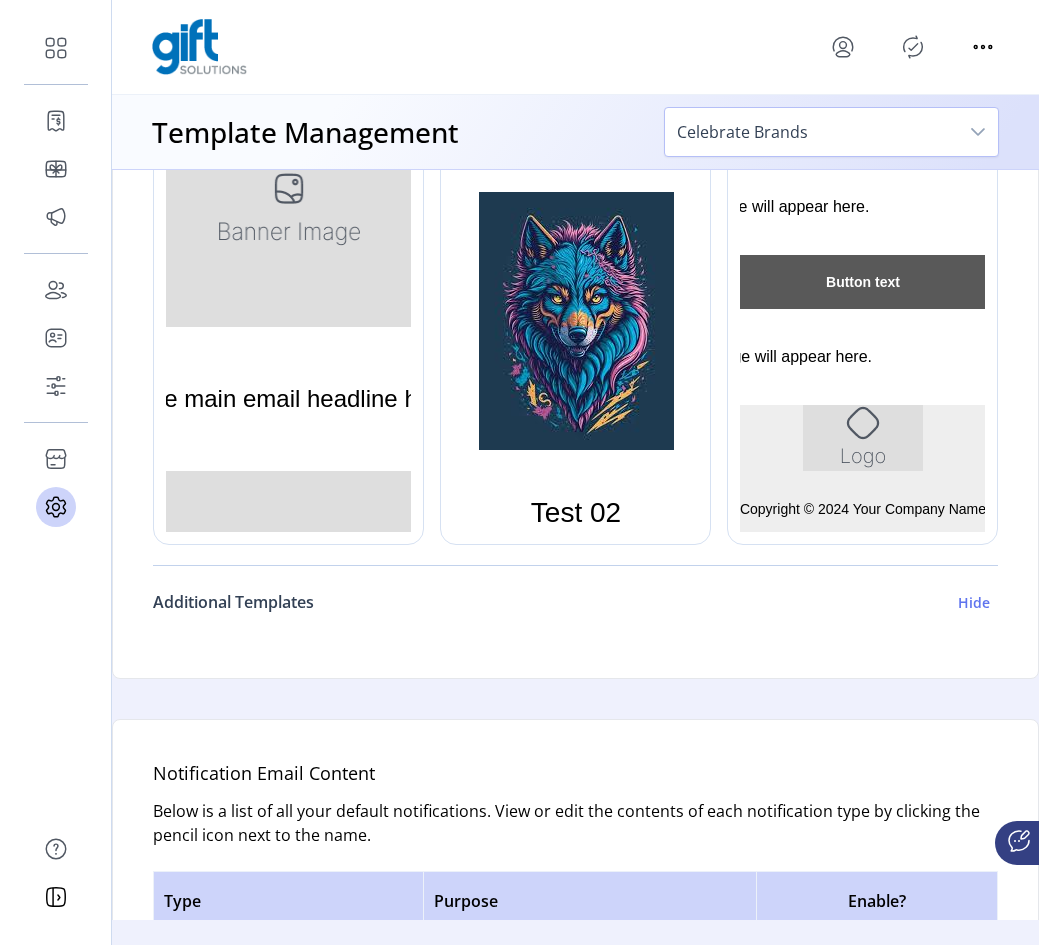 click on "Hide" at bounding box center [974, 602] 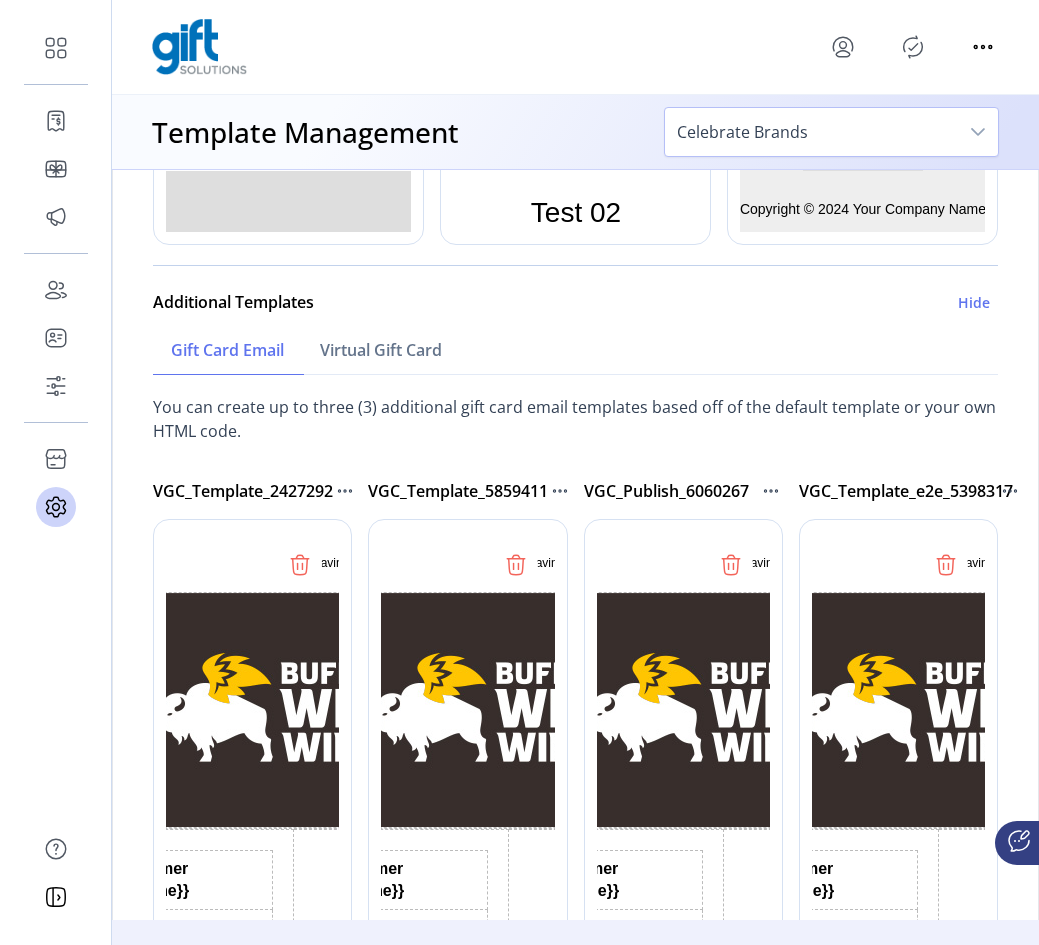 click 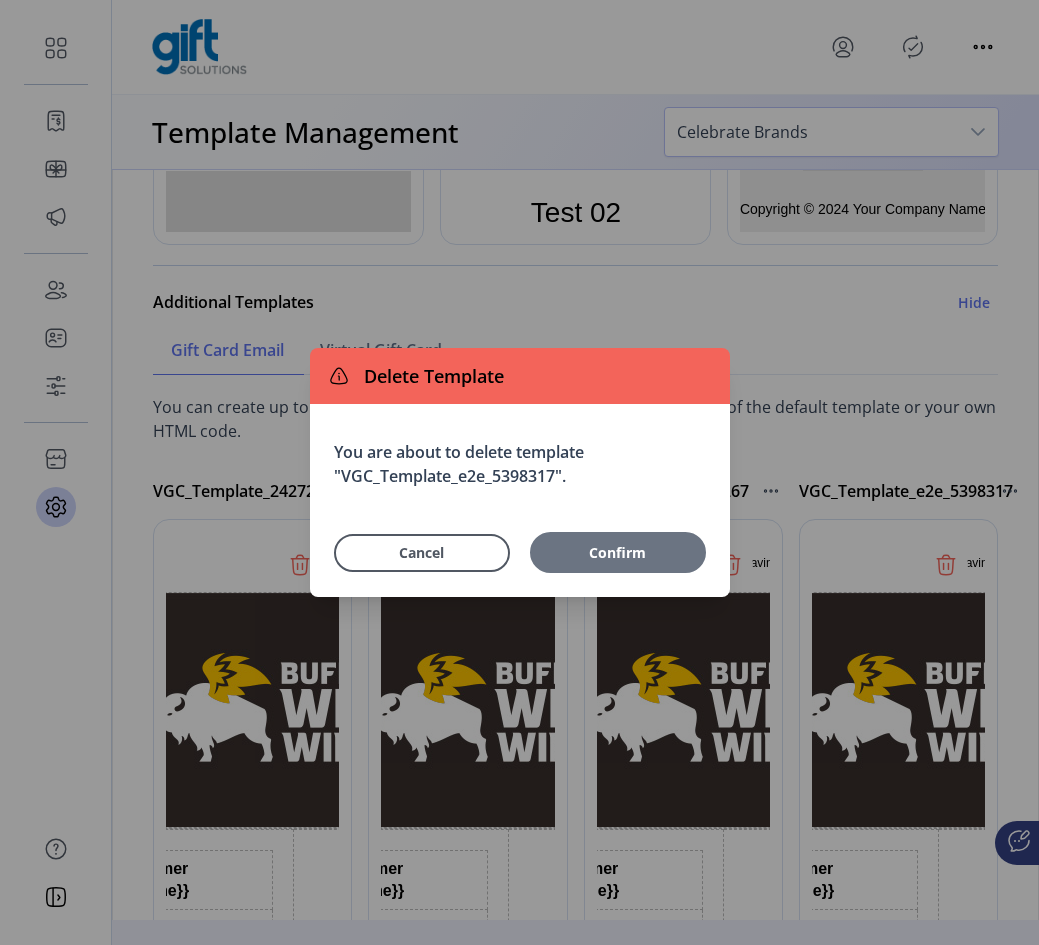click on "Confirm" at bounding box center [618, 552] 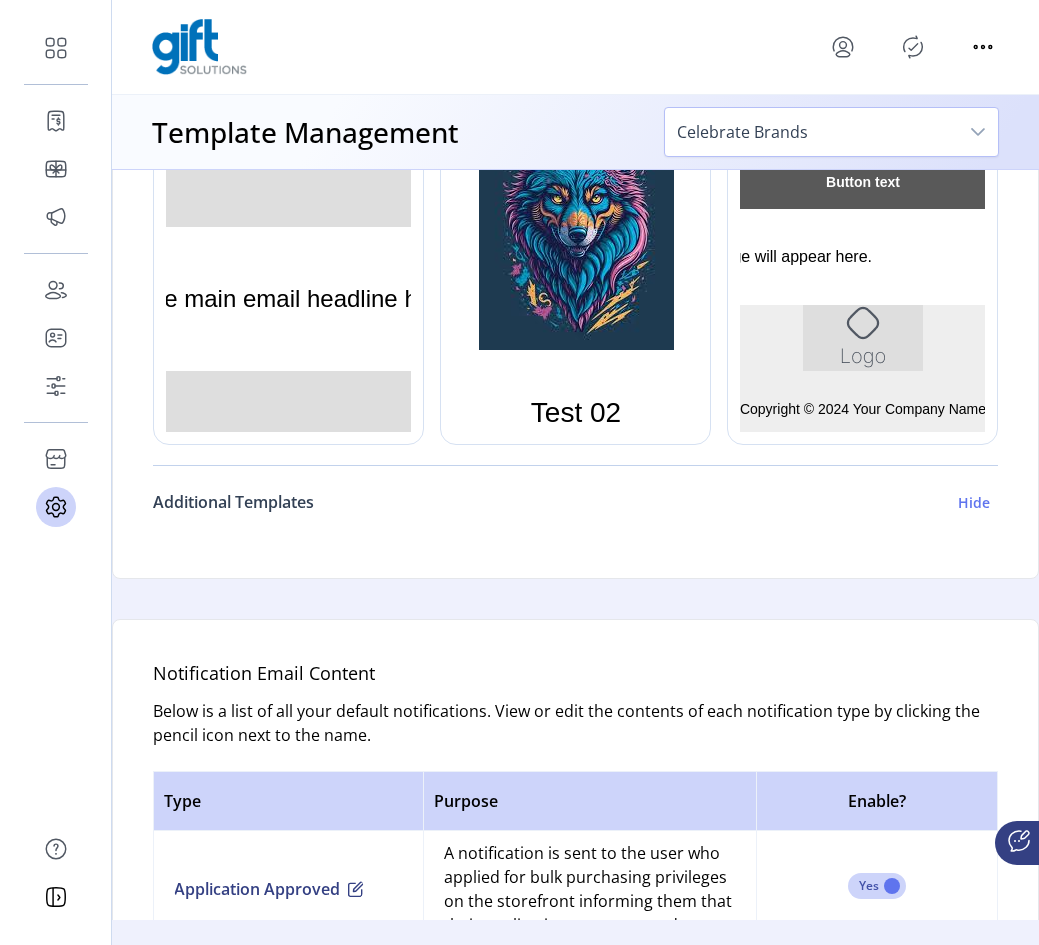 click on "Hide" at bounding box center [974, 502] 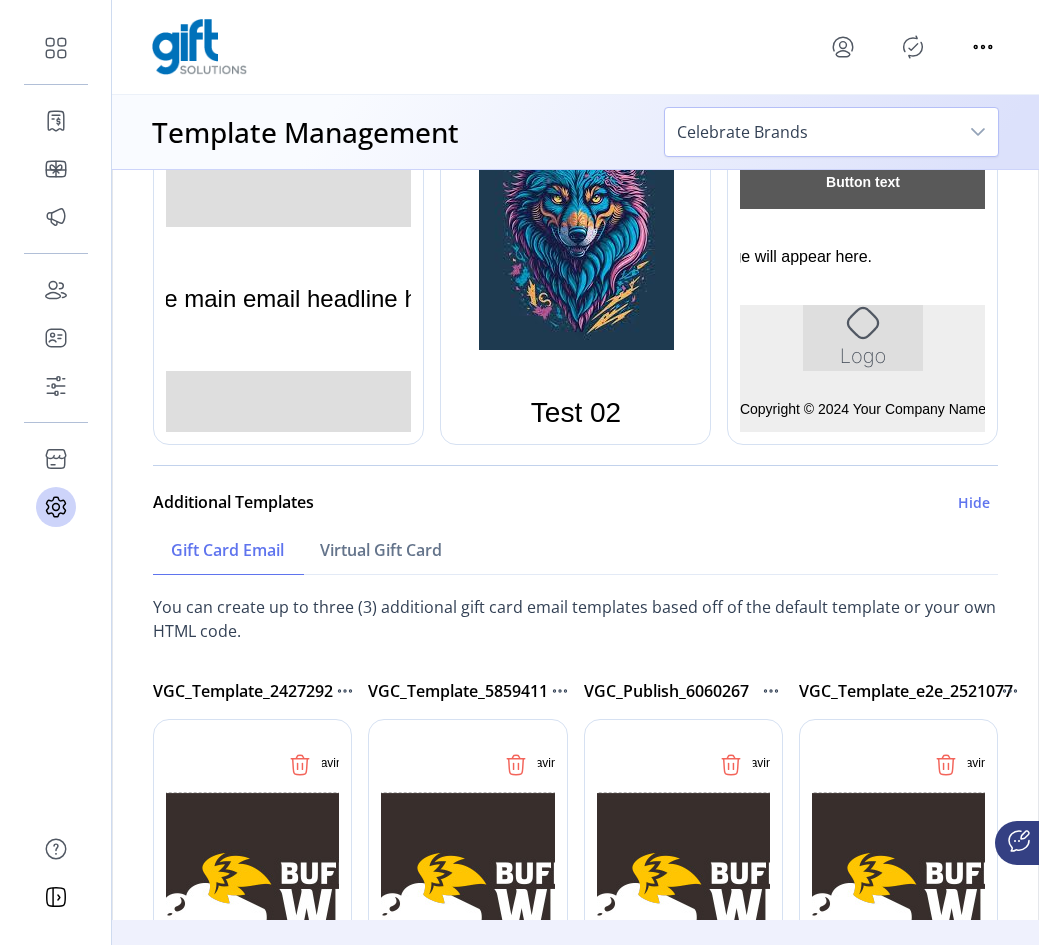 click 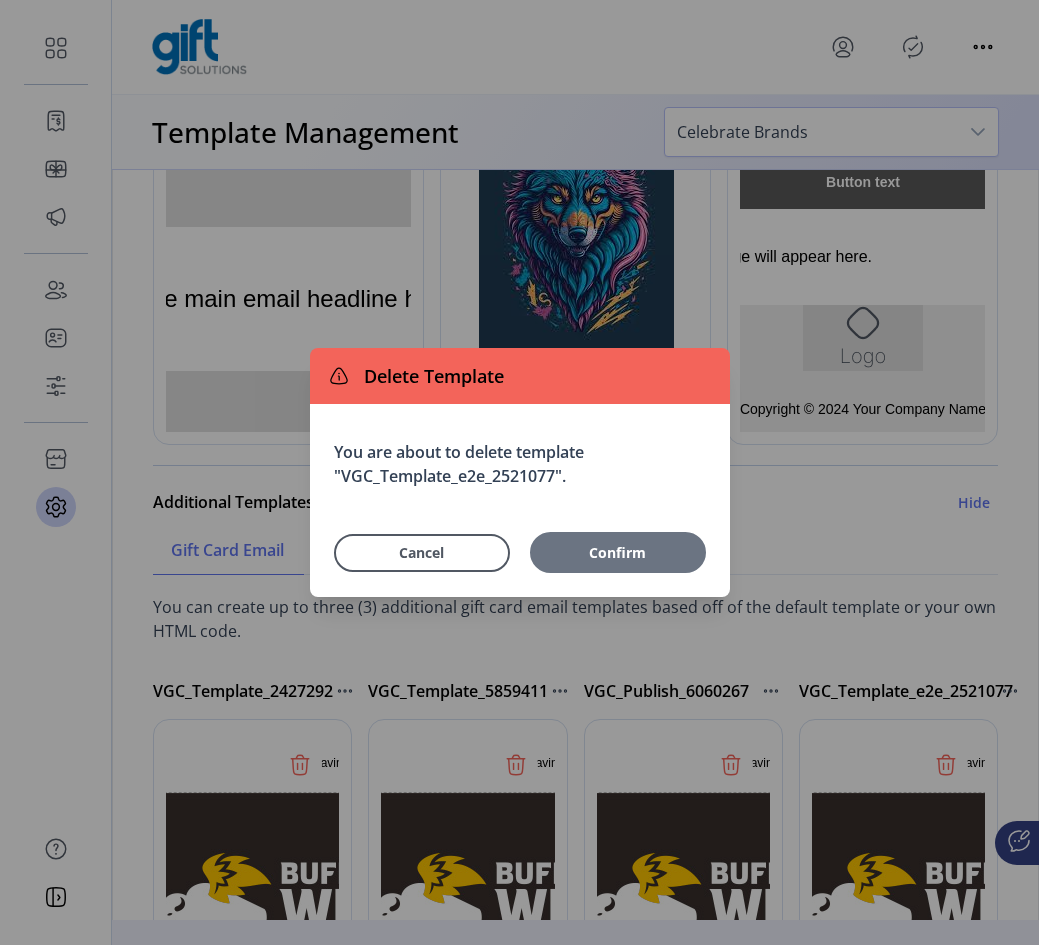 click on "Confirm" at bounding box center (618, 552) 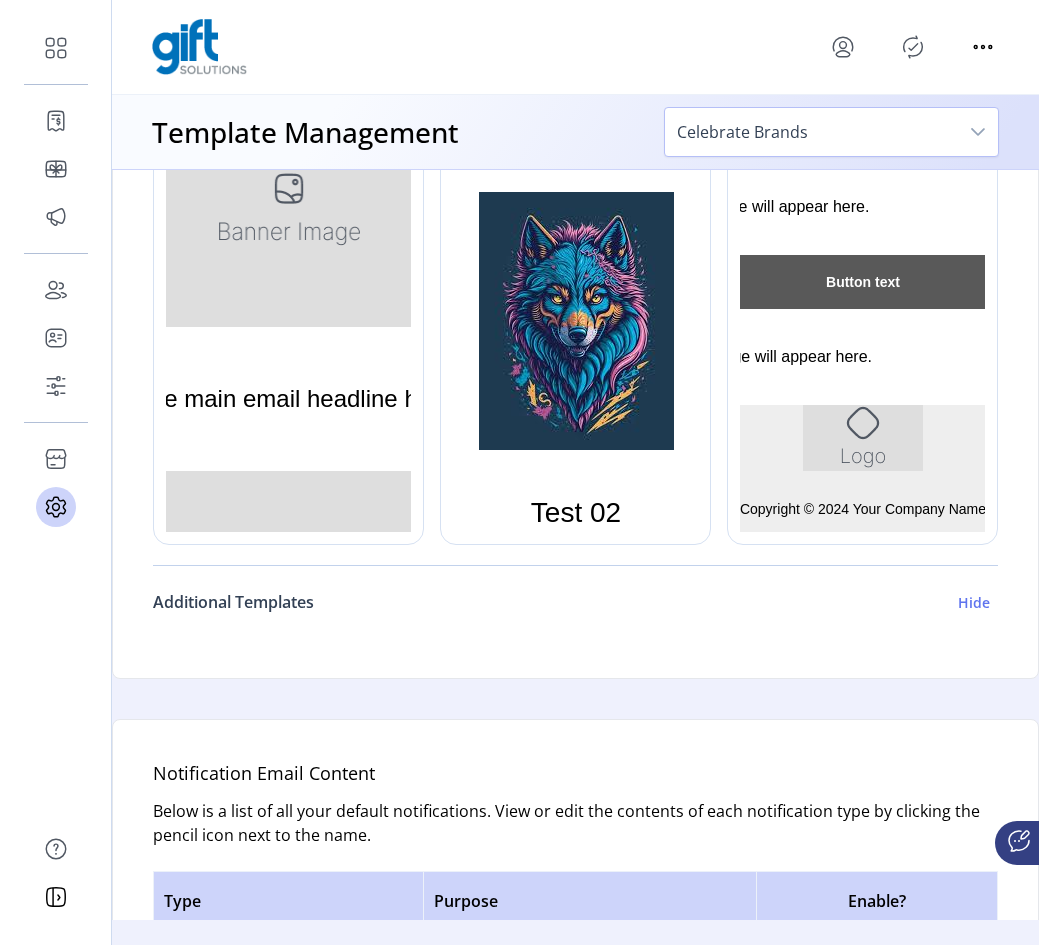 click on "Hide" at bounding box center (974, 602) 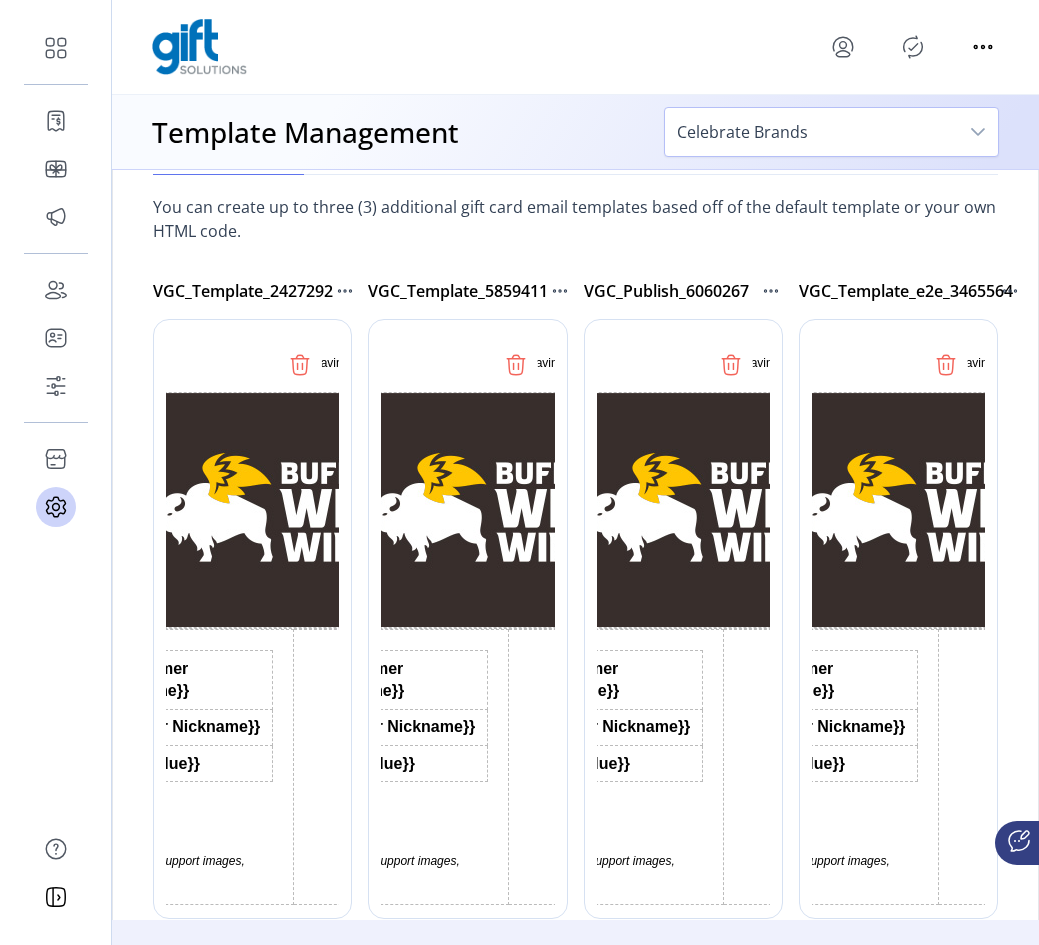 click 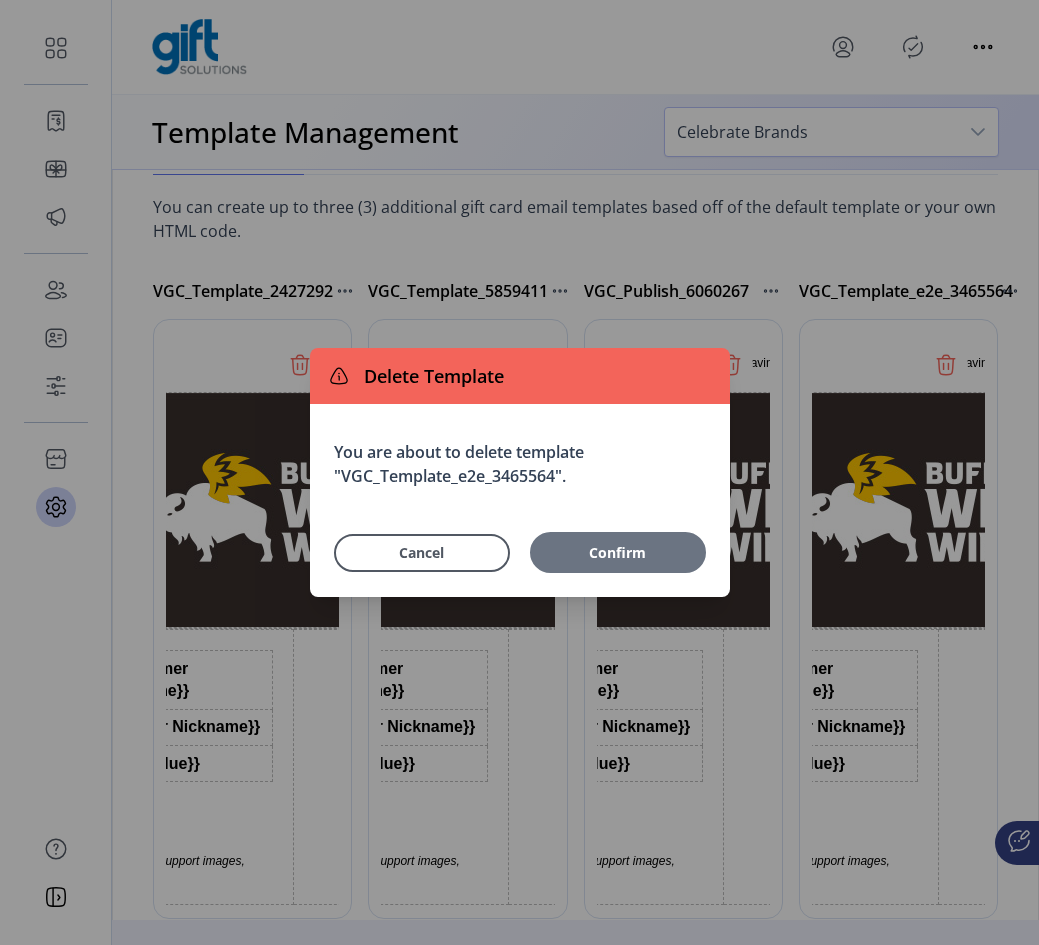 click on "Confirm" at bounding box center (618, 552) 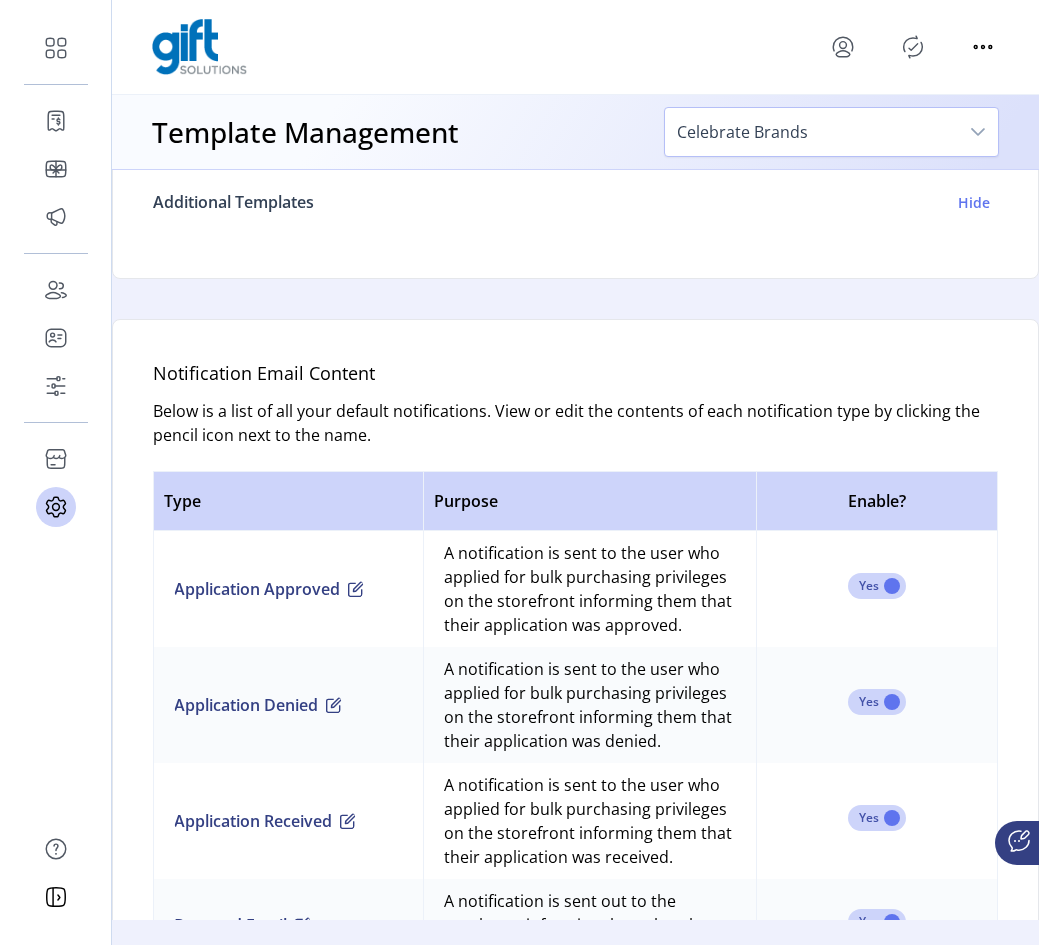 click on "Hide" at bounding box center (974, 202) 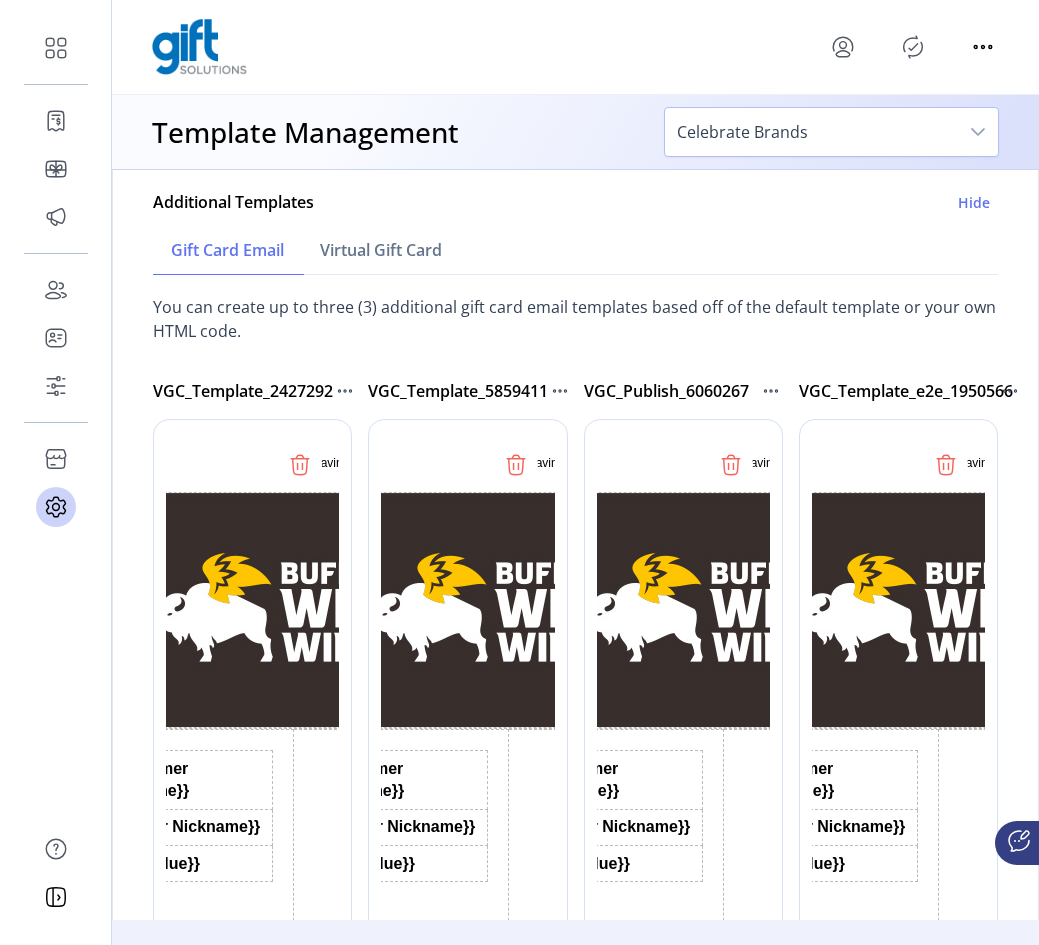 click 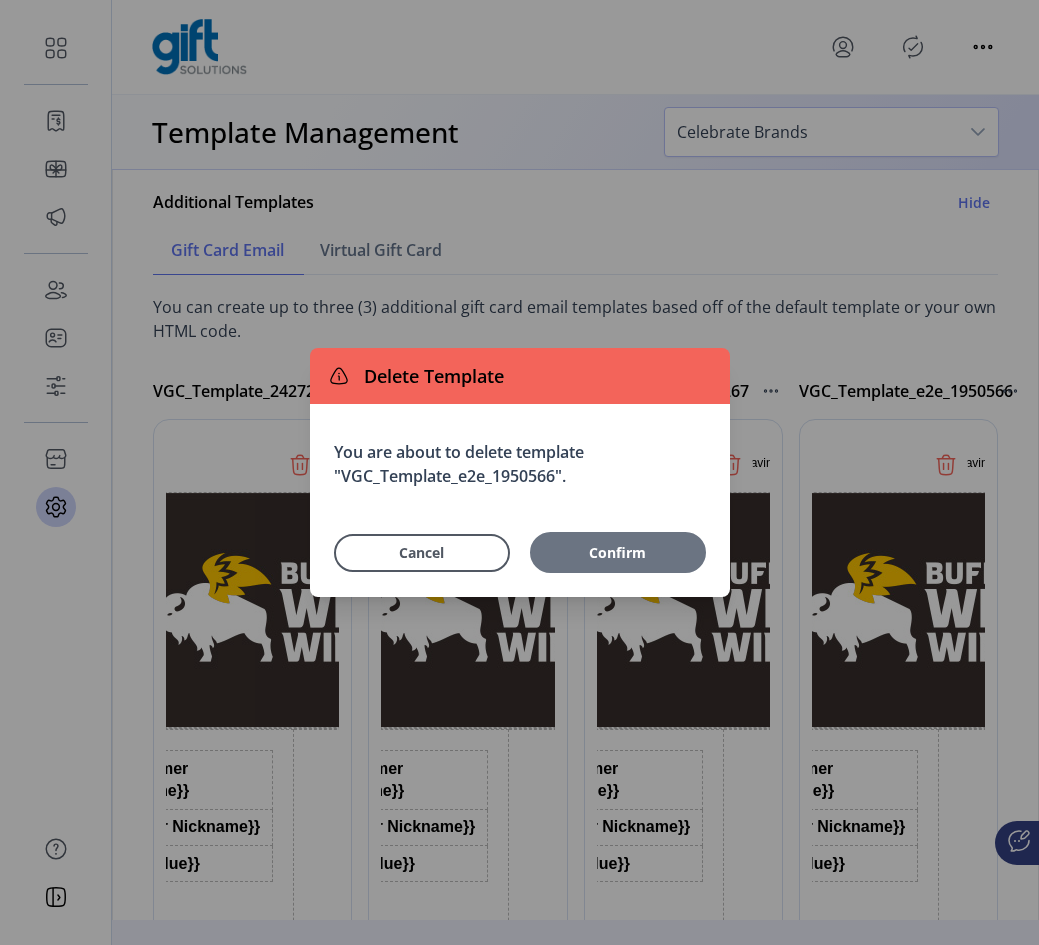 click on "Confirm" at bounding box center [618, 552] 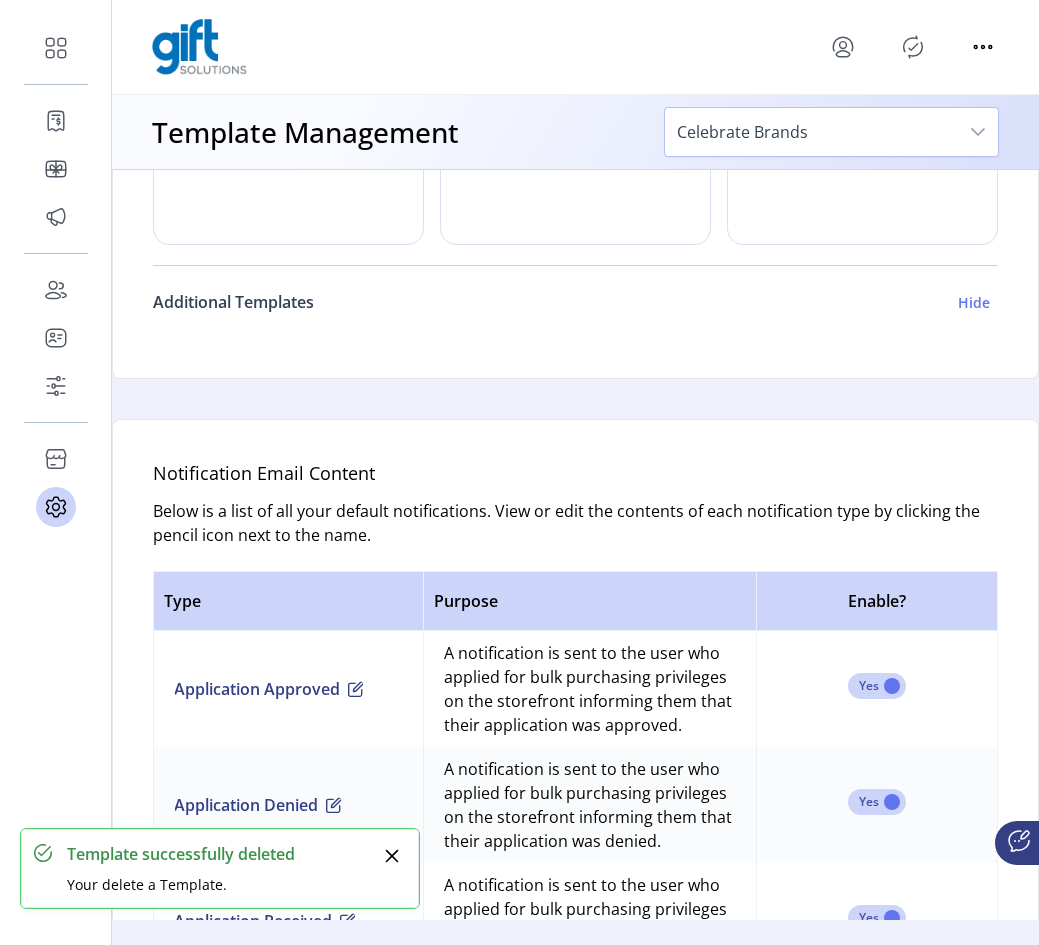 click on "Hide" at bounding box center (974, 302) 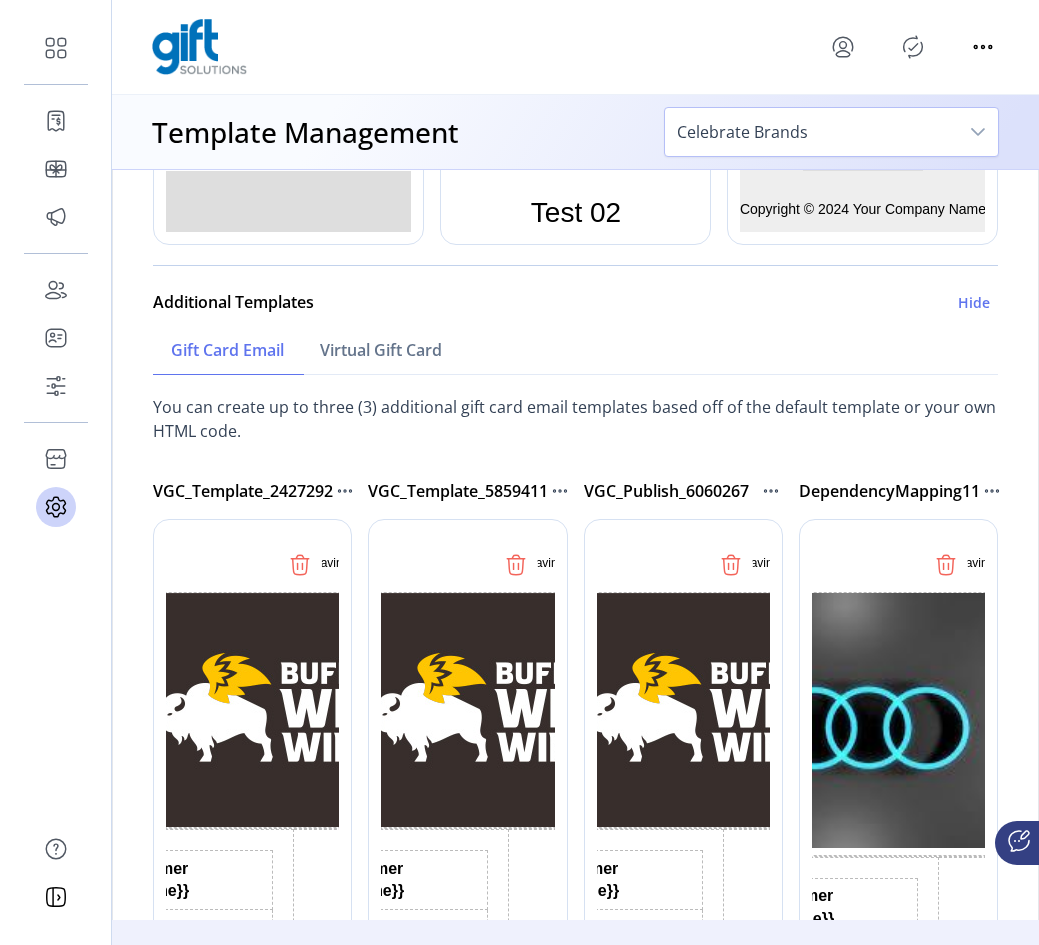 click 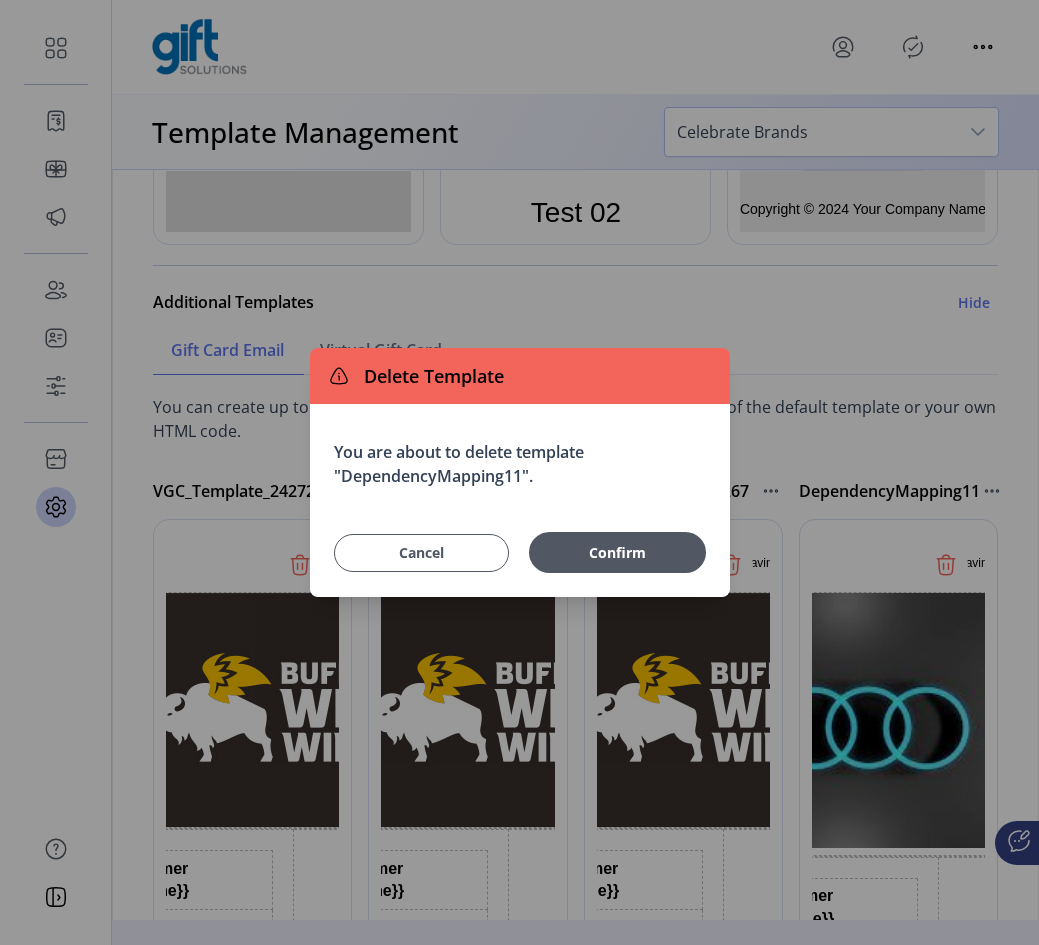 click on "Cancel" at bounding box center (422, 552) 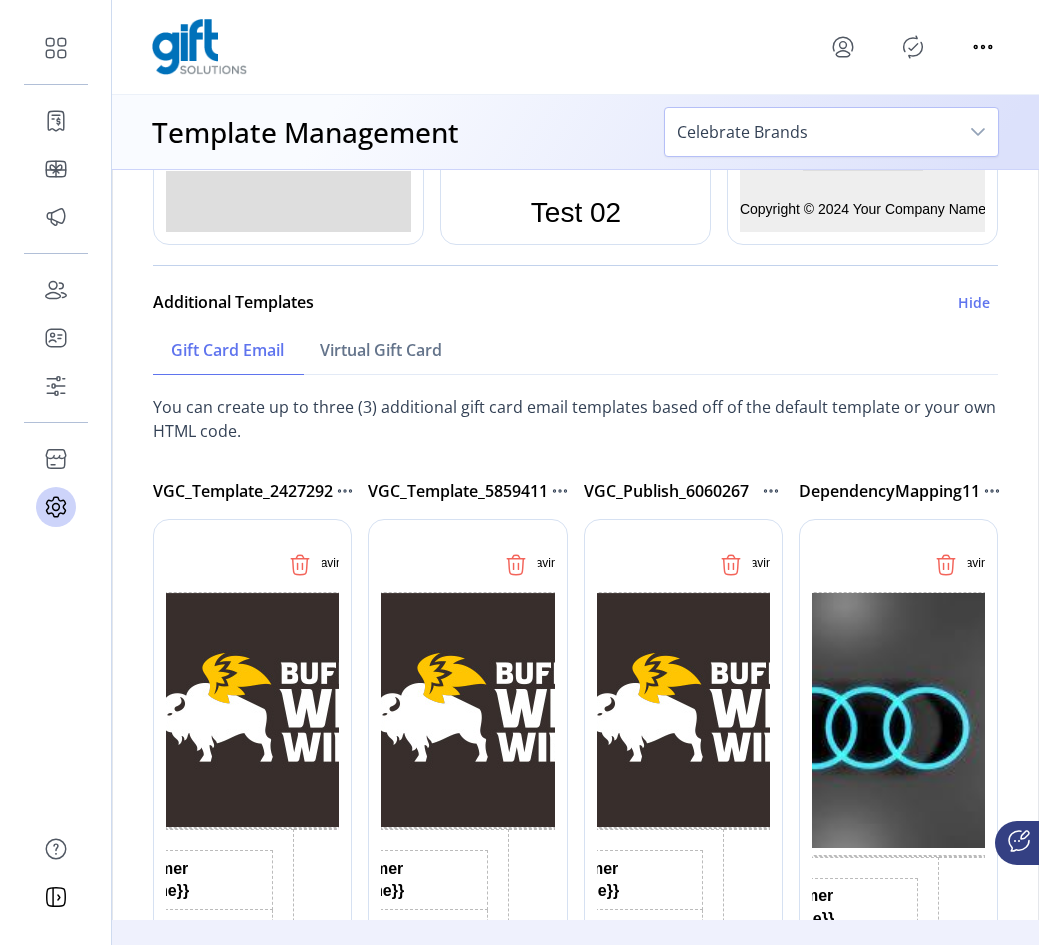 click 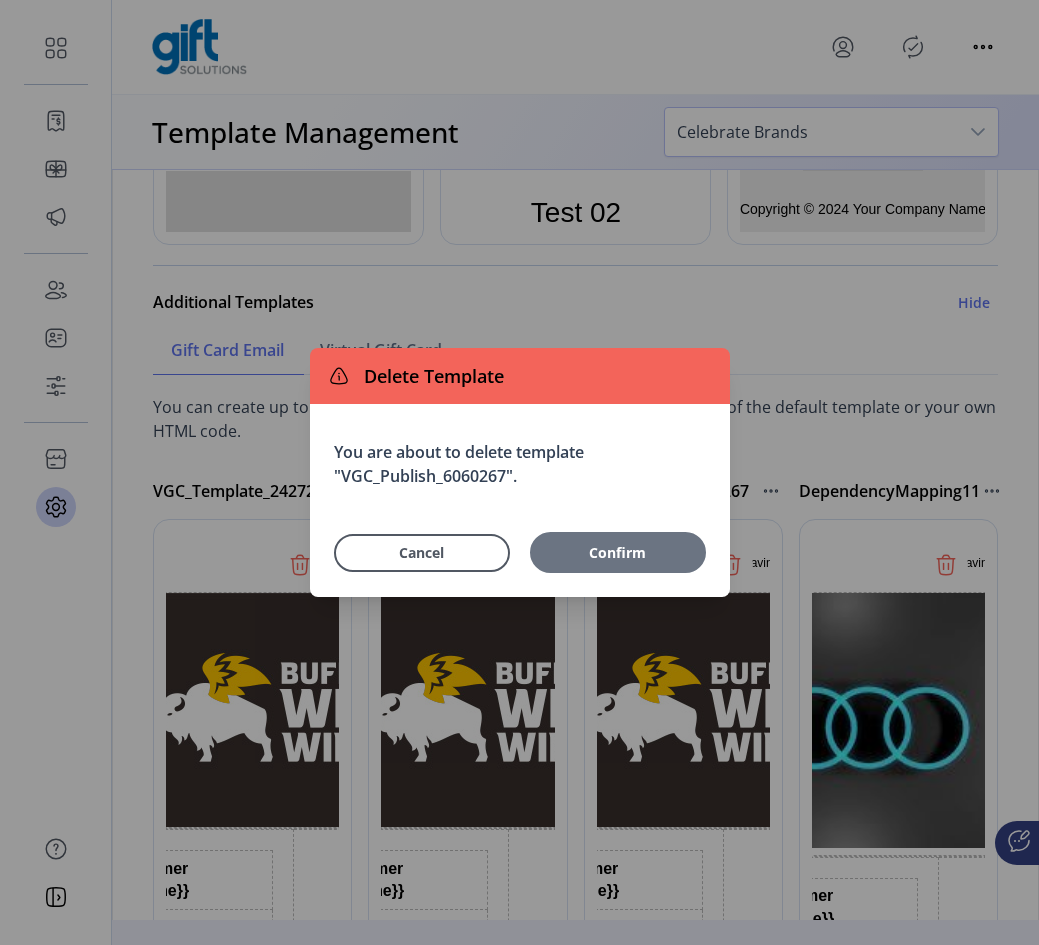 click on "Confirm" at bounding box center (618, 552) 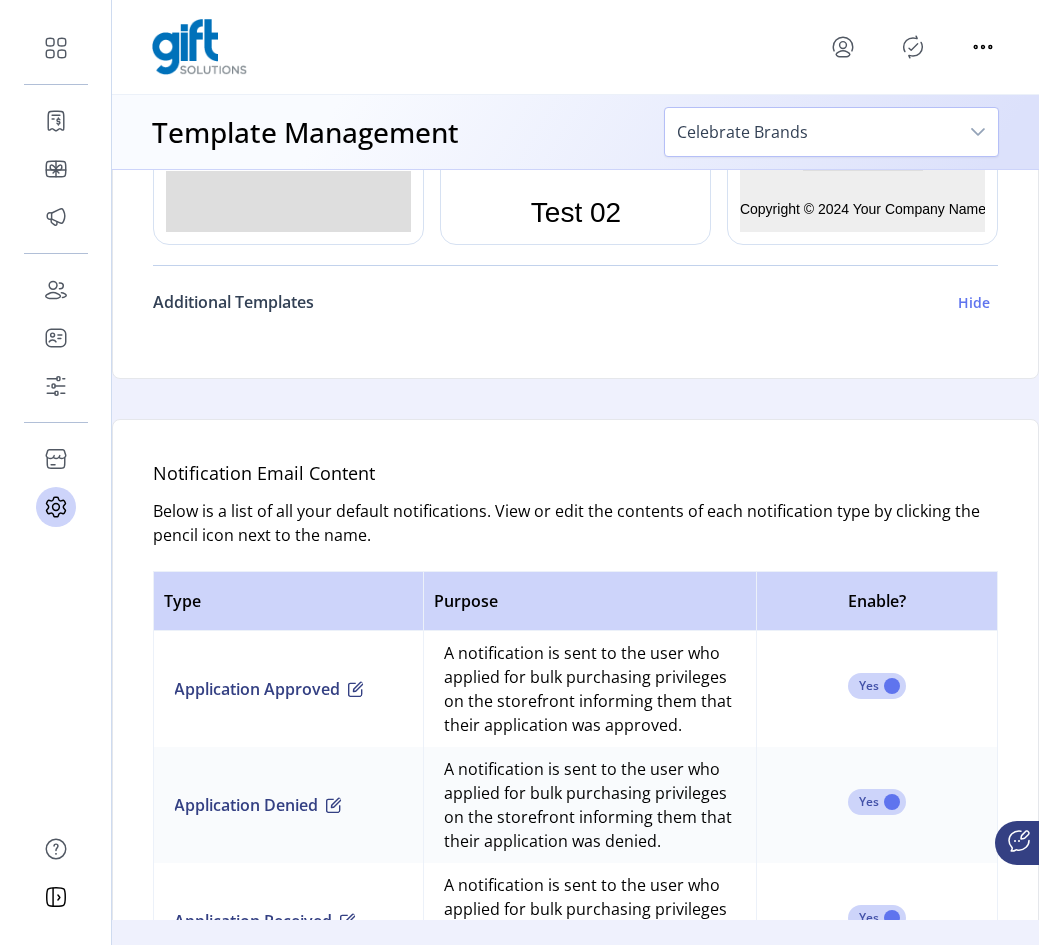 click on "Hide" at bounding box center [974, 302] 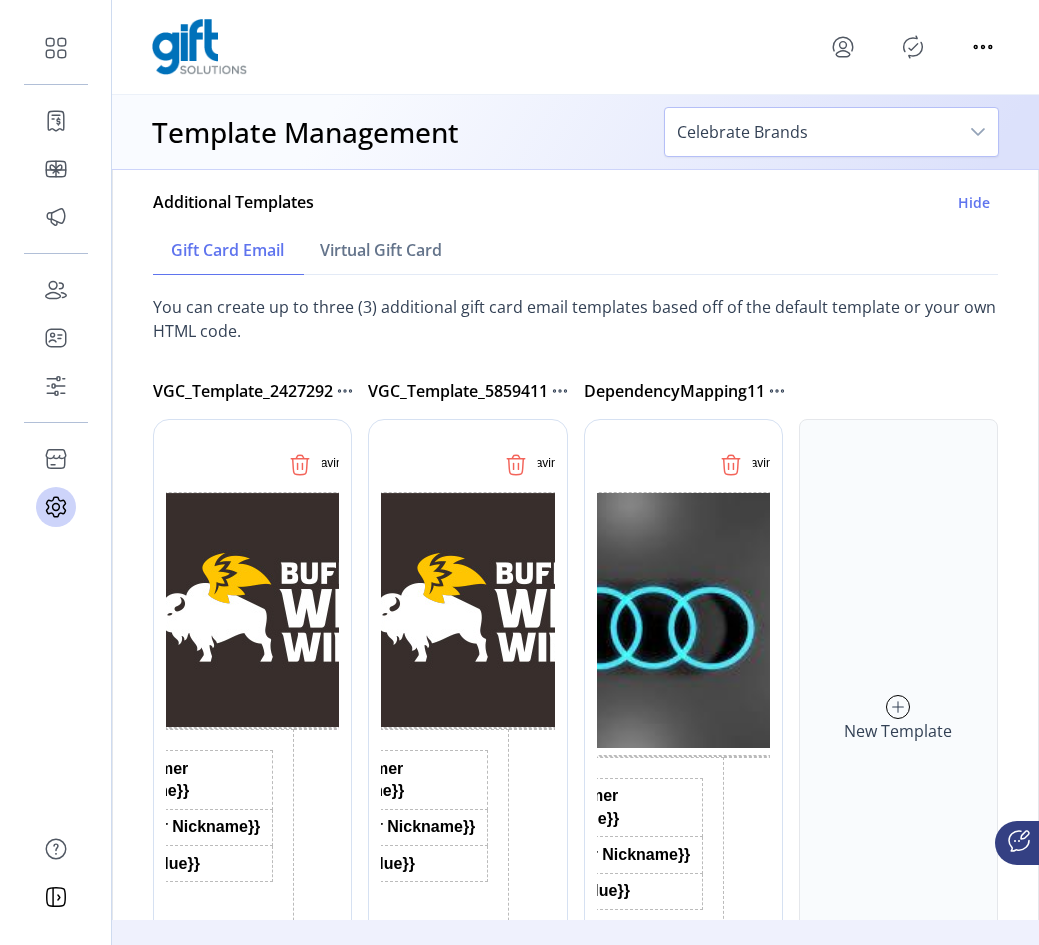 click 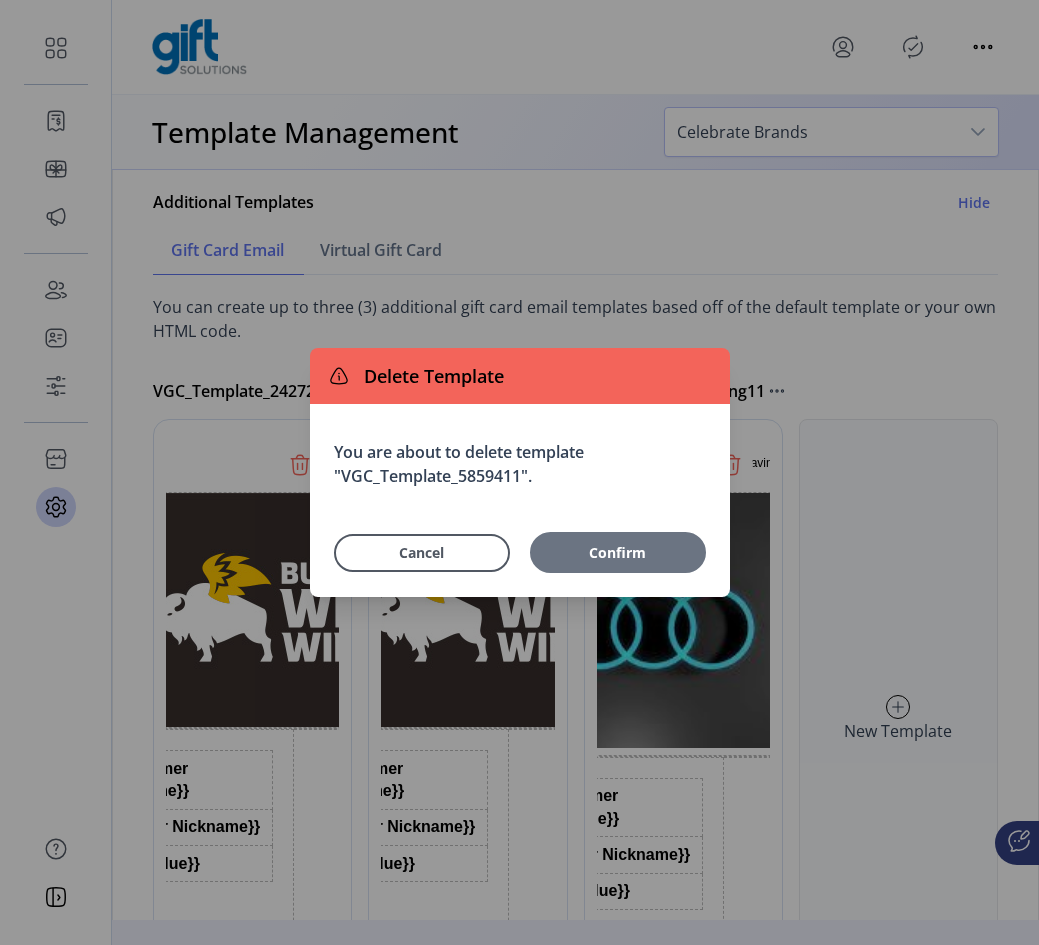 click on "Confirm" at bounding box center (618, 552) 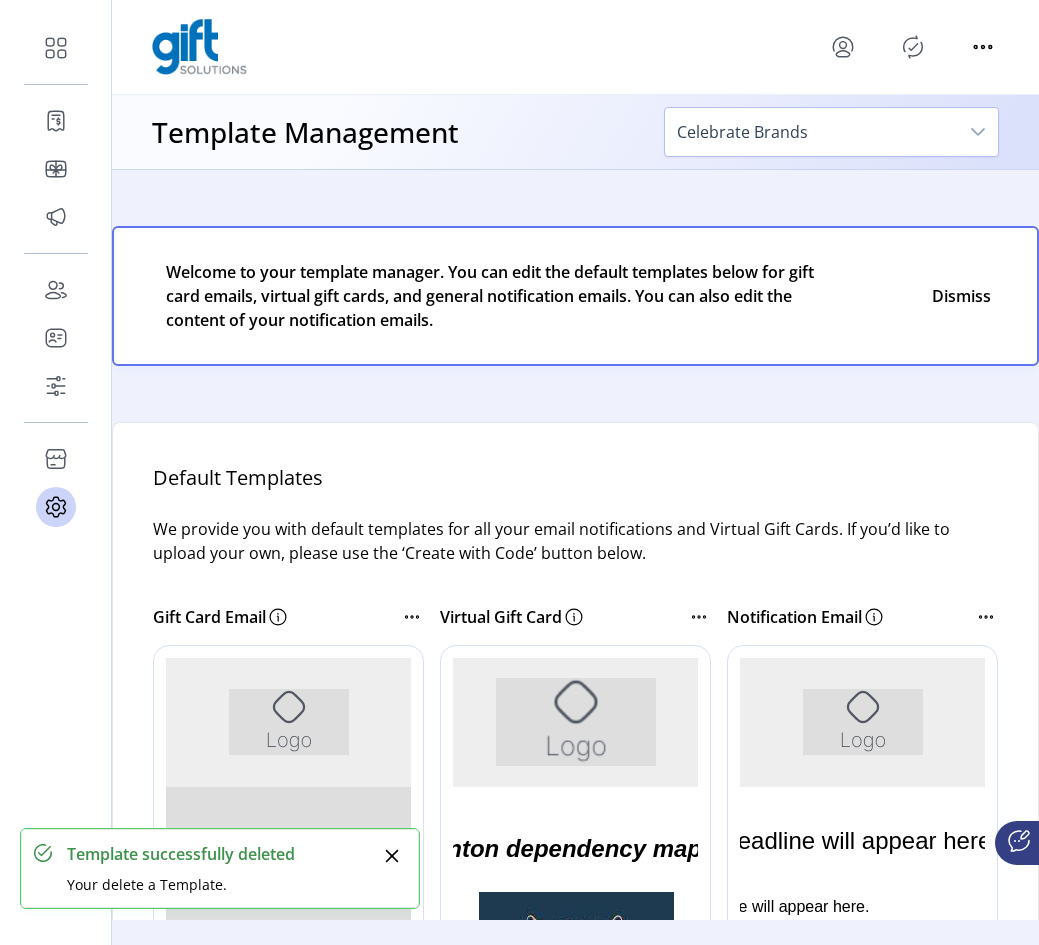 drag, startPoint x: 906, startPoint y: 41, endPoint x: 901, endPoint y: 69, distance: 28.442924 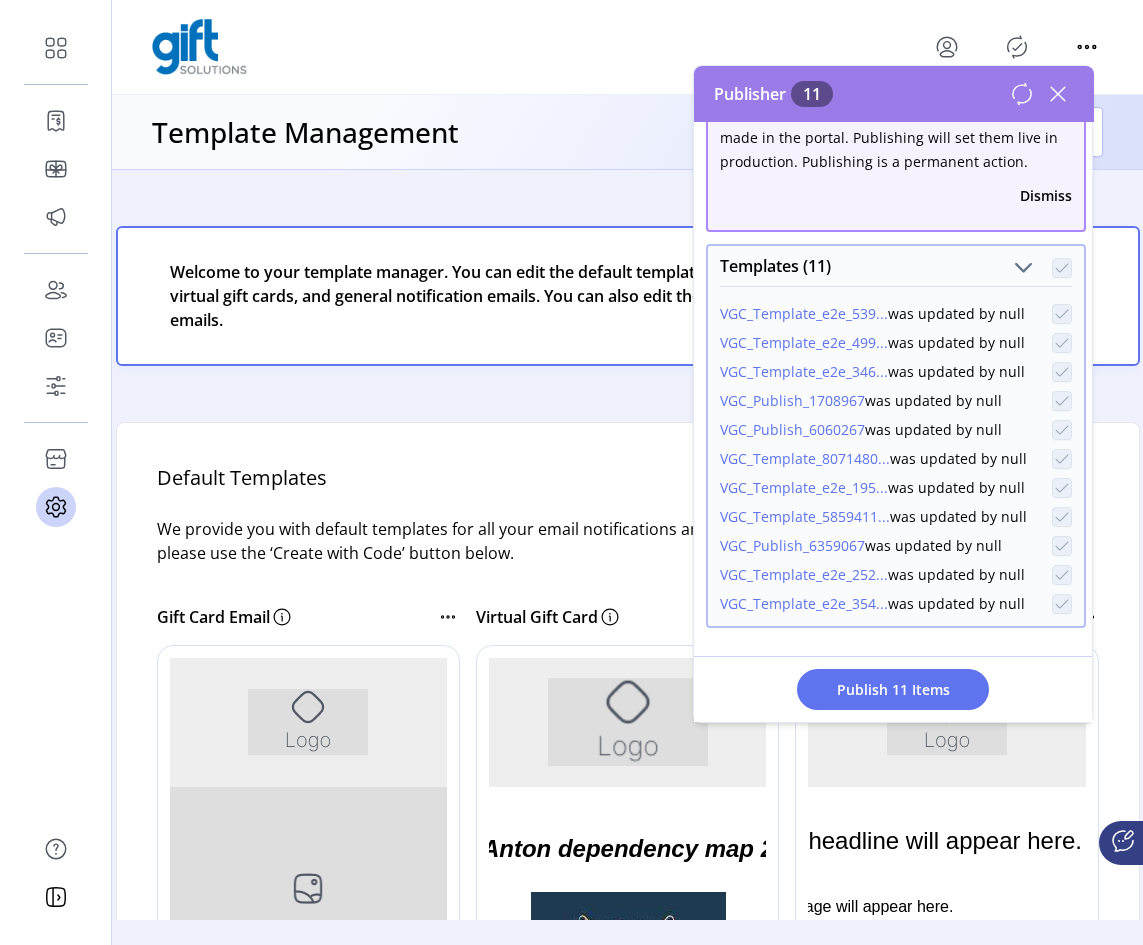scroll, scrollTop: 77, scrollLeft: 0, axis: vertical 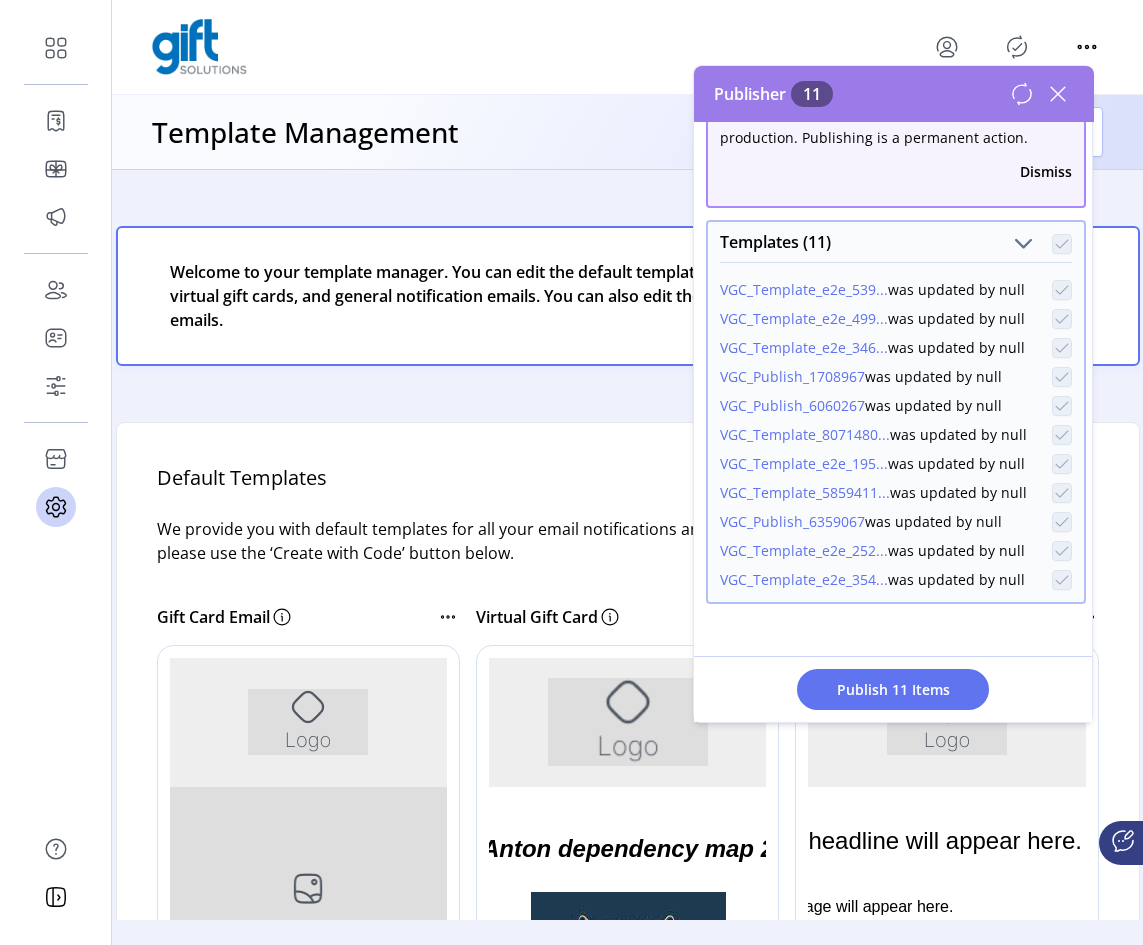 click 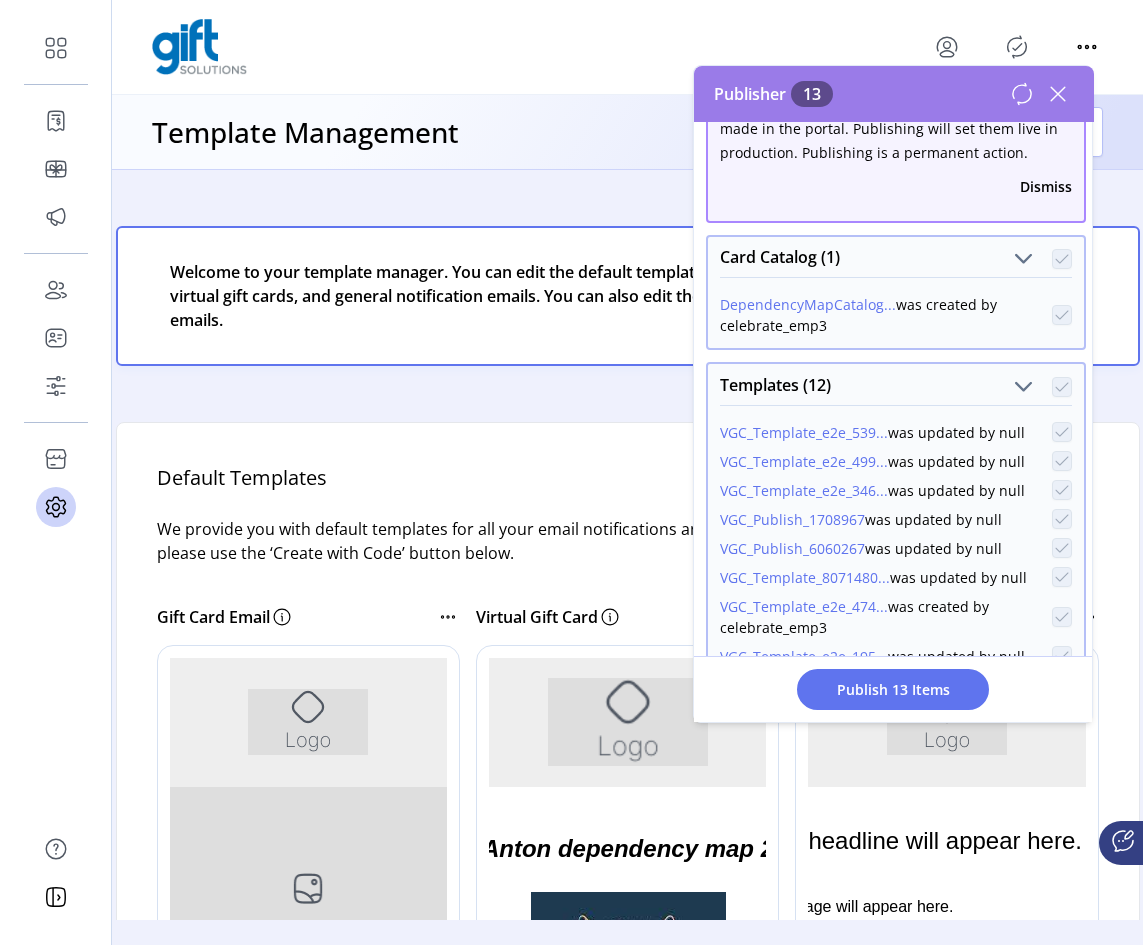scroll, scrollTop: 255, scrollLeft: 0, axis: vertical 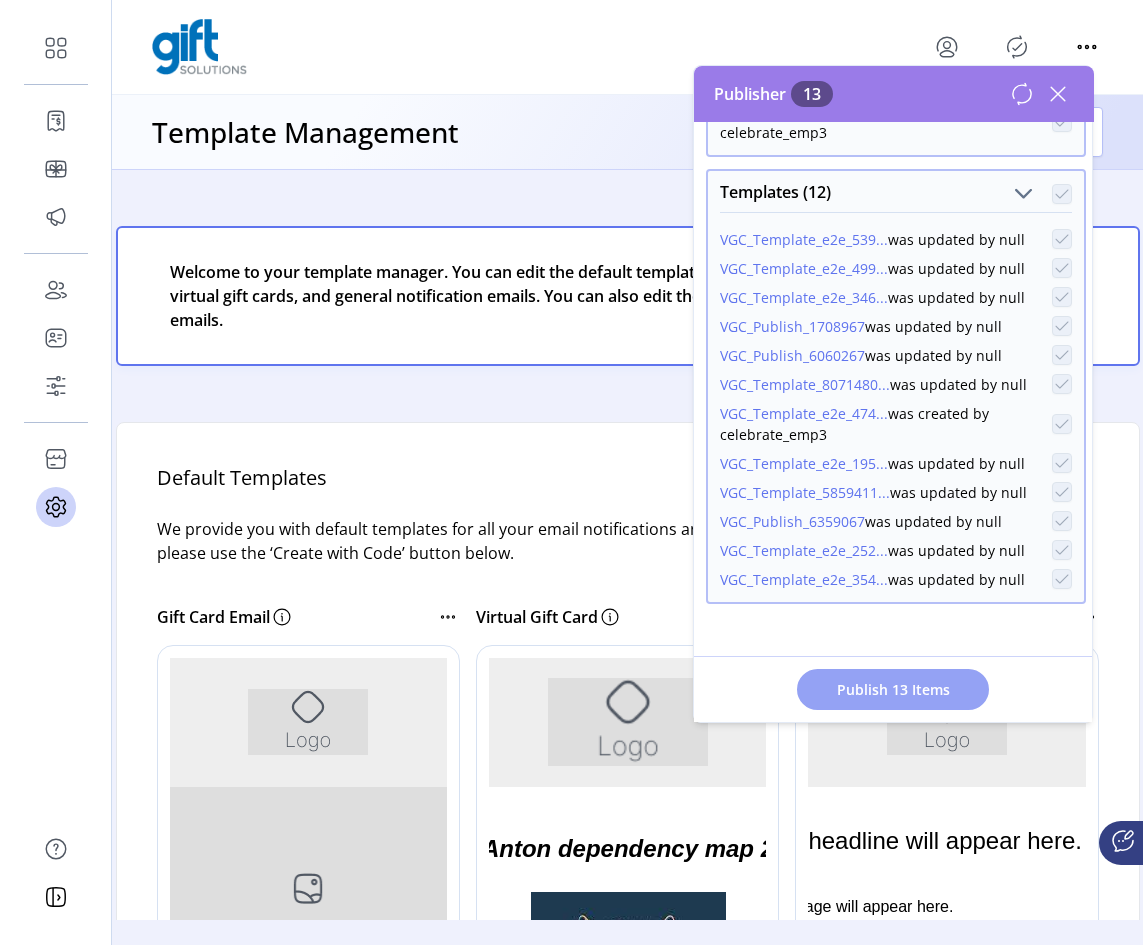 click on "Publish 13 Items" at bounding box center (893, 689) 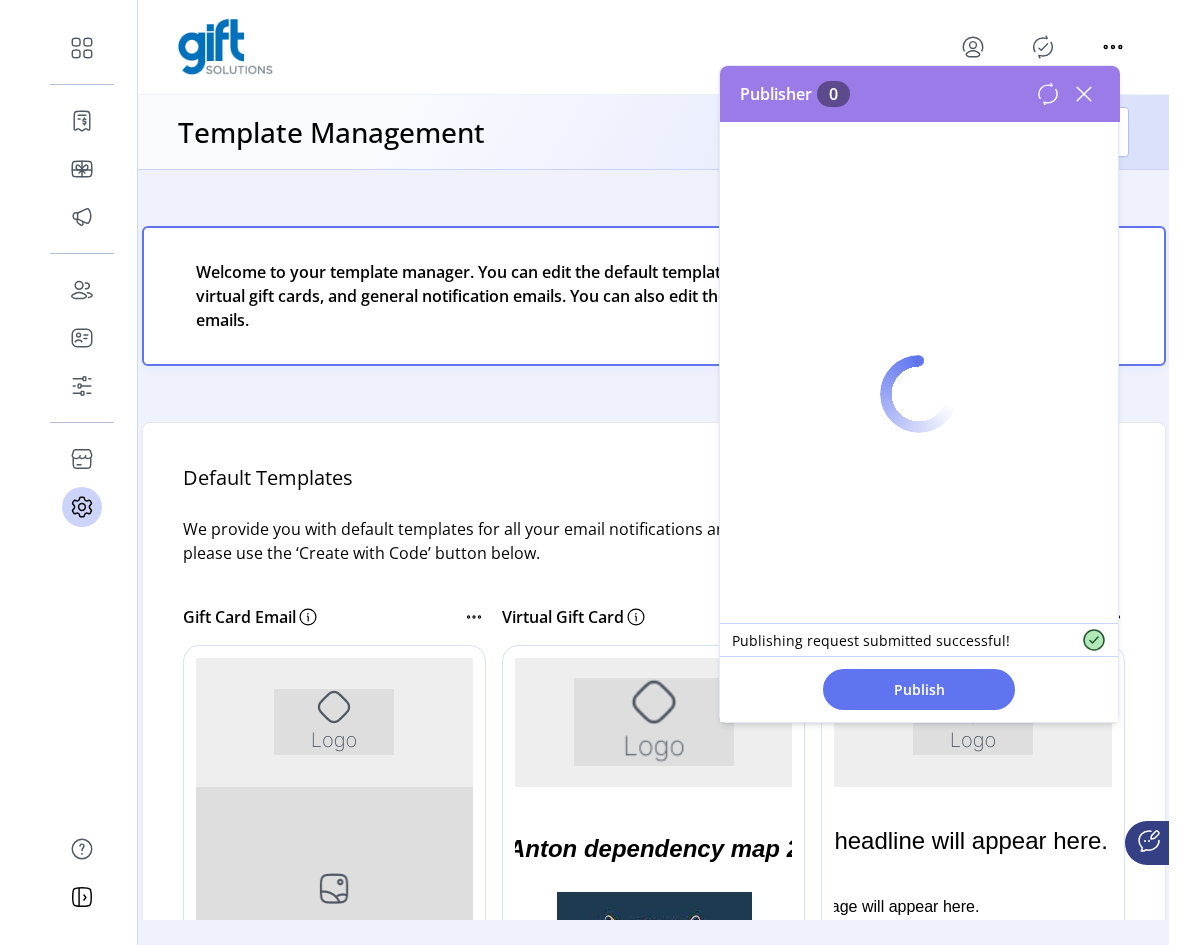 scroll, scrollTop: 0, scrollLeft: 0, axis: both 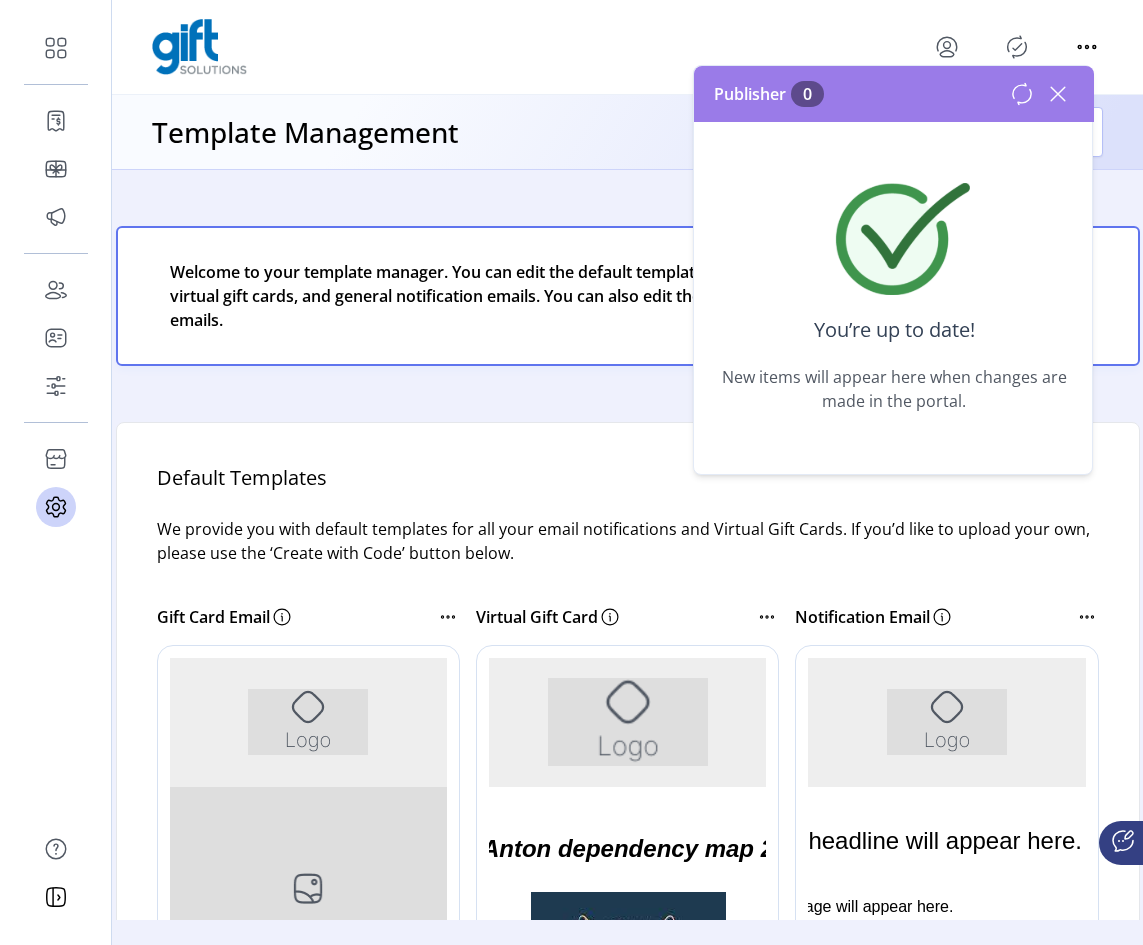 drag, startPoint x: 1057, startPoint y: 91, endPoint x: 1142, endPoint y: 289, distance: 215.47389 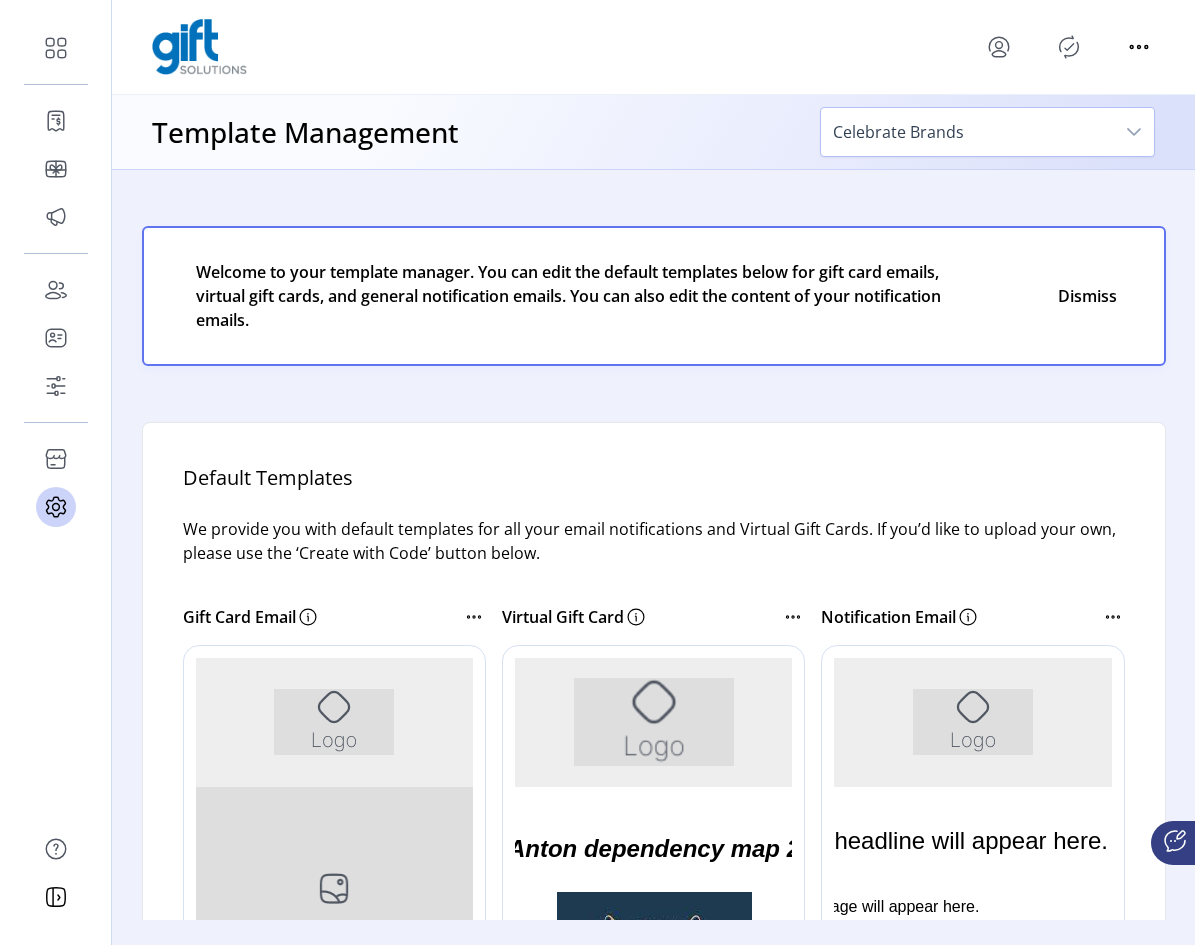 click 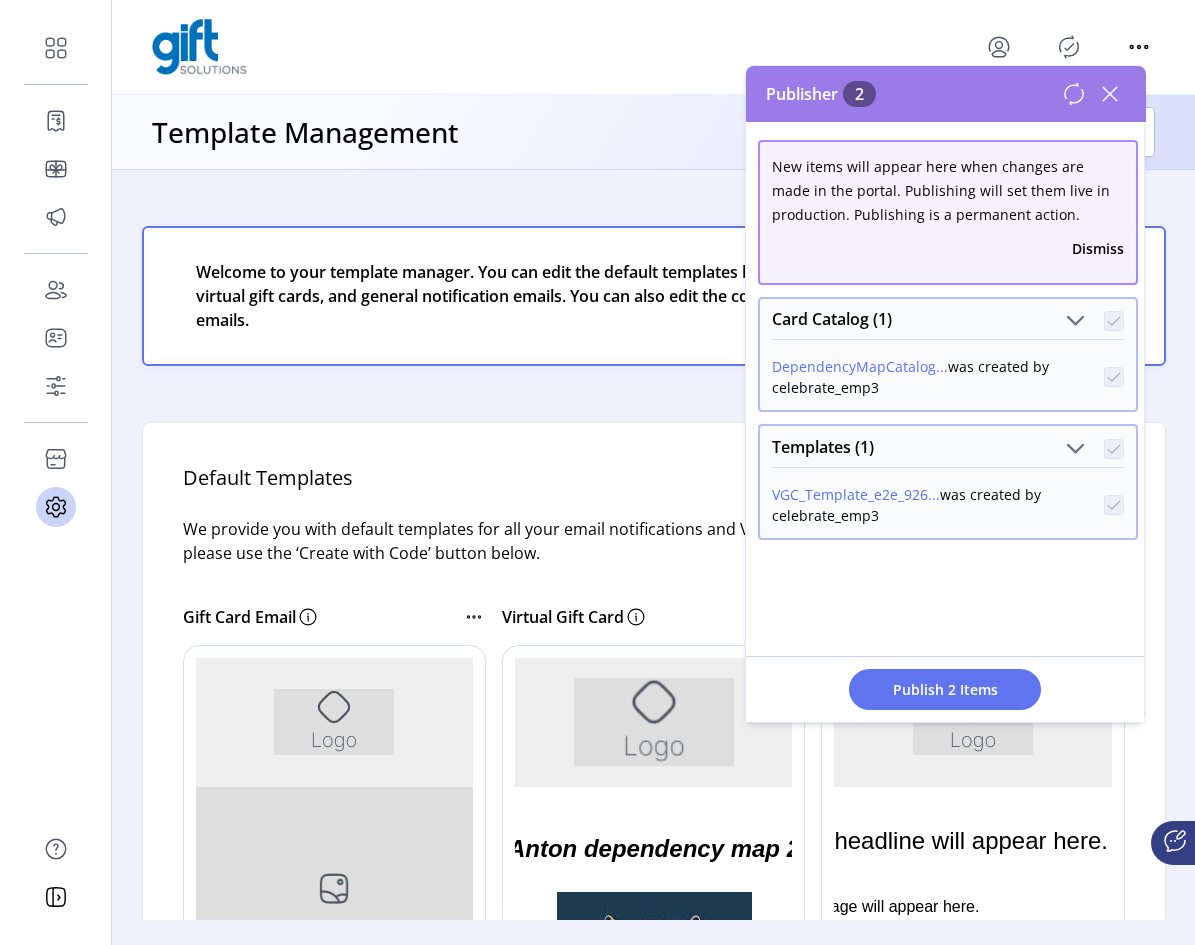 click on "Publisher  2" at bounding box center (946, 94) 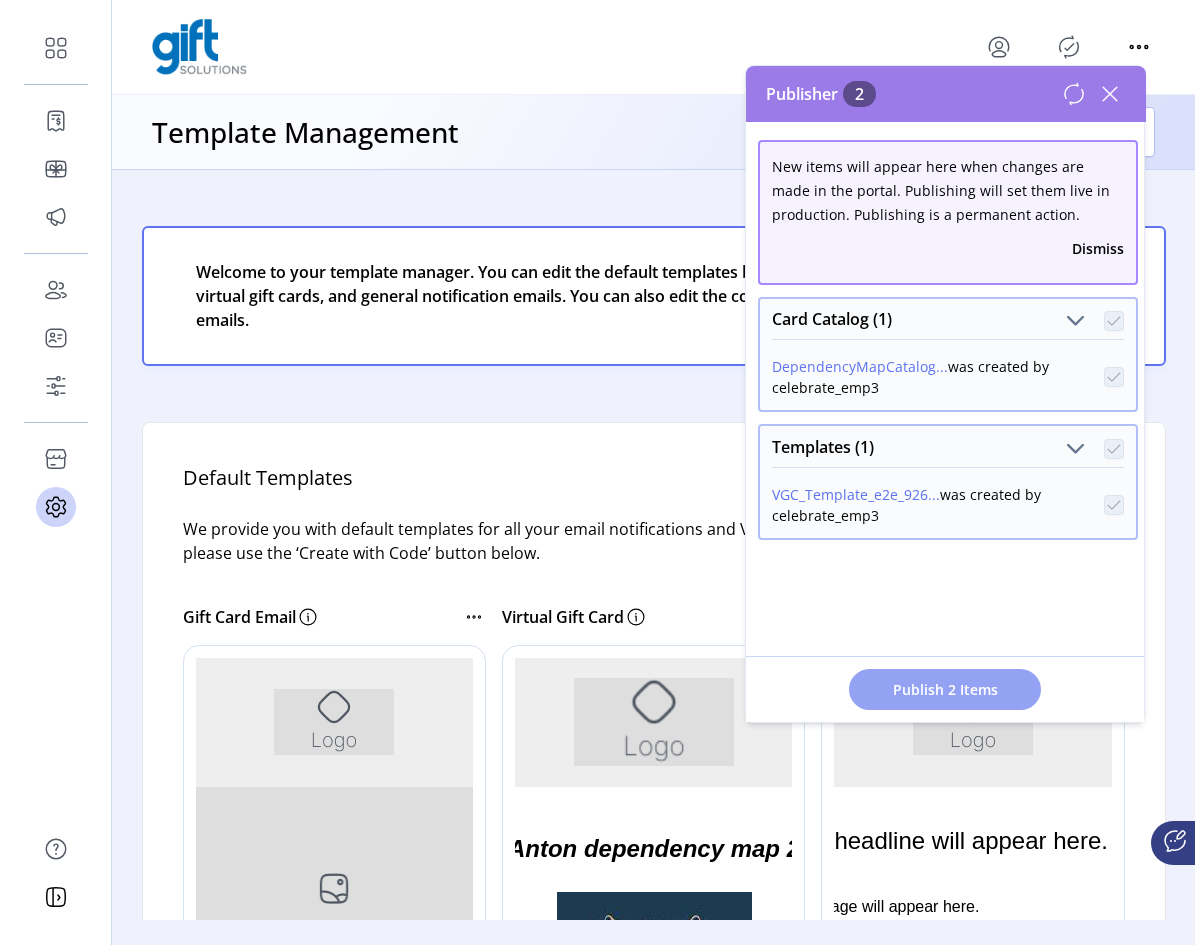 click on "Publish 2 Items" at bounding box center (945, 689) 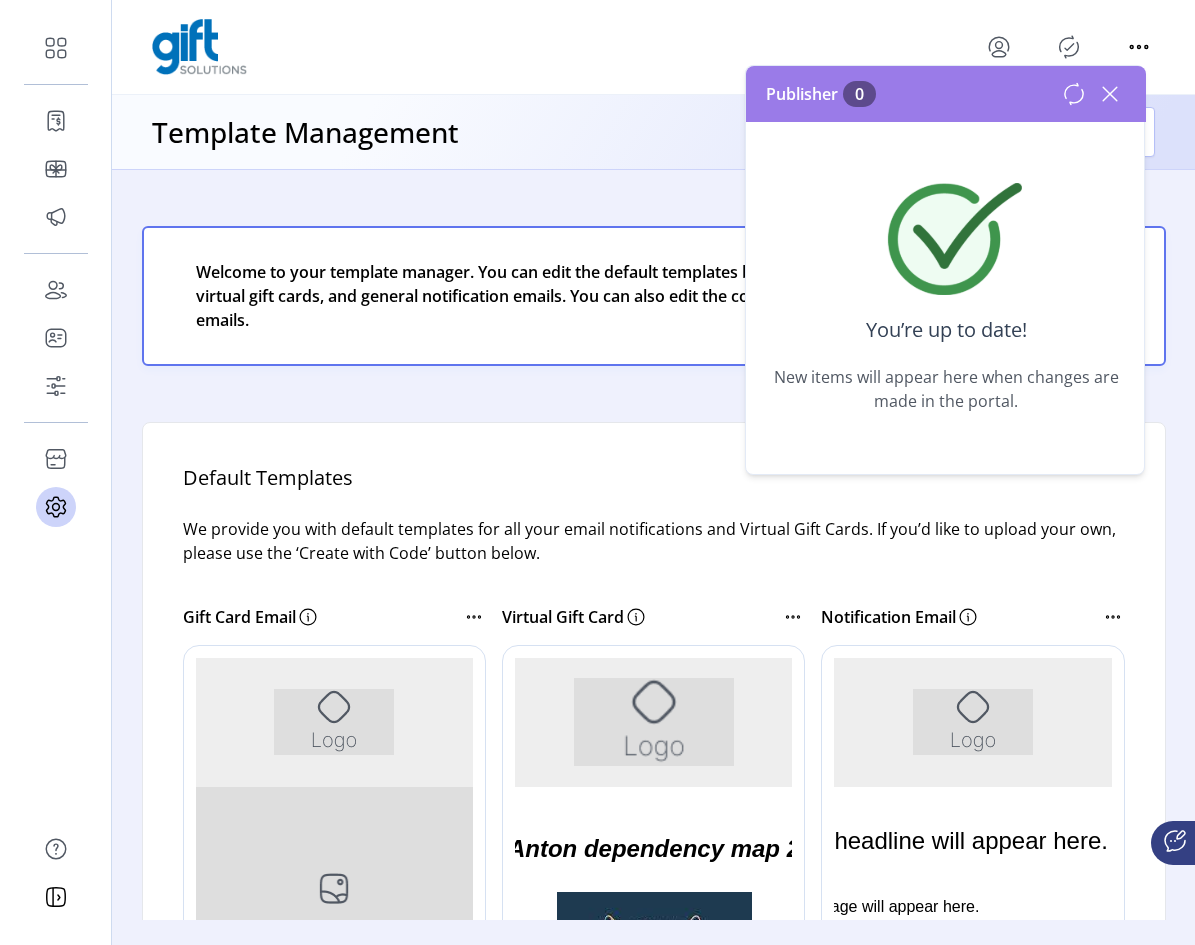 click 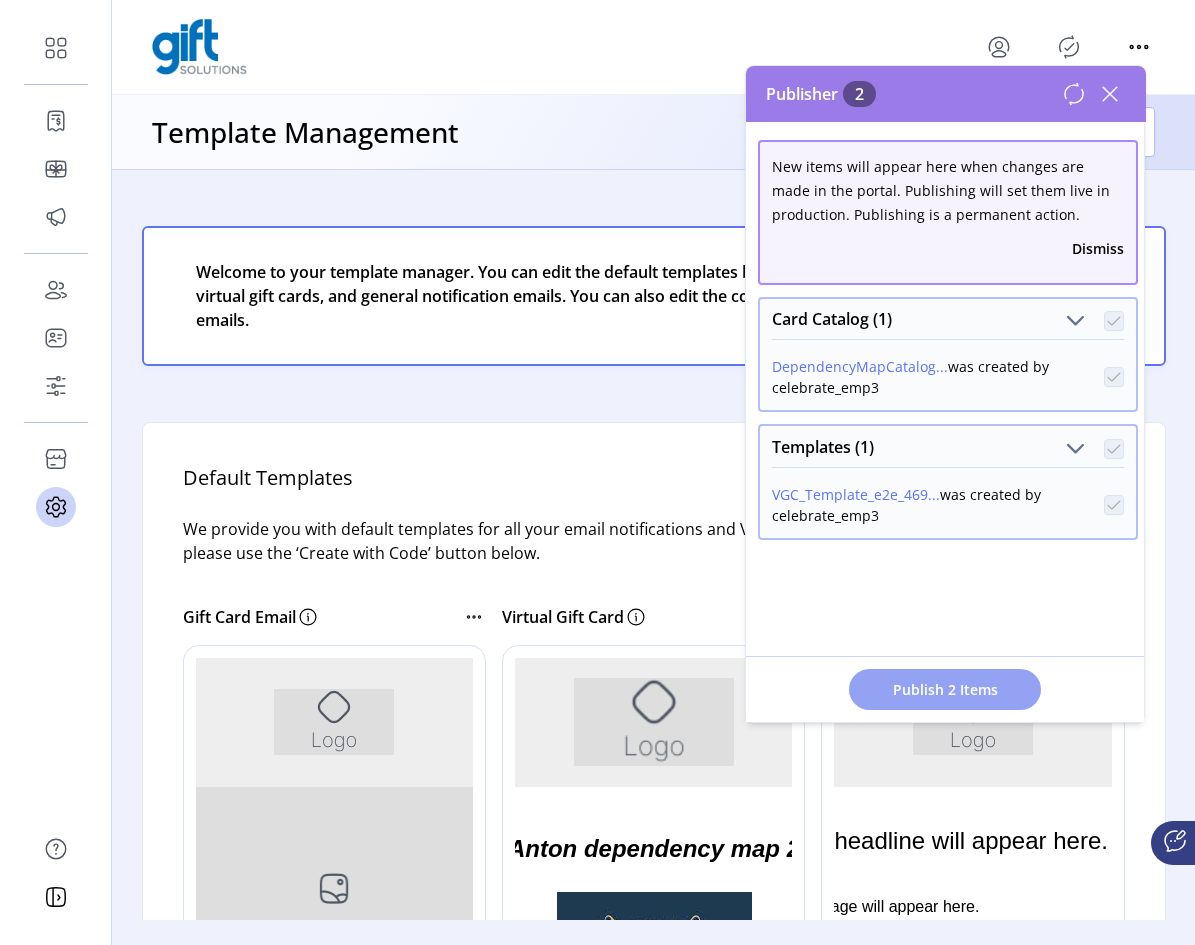 click on "Publish 2 Items" at bounding box center [945, 689] 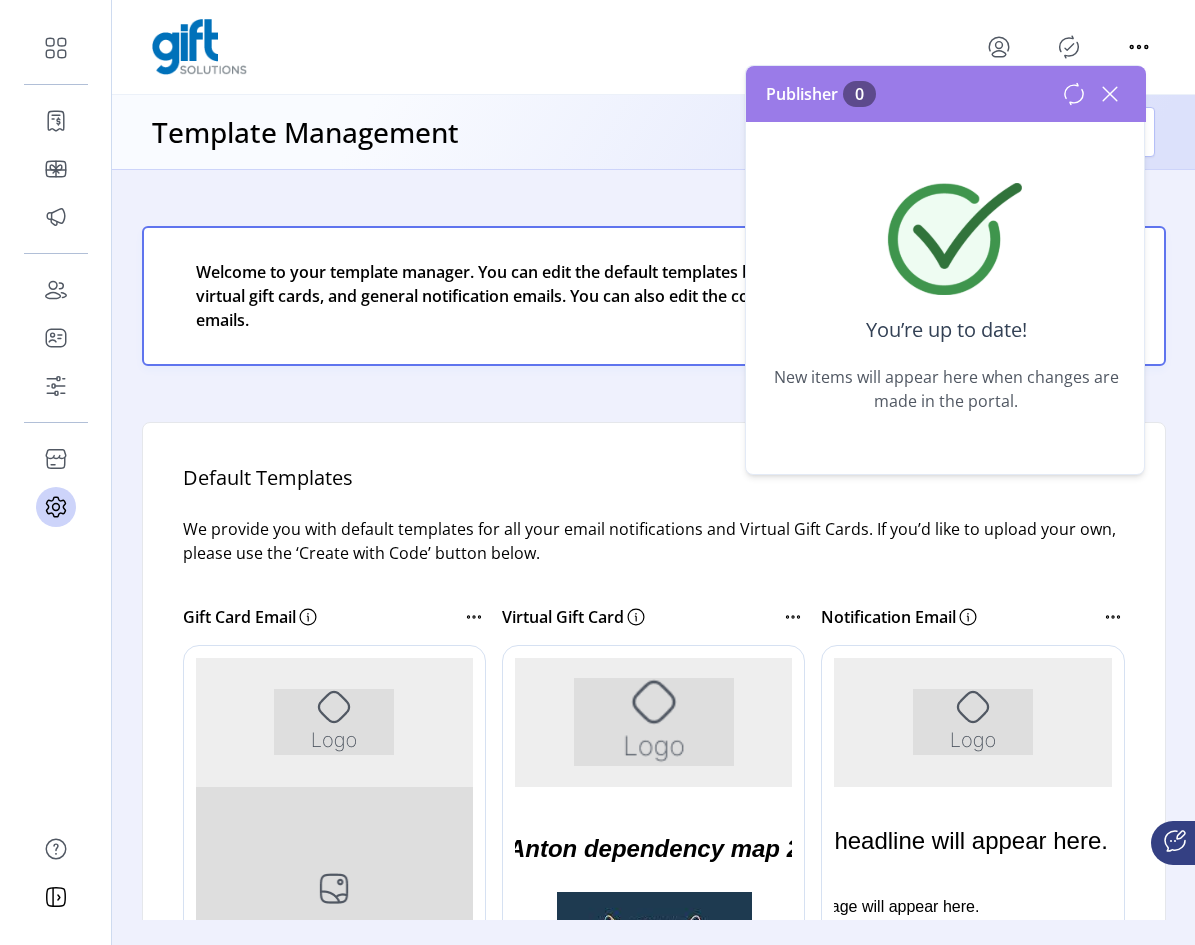 click 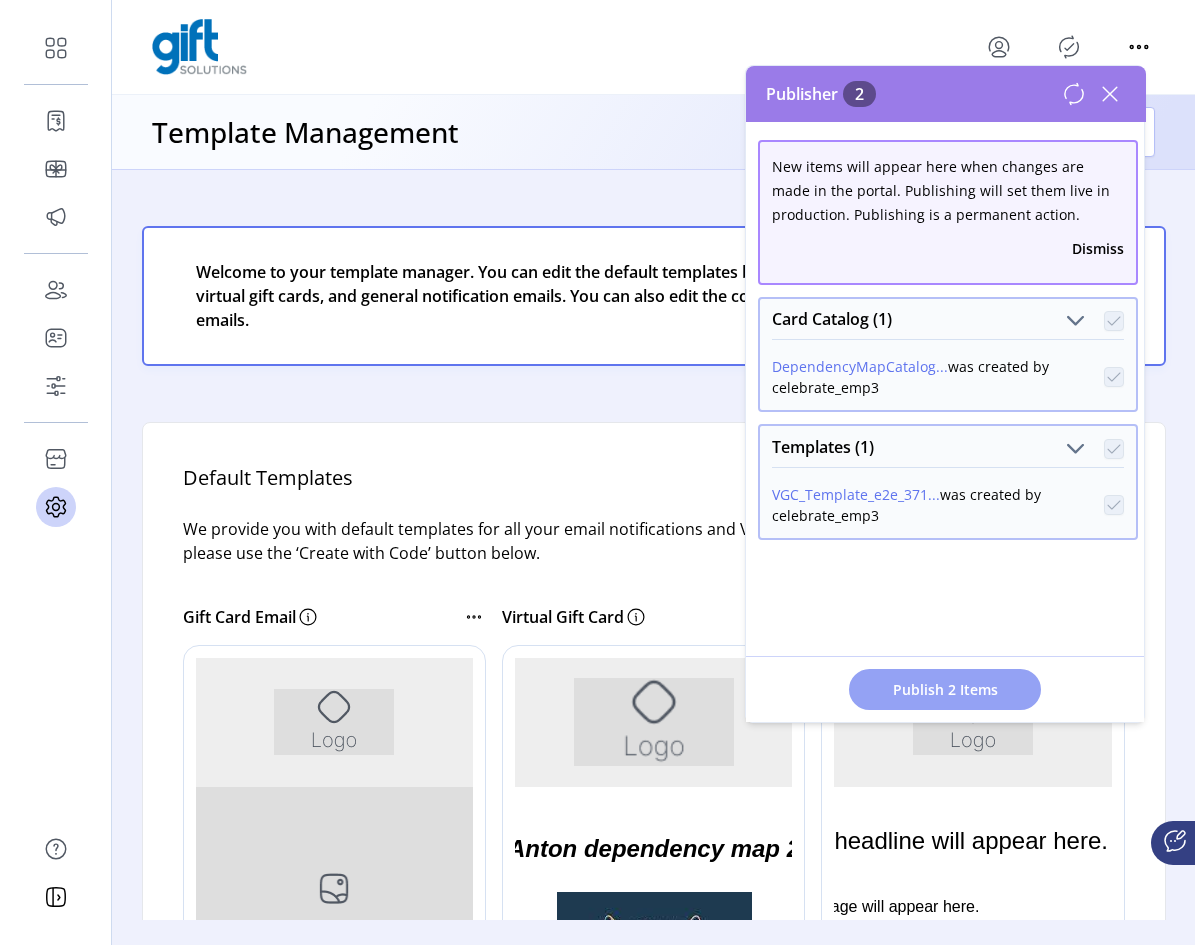 click on "Publish 2 Items" at bounding box center [945, 689] 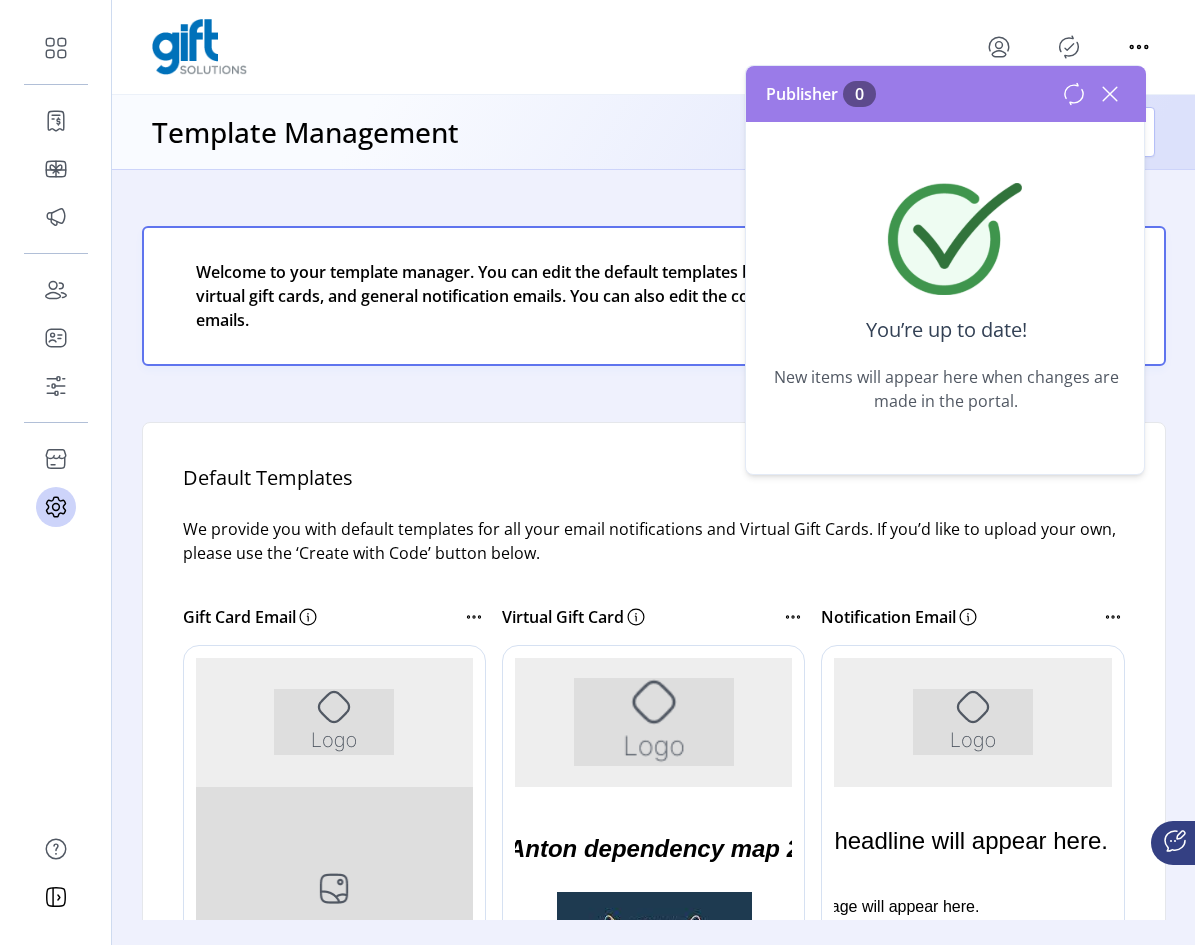 click 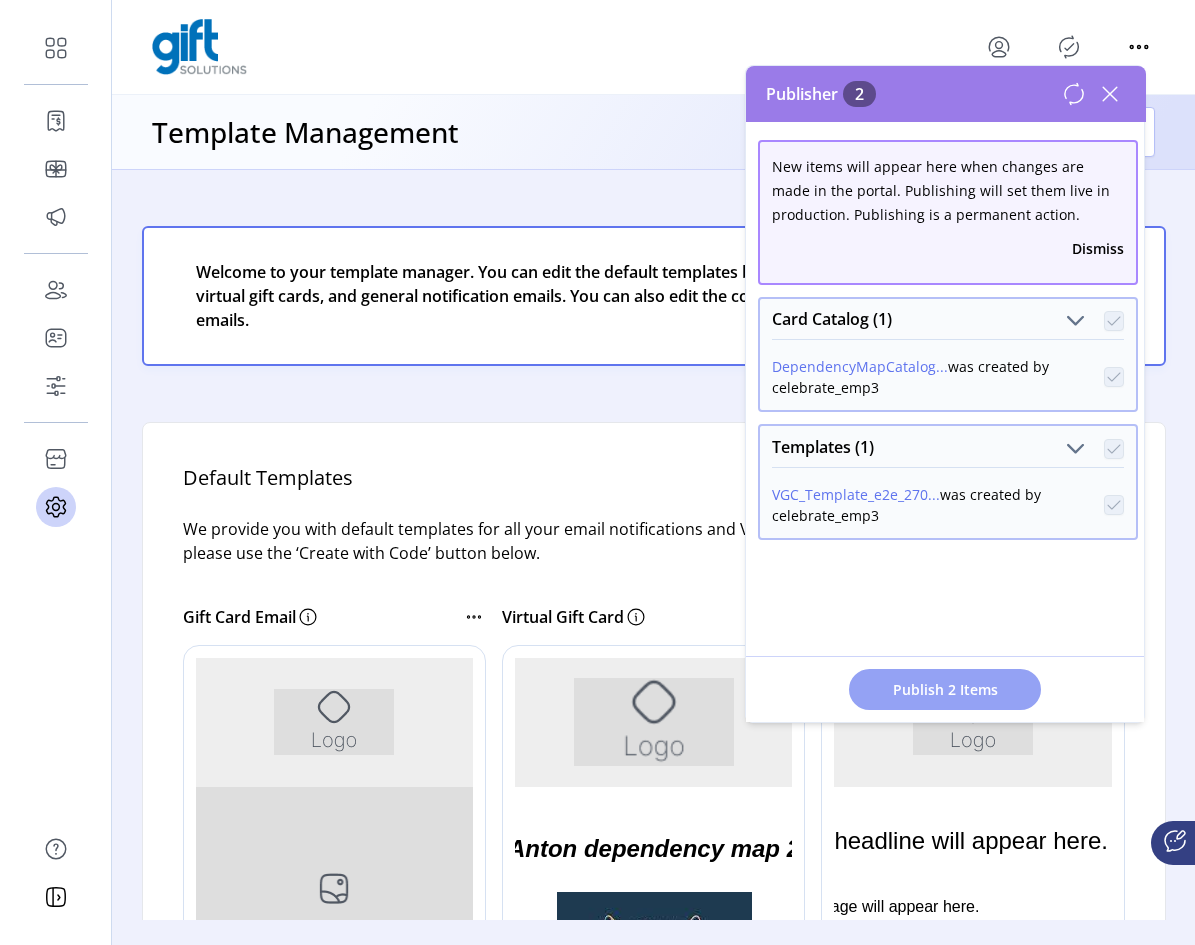 click on "Publish 2 Items" at bounding box center (945, 689) 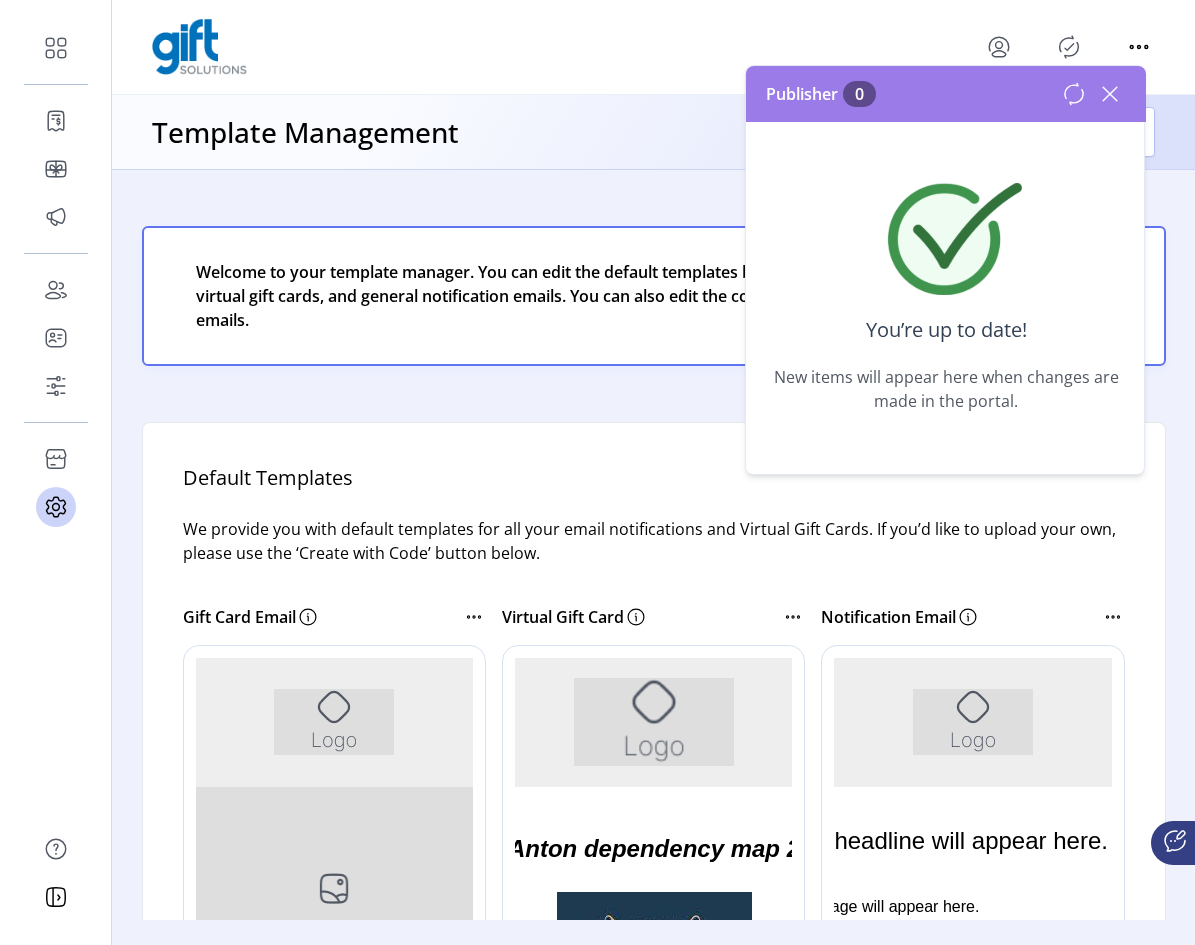click 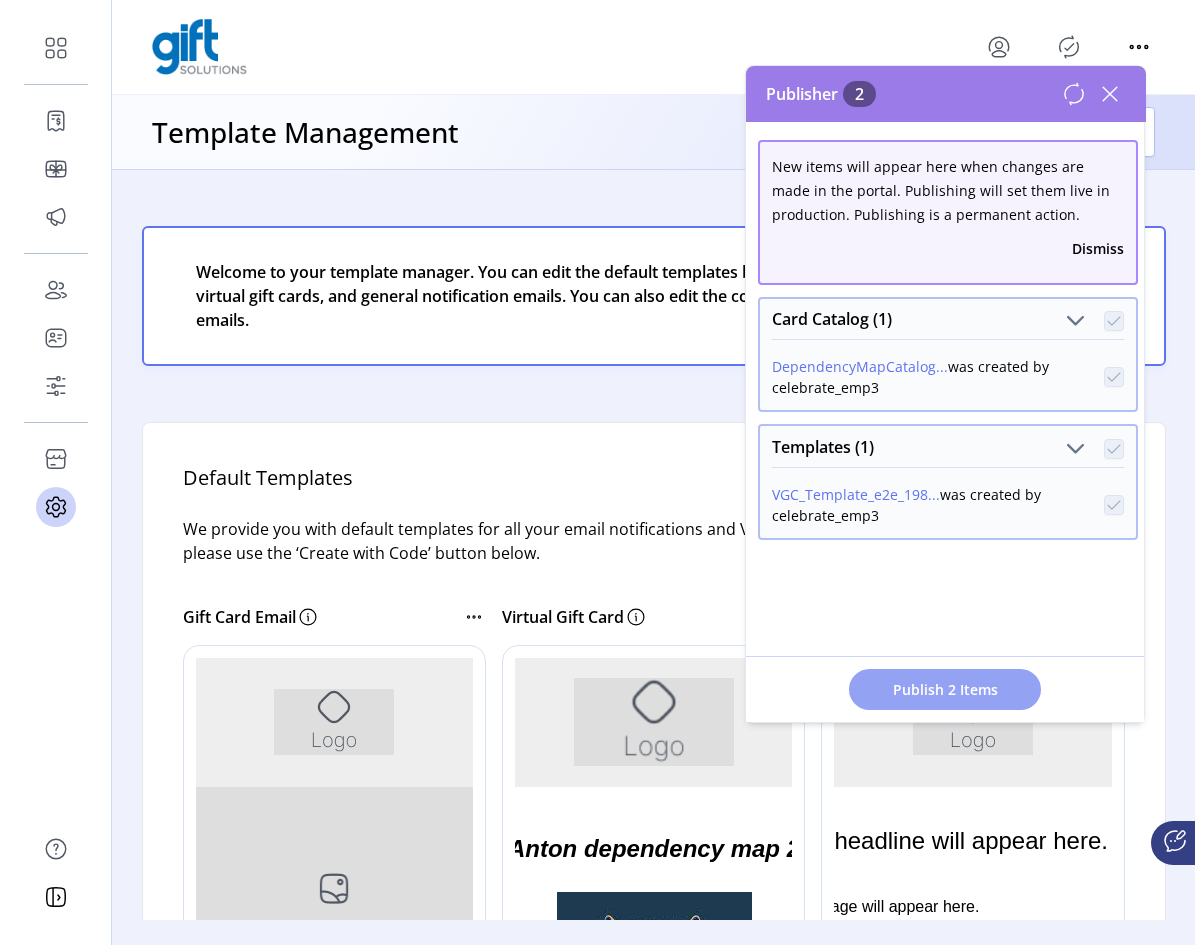 click on "Publish 2 Items" at bounding box center [945, 689] 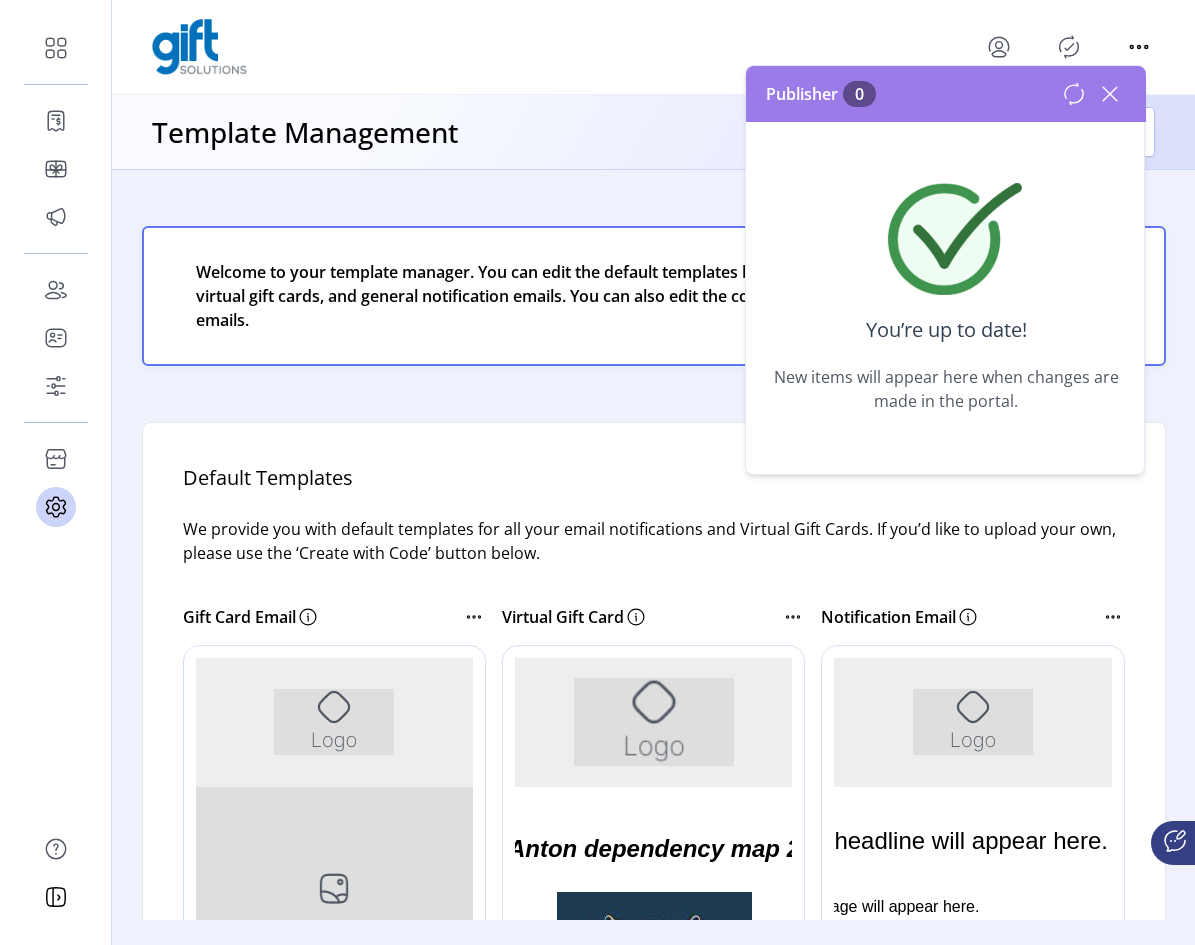 drag, startPoint x: 1119, startPoint y: 88, endPoint x: 819, endPoint y: 597, distance: 590.83075 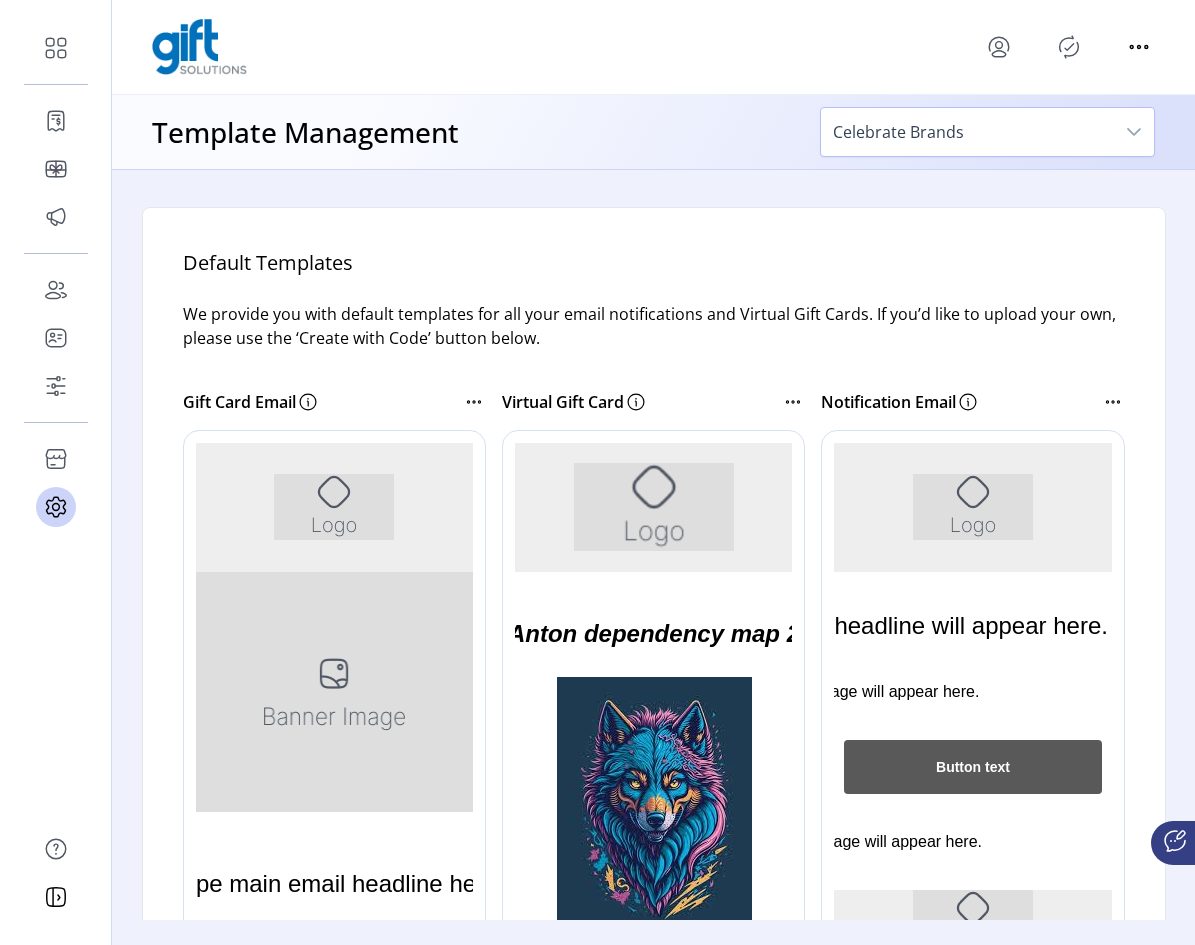 scroll, scrollTop: 400, scrollLeft: 0, axis: vertical 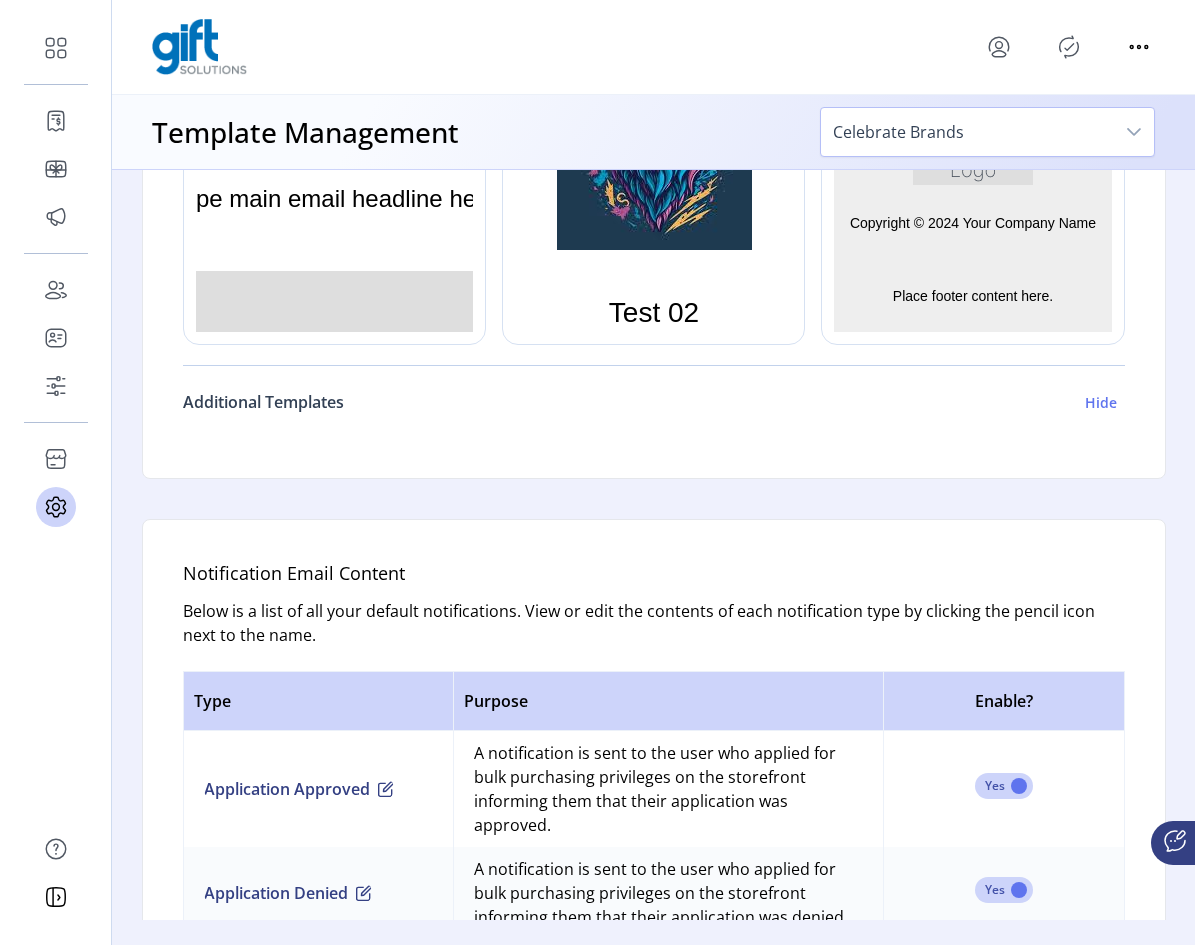 click on "Hide" at bounding box center (1101, 402) 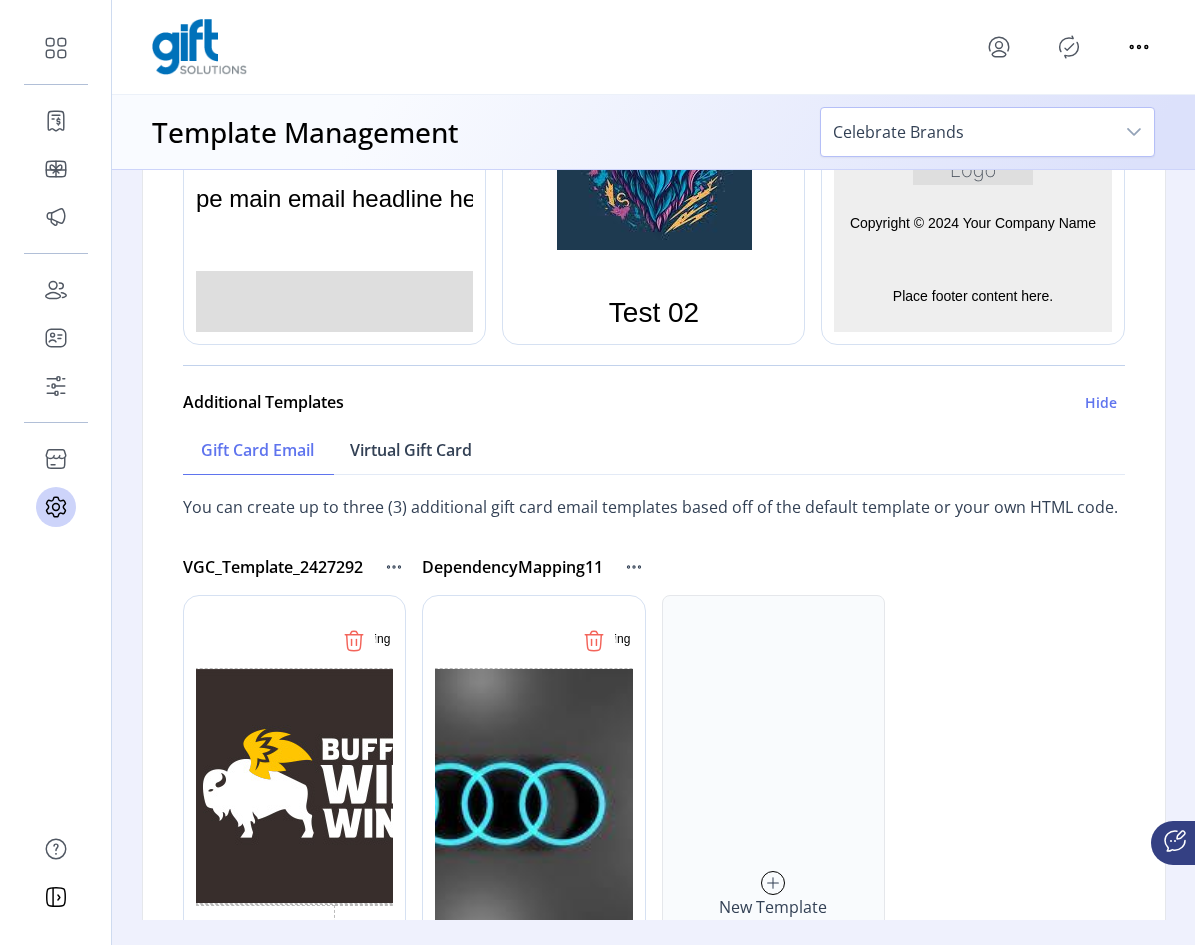 click on "Virtual Gift Card" at bounding box center [411, 450] 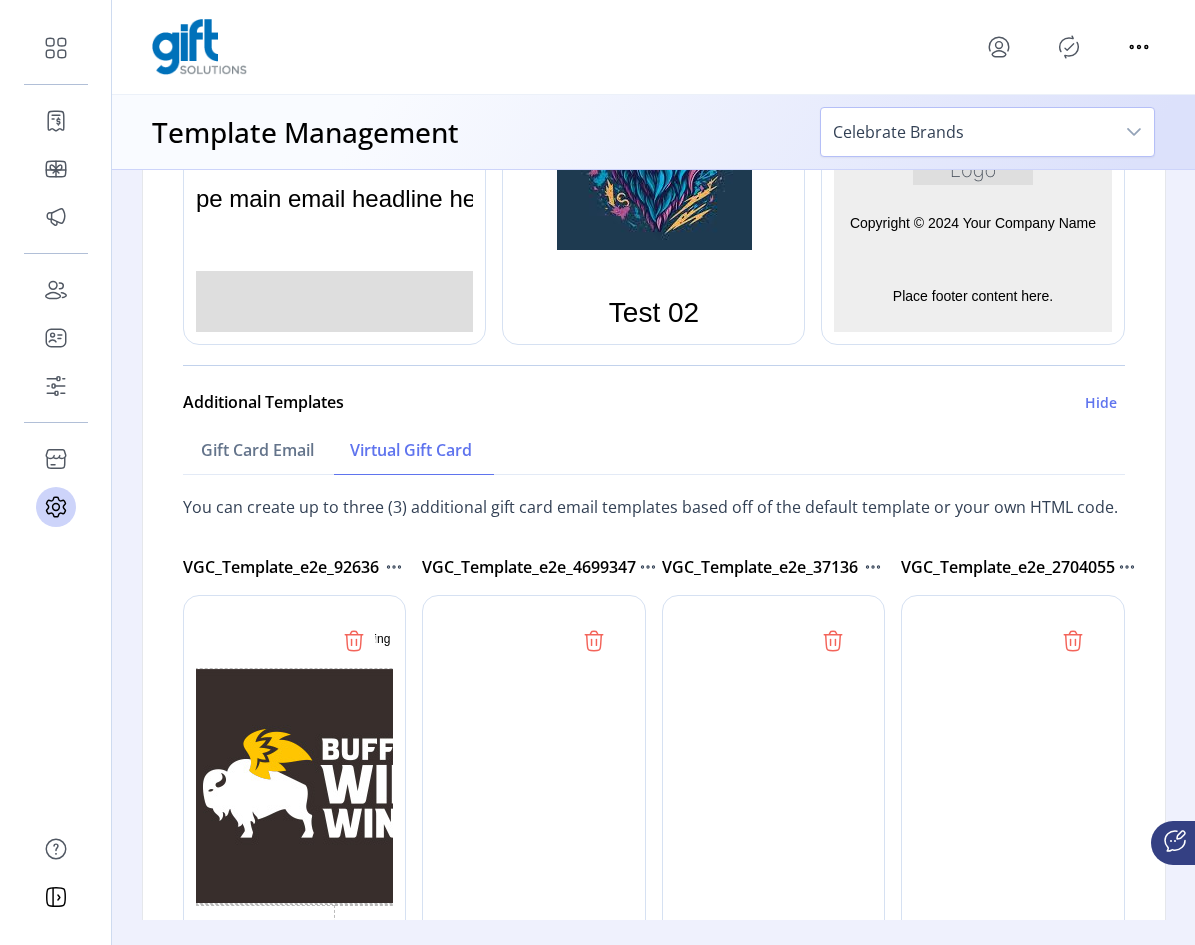 scroll, scrollTop: 1100, scrollLeft: 0, axis: vertical 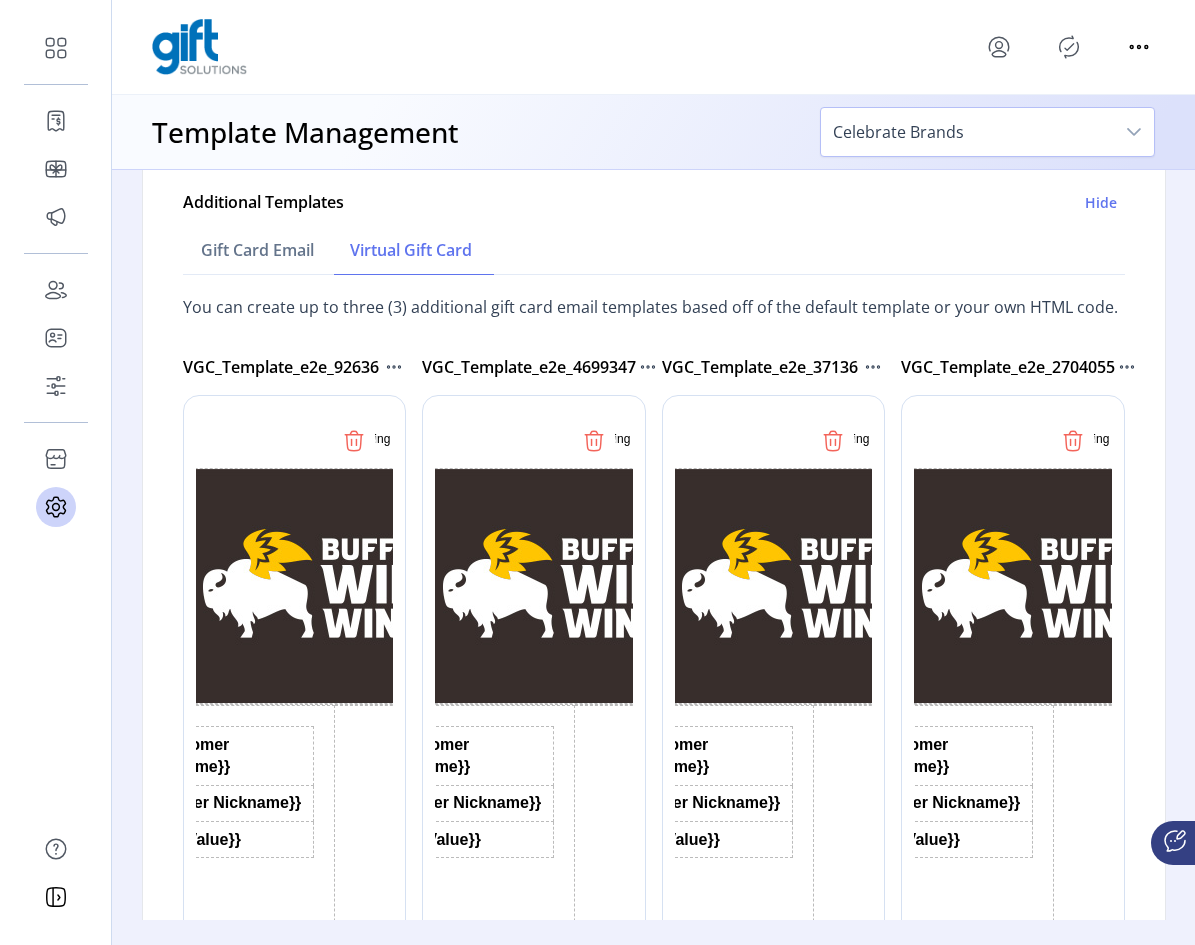 click 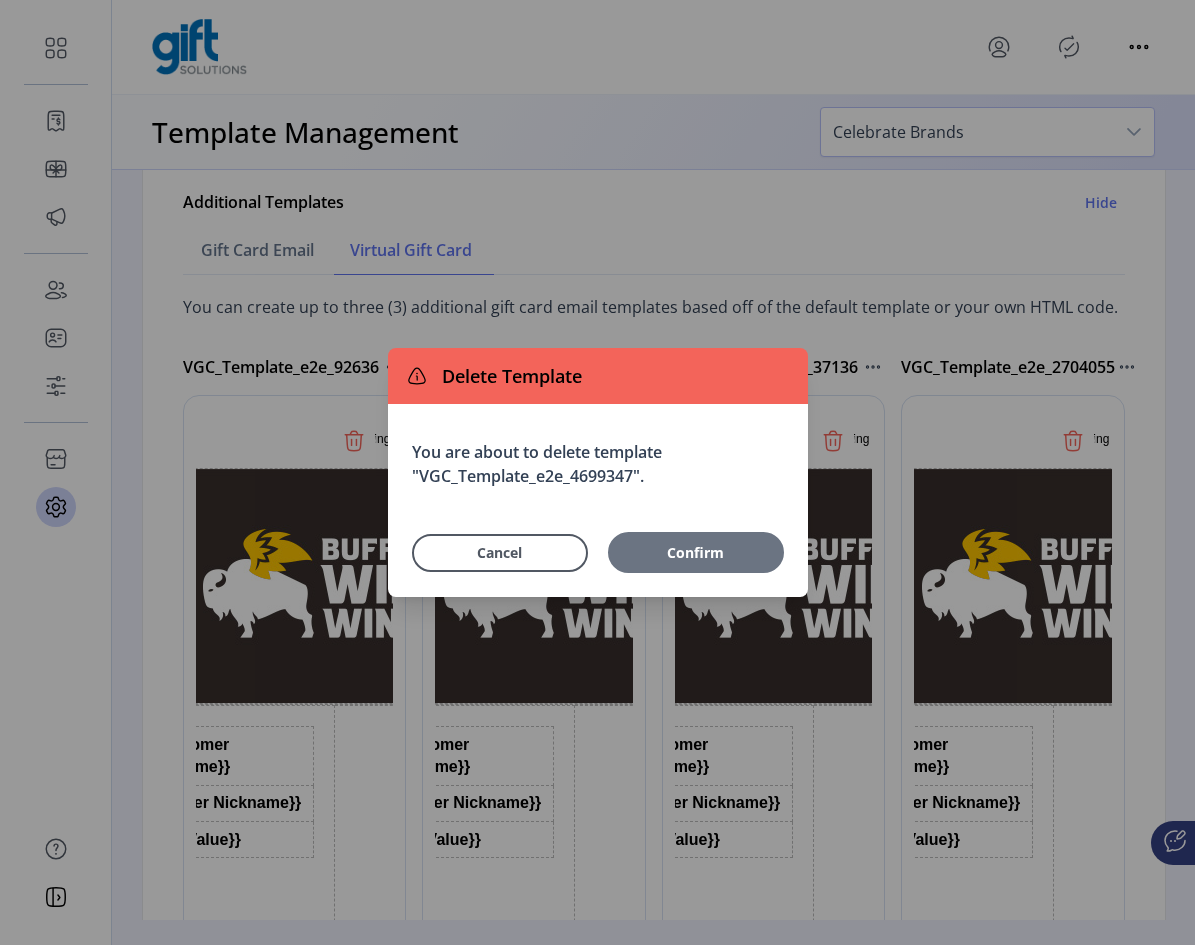 click on "Confirm" at bounding box center [696, 552] 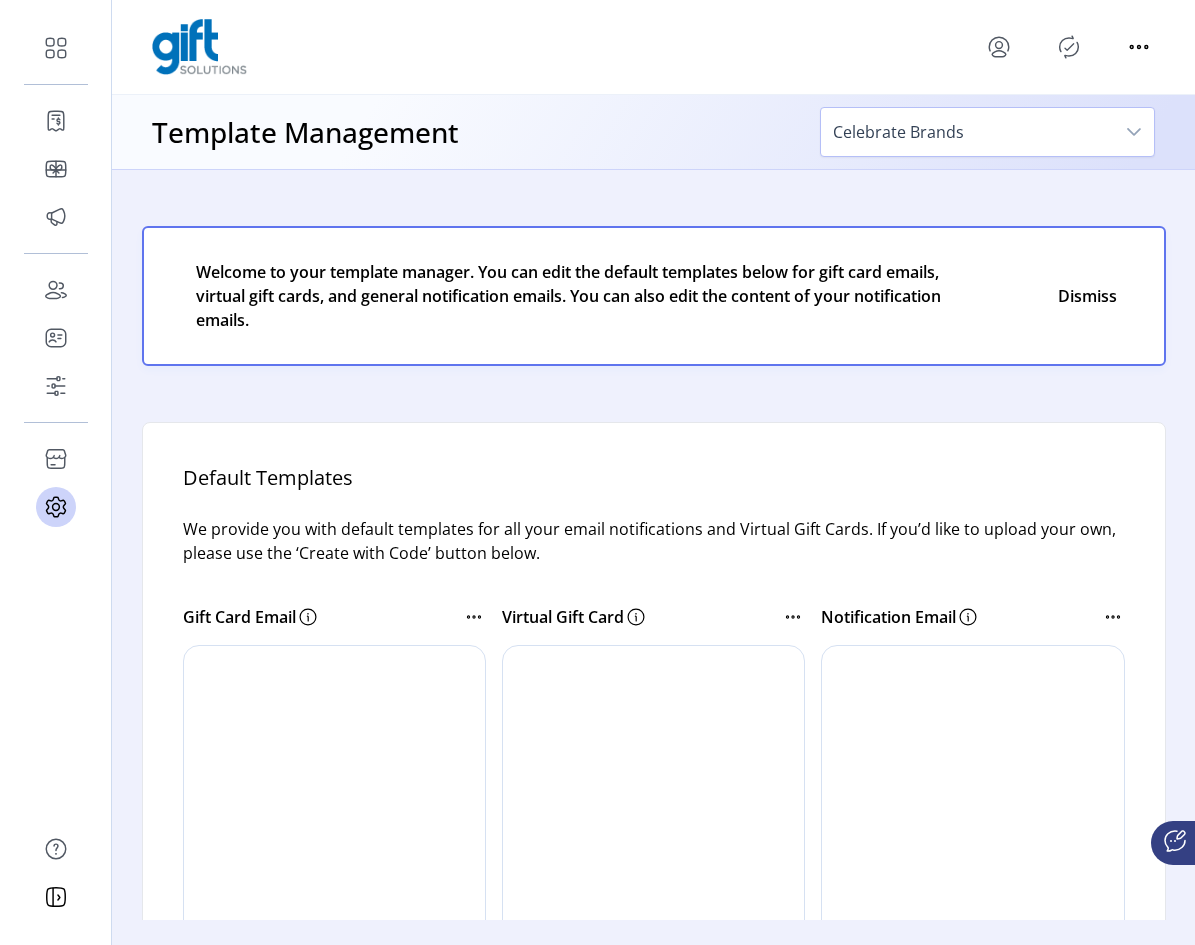 scroll, scrollTop: 0, scrollLeft: 0, axis: both 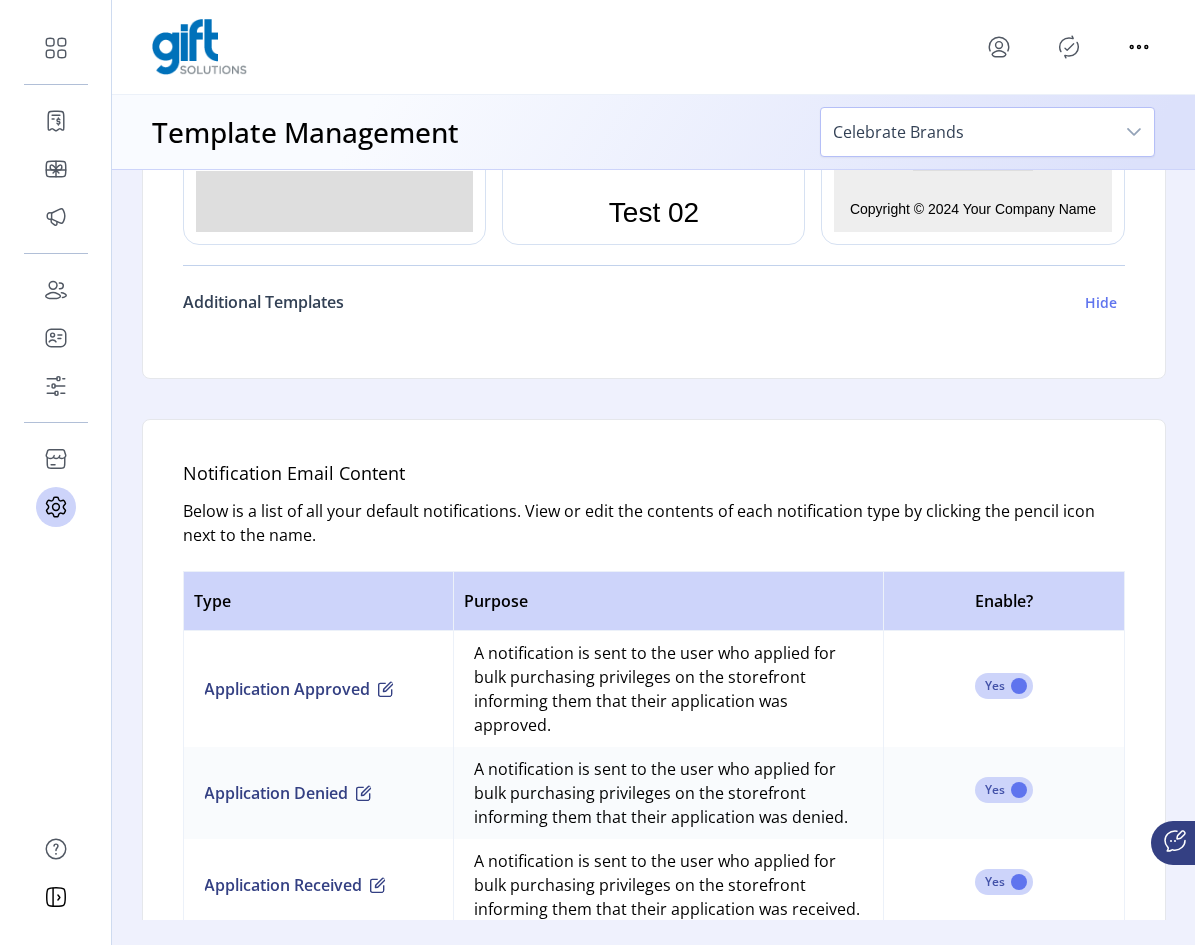 click on "Hide" at bounding box center (1101, 302) 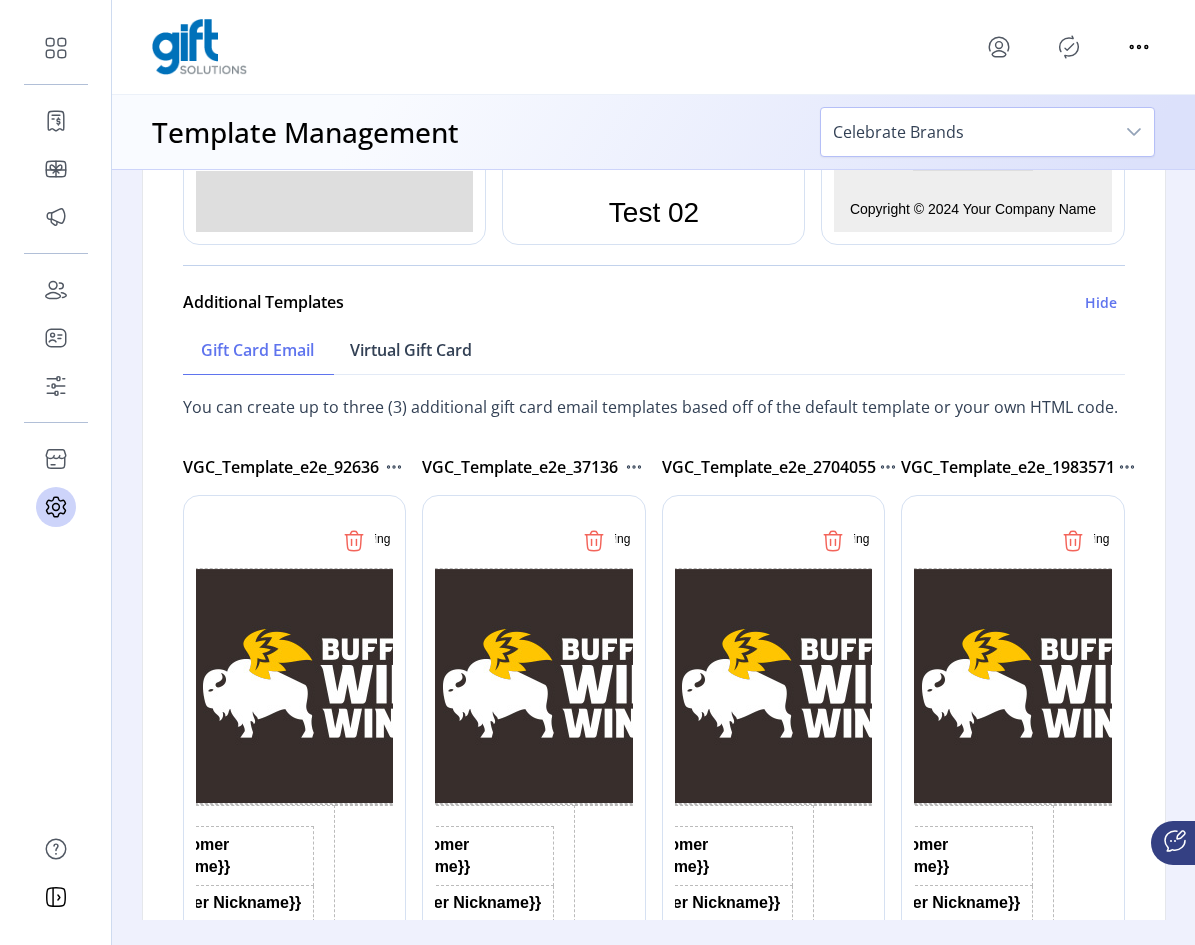 click on "Virtual Gift Card" at bounding box center (411, 350) 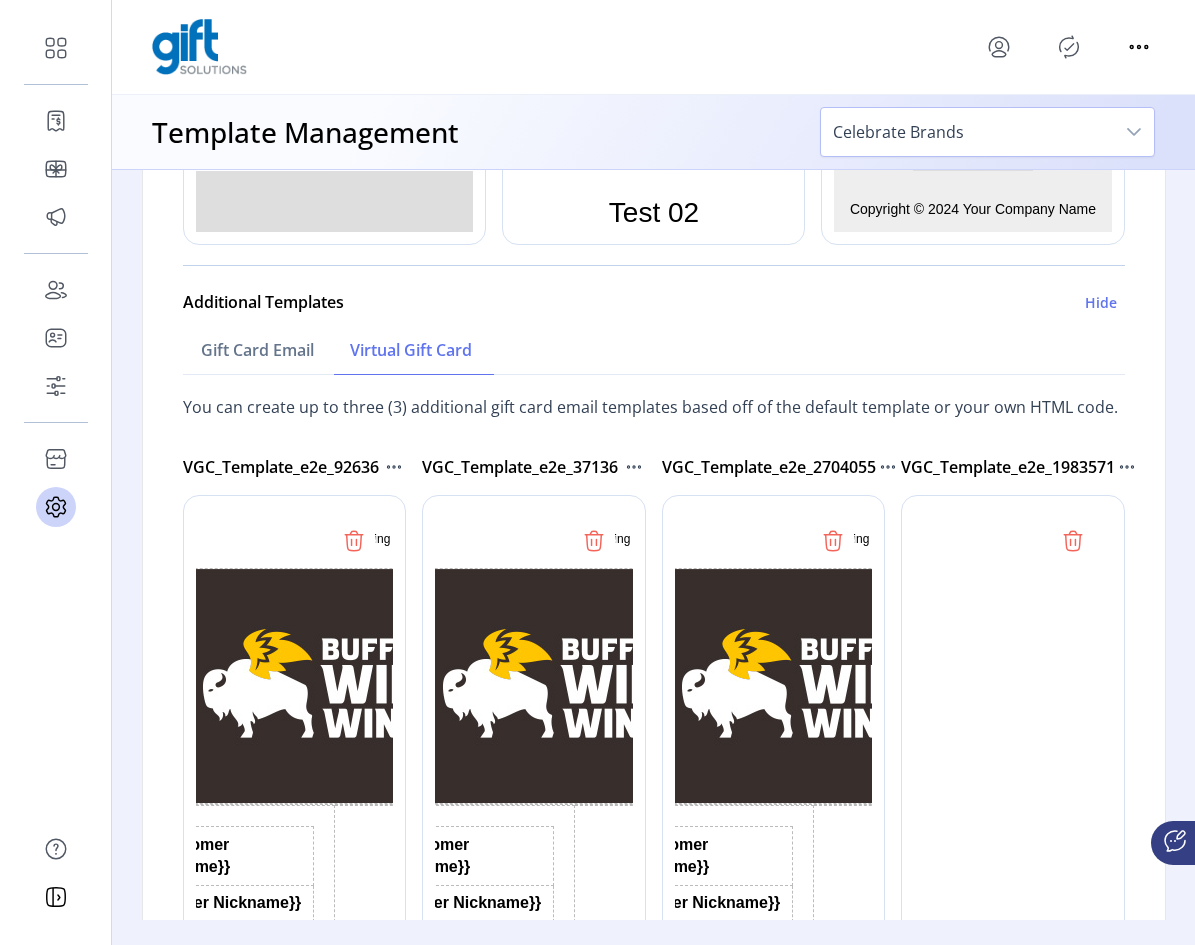 scroll, scrollTop: 0, scrollLeft: 0, axis: both 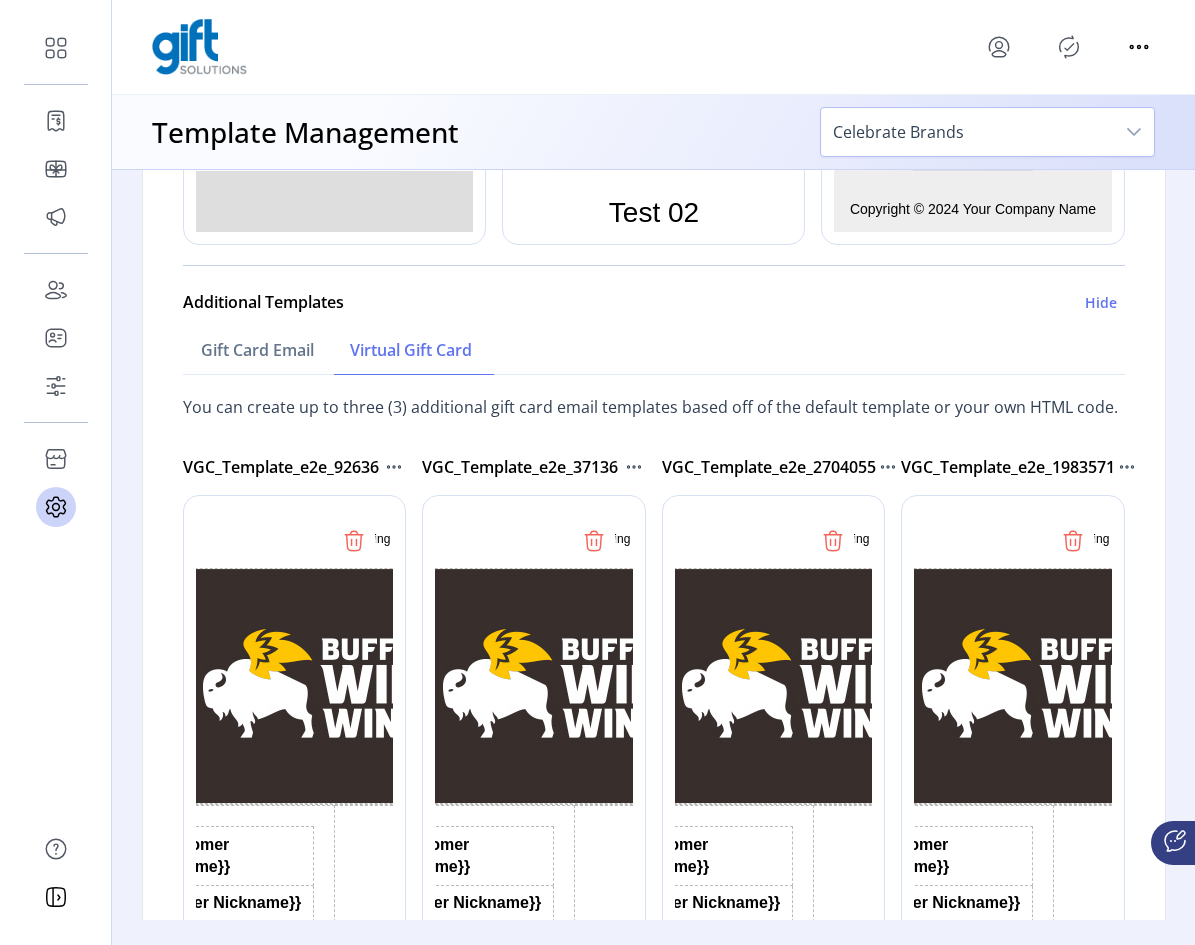 click 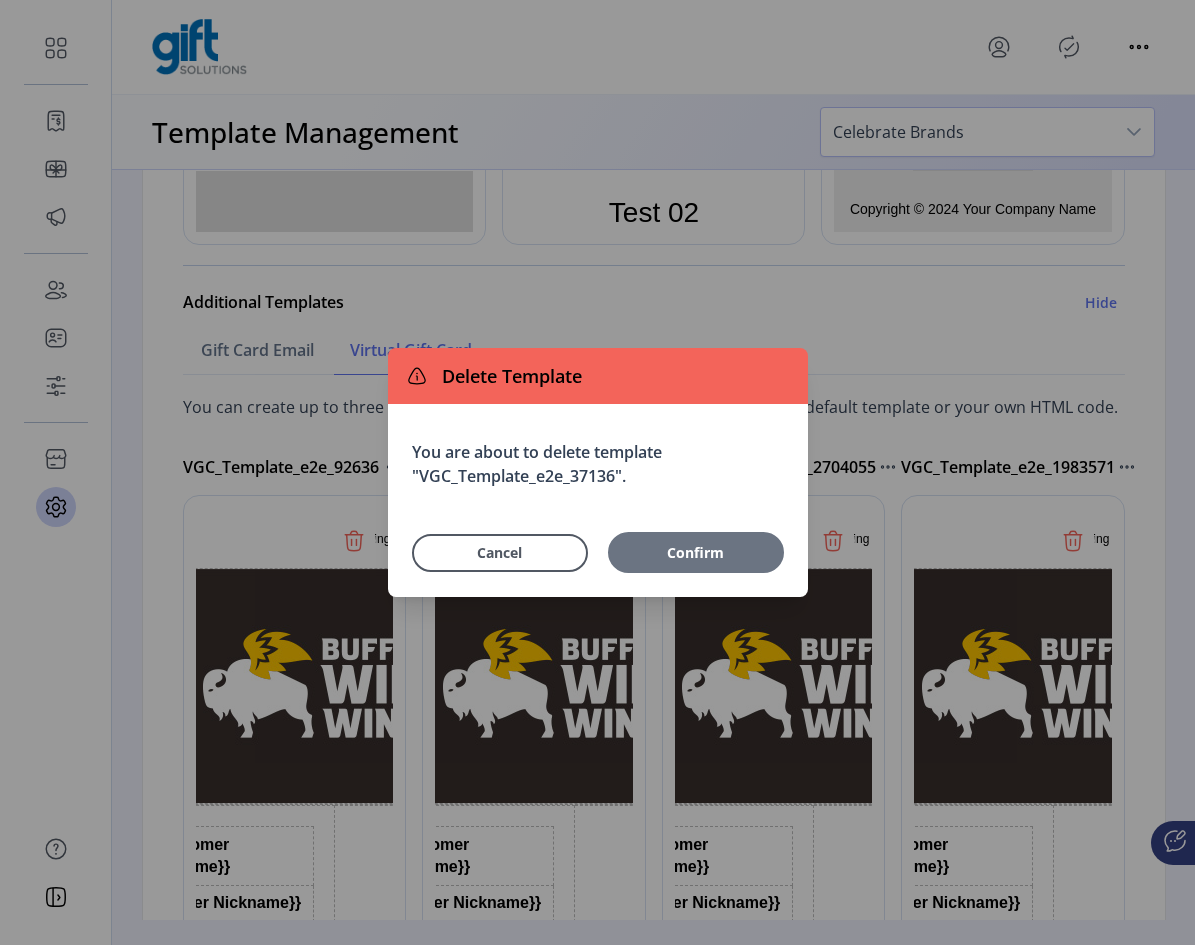 click on "Confirm" at bounding box center (696, 552) 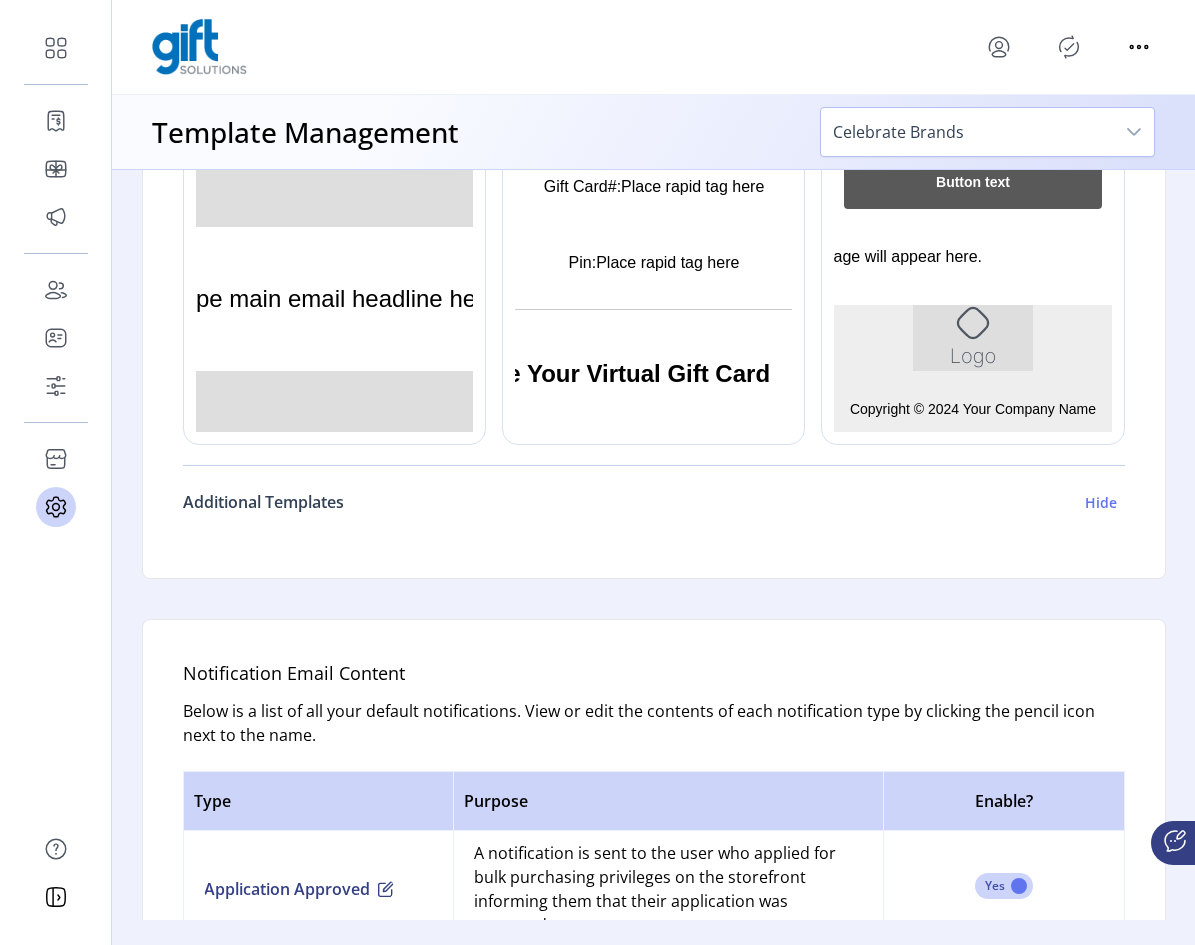 click on "Hide" at bounding box center (1101, 502) 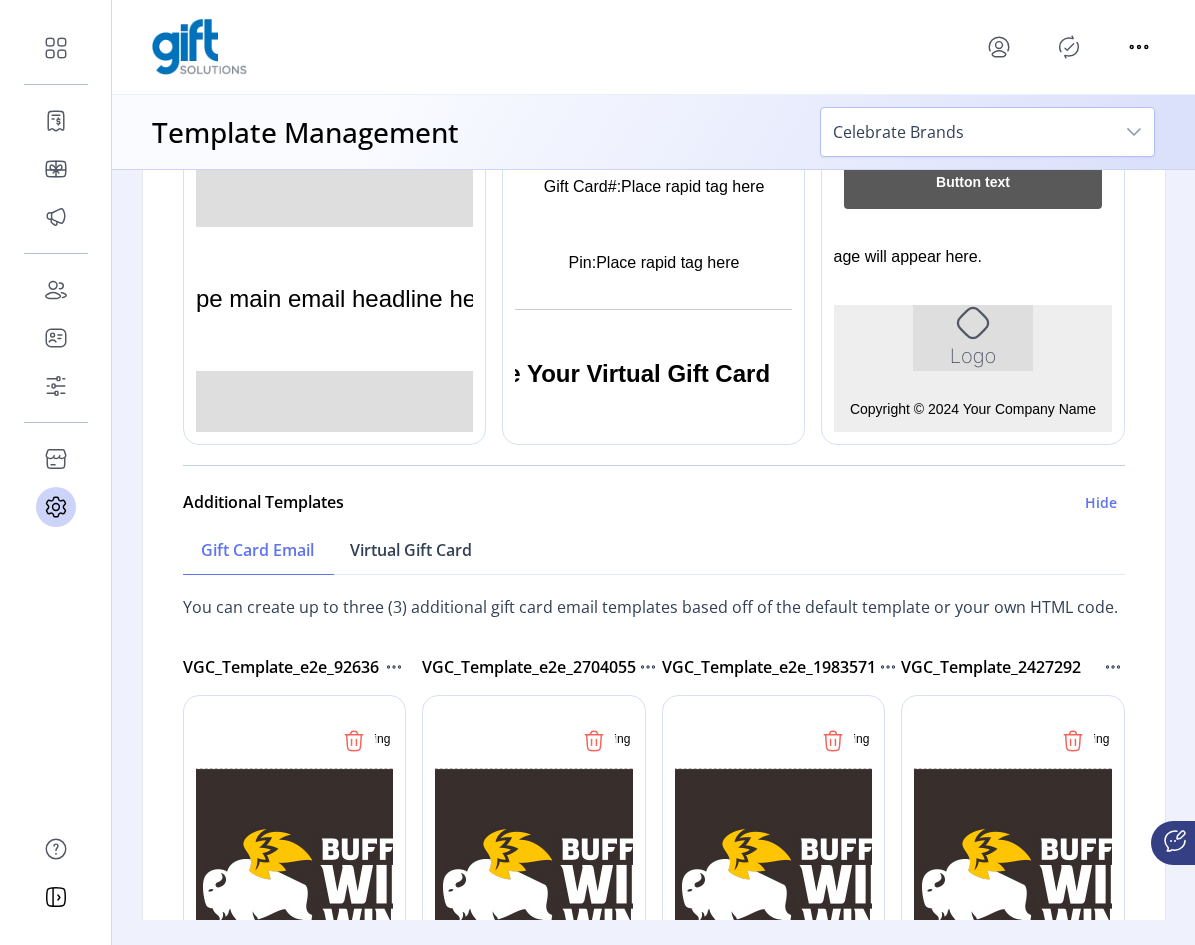 click on "Virtual Gift Card" at bounding box center (411, 550) 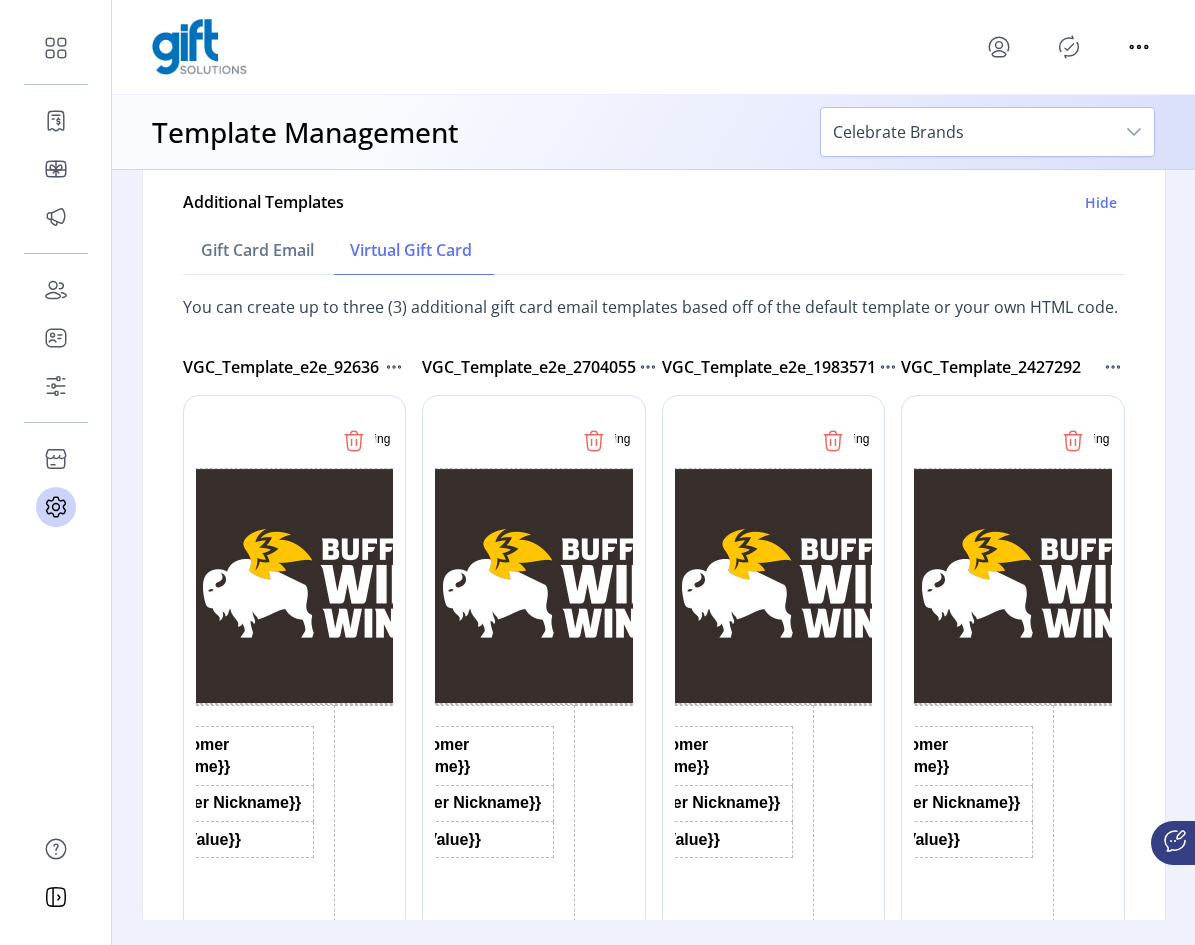 click 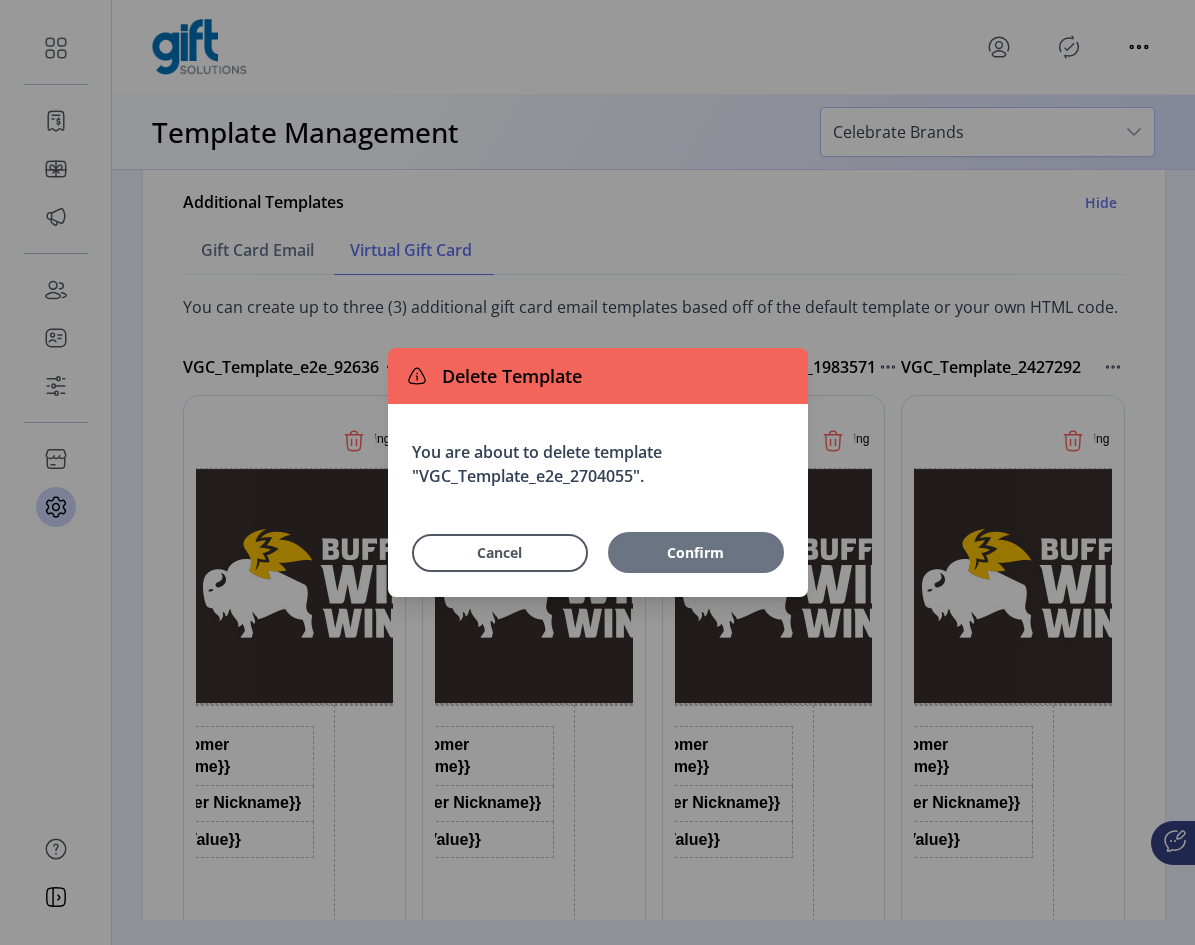 click on "Confirm" at bounding box center (696, 552) 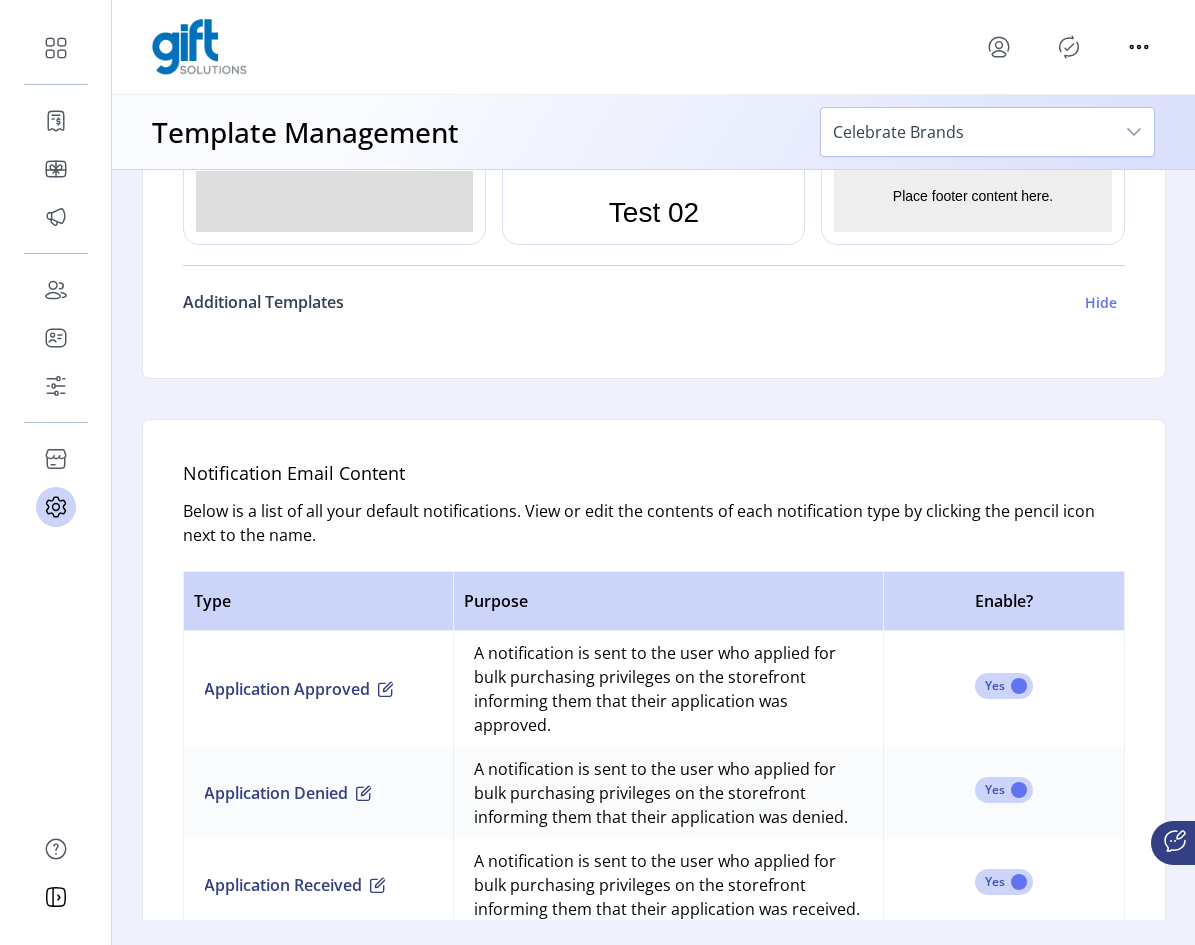 click on "Hide" at bounding box center [1101, 302] 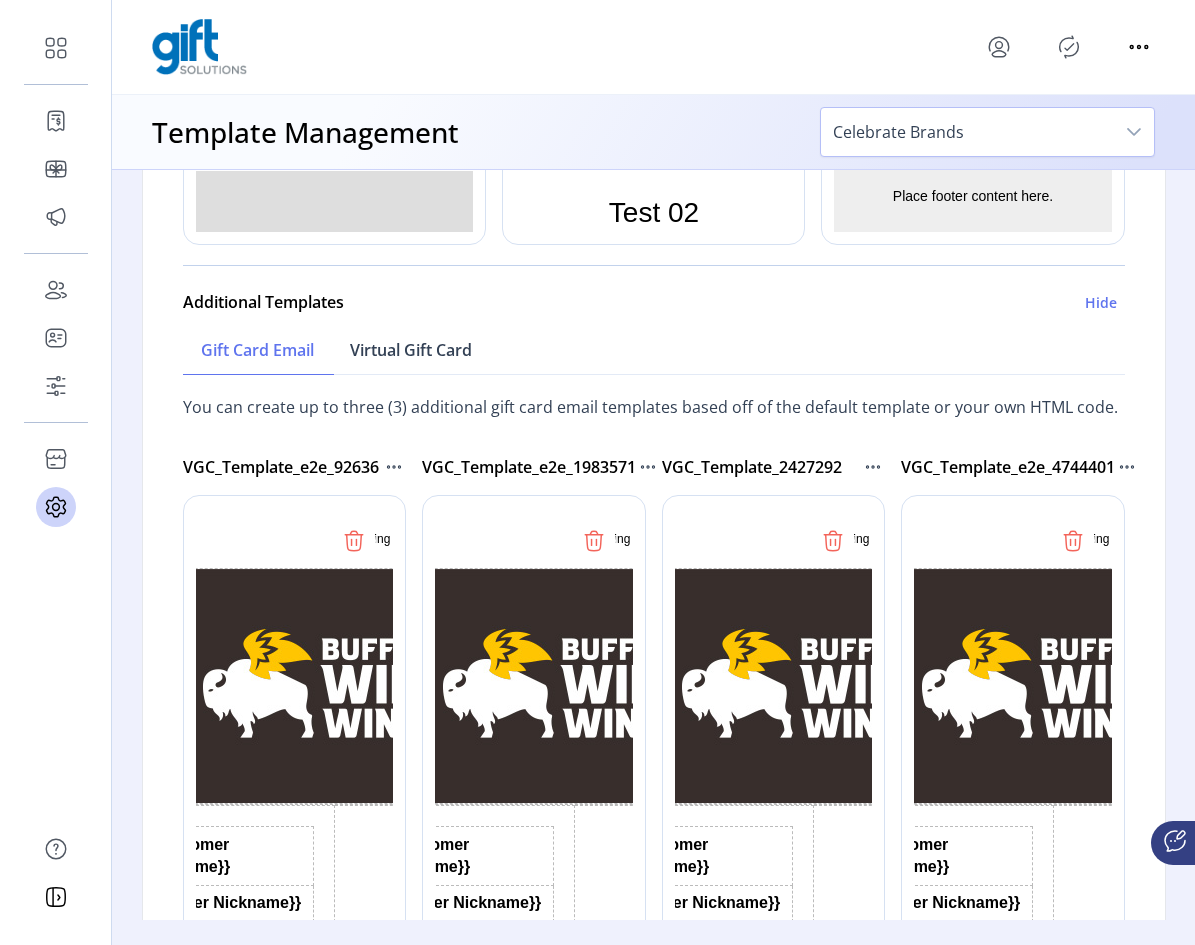 click on "Virtual Gift Card" at bounding box center (411, 350) 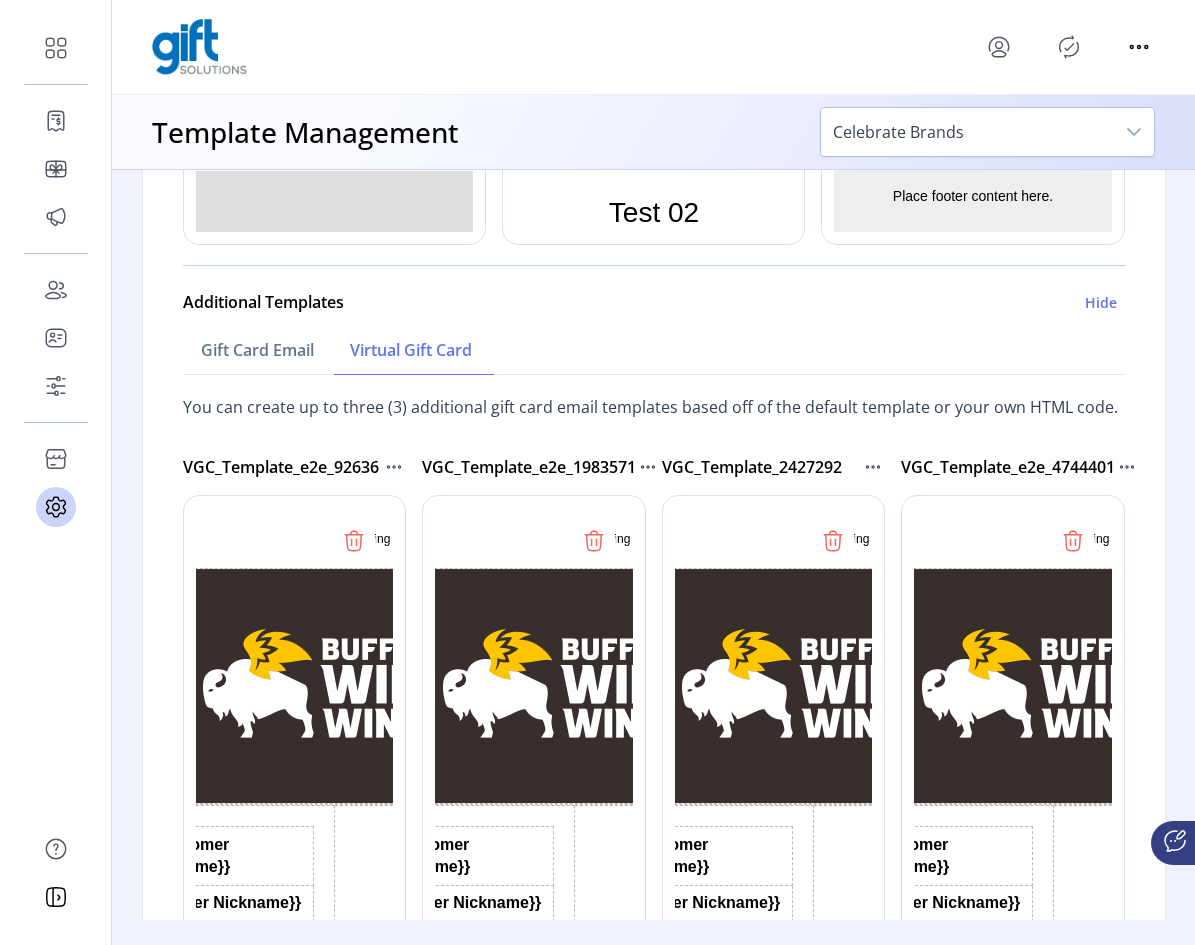 click 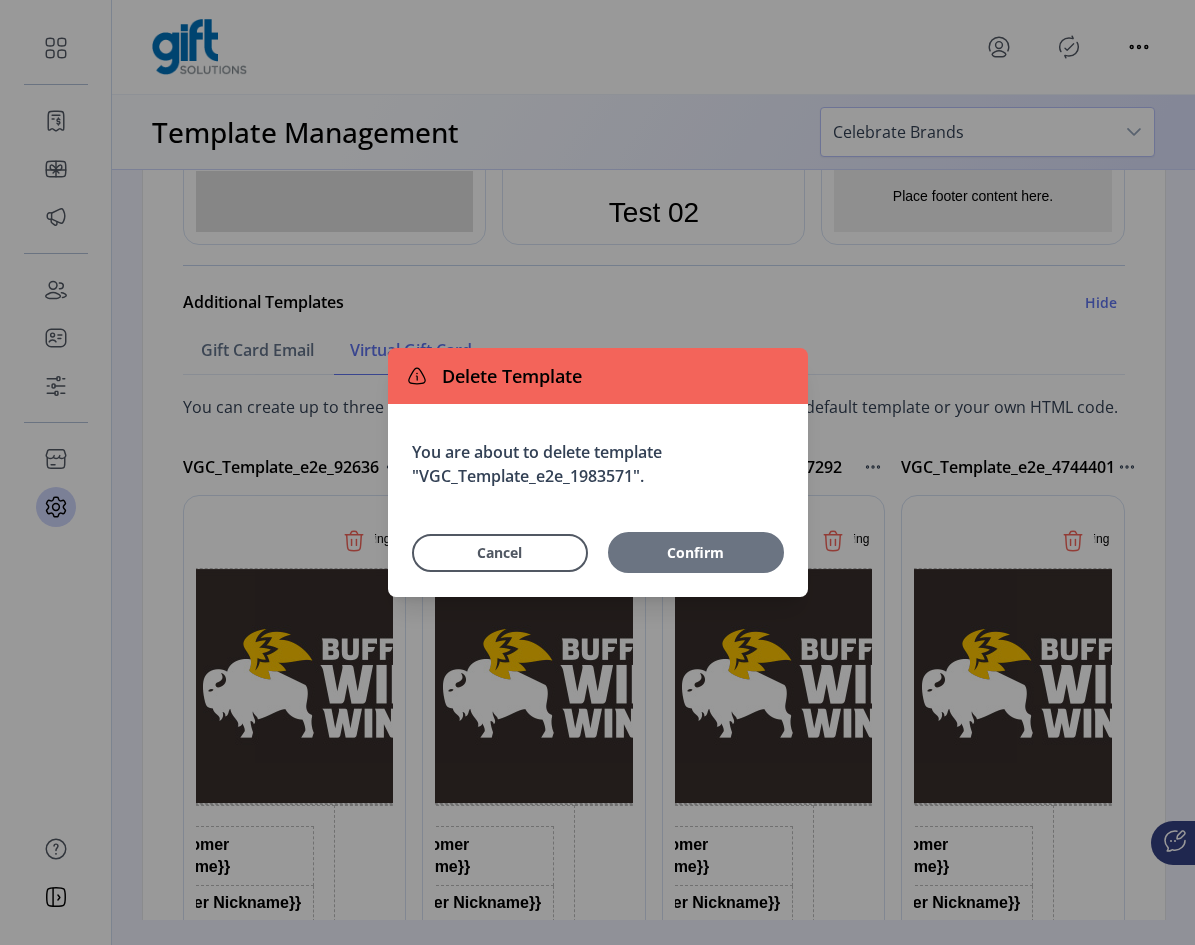 click on "Confirm" at bounding box center (696, 552) 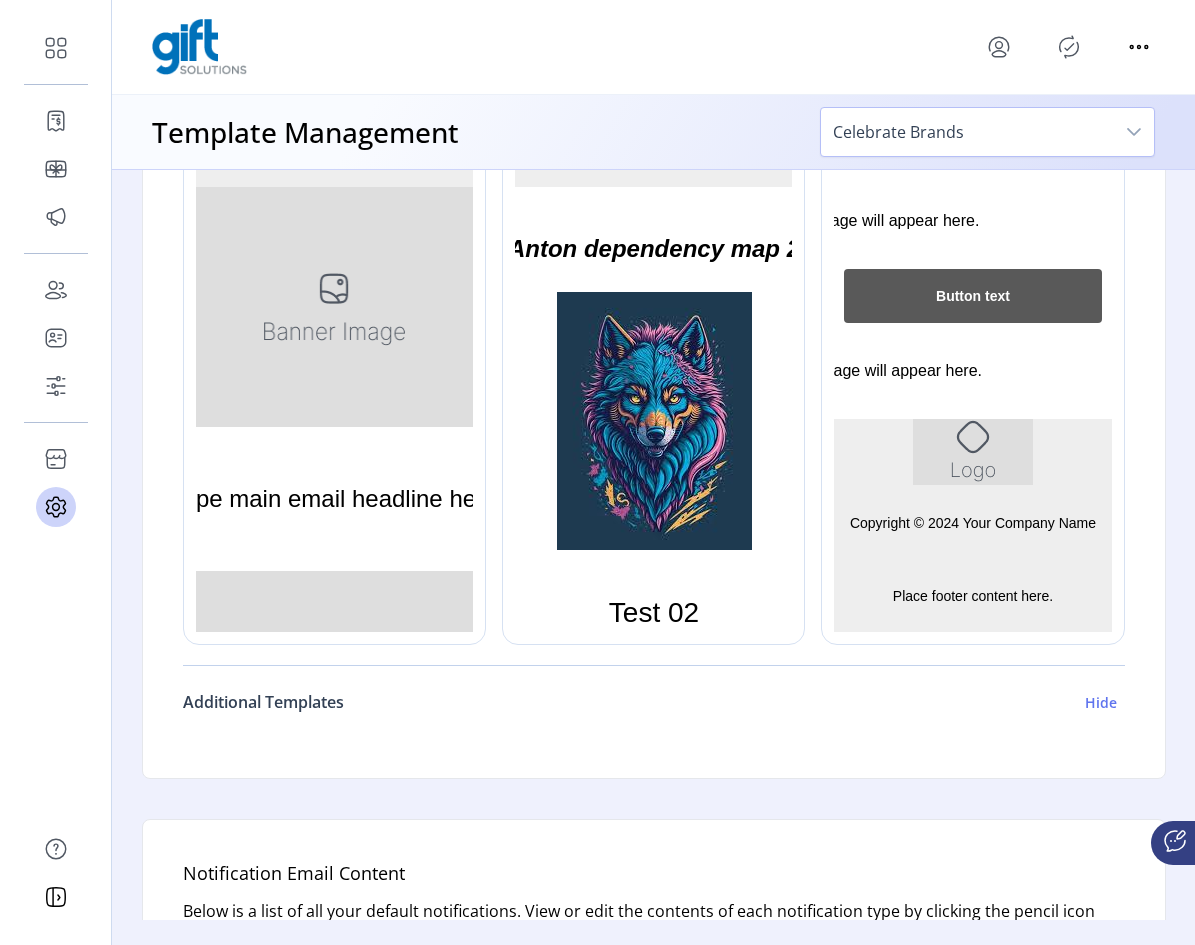 click on "Hide" at bounding box center (1101, 702) 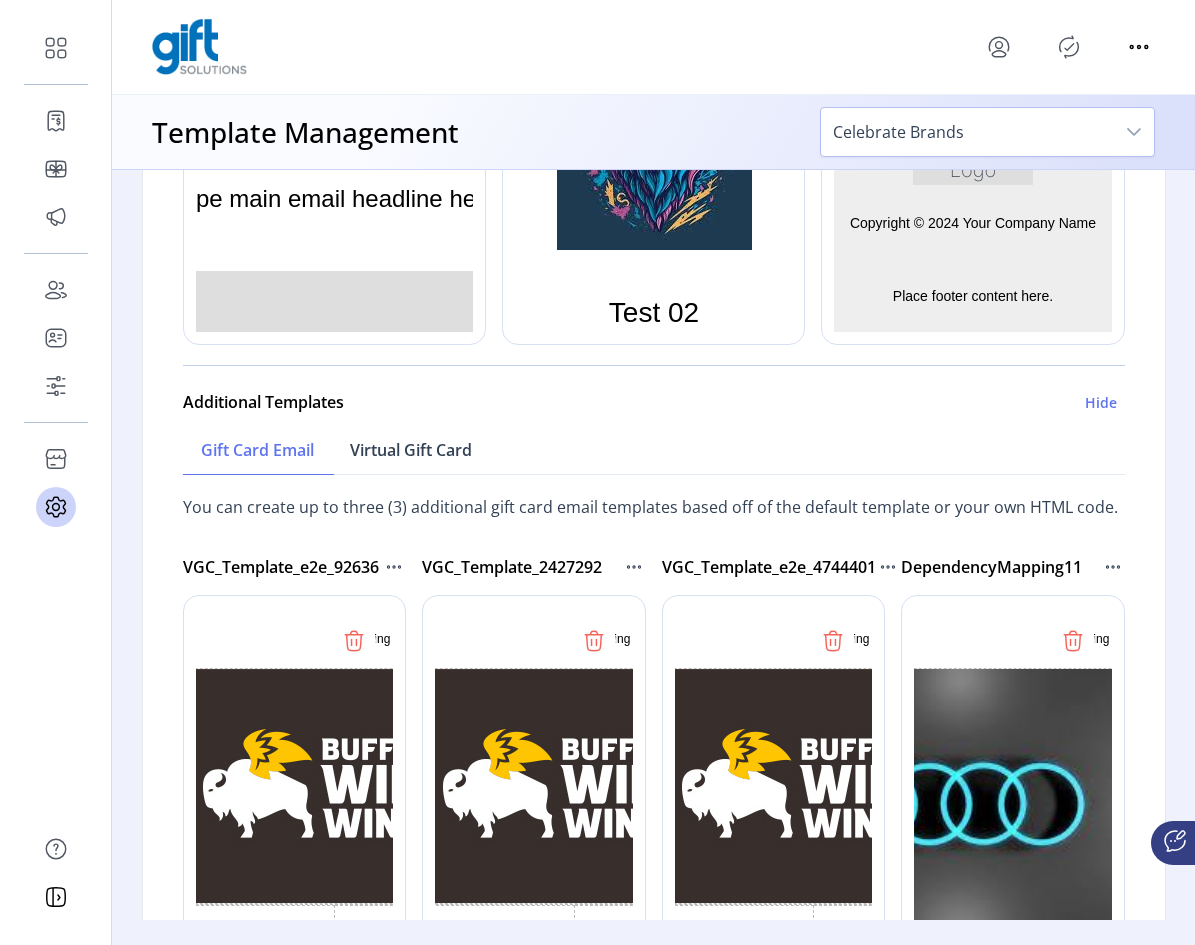 click on "Virtual Gift Card" at bounding box center (411, 450) 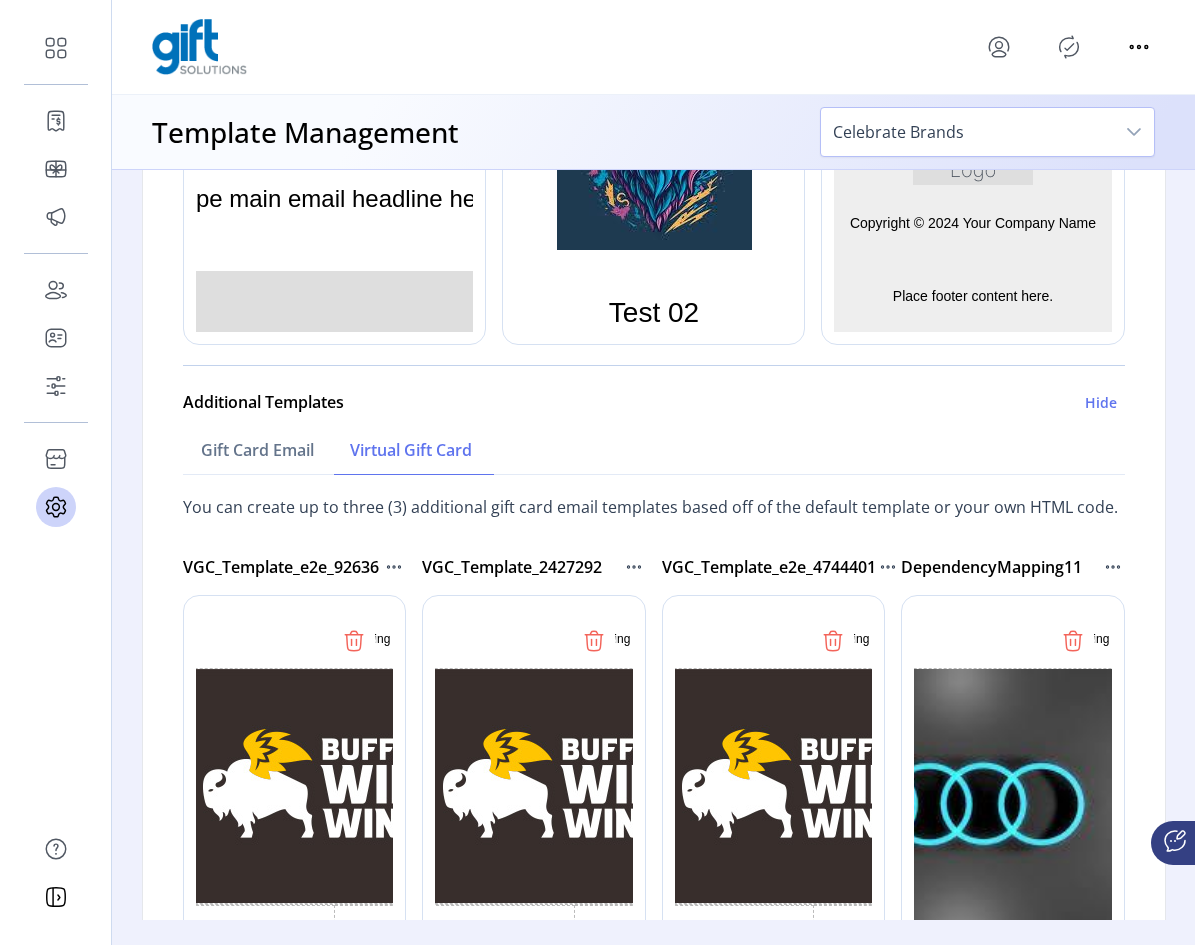 click 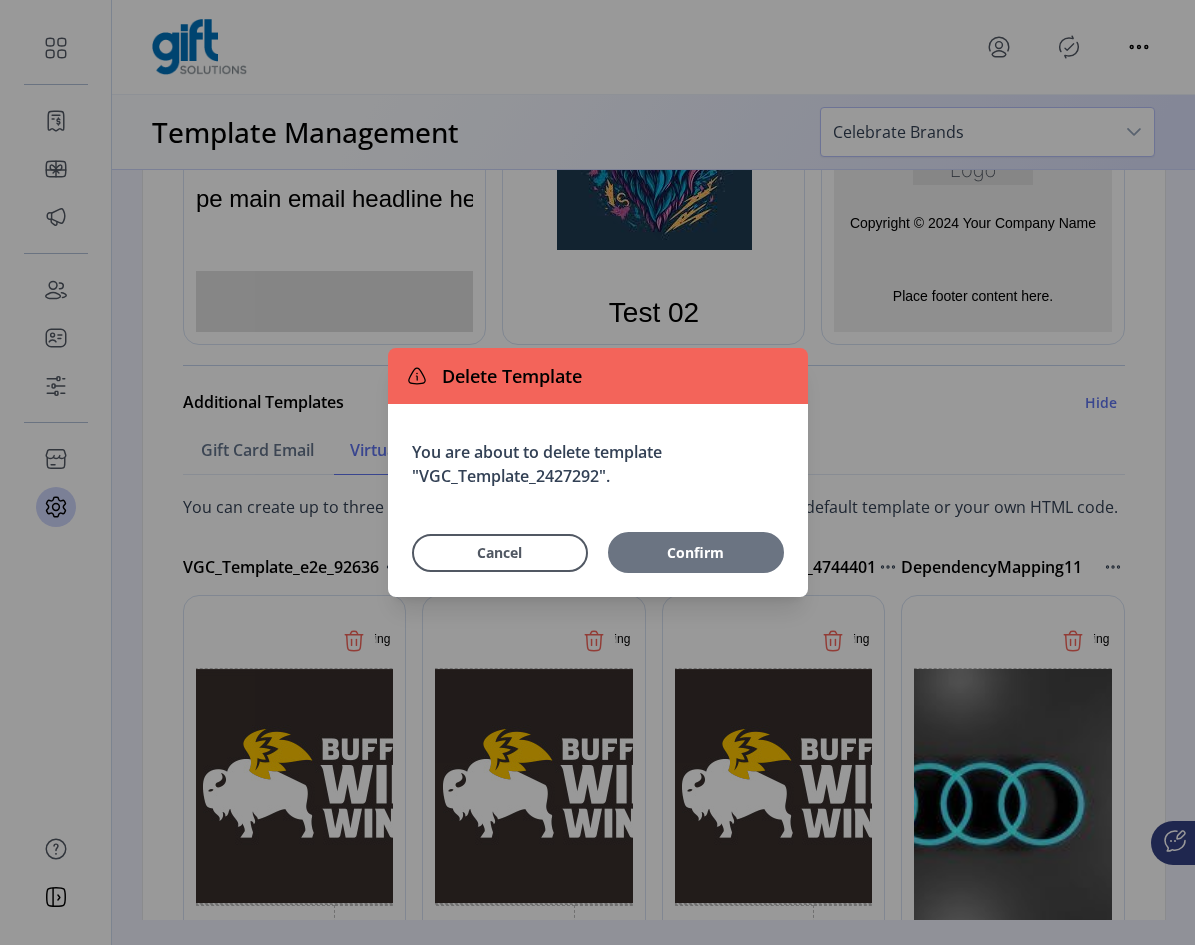 click on "Confirm" at bounding box center (696, 552) 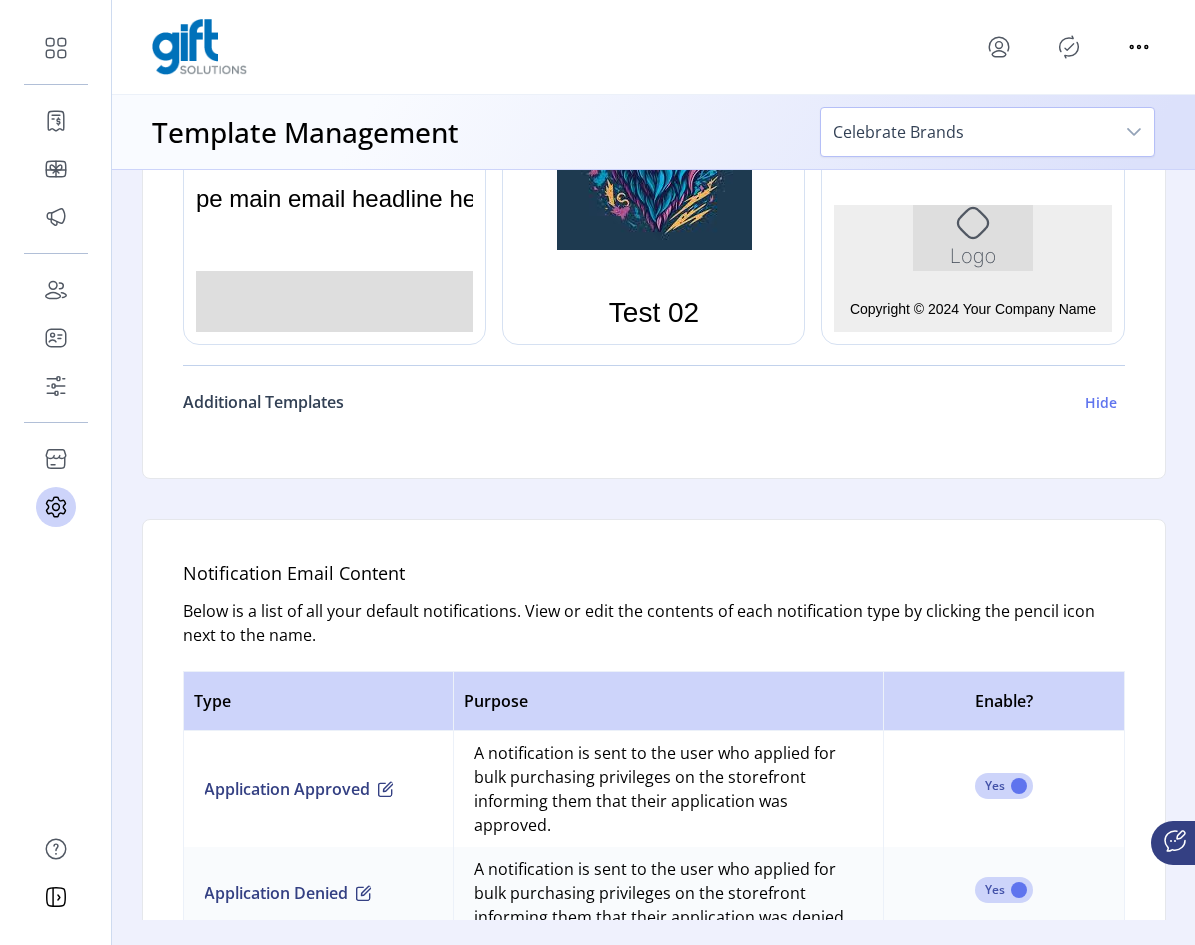 click on "Hide" at bounding box center (1101, 402) 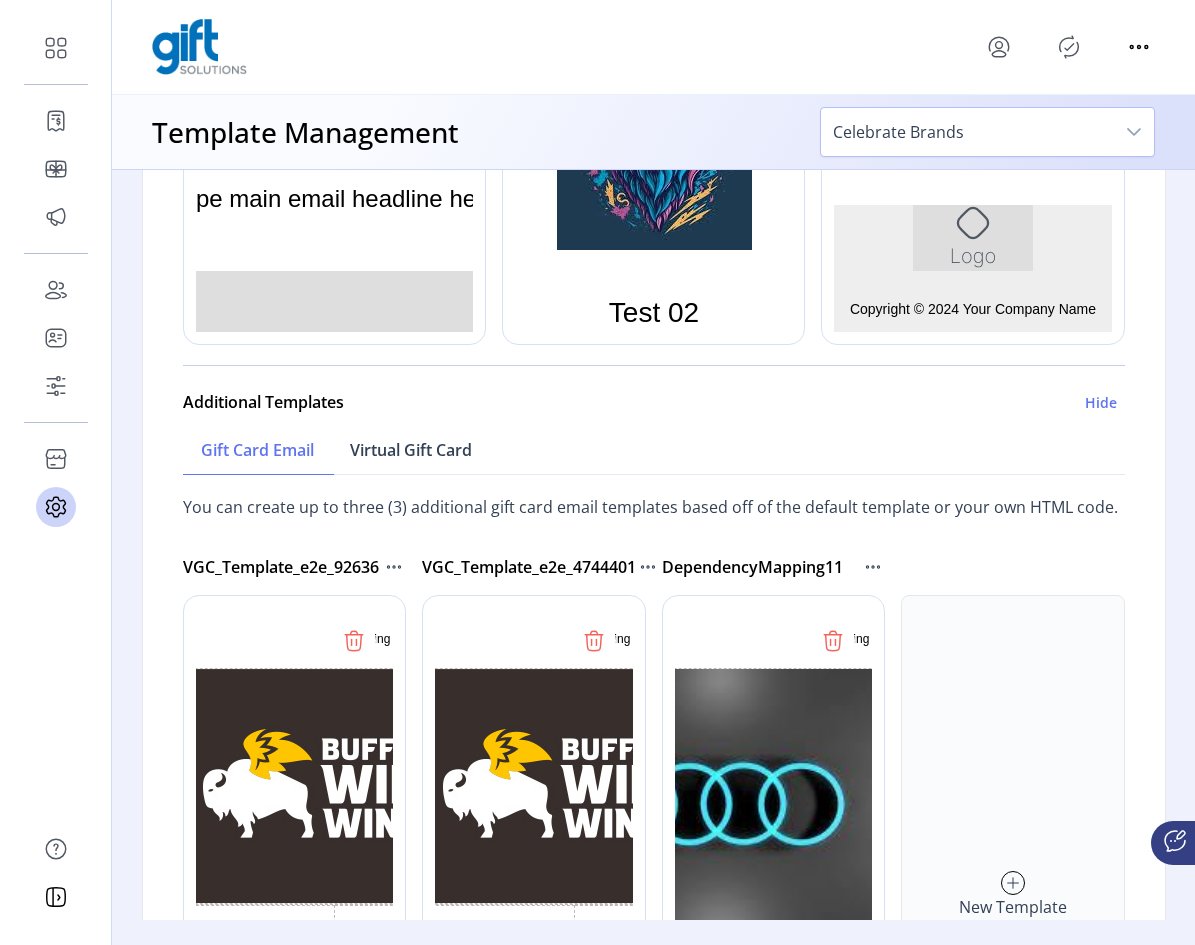 click on "Virtual Gift Card" at bounding box center [411, 450] 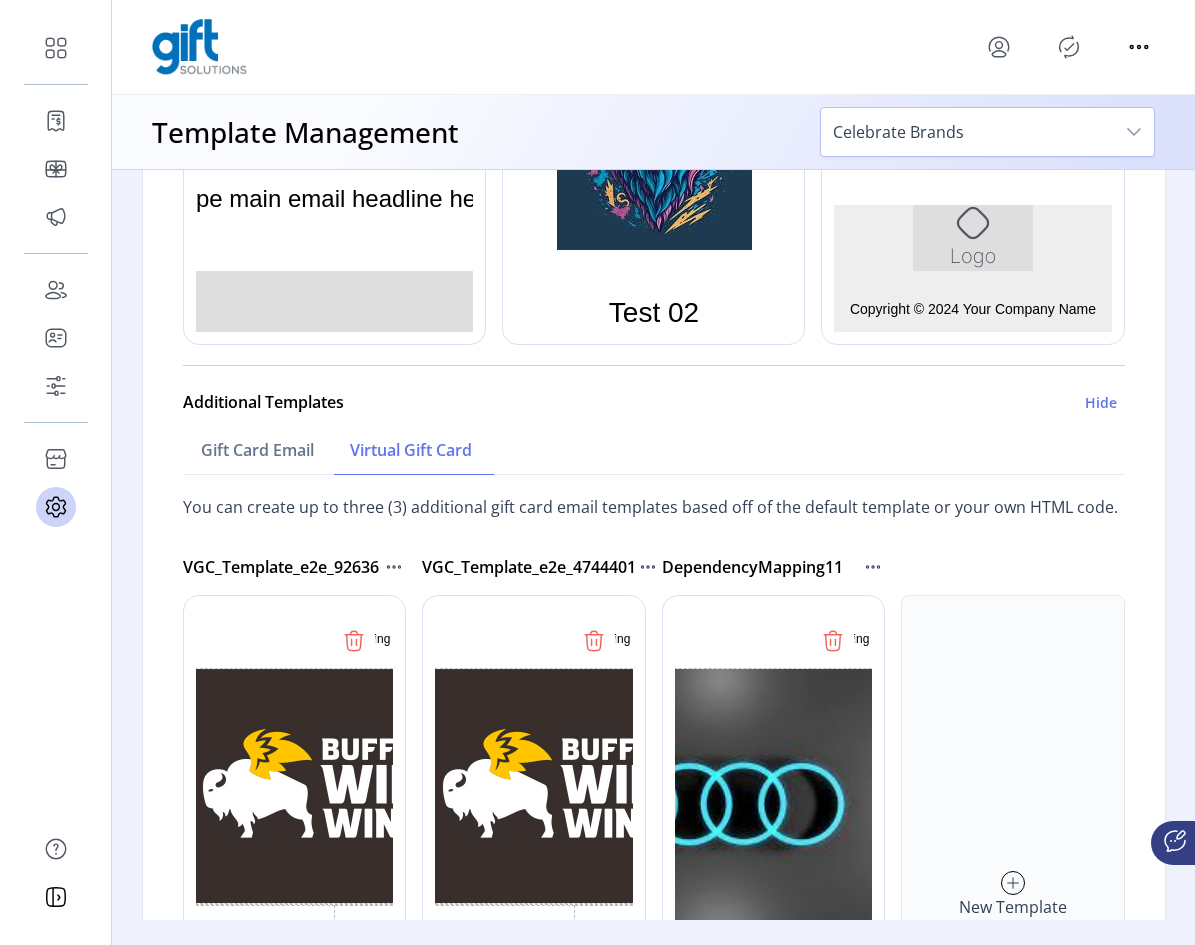 click 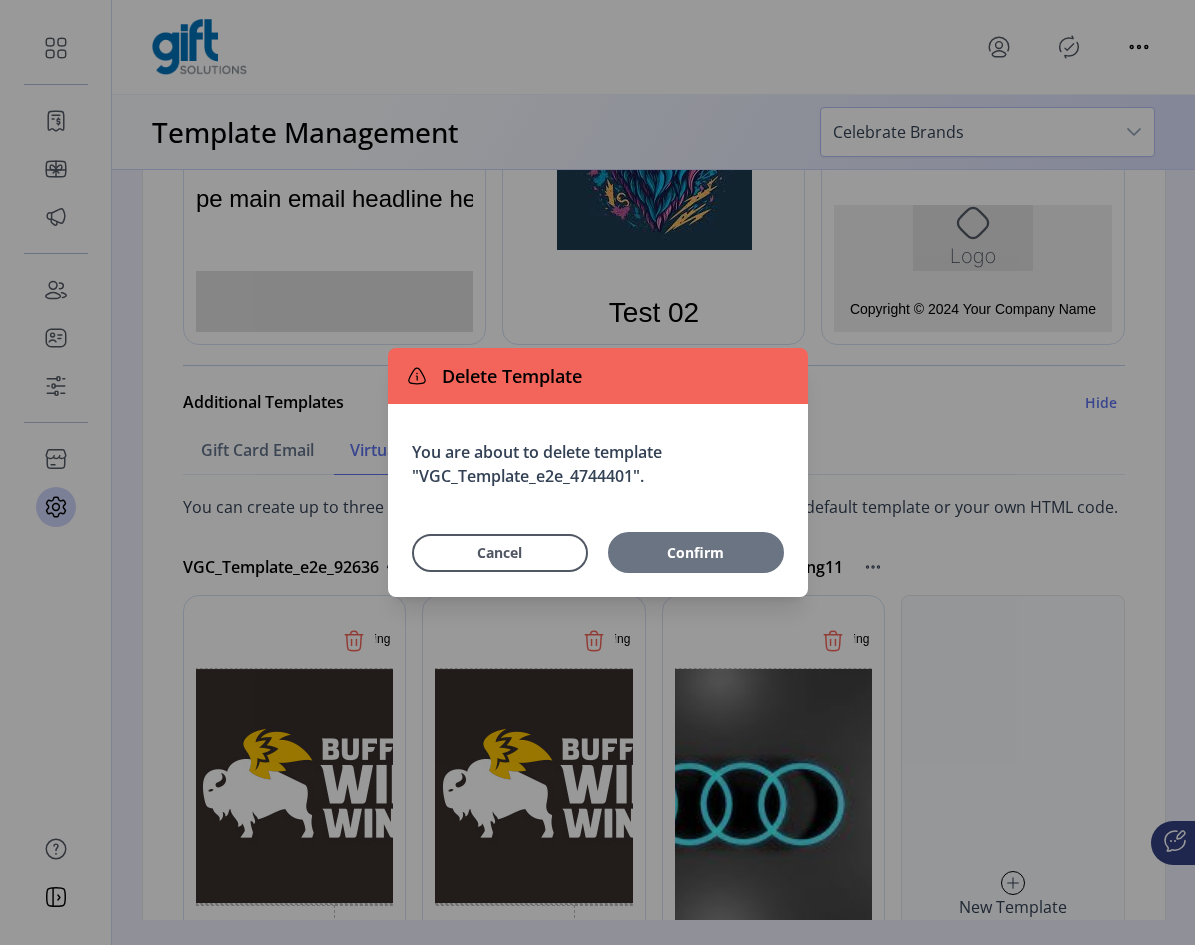 click on "Confirm" at bounding box center (696, 552) 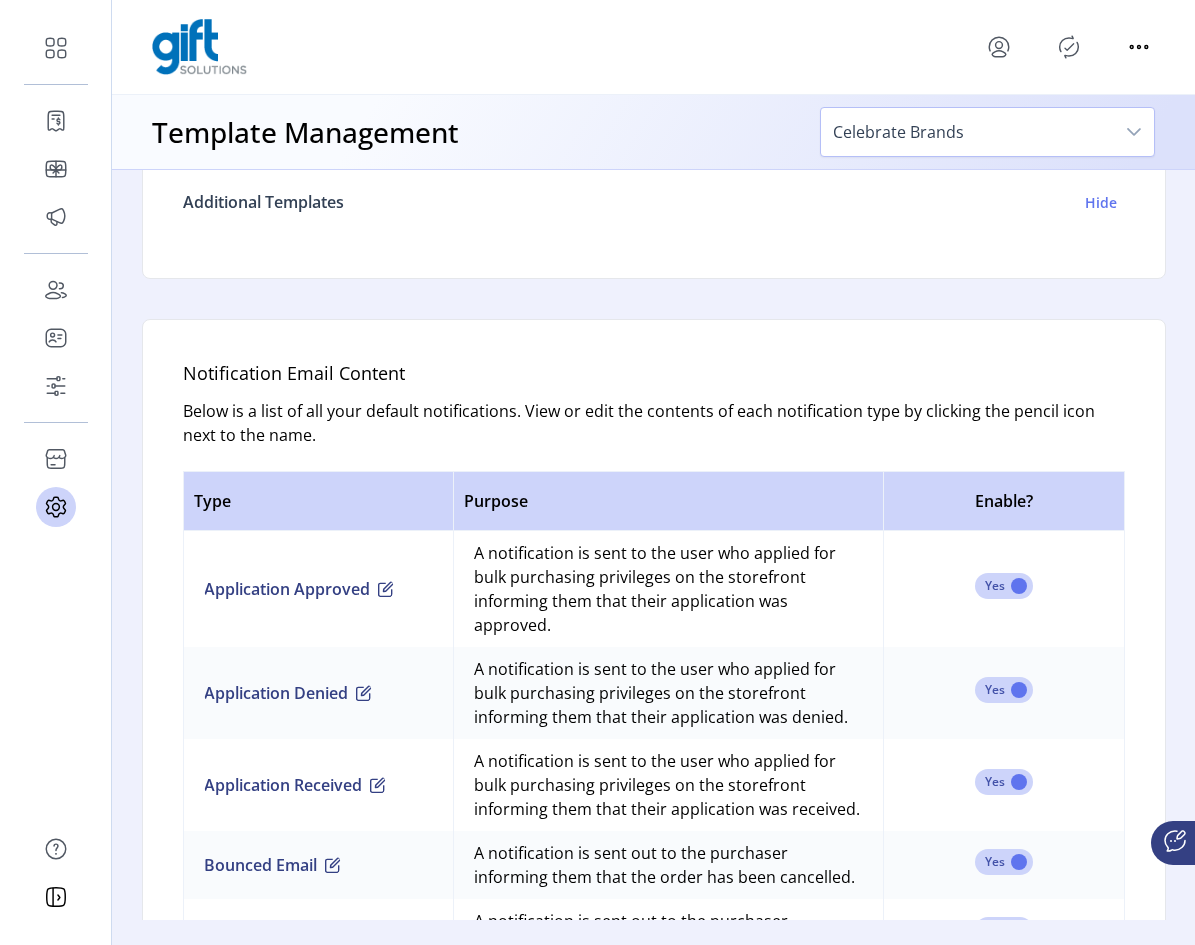 click on "Hide" at bounding box center [1101, 202] 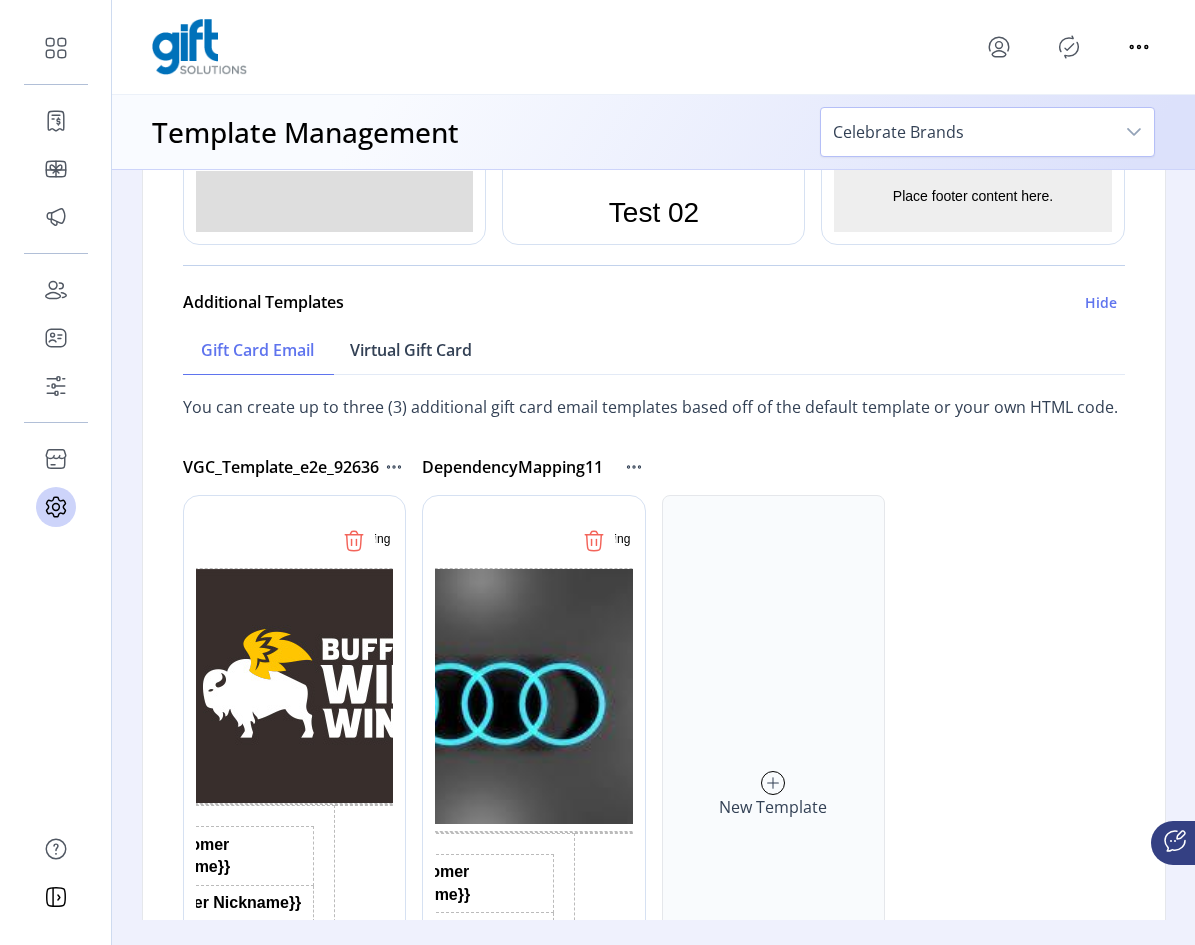 click on "Virtual Gift Card" at bounding box center [411, 350] 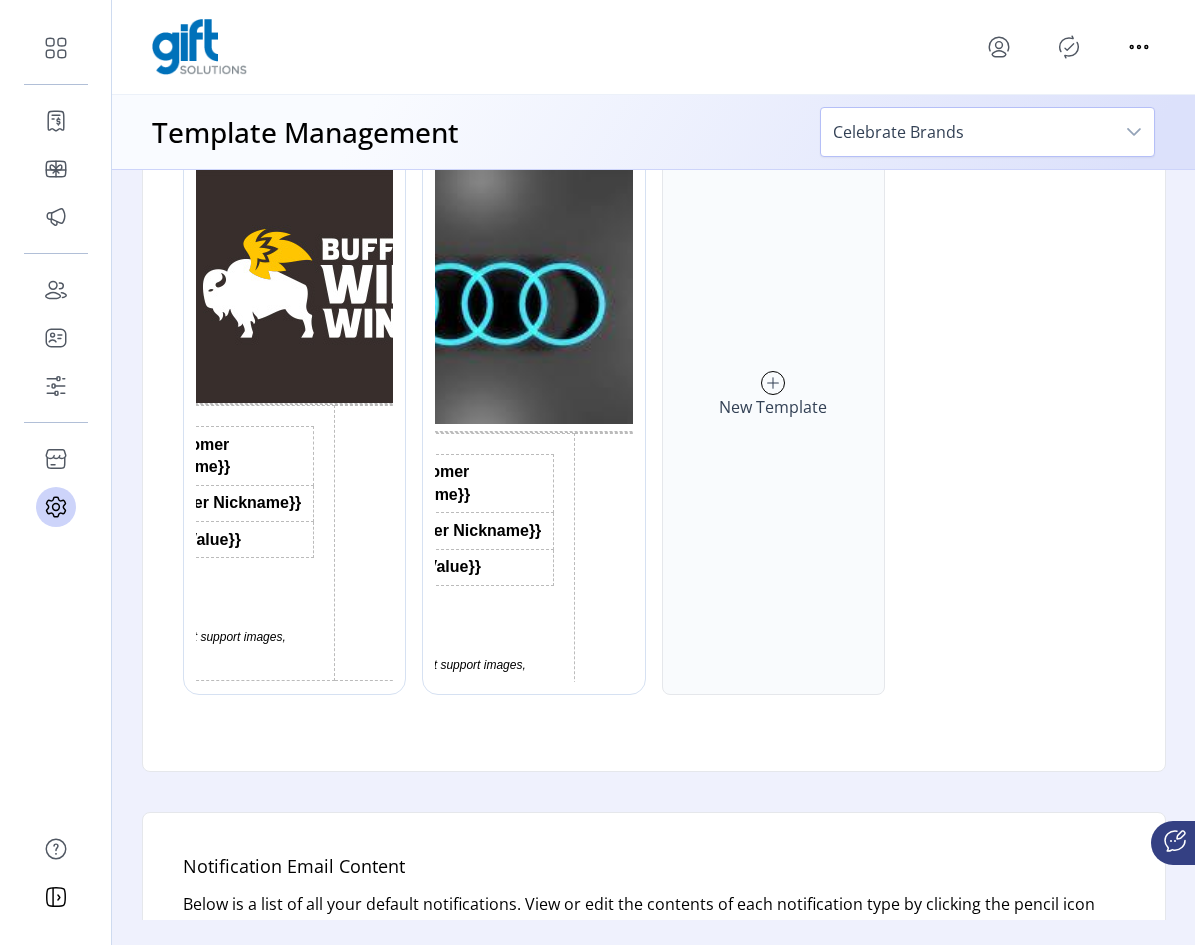 click 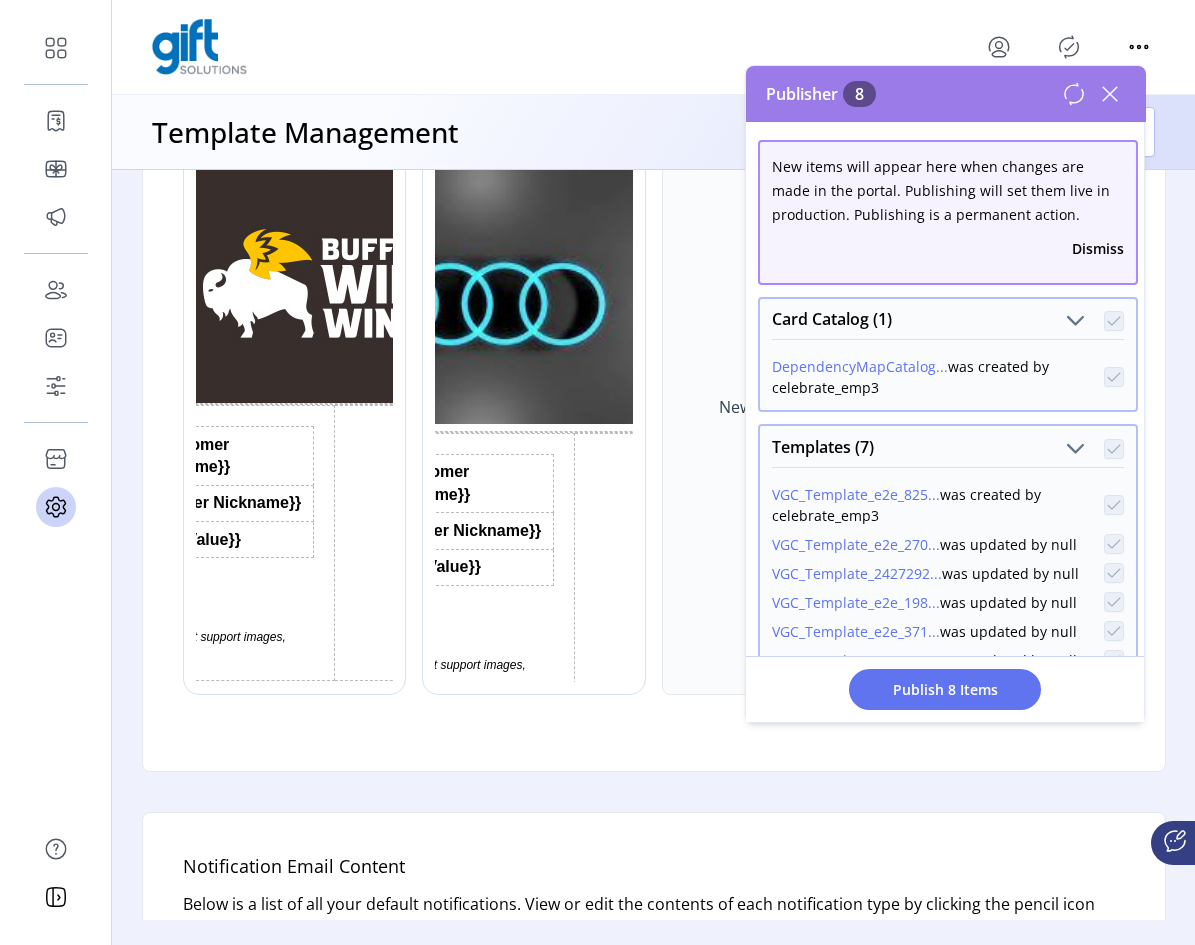 drag, startPoint x: 954, startPoint y: 687, endPoint x: 1018, endPoint y: 772, distance: 106.400185 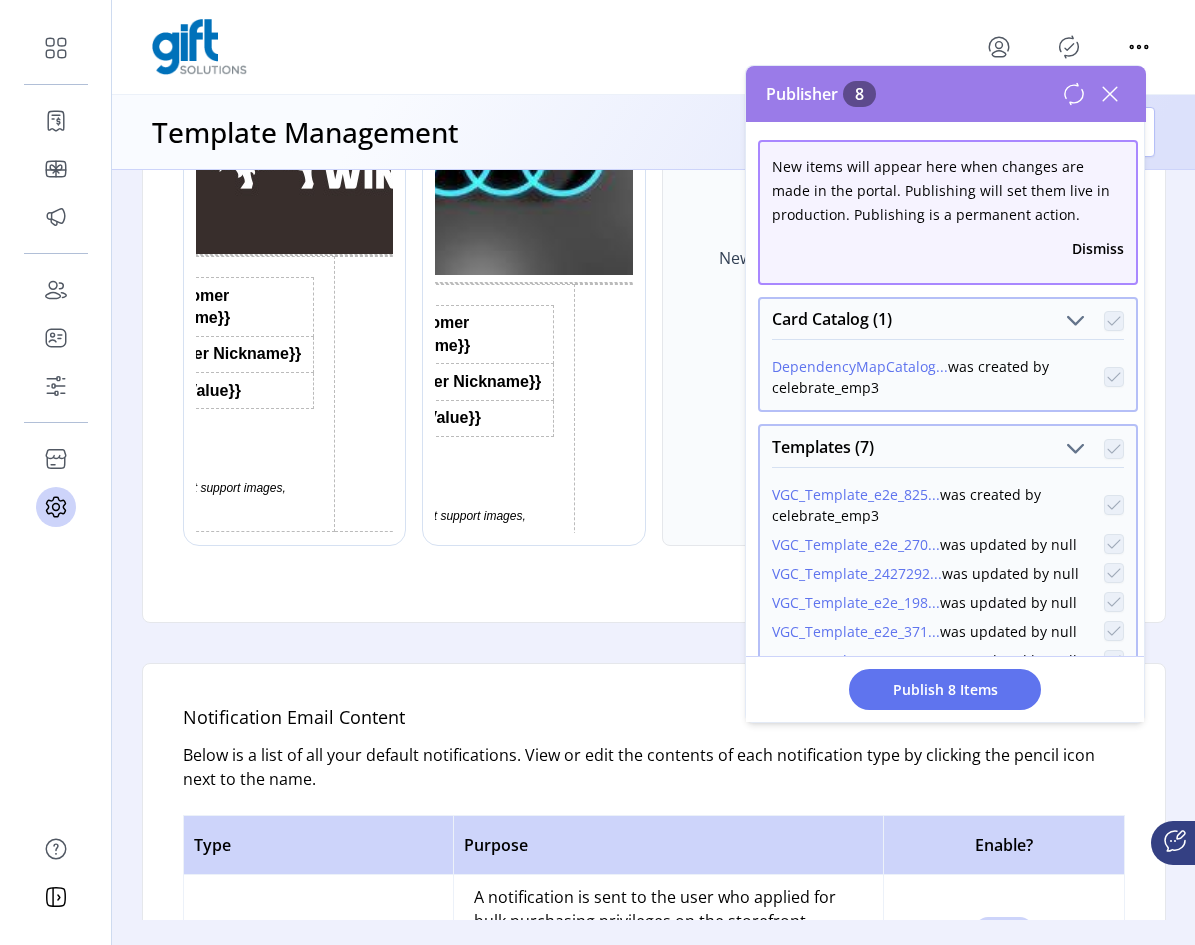 scroll, scrollTop: 1700, scrollLeft: 0, axis: vertical 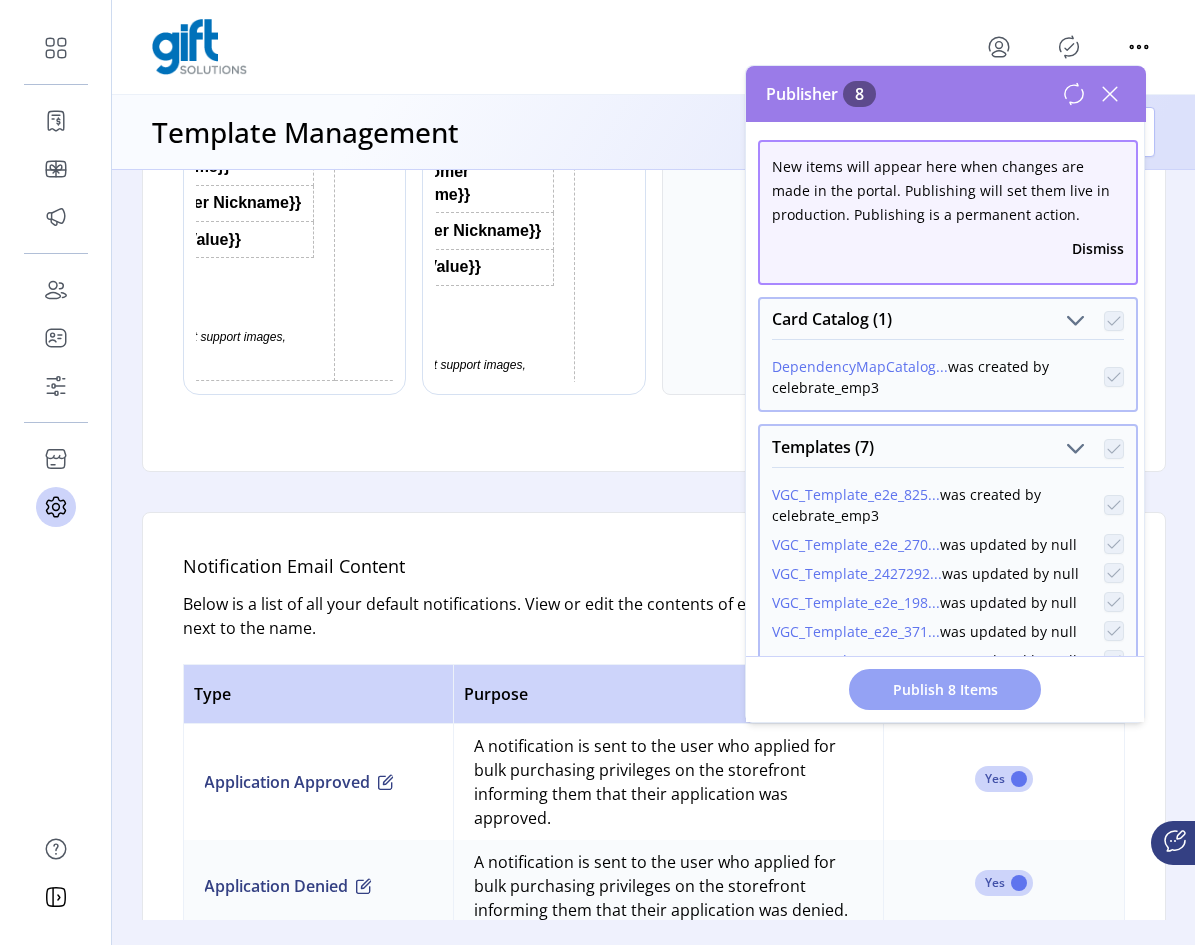 click on "Publish 8 Items" at bounding box center (945, 689) 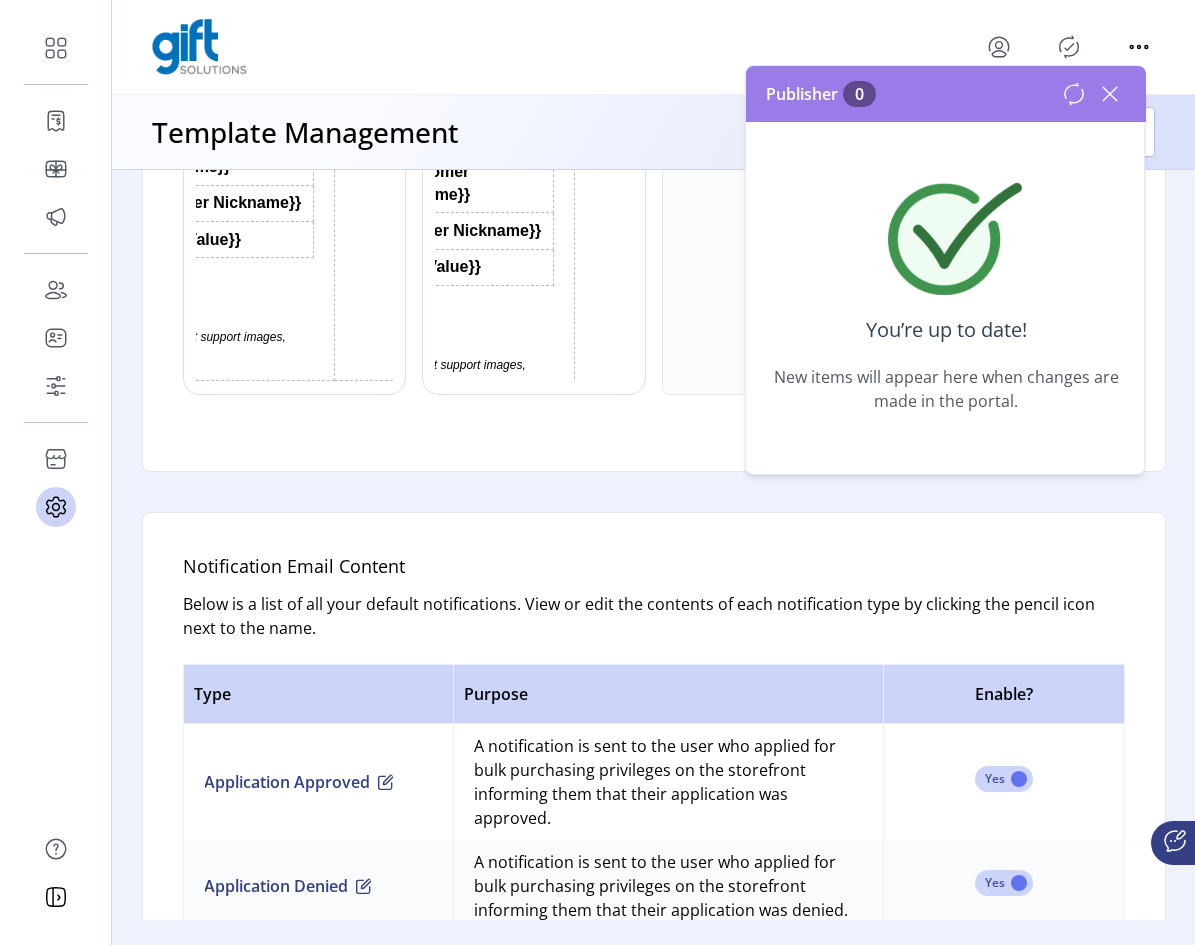 click 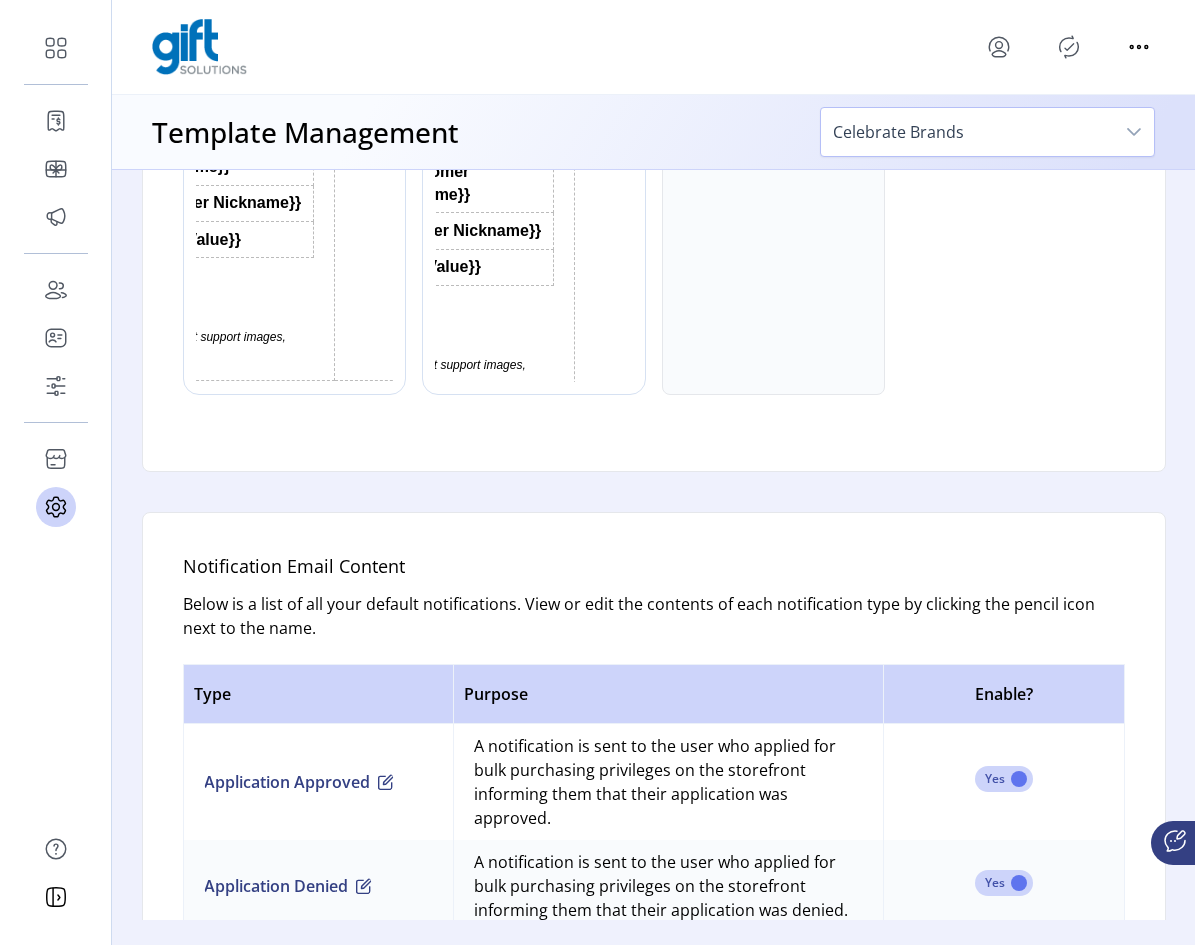 click 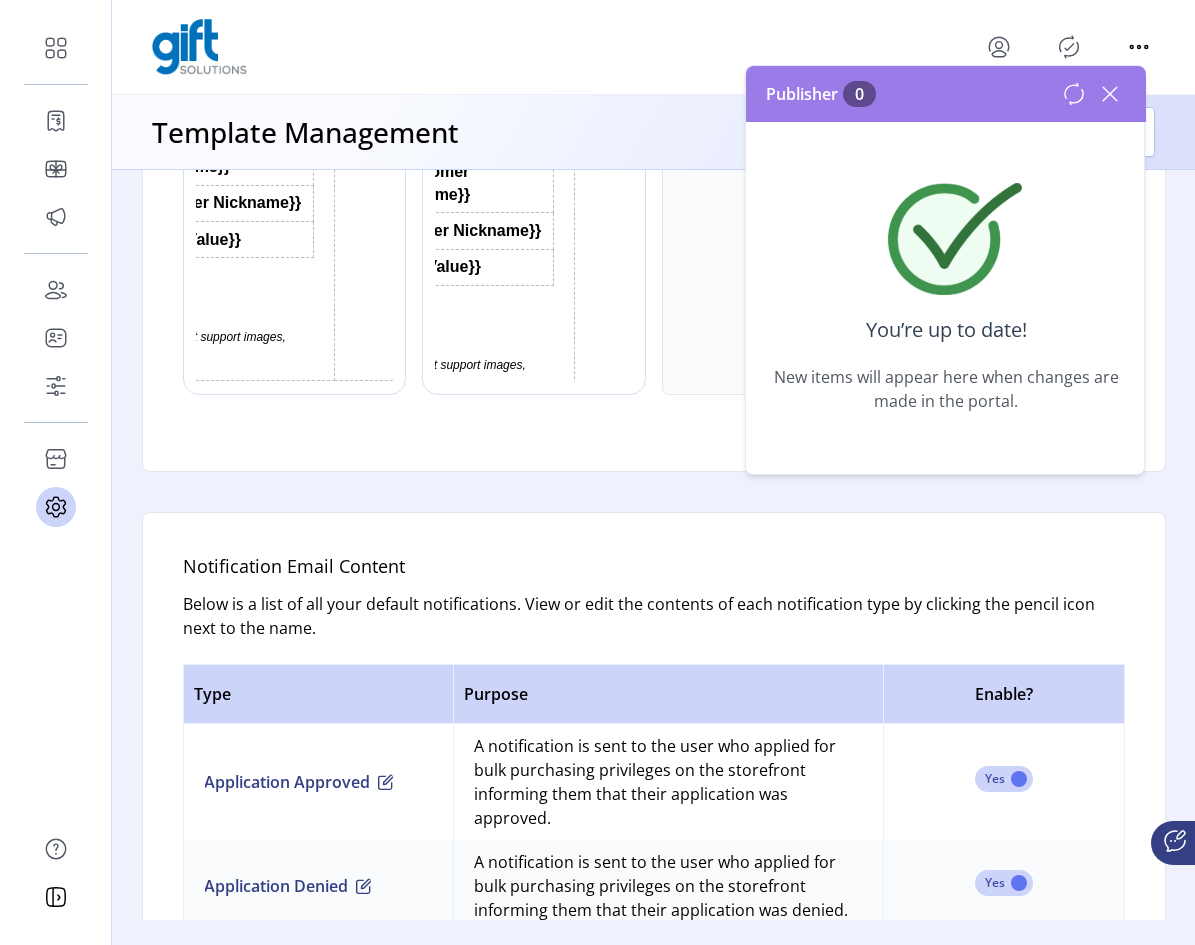 click 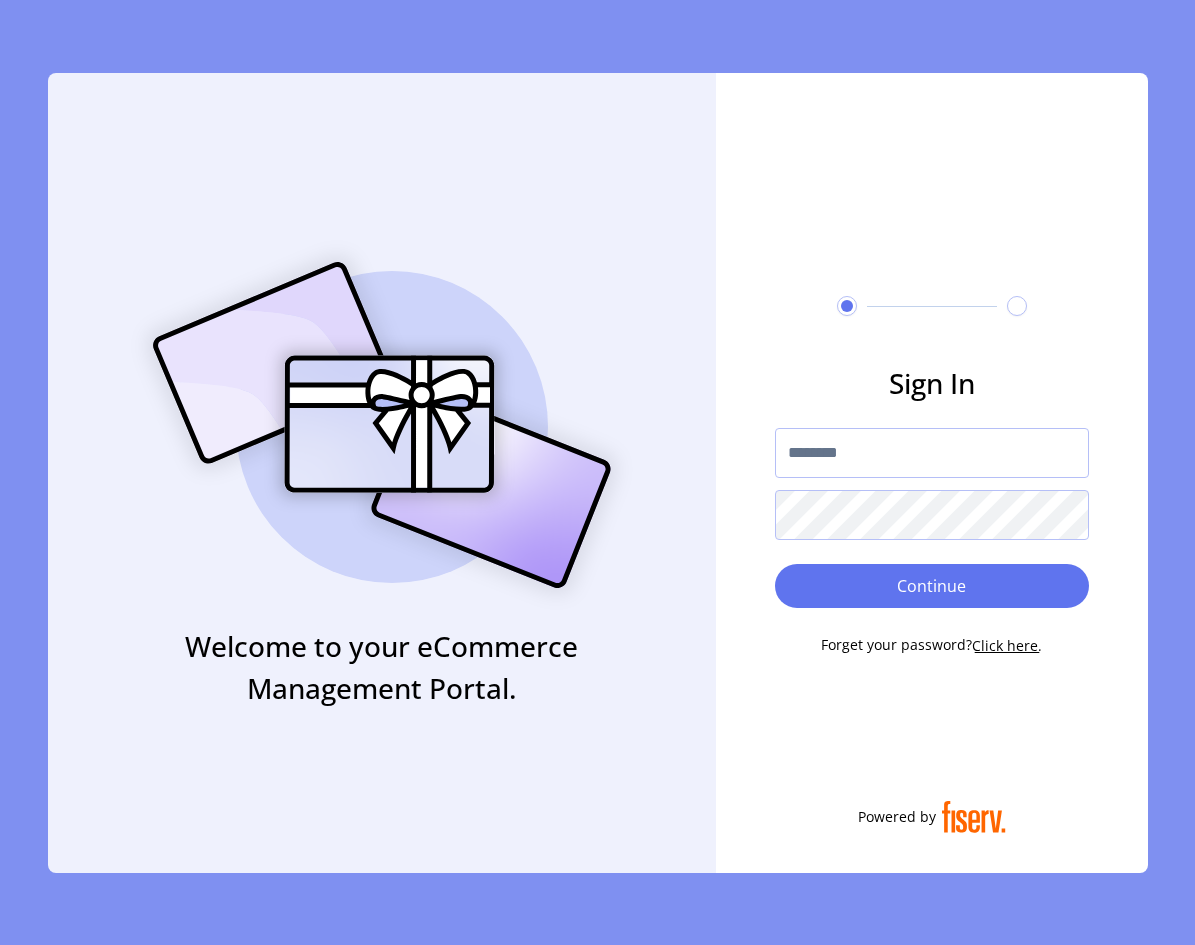 click at bounding box center [932, 453] 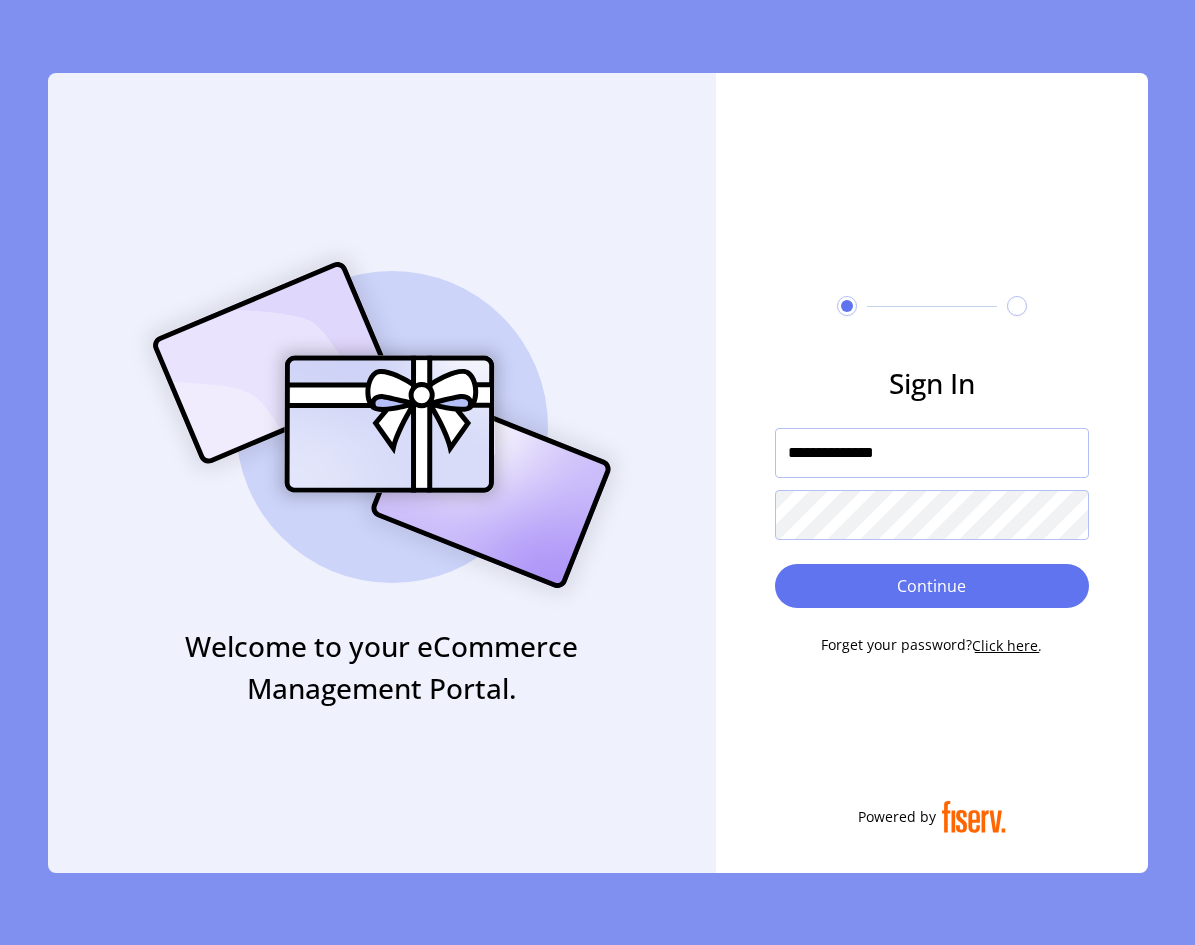 type on "**********" 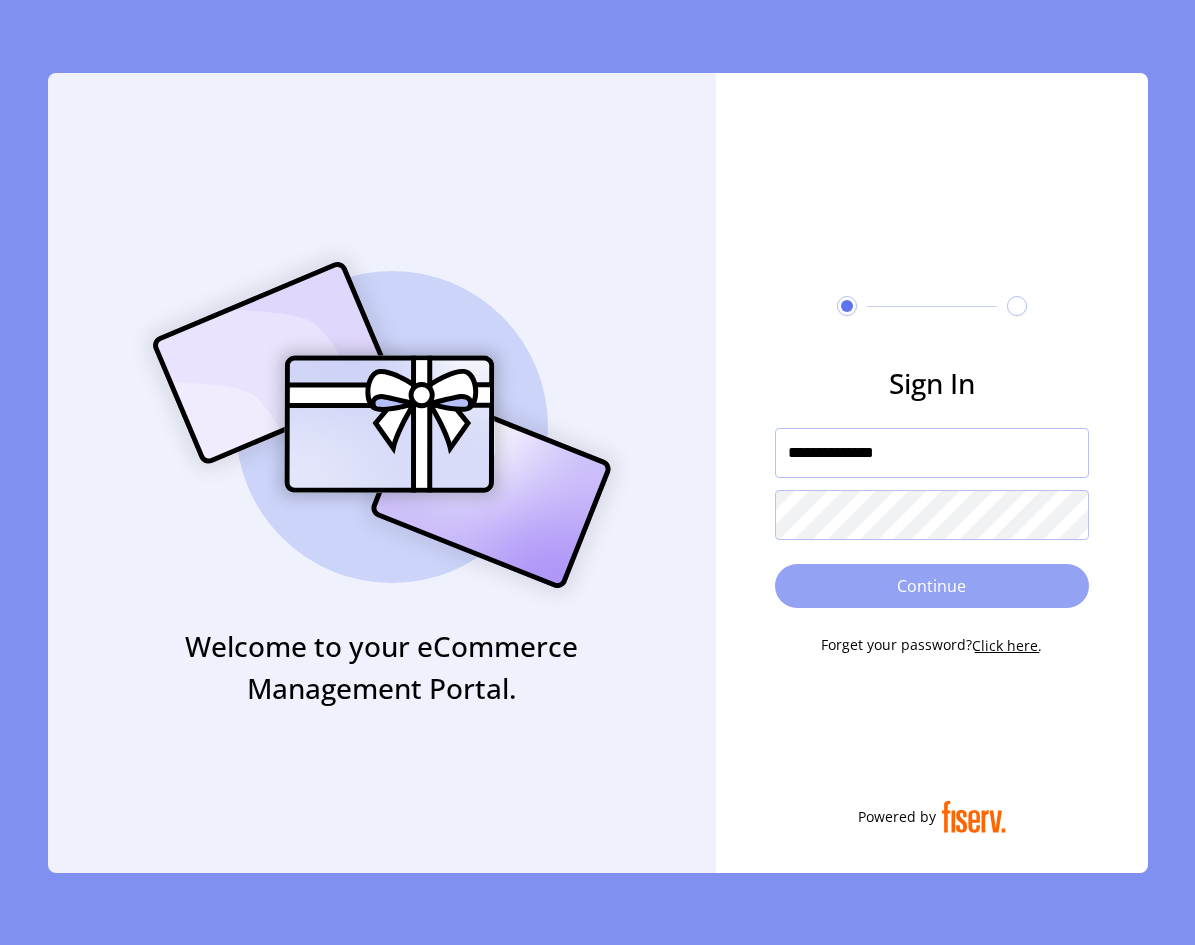 click on "Continue" at bounding box center (932, 586) 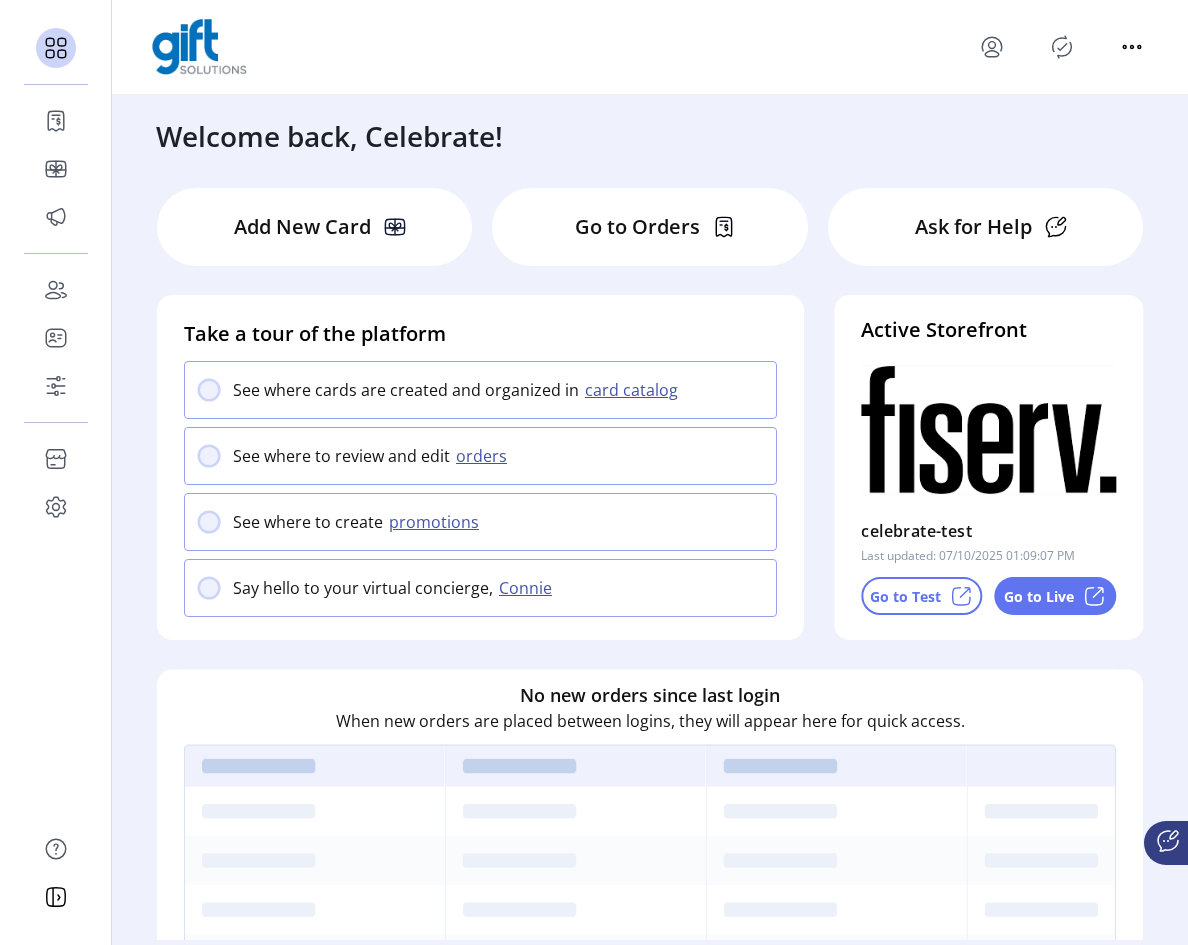 click 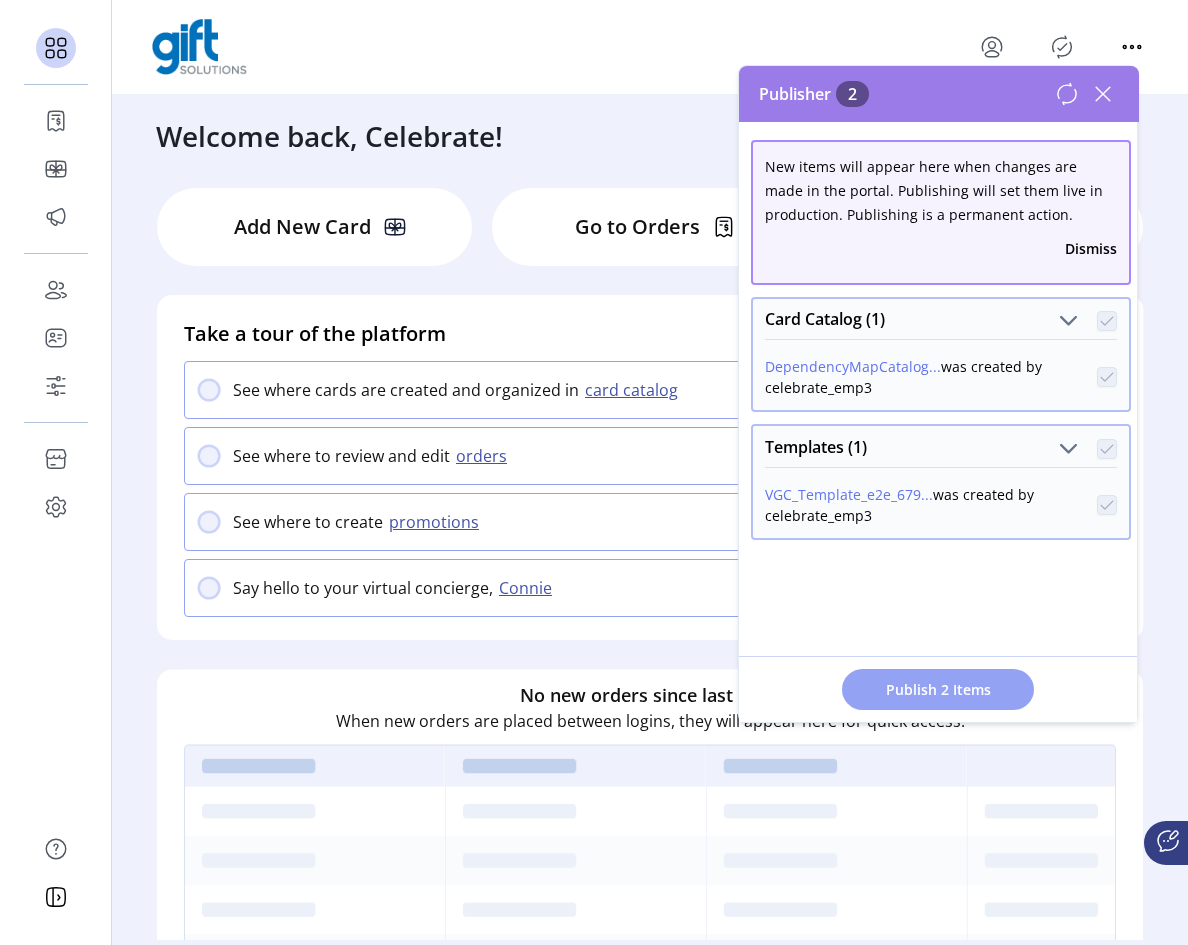 click on "Publish 2 Items" at bounding box center (938, 689) 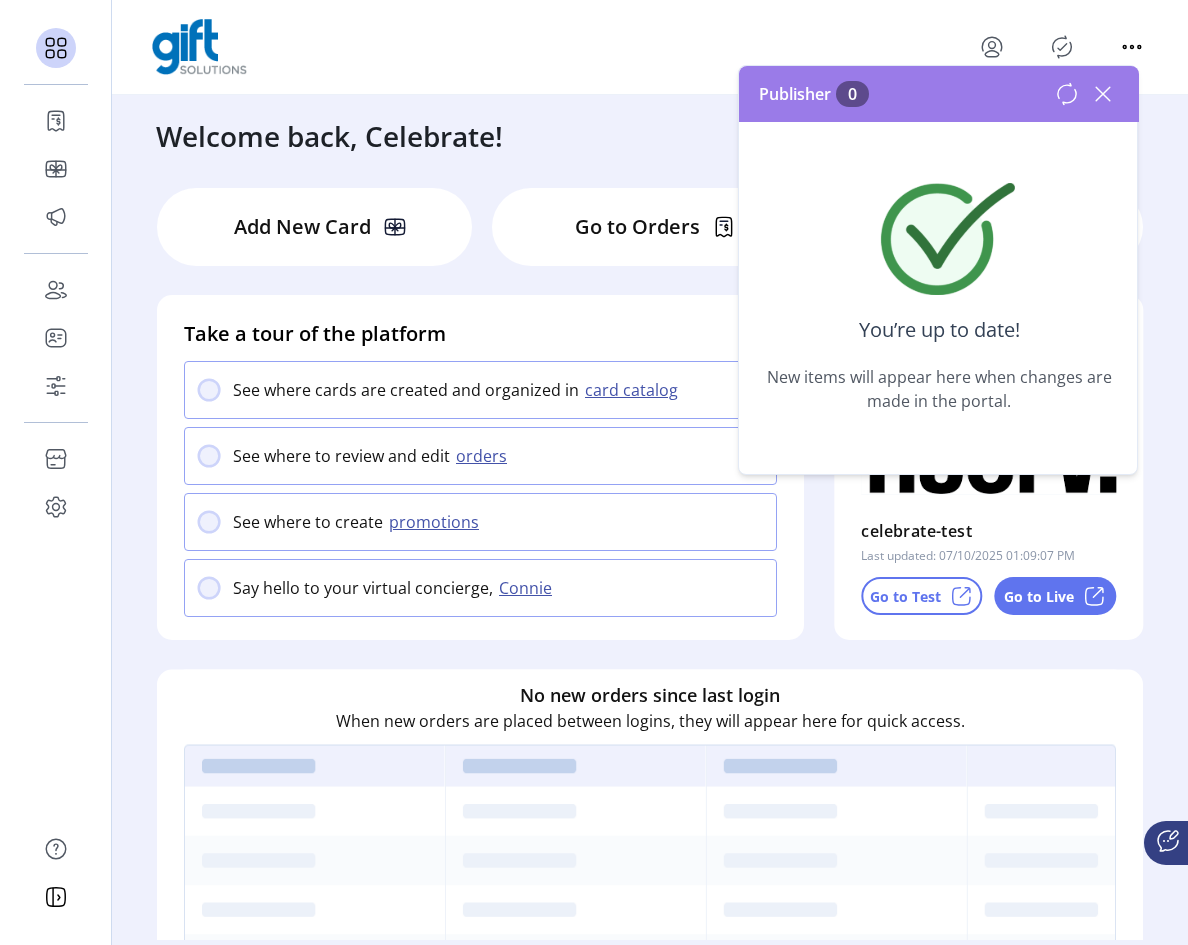 click 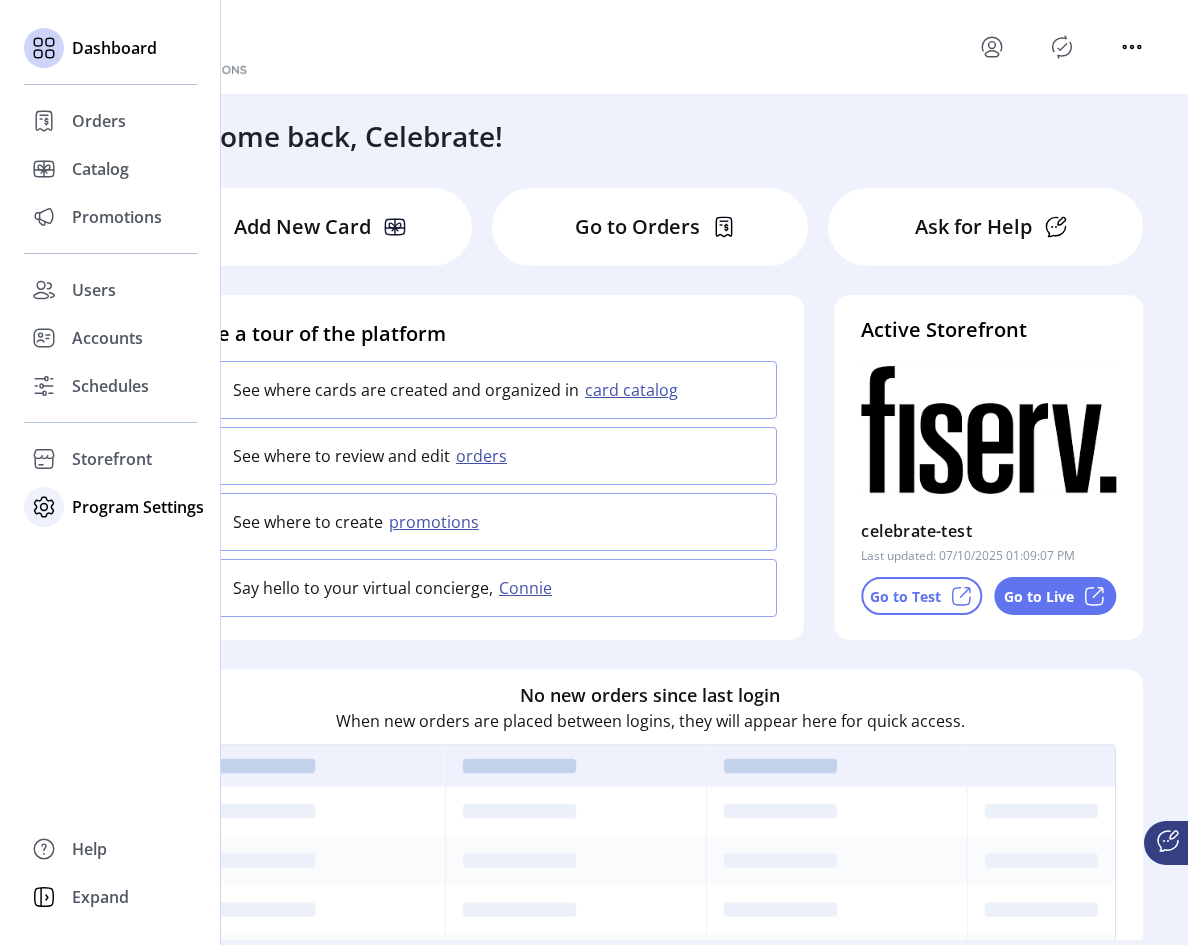 click on "Program Settings" 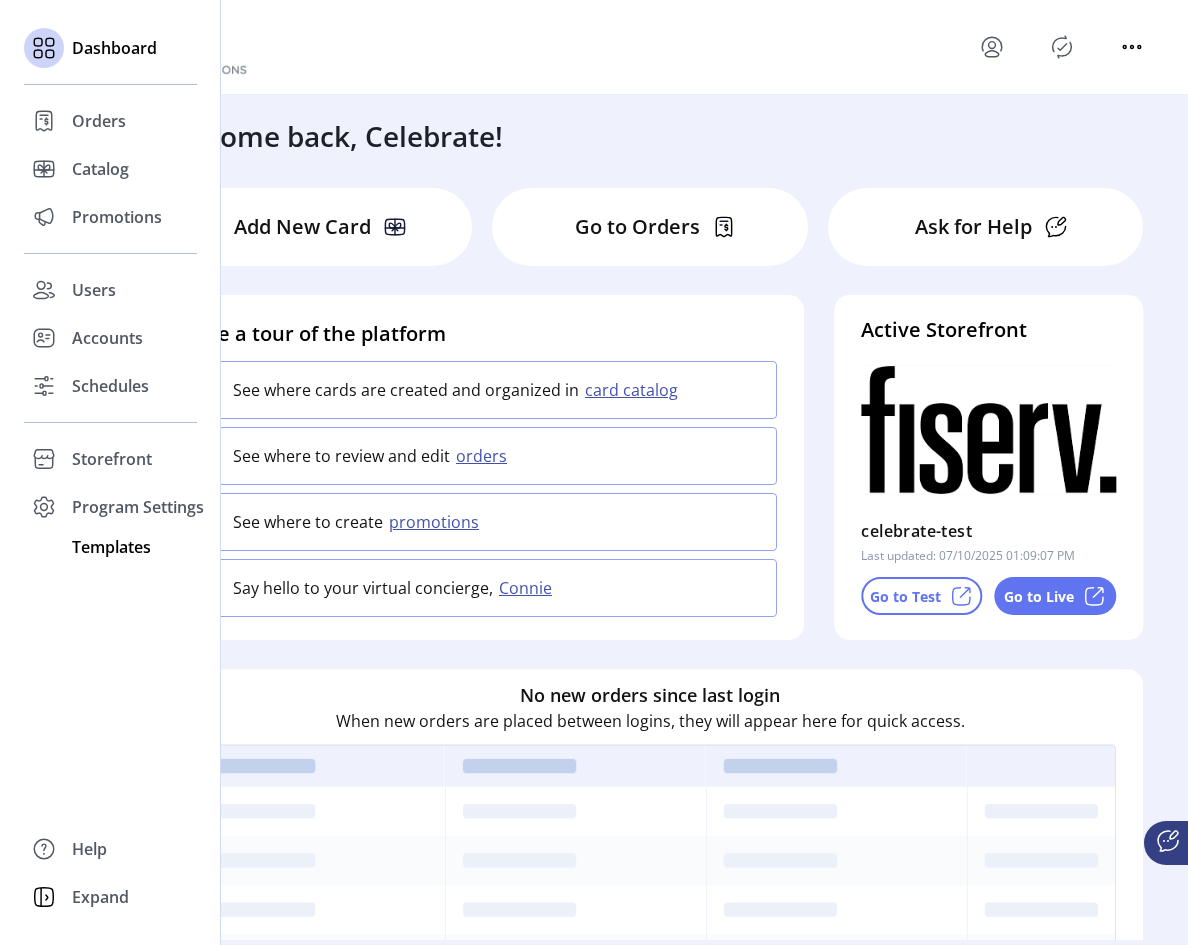 click on "Templates" 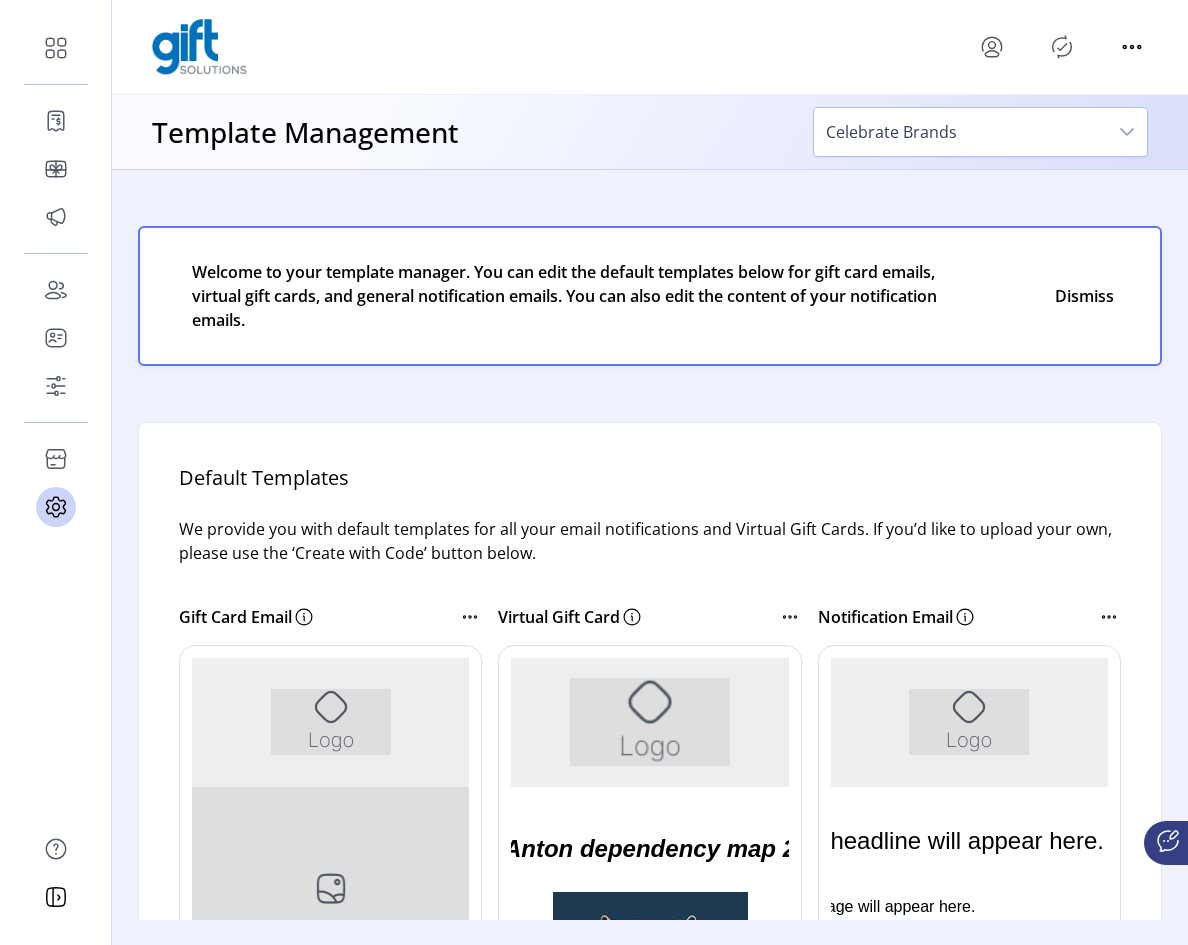 scroll, scrollTop: 230, scrollLeft: 0, axis: vertical 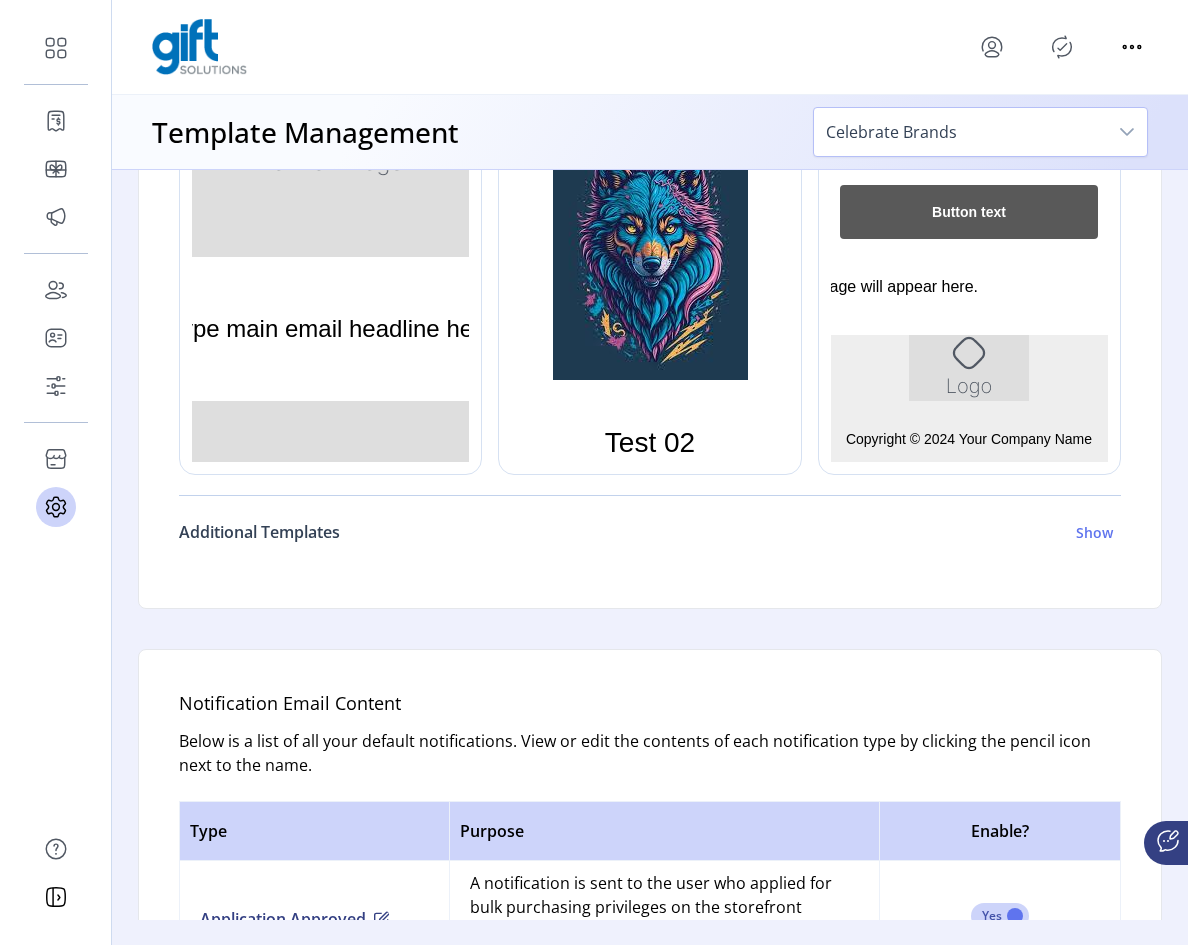 click on "Show" at bounding box center (1094, 532) 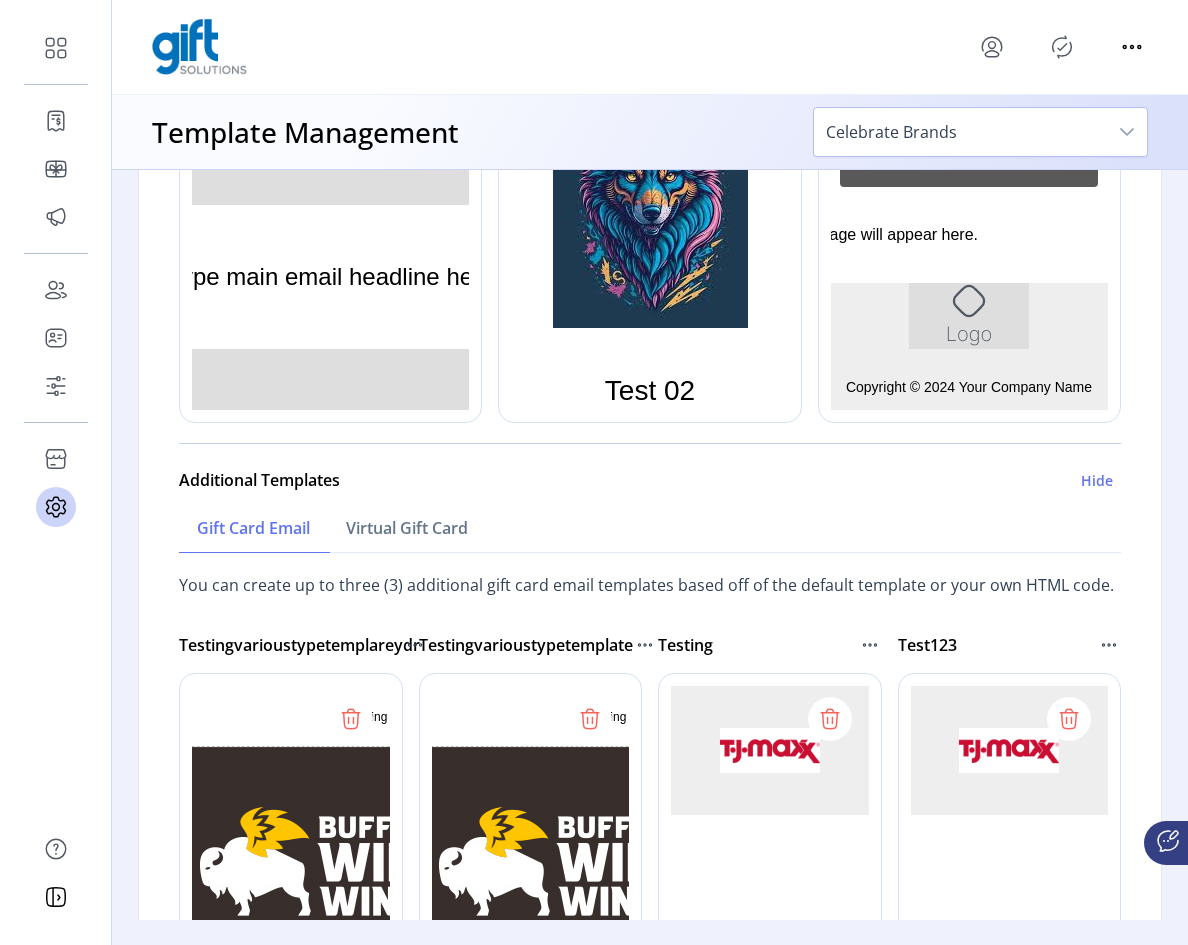 scroll, scrollTop: 870, scrollLeft: 0, axis: vertical 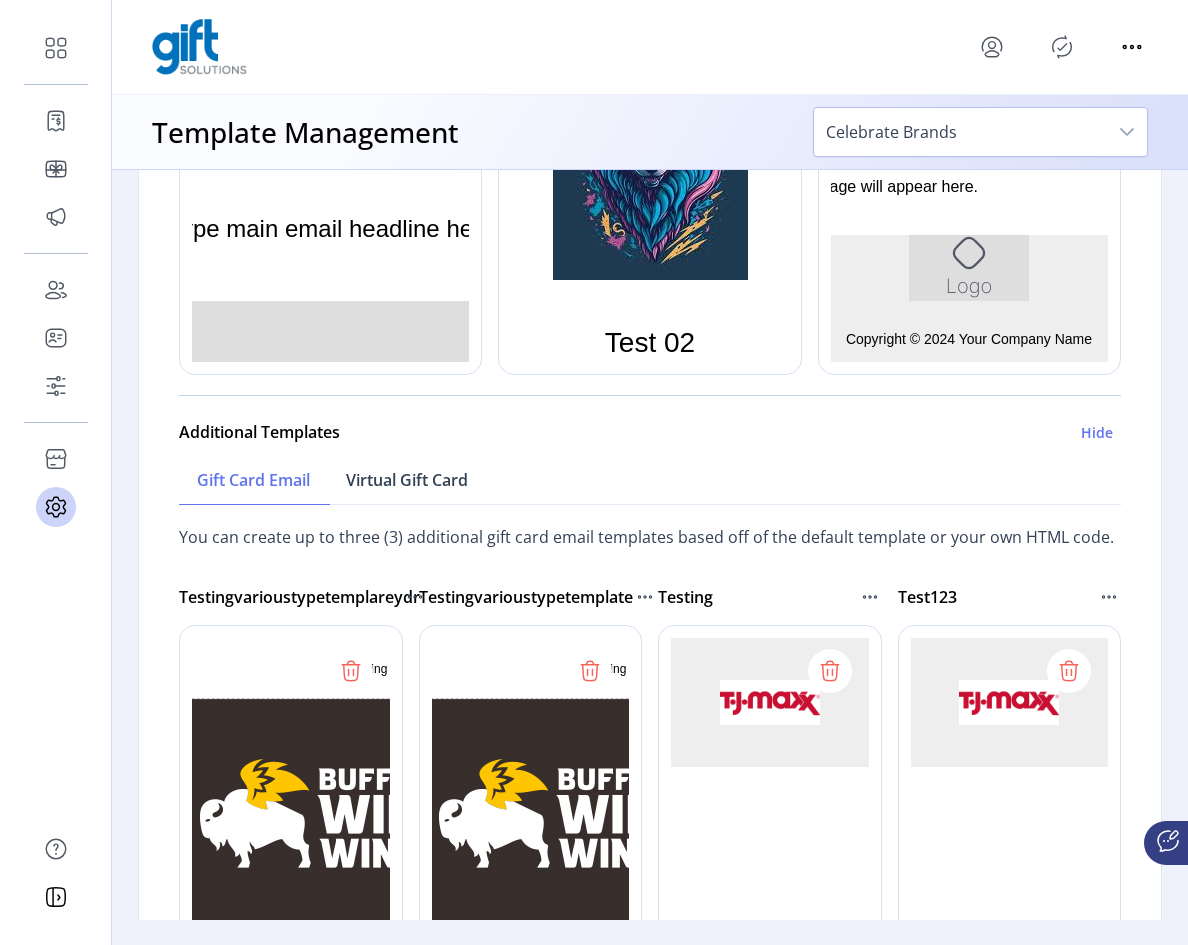 click on "Virtual Gift Card" at bounding box center (407, 480) 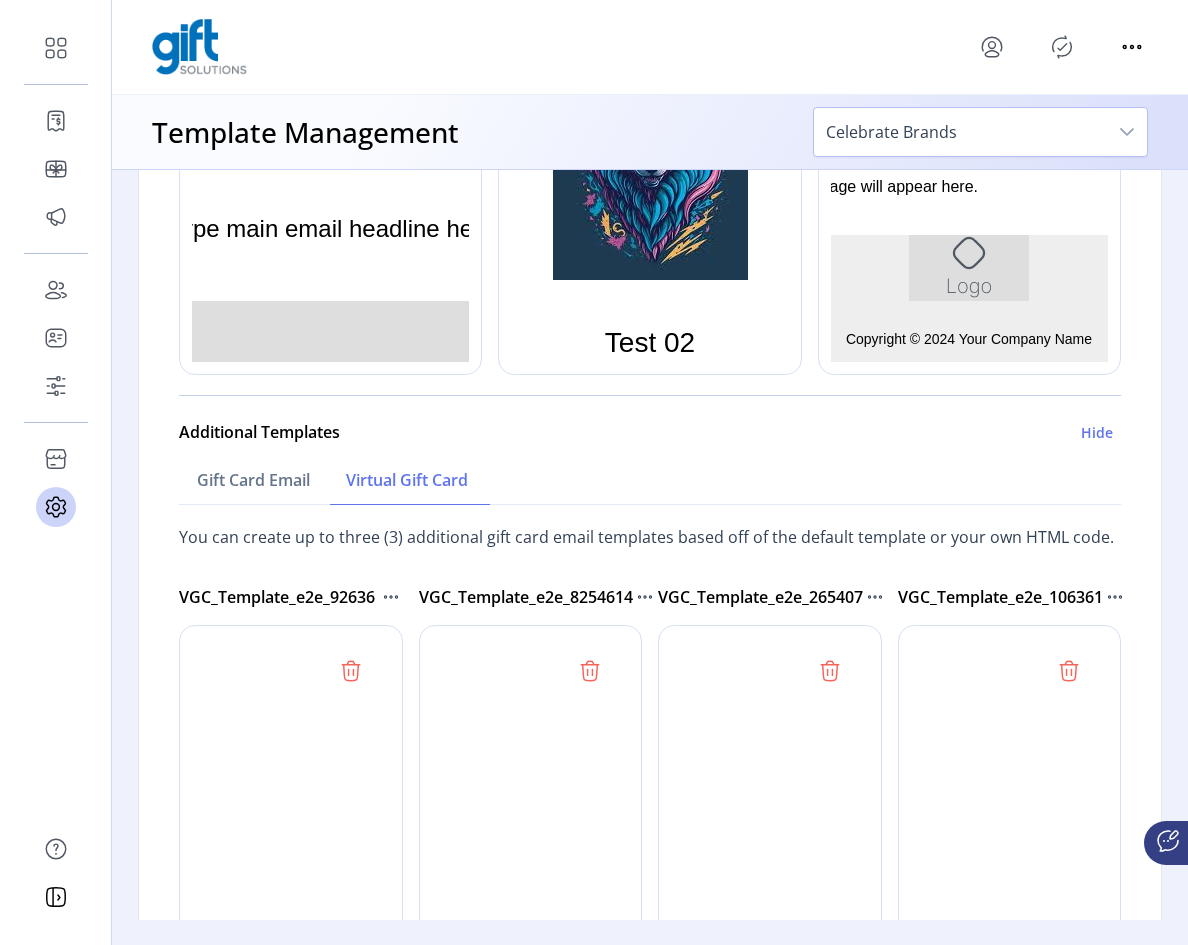 scroll, scrollTop: 0, scrollLeft: 0, axis: both 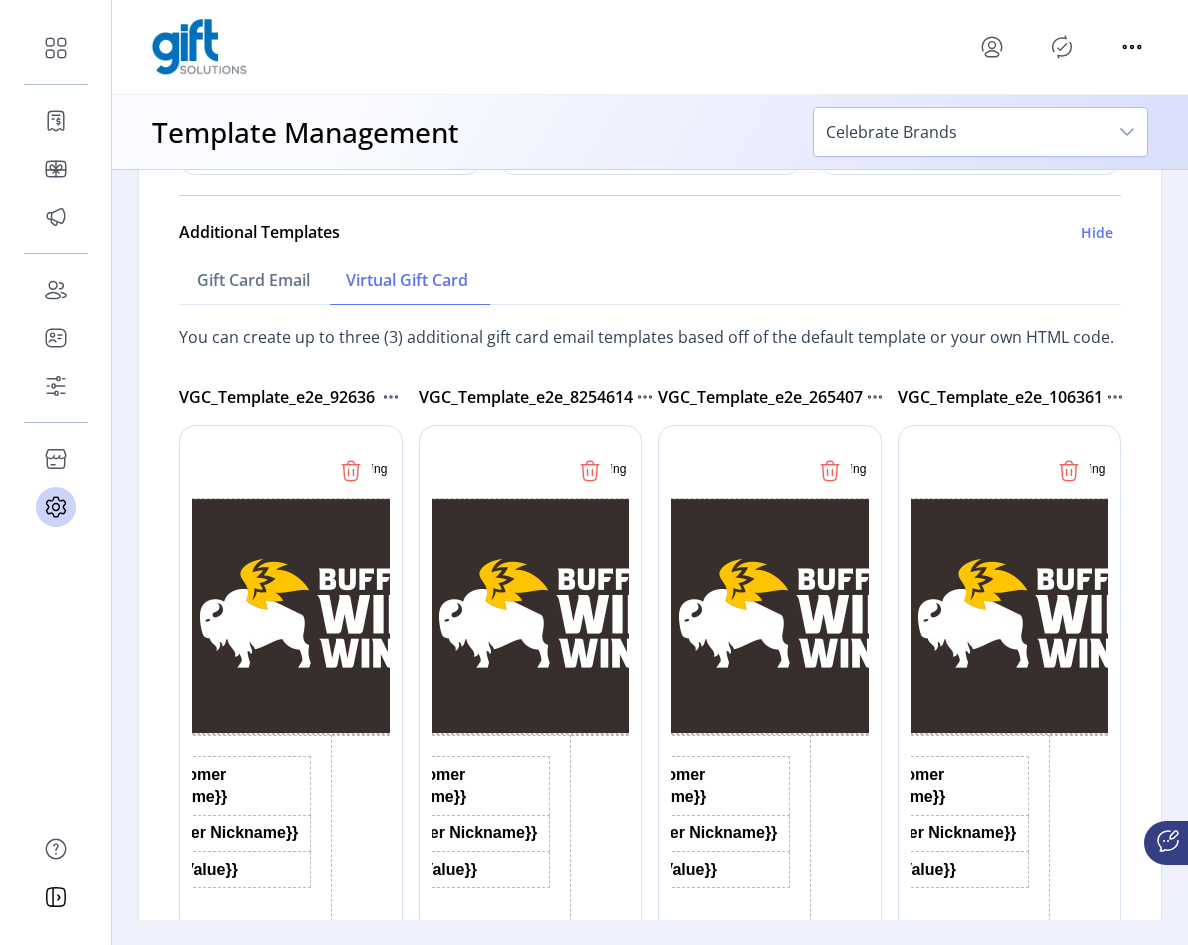 click 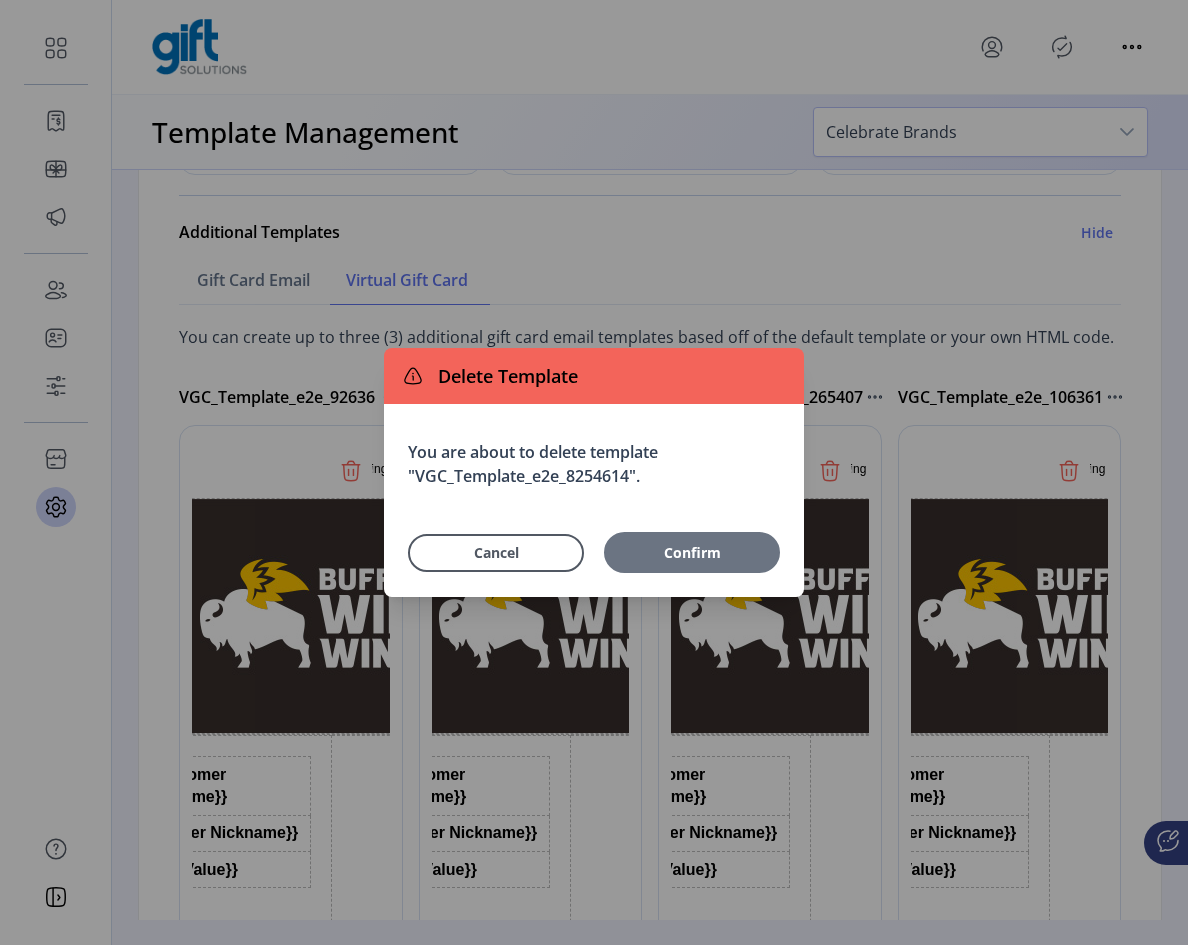 click on "Confirm" at bounding box center [692, 552] 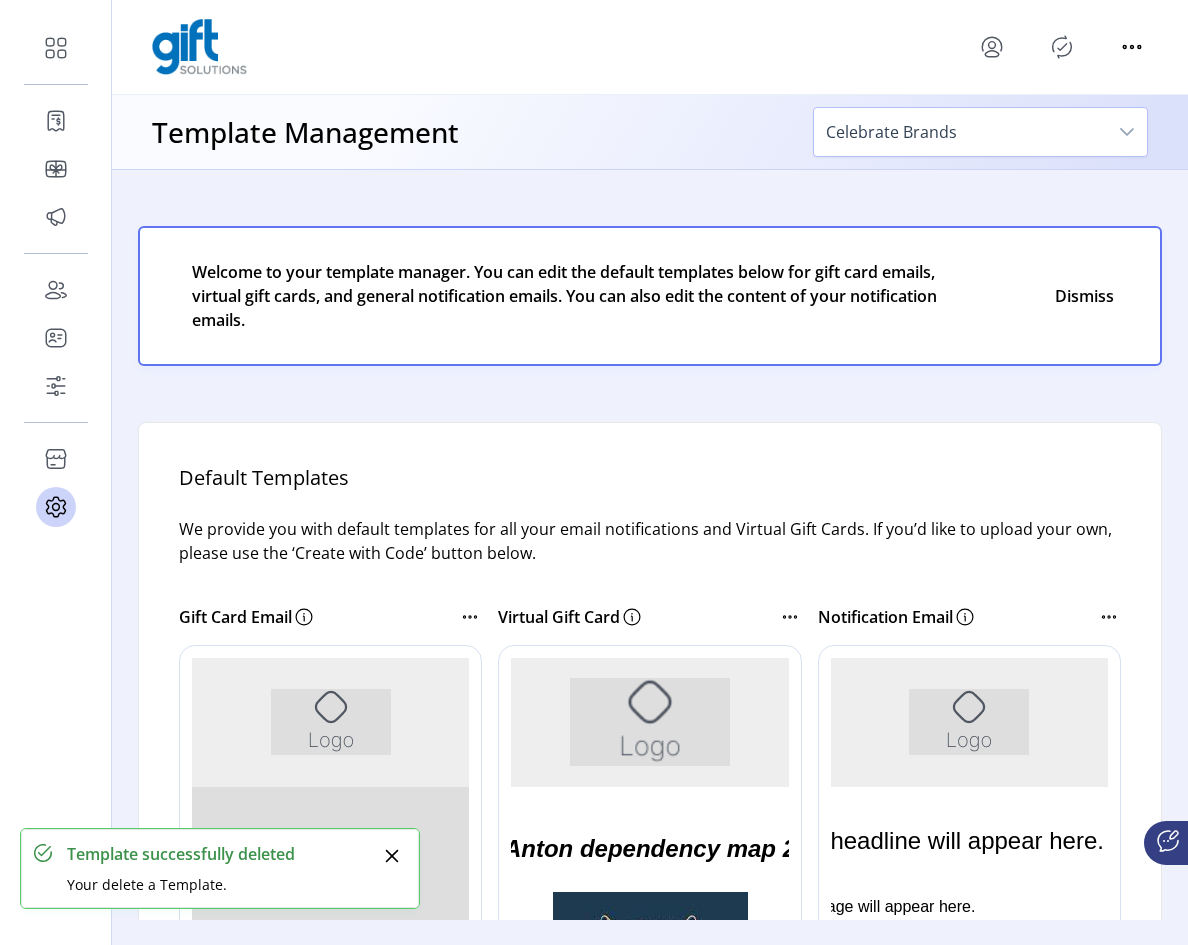 scroll, scrollTop: 0, scrollLeft: 0, axis: both 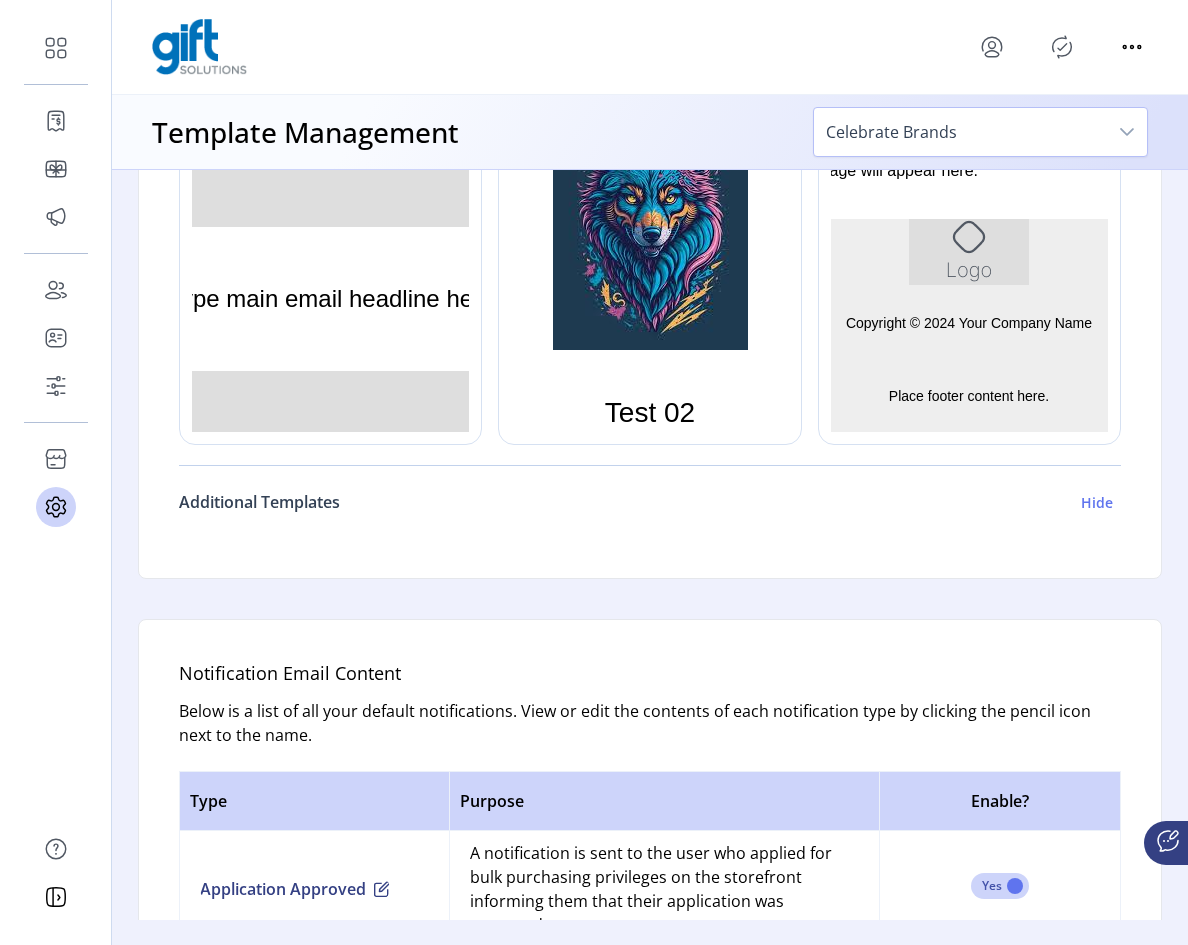 click on "Hide" at bounding box center [1097, 502] 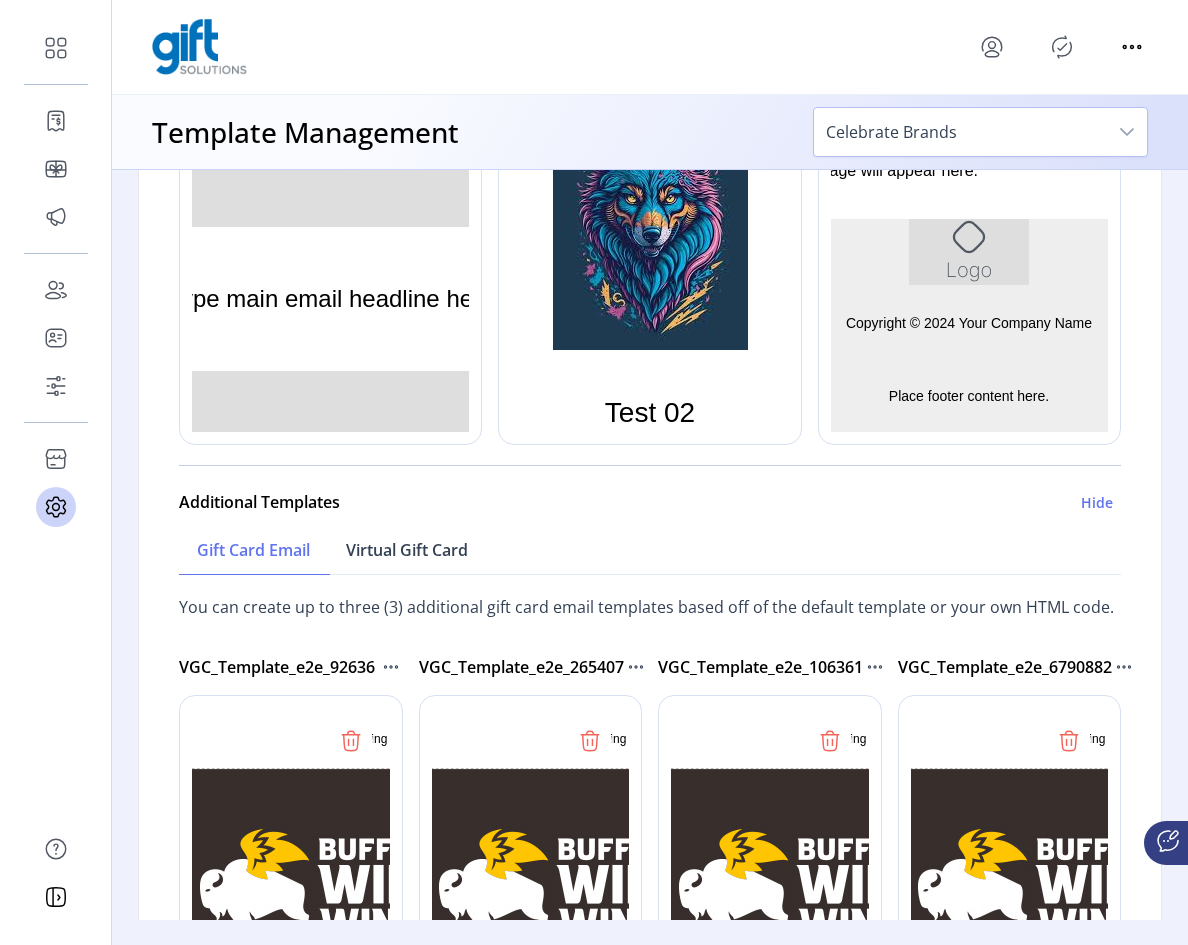 click on "Virtual Gift Card" at bounding box center (407, 550) 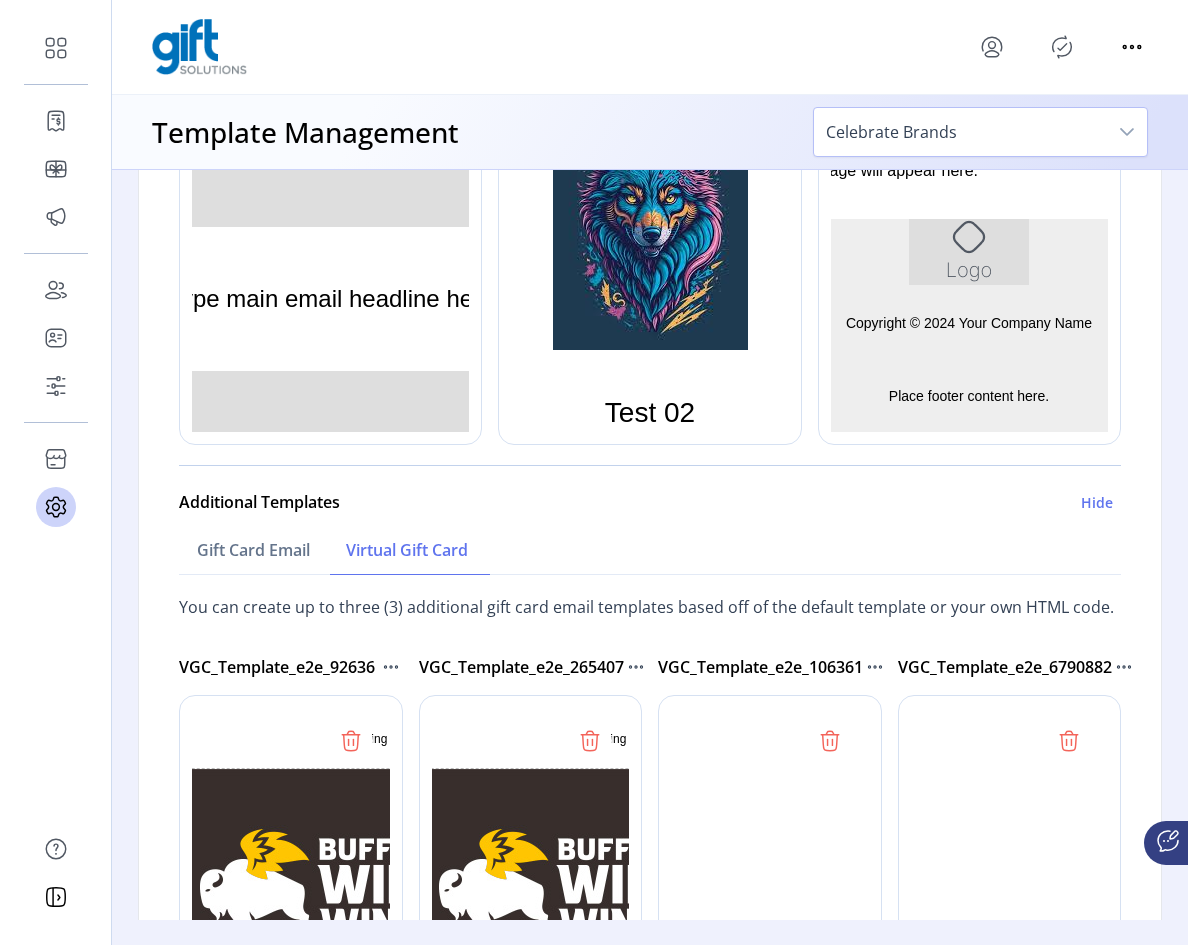 scroll, scrollTop: 0, scrollLeft: 0, axis: both 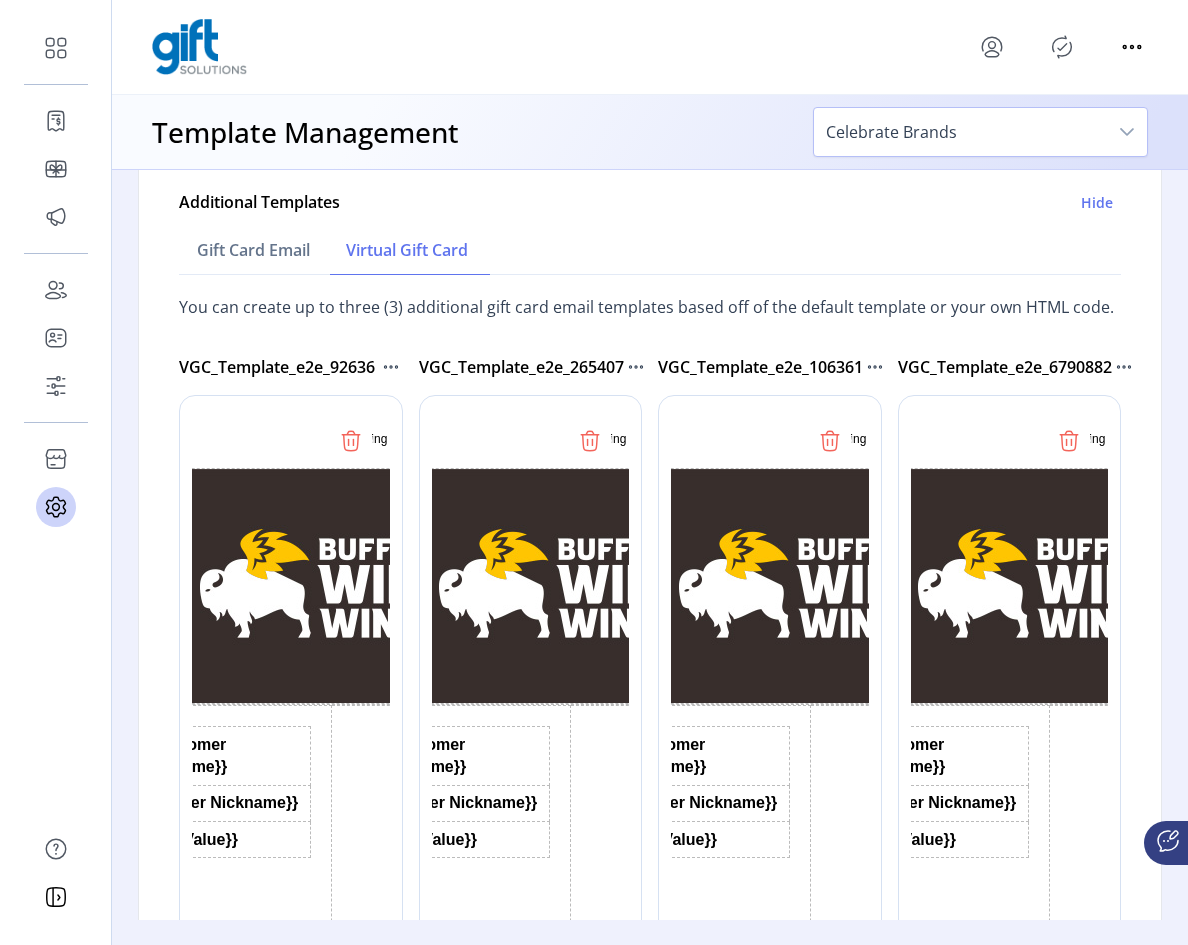 click 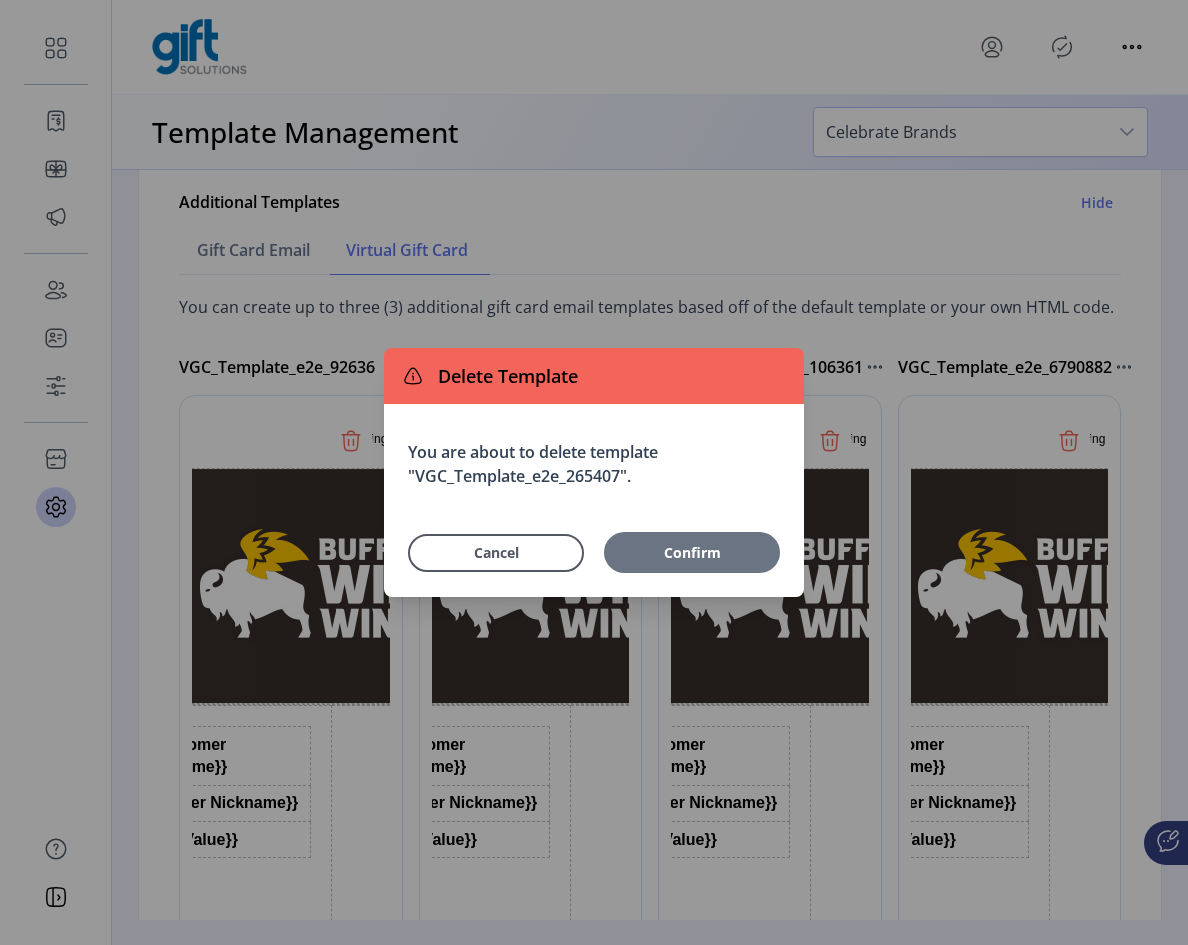 click on "Confirm" at bounding box center [692, 552] 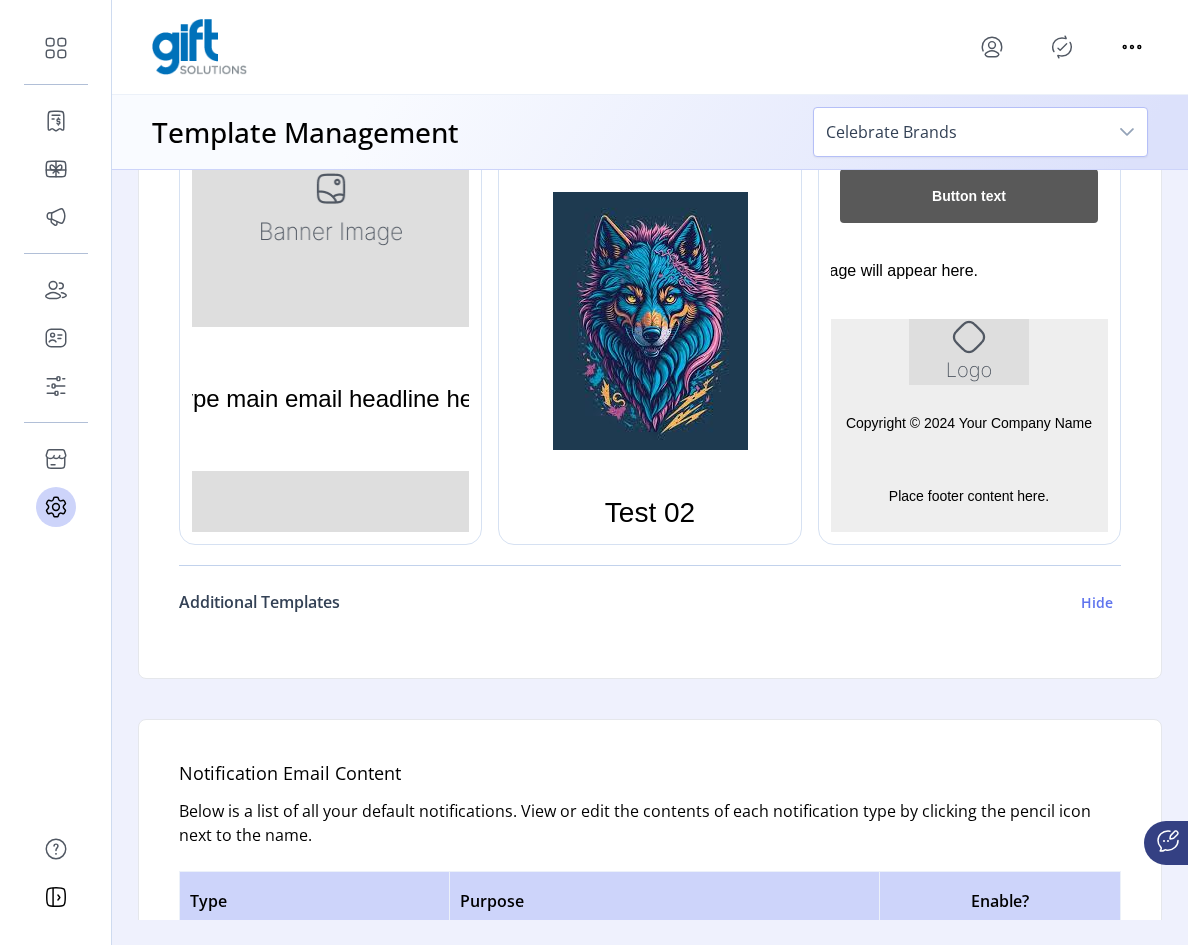 click on "Hide" at bounding box center (1097, 602) 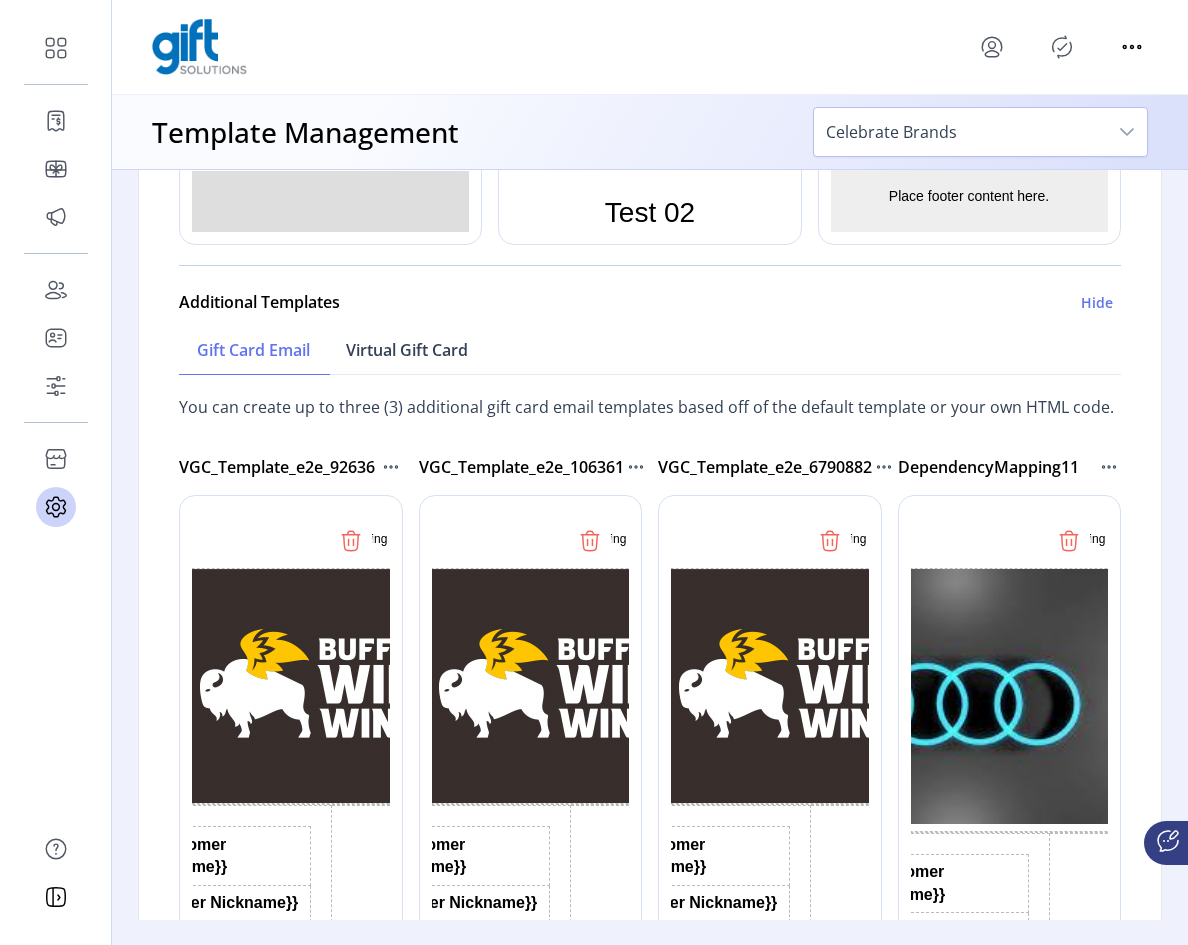 click on "Virtual Gift Card" at bounding box center (407, 350) 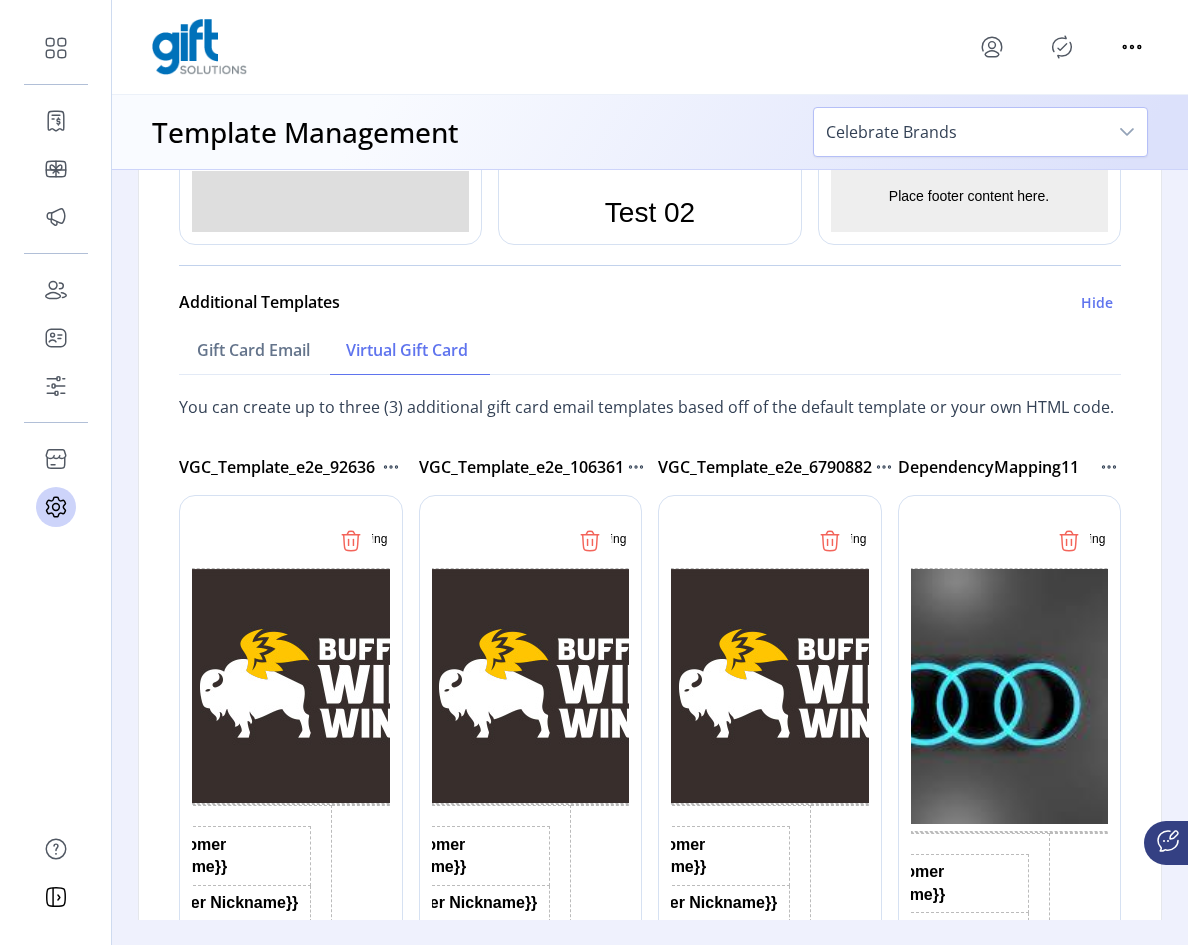 click 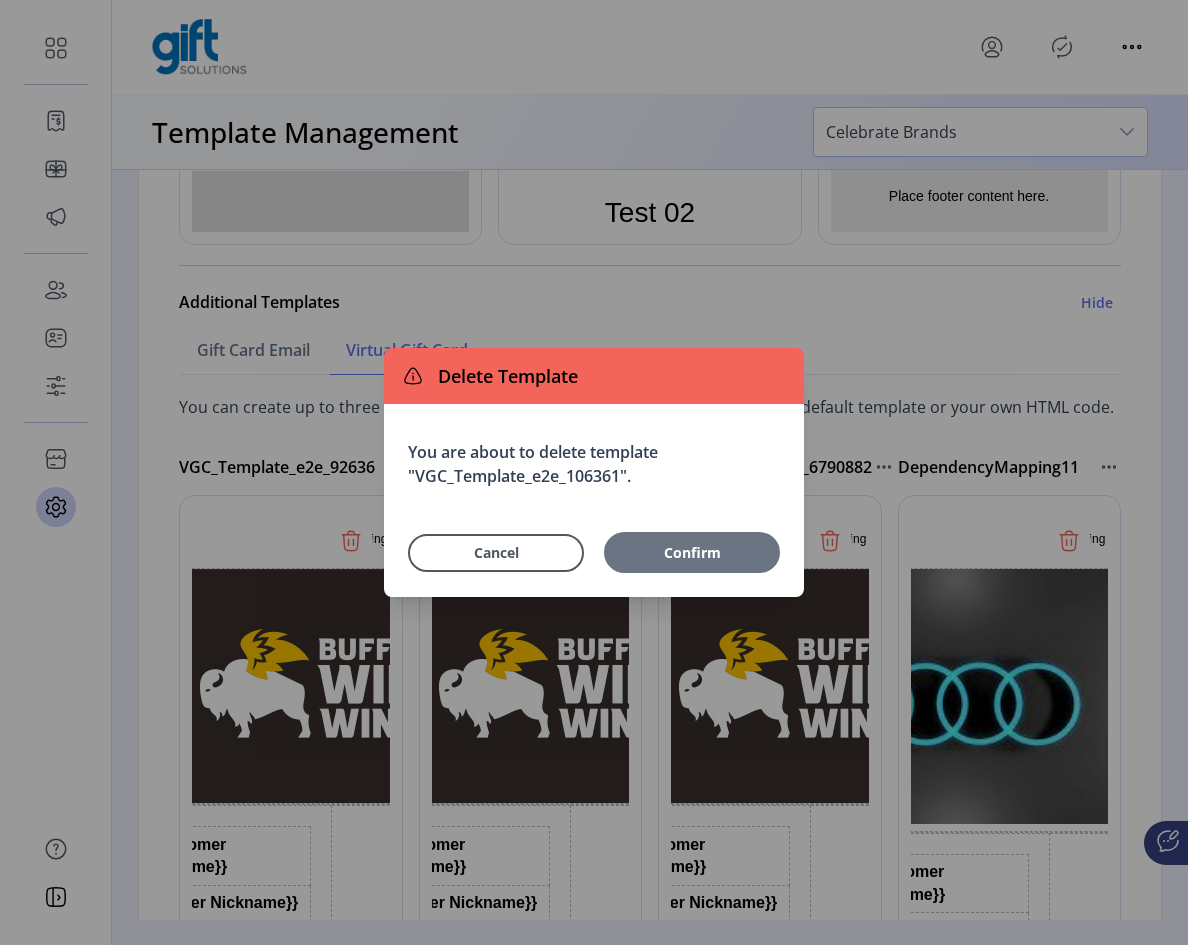 click on "Confirm" at bounding box center [692, 552] 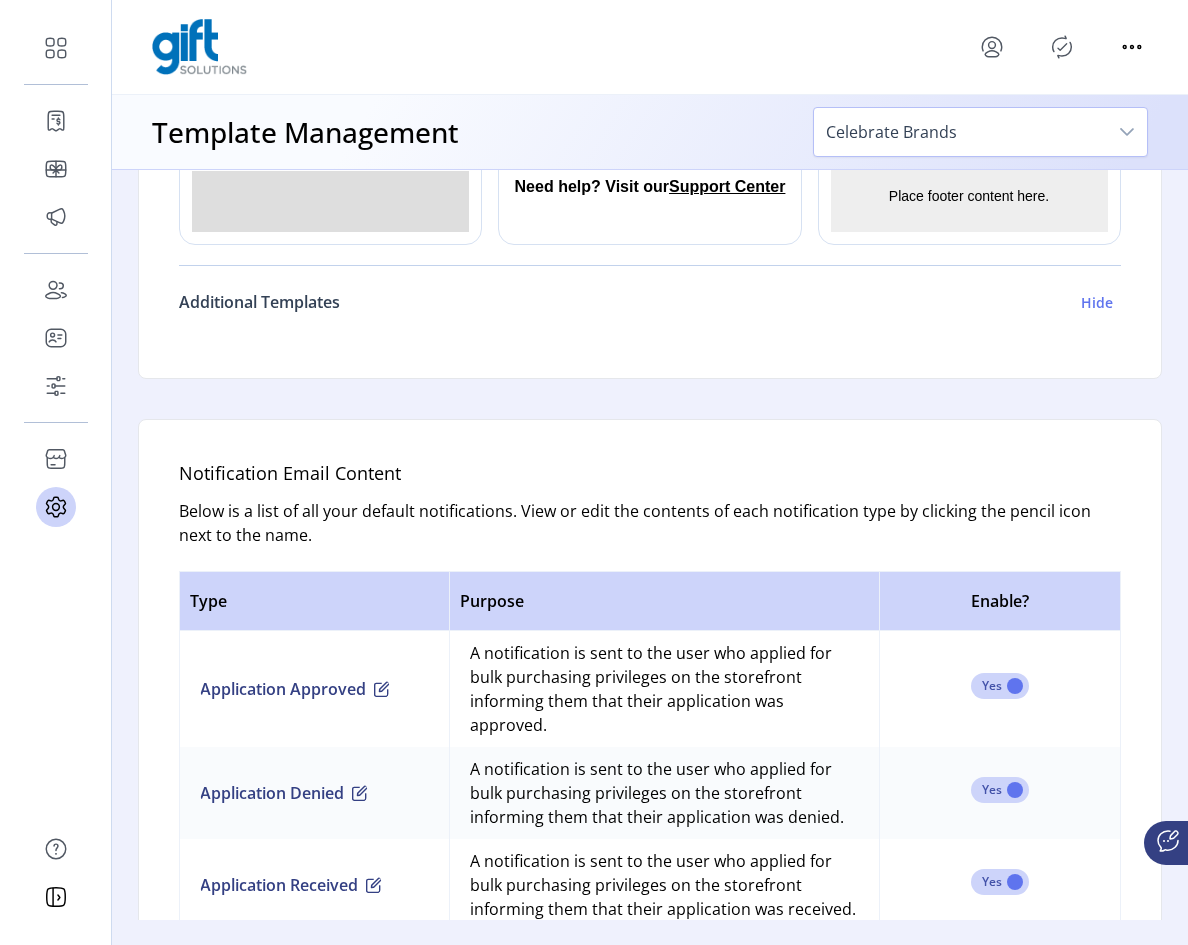 click on "Hide" at bounding box center [1097, 302] 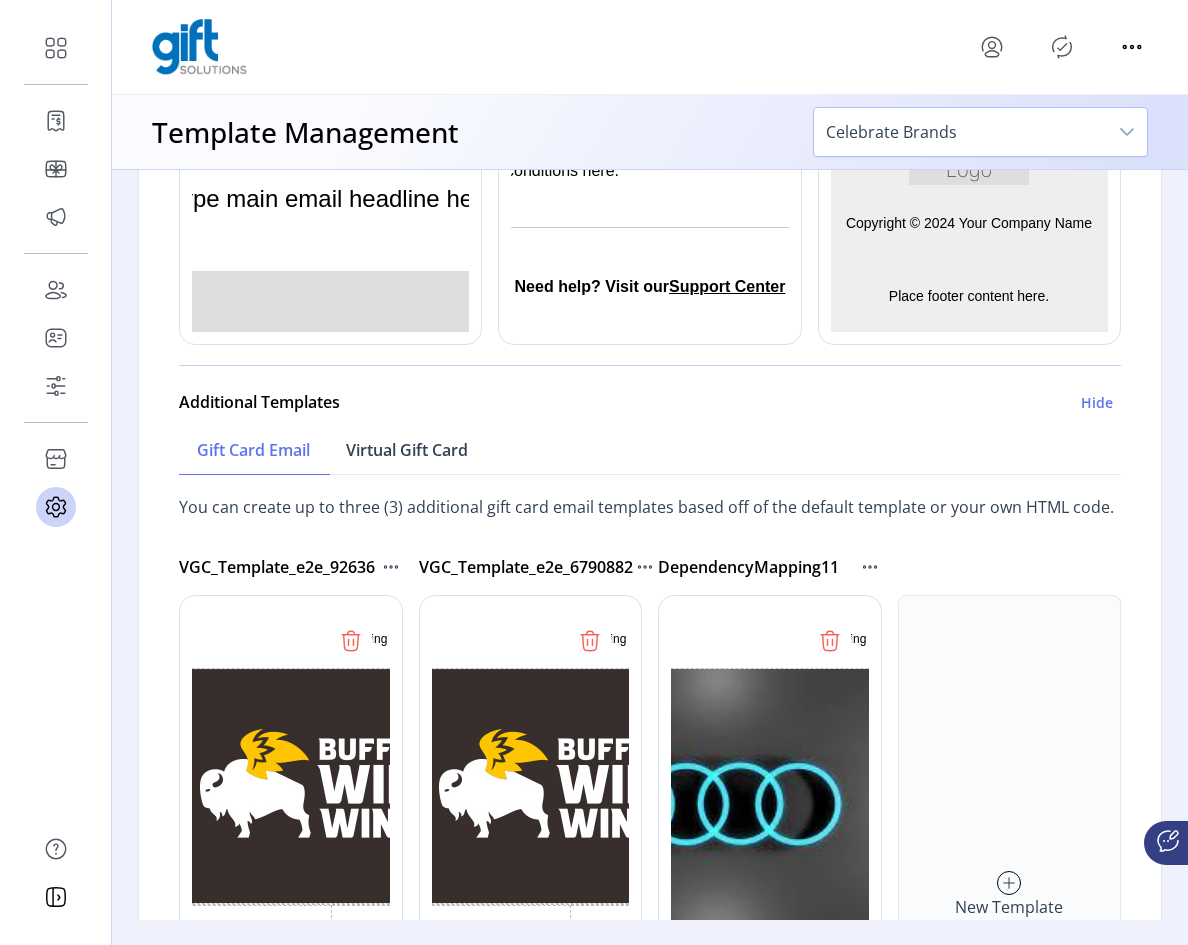 click on "Virtual Gift Card" at bounding box center (407, 450) 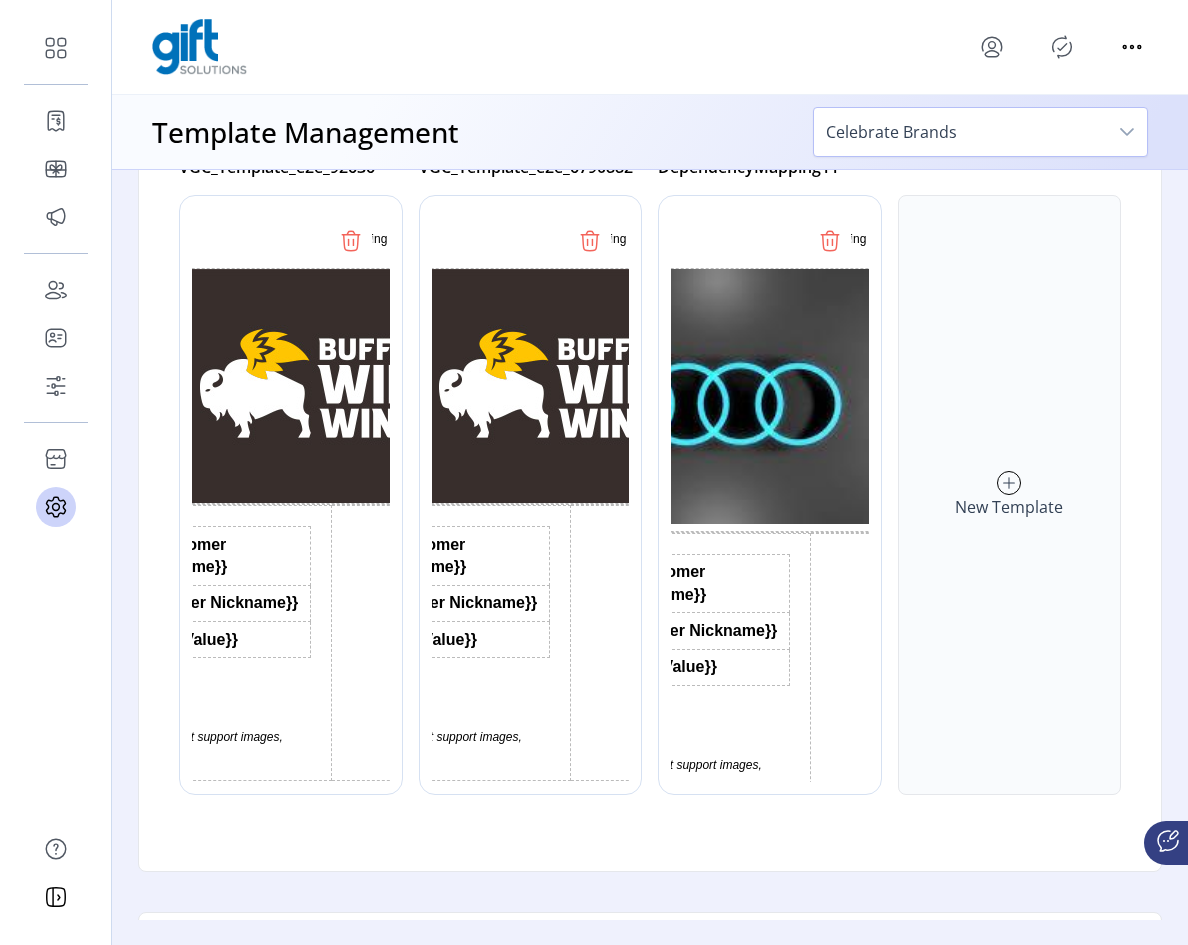 click 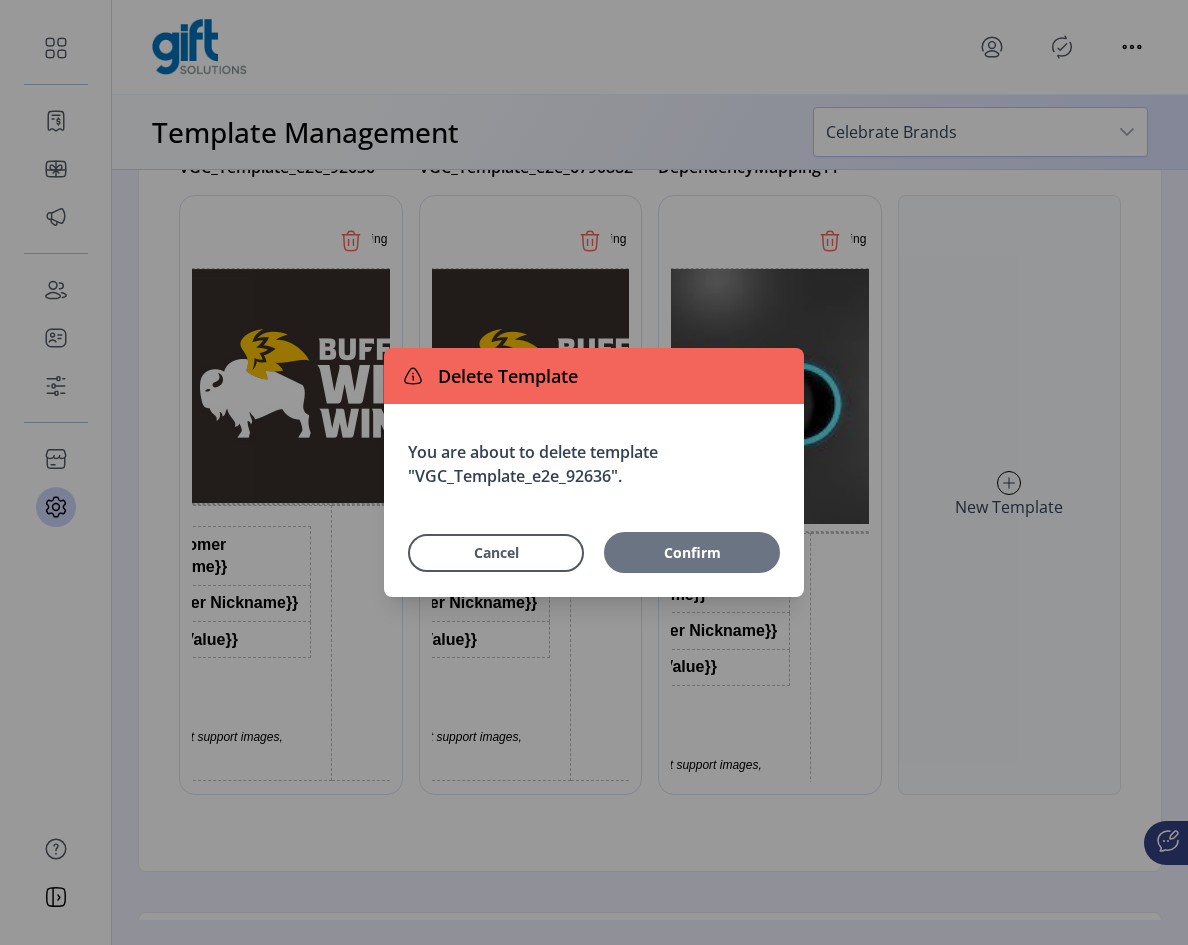 click on "Confirm" at bounding box center [692, 552] 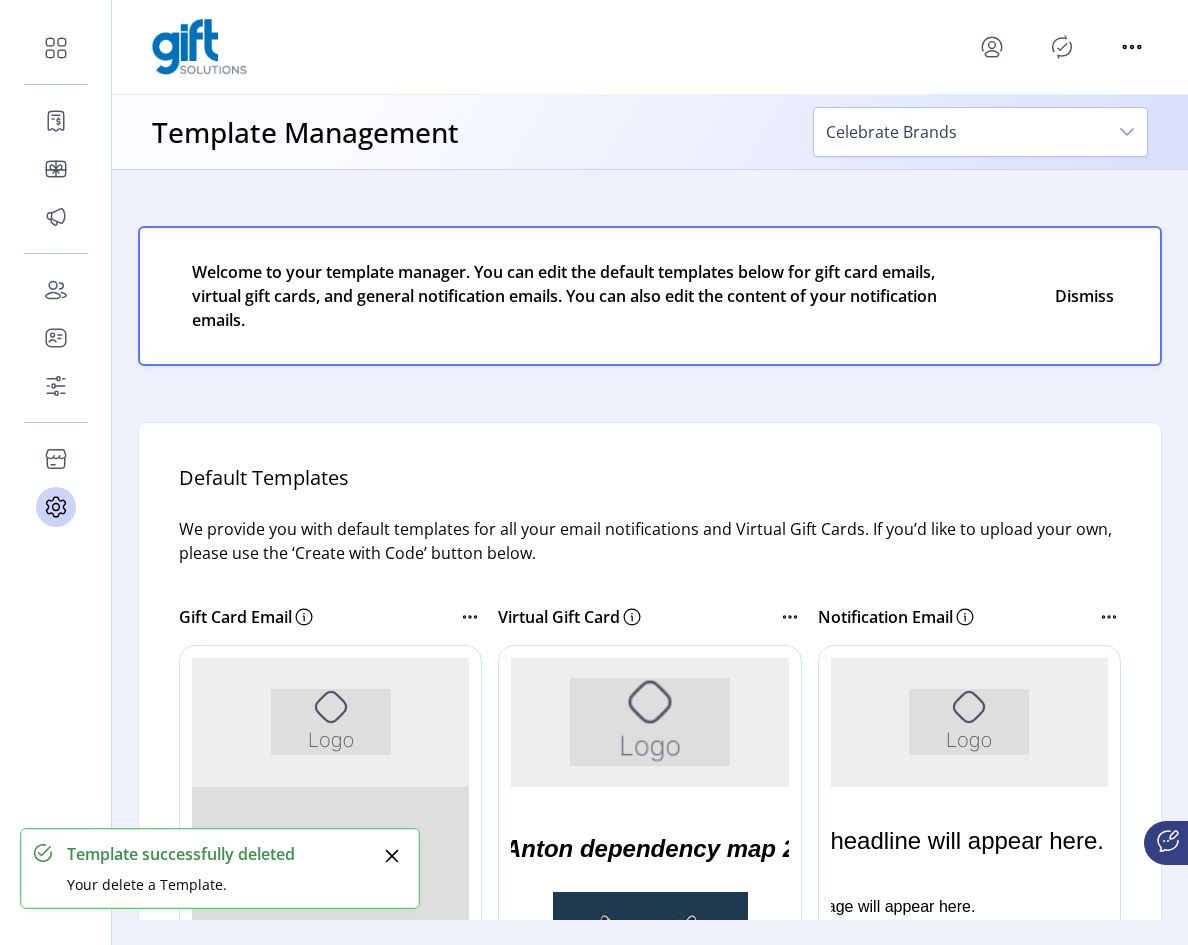 click 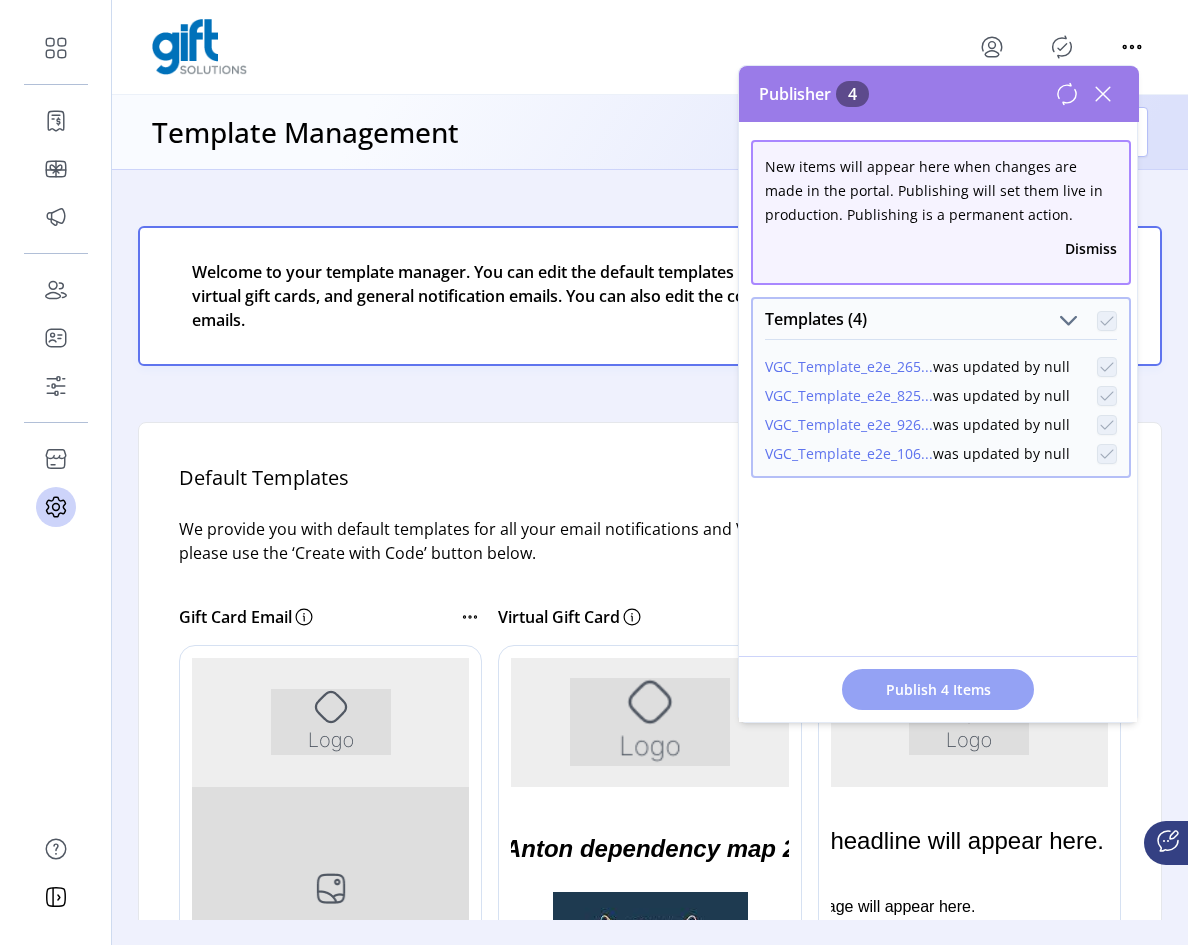 click on "Publish 4 Items" at bounding box center (938, 689) 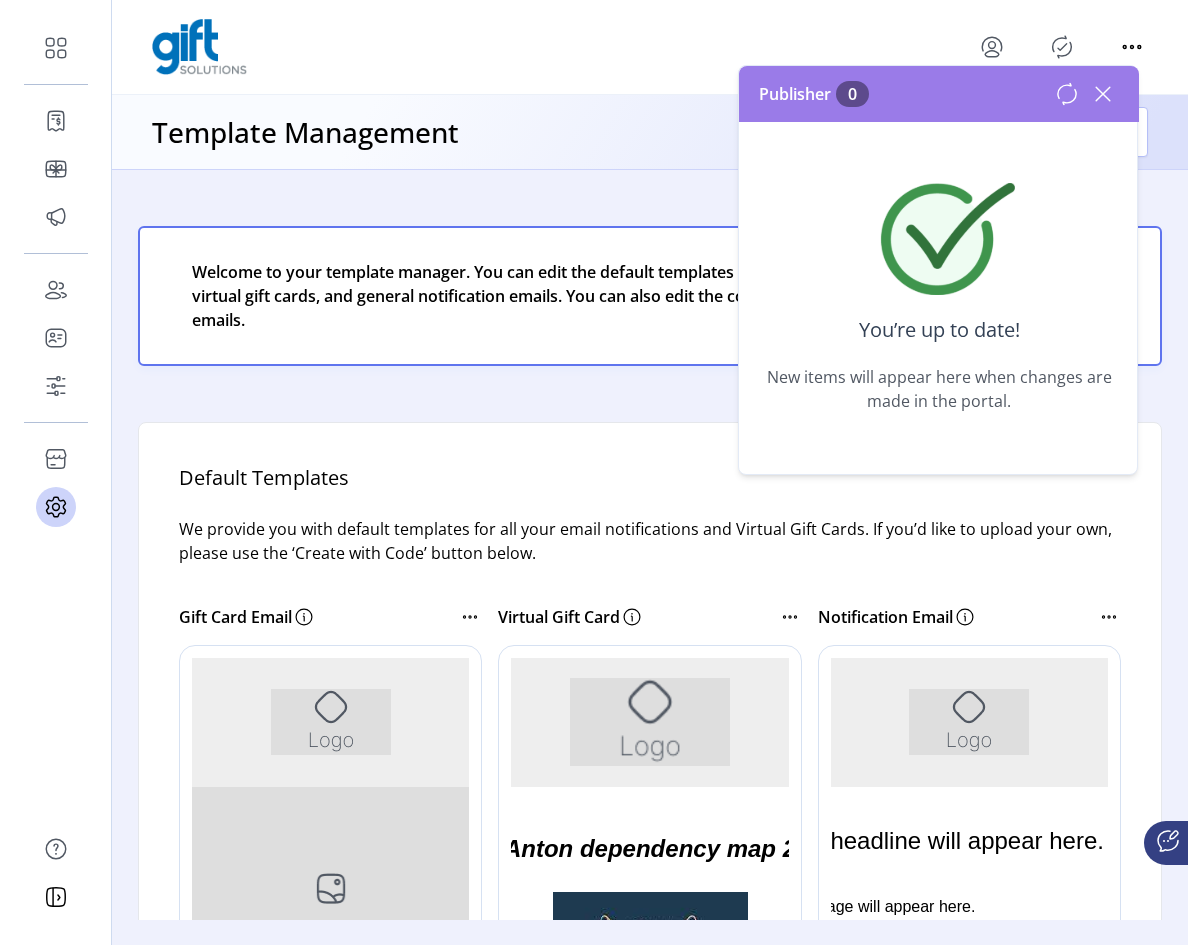 click 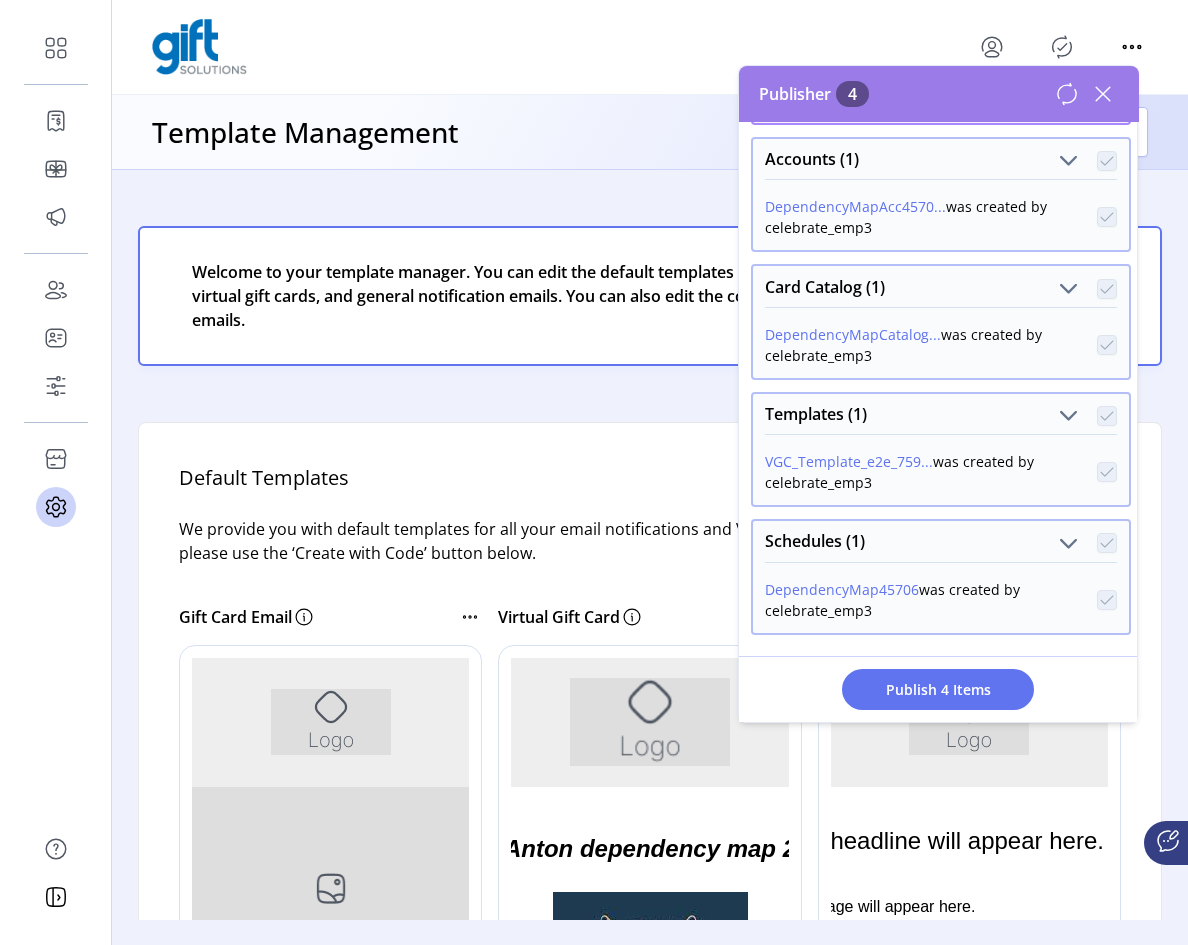 scroll, scrollTop: 191, scrollLeft: 0, axis: vertical 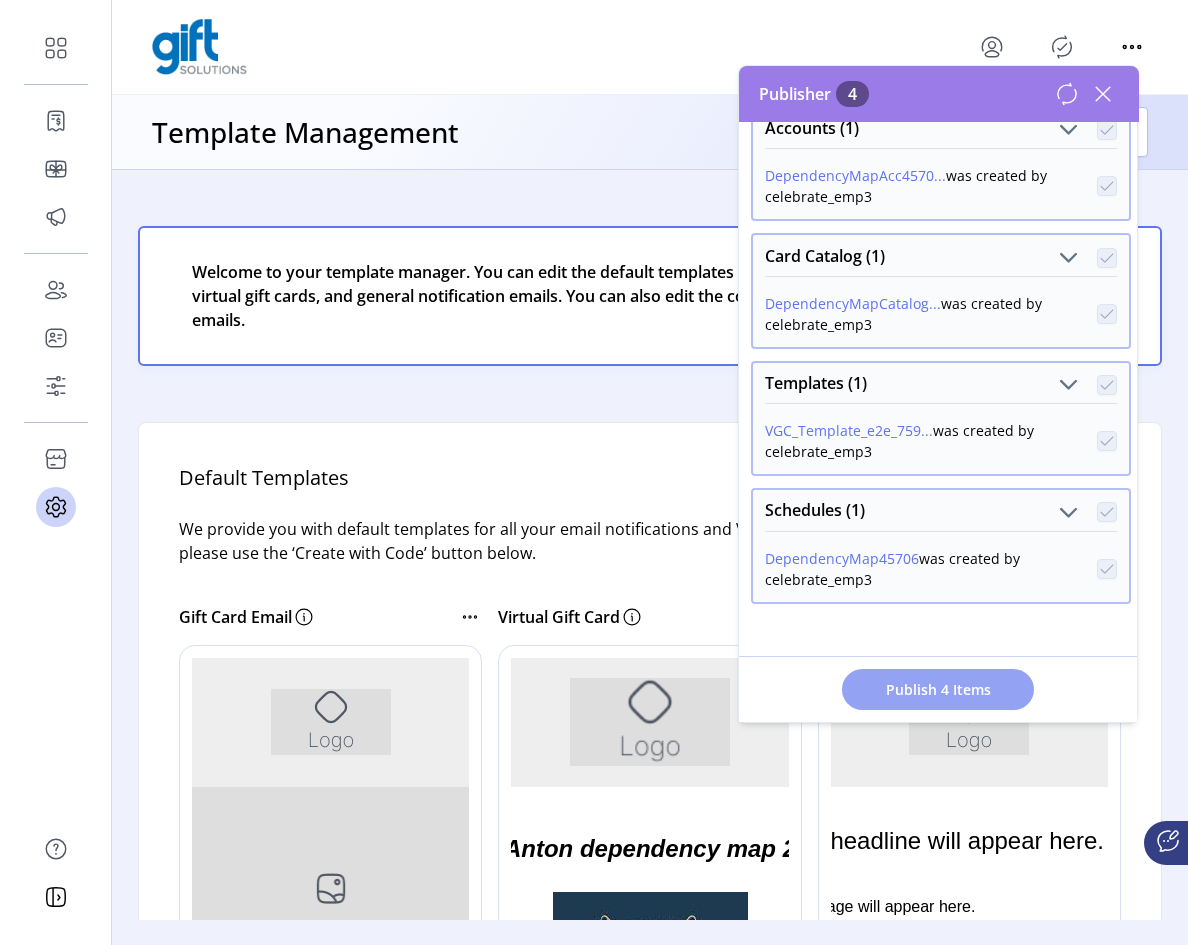 click on "Publish 4 Items" at bounding box center [938, 689] 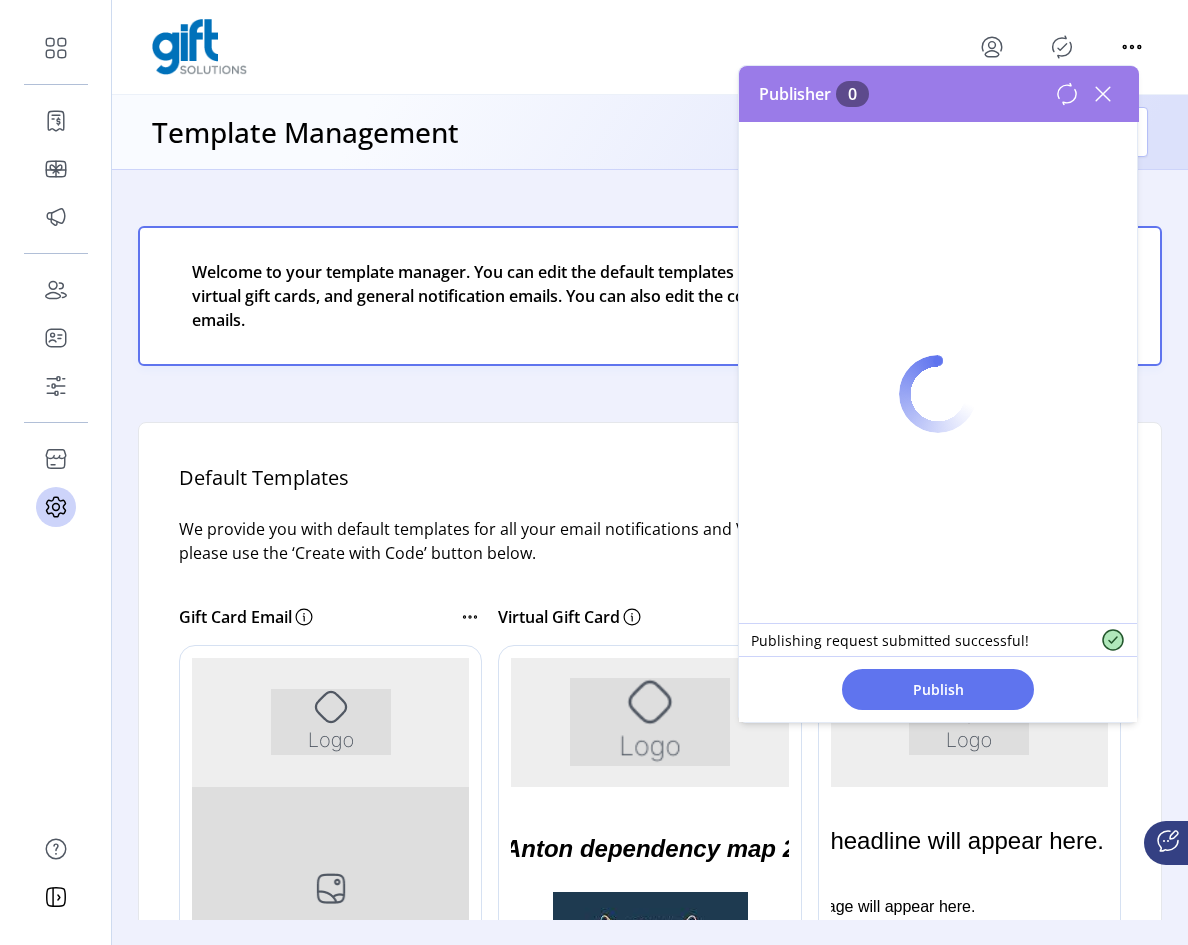 scroll, scrollTop: 0, scrollLeft: 0, axis: both 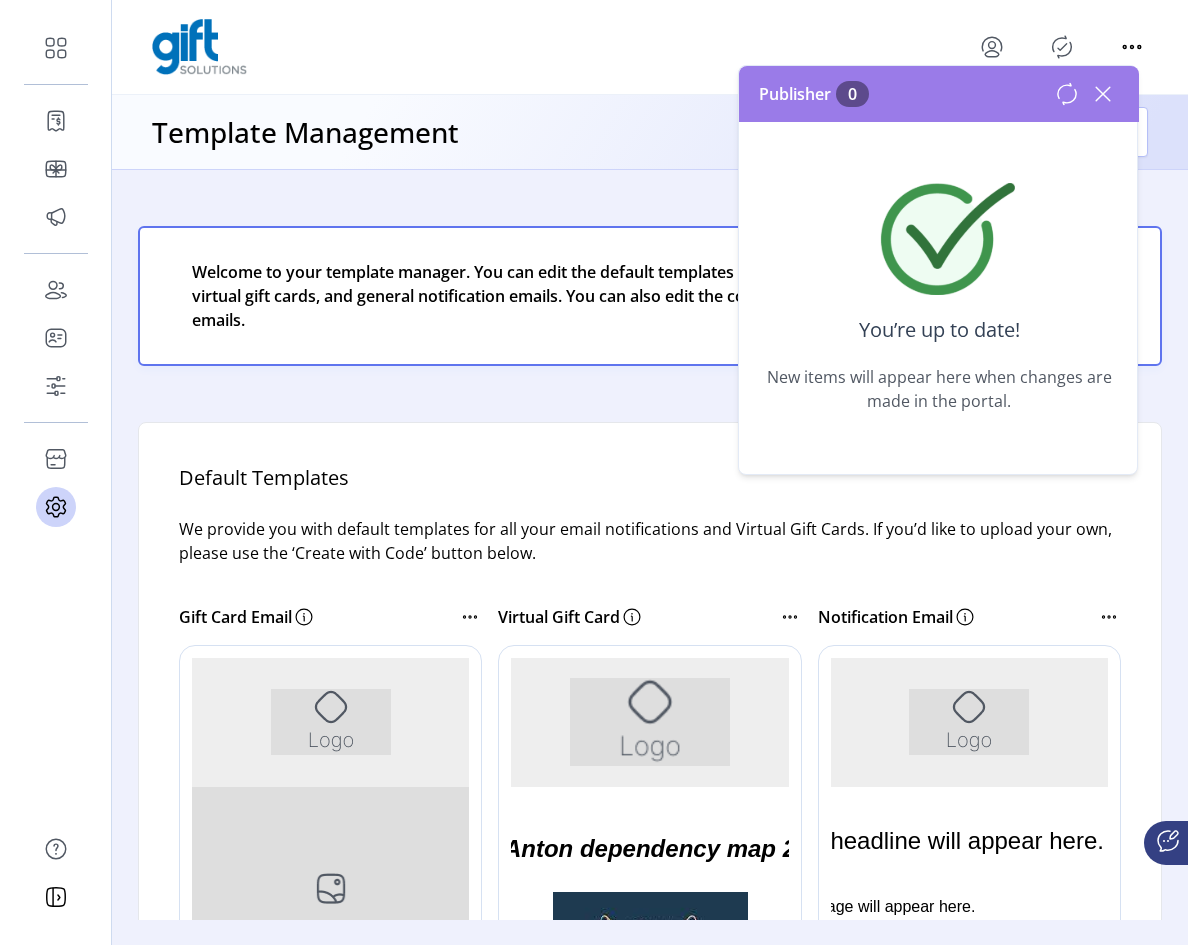 click 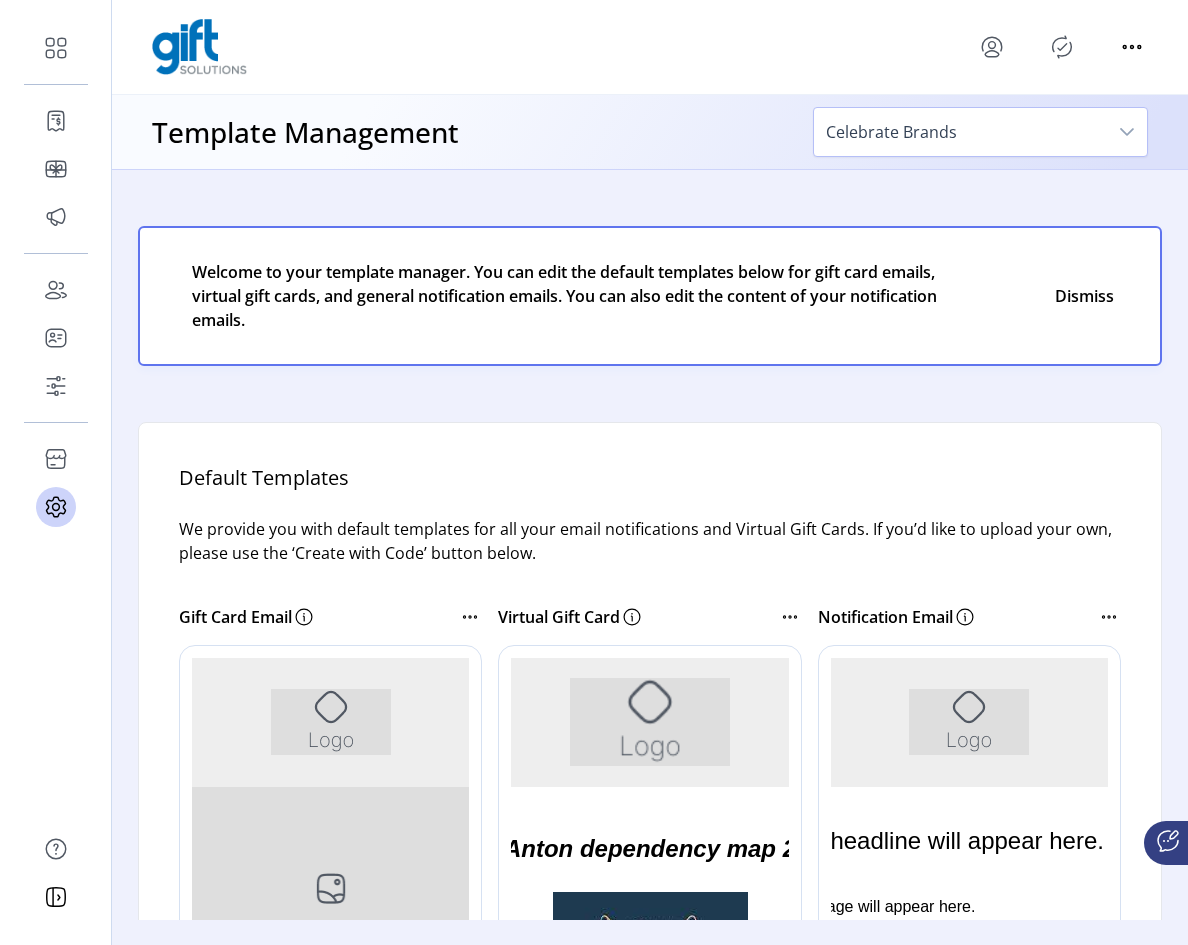 click 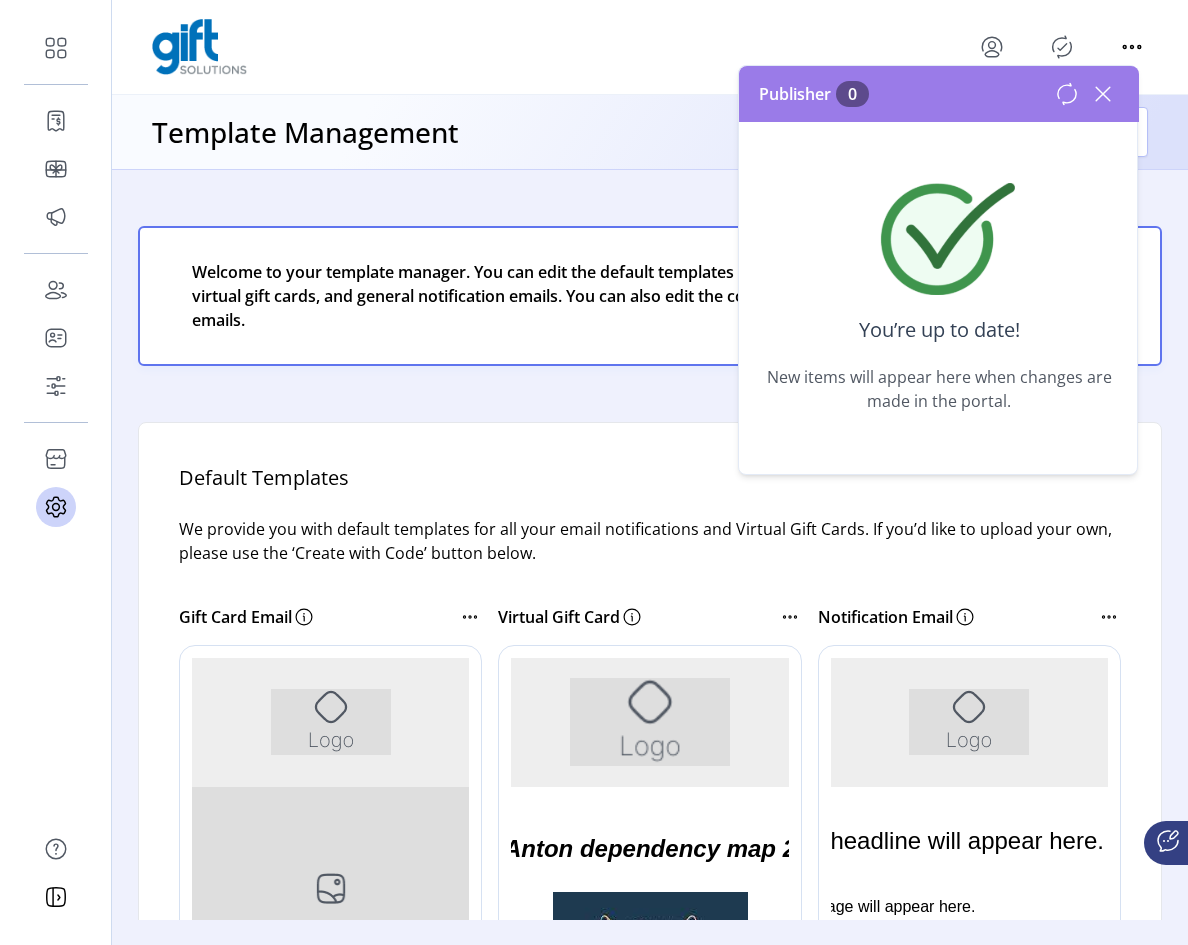 click 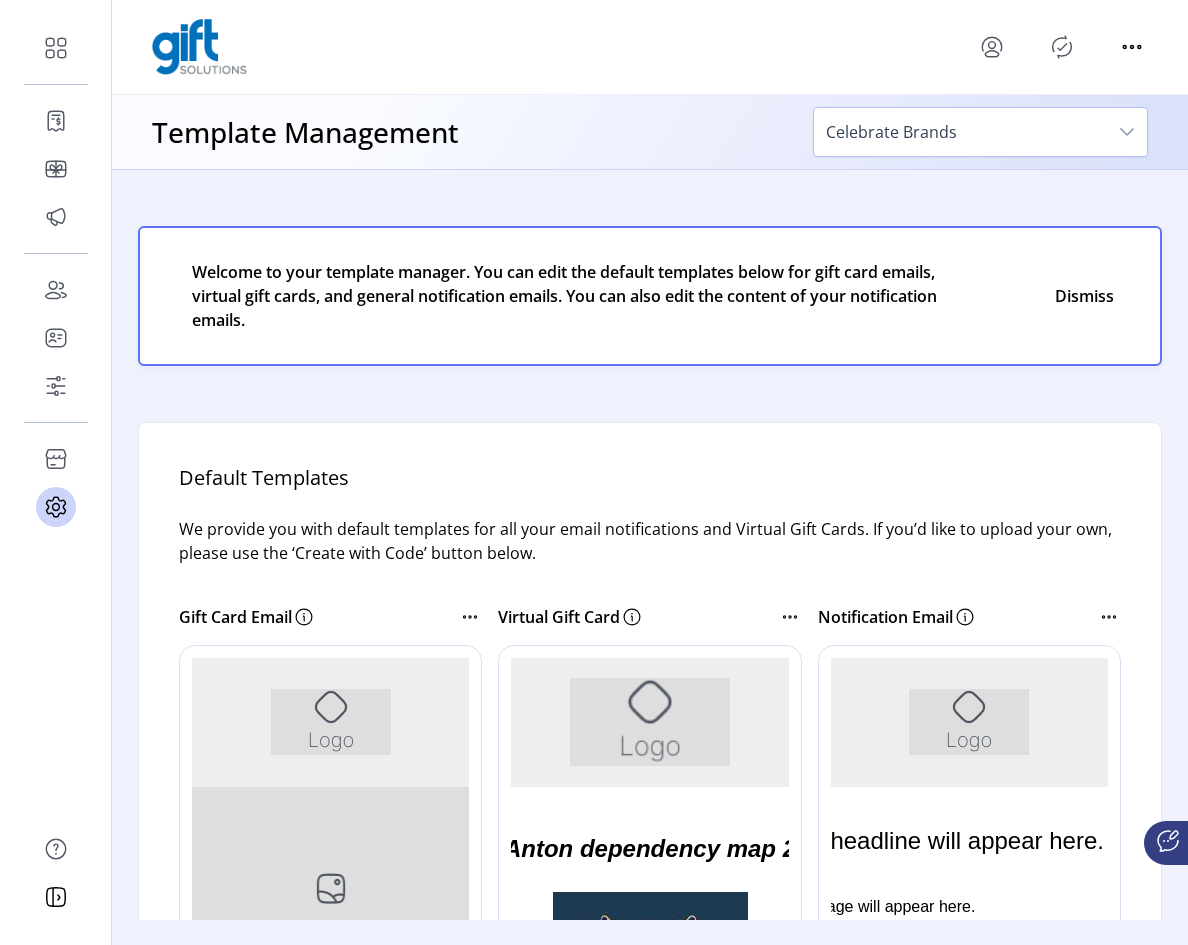 click 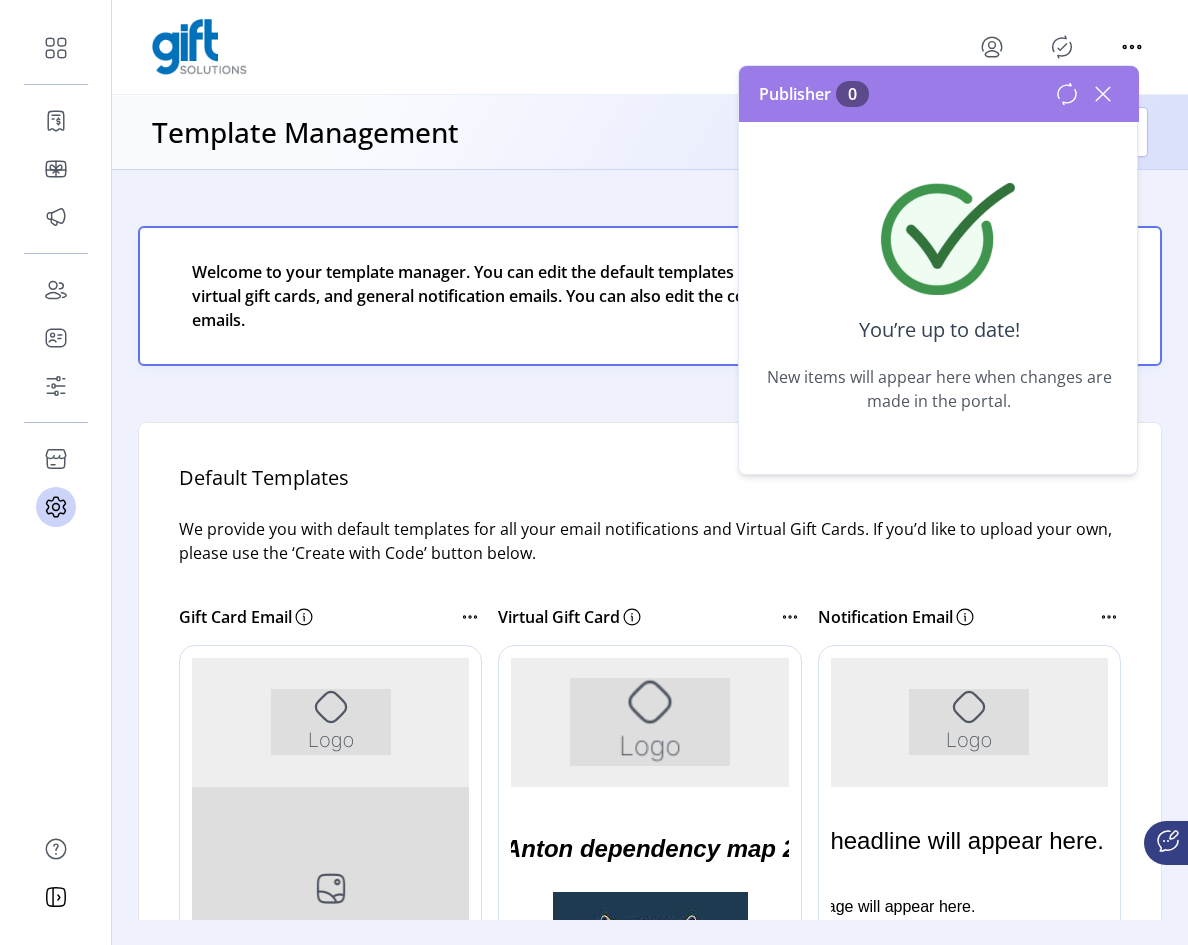 click 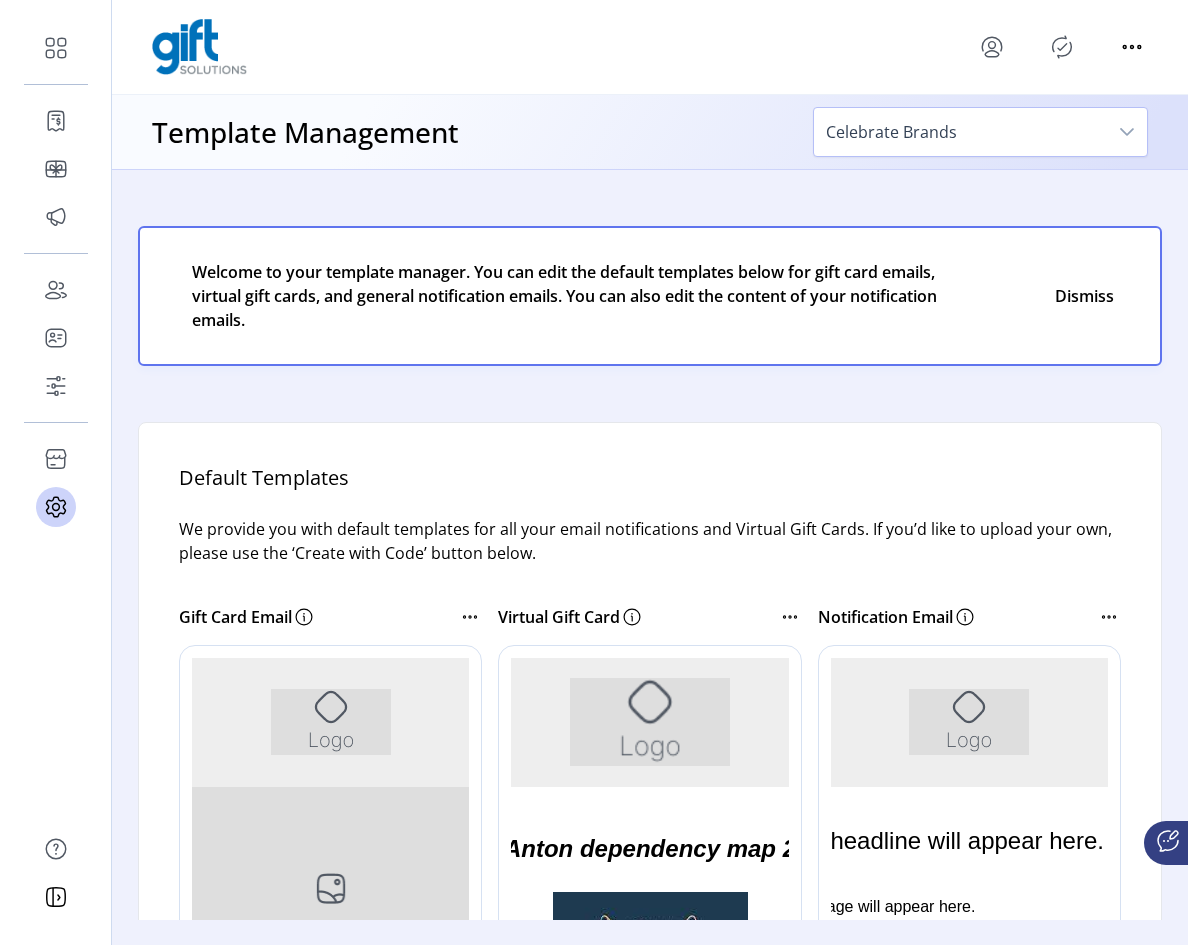 drag, startPoint x: 1052, startPoint y: 47, endPoint x: 1081, endPoint y: 62, distance: 32.649654 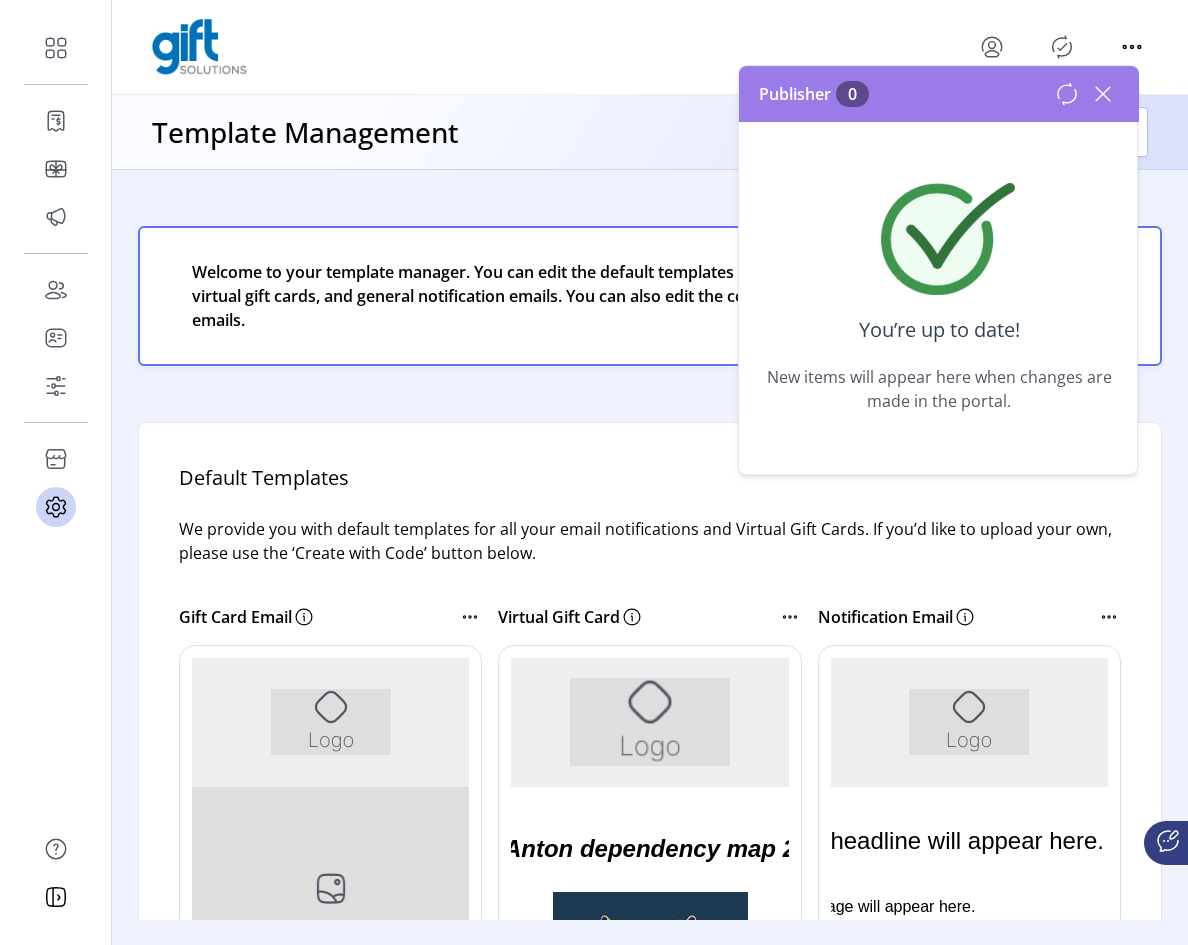 click 